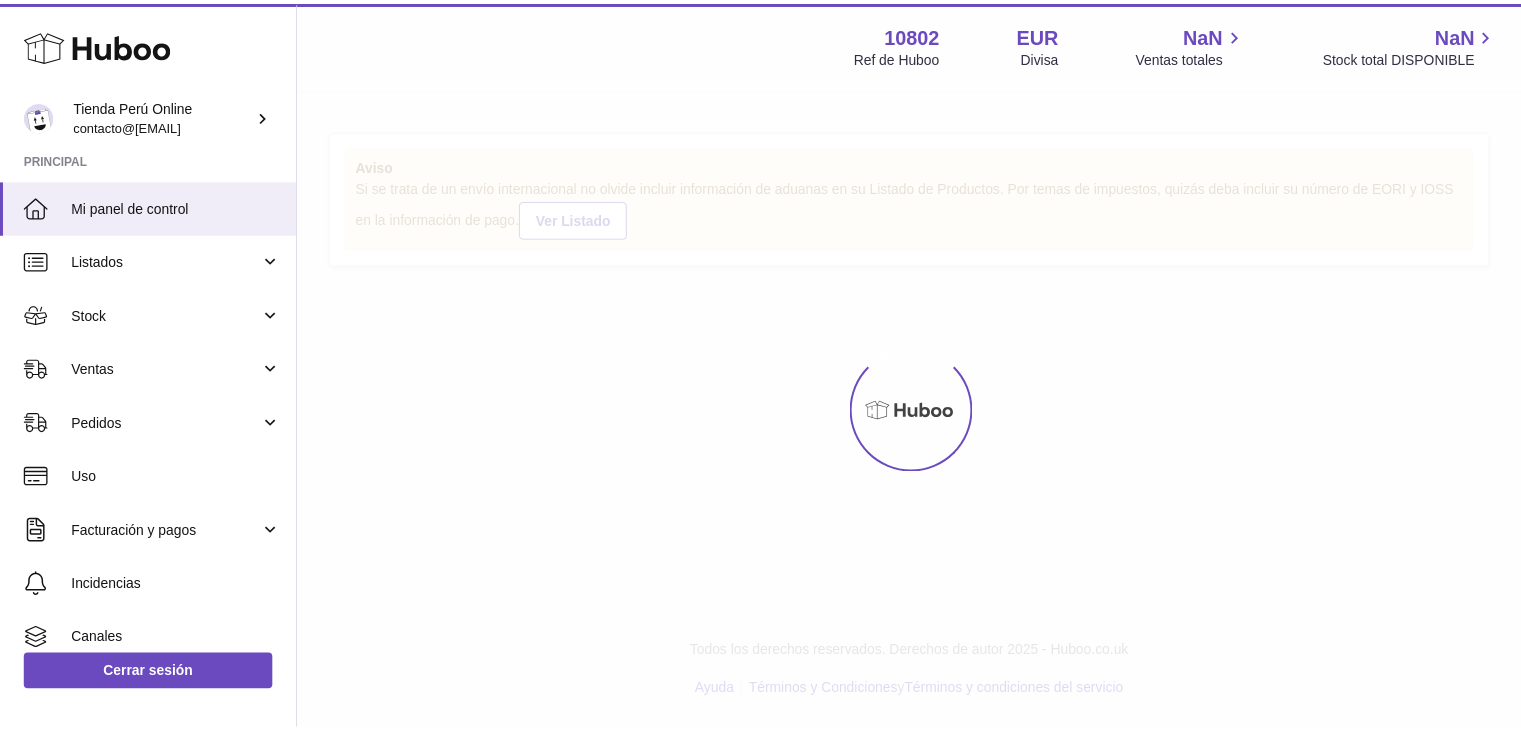 scroll, scrollTop: 0, scrollLeft: 0, axis: both 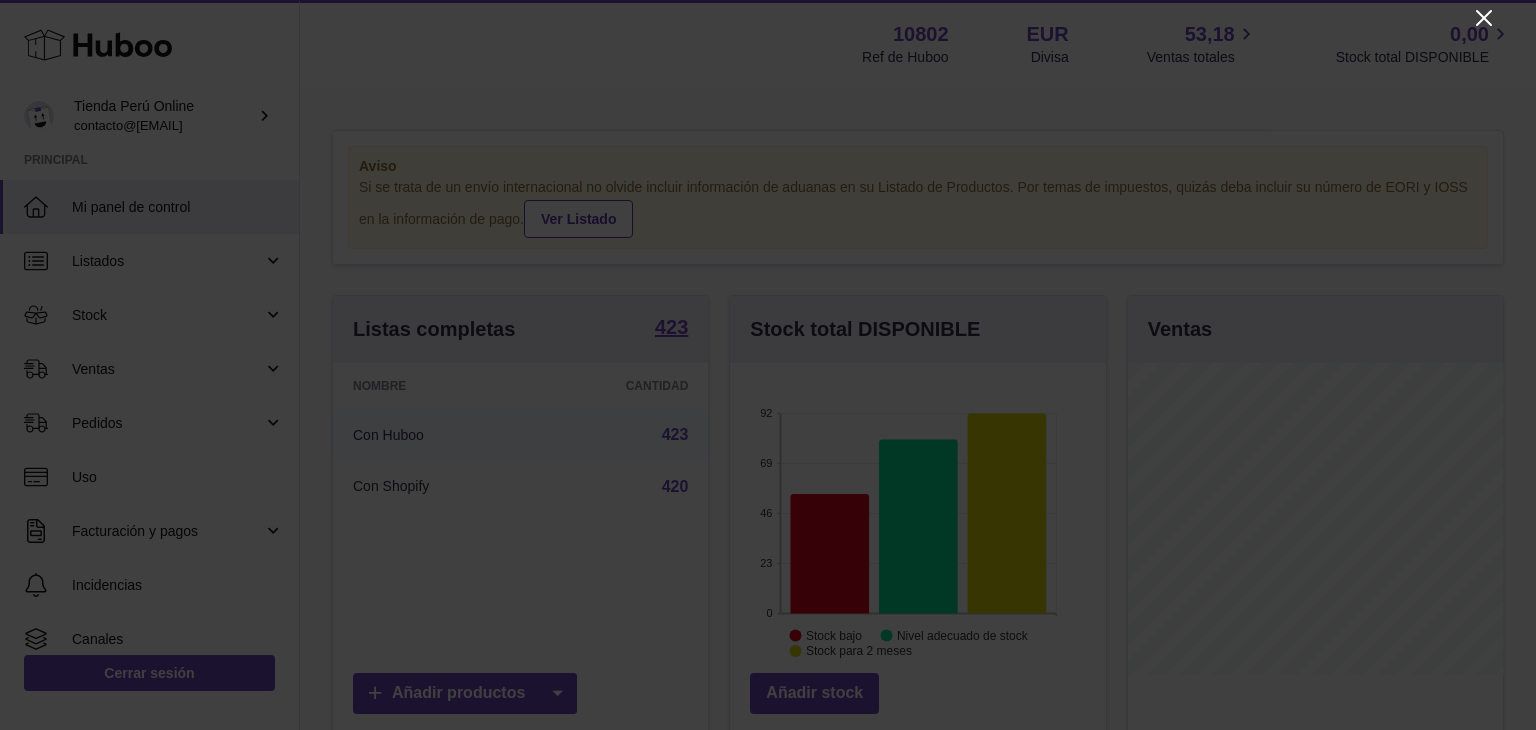 click 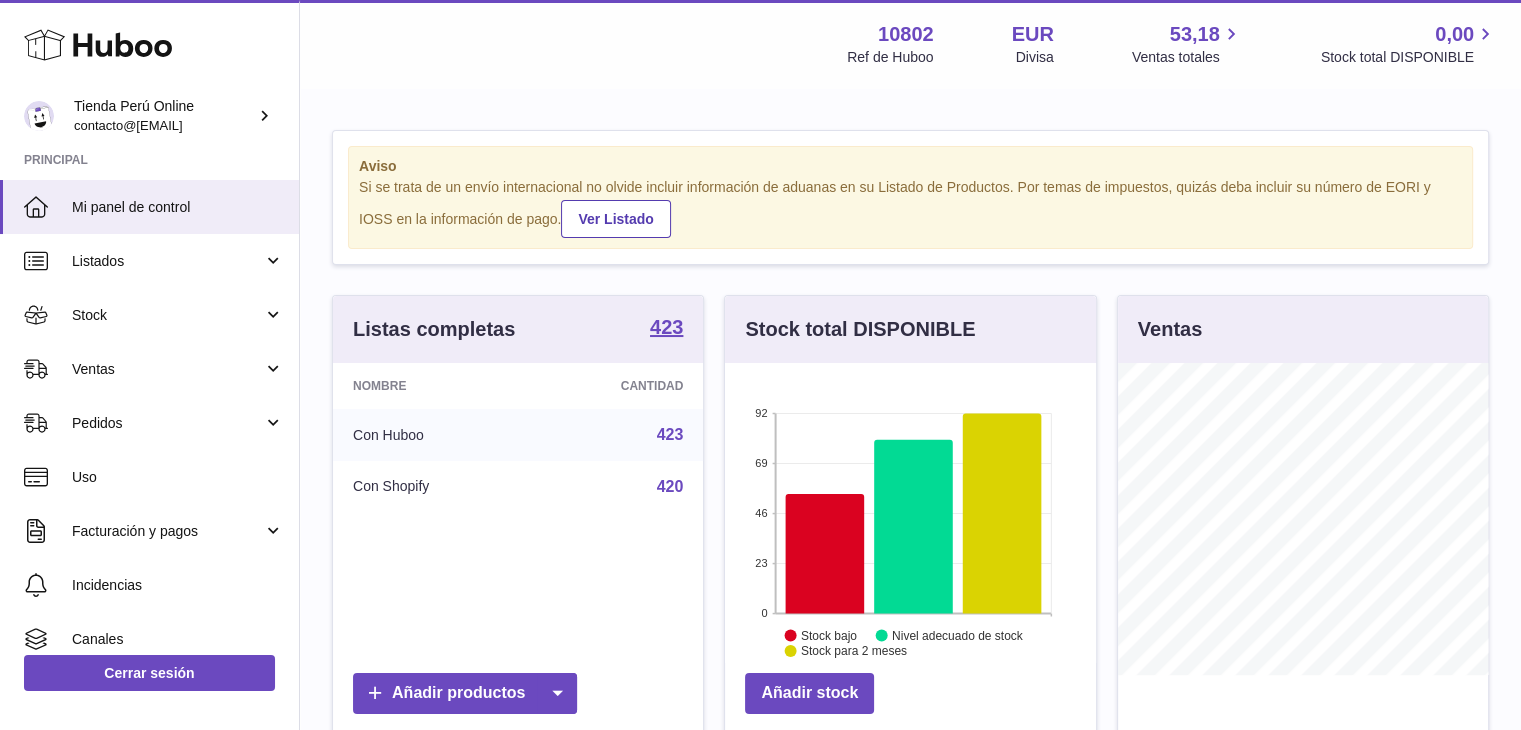 scroll, scrollTop: 312, scrollLeft: 371, axis: both 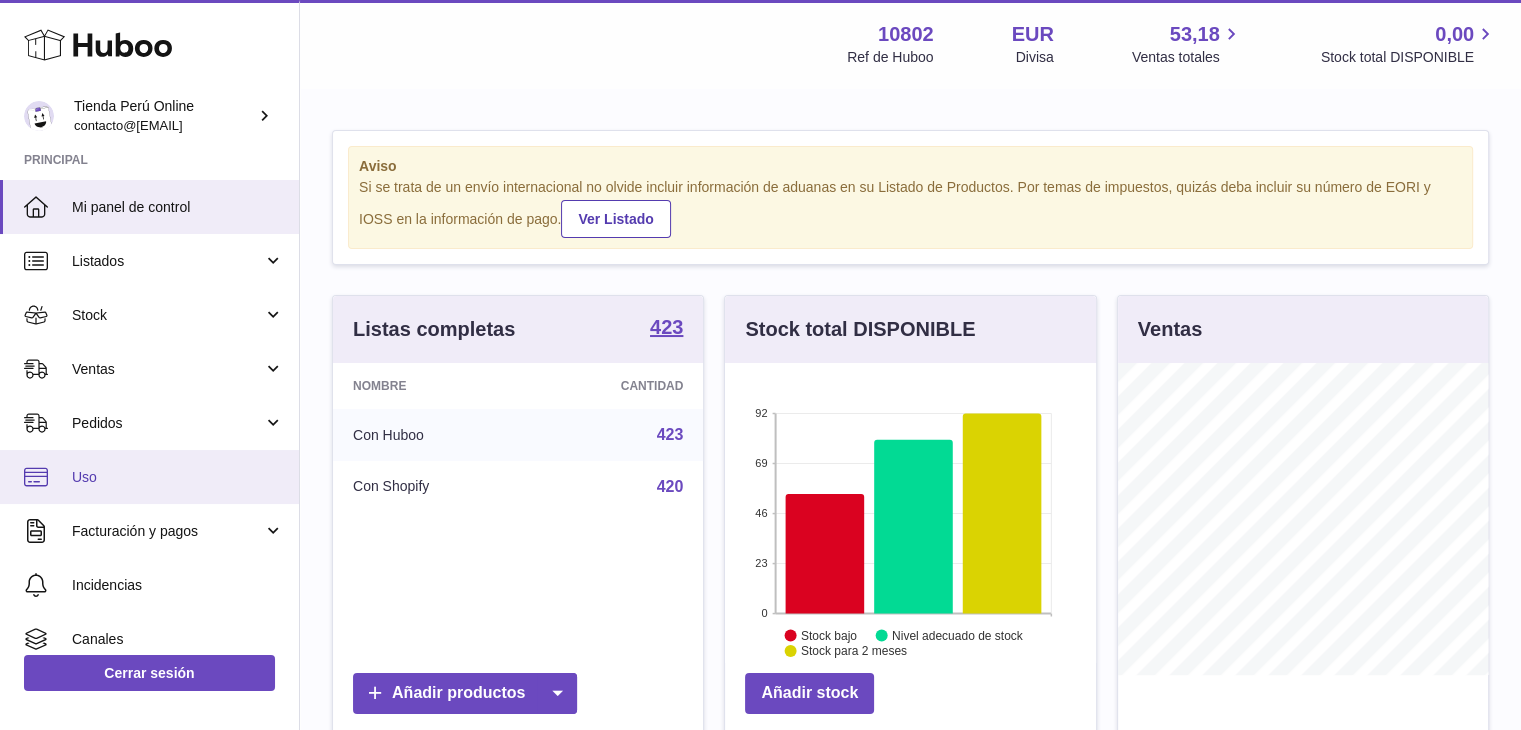 click on "Uso" at bounding box center [178, 477] 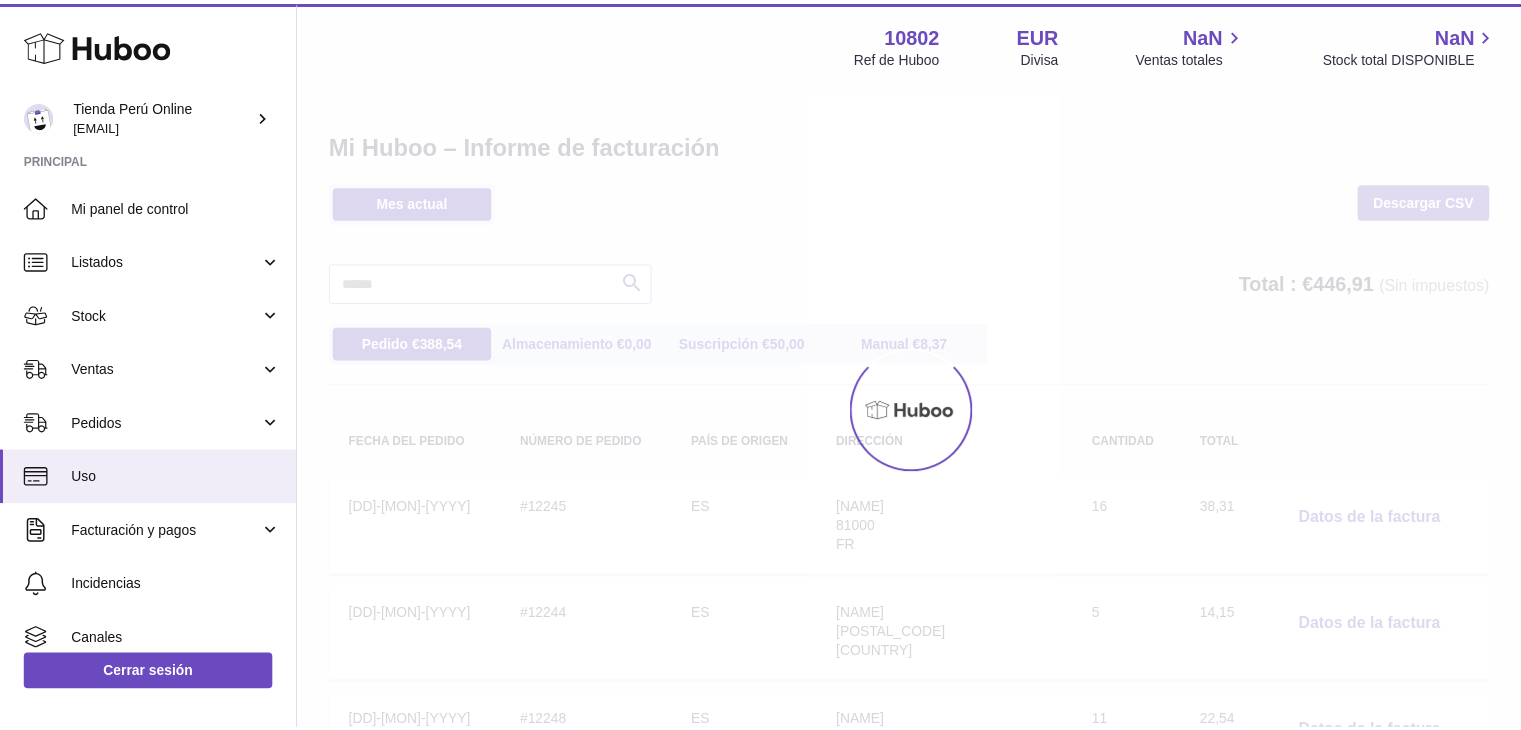 scroll, scrollTop: 0, scrollLeft: 0, axis: both 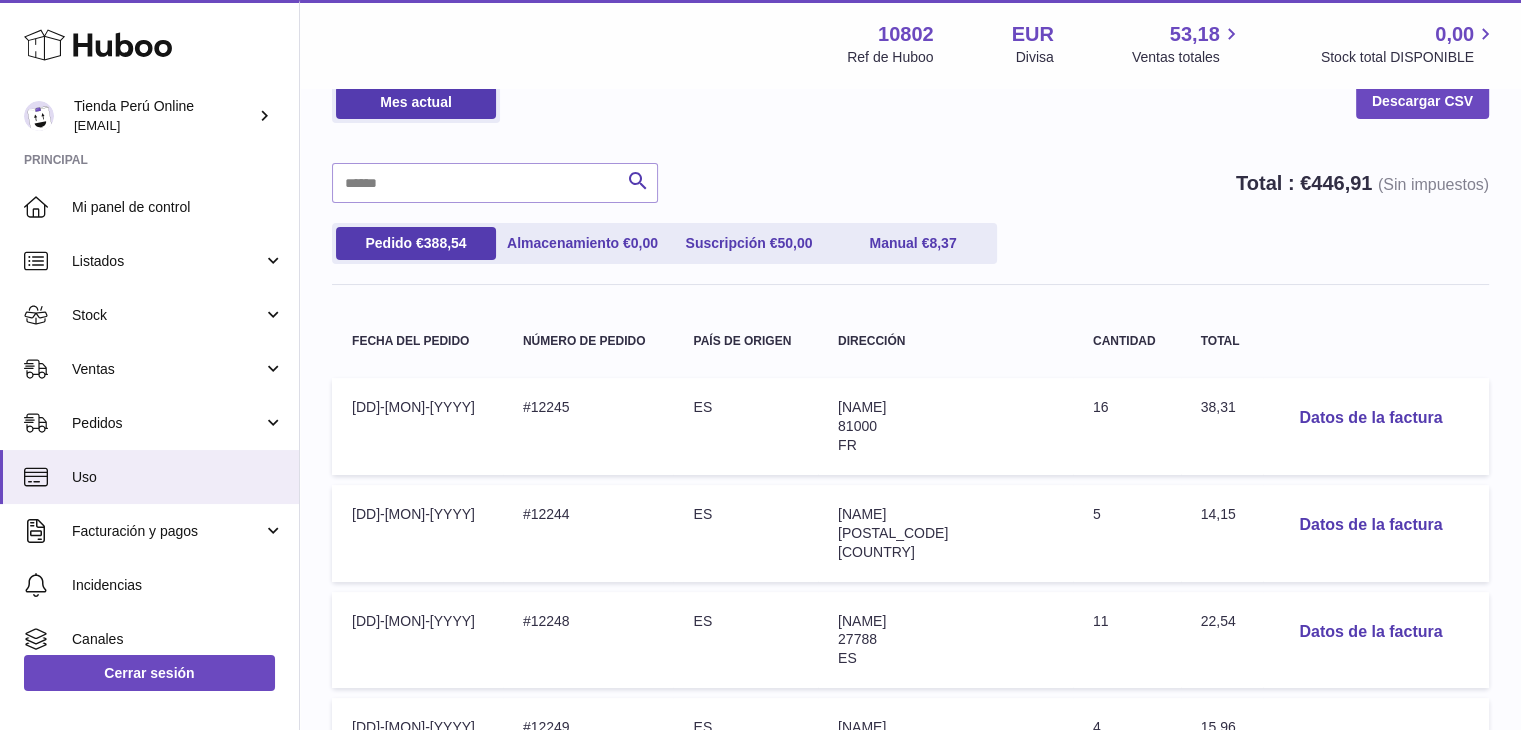 click on "Fecha del pedido: [DD]-[MON]-[YYYY]
Número de pedido: [ORDER_ID]
País de origen: [COUNTRY]
Dirección:
[NAME]
[POSTAL_CODE]
[COUNTRY]   Cantidad:
[QUANTITY]
Total:   [PRICE]
Datos de la factura
Fecha del pedido: [DD]-[MON]-[YYYY]
Número de pedido: [ORDER_ID]
País de origen: [COUNTRY]
Dirección:
[NAME]
[POSTAL_CODE]
[COUNTRY]   Cantidad:
[QUANTITY]
Total:   [PRICE]
Datos de la factura
Fecha del pedido: [DD]-[MON]-[YYYY]
País de origen: [COUNTRY]
Dirección:
[NAME]
[POSTAL_CODE]
[COUNTRY]   Cantidad:
[QUANTITY]
Total:   [PRICE]   Fecha del pedido:     [COUNTRY]" at bounding box center [910, 875] 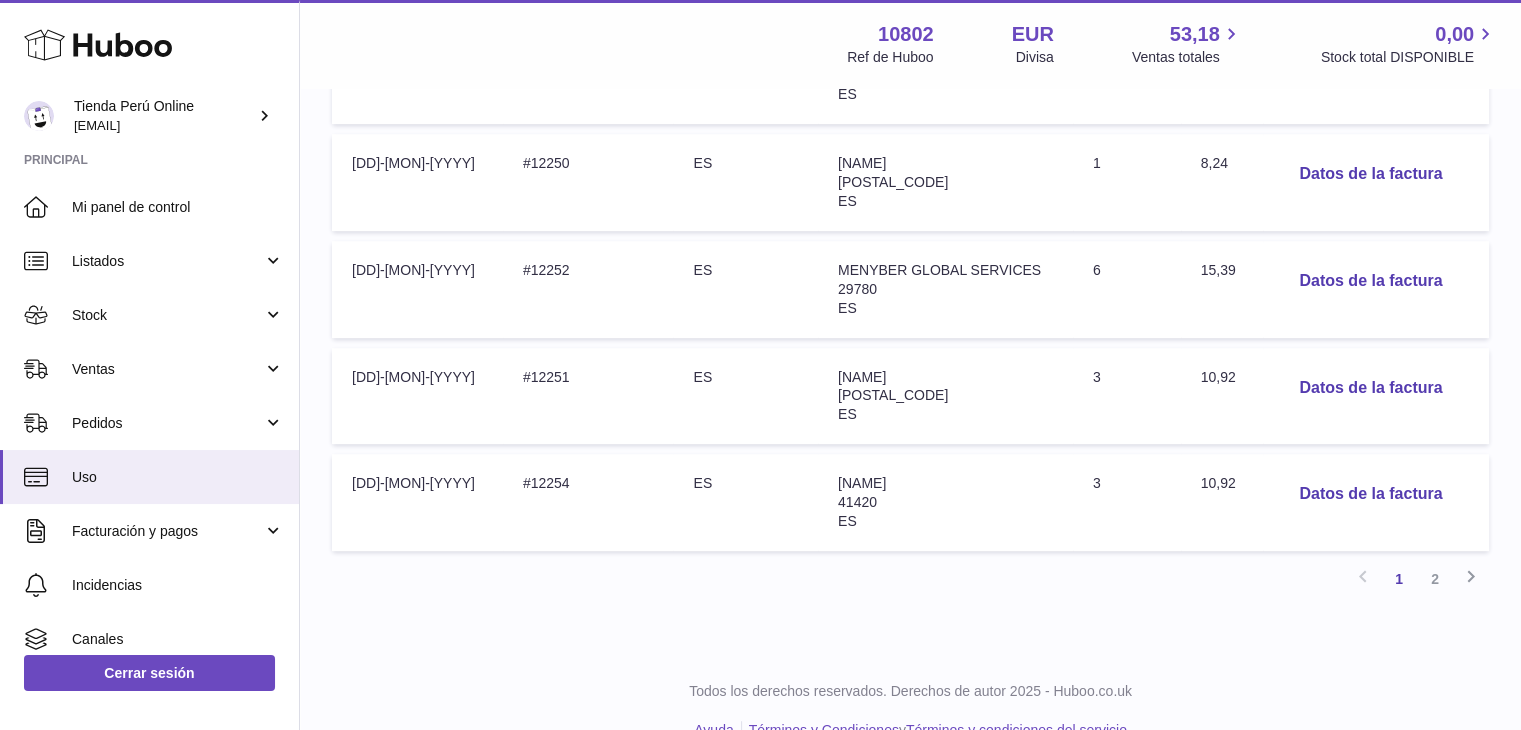scroll, scrollTop: 1019, scrollLeft: 0, axis: vertical 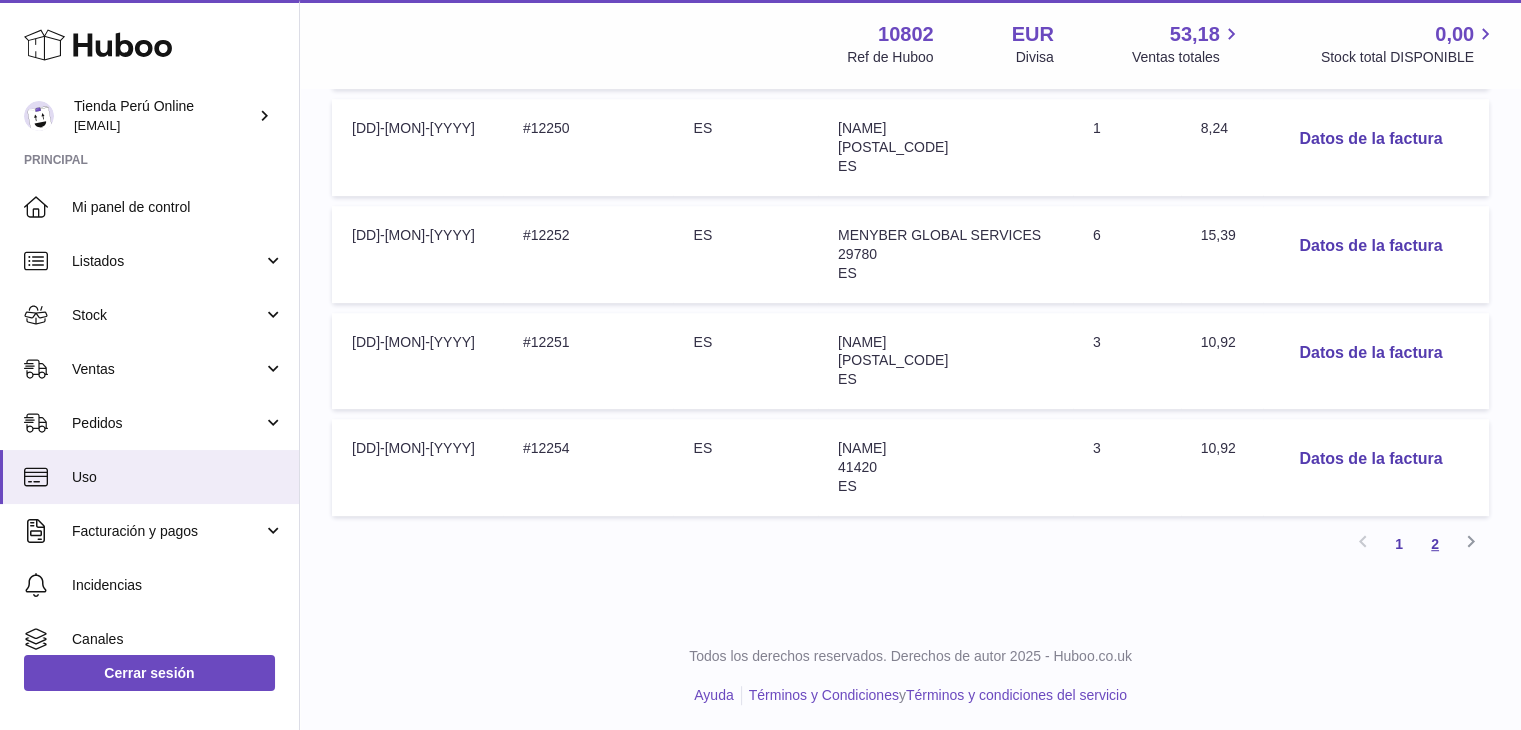 click on "2" at bounding box center [1435, 544] 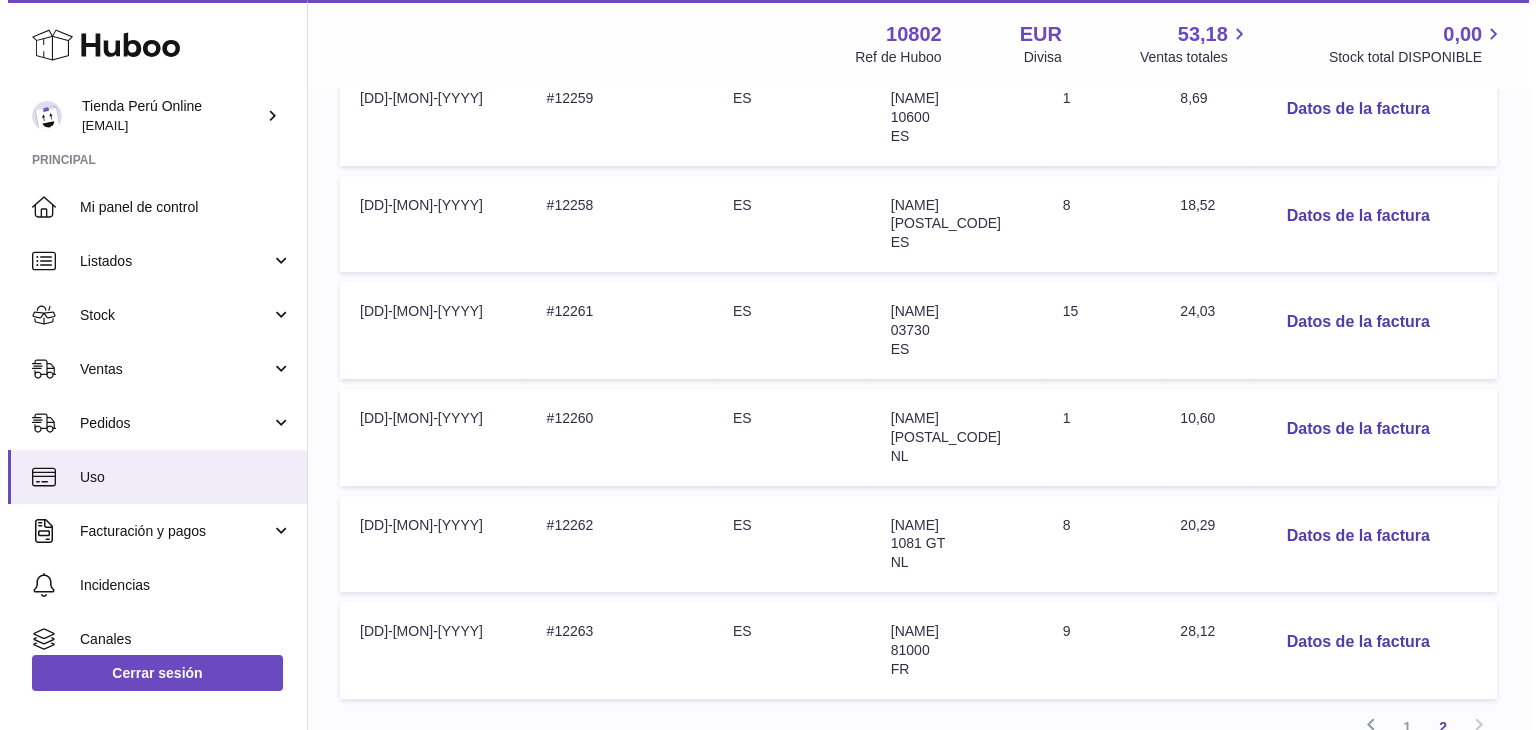 scroll, scrollTop: 1000, scrollLeft: 0, axis: vertical 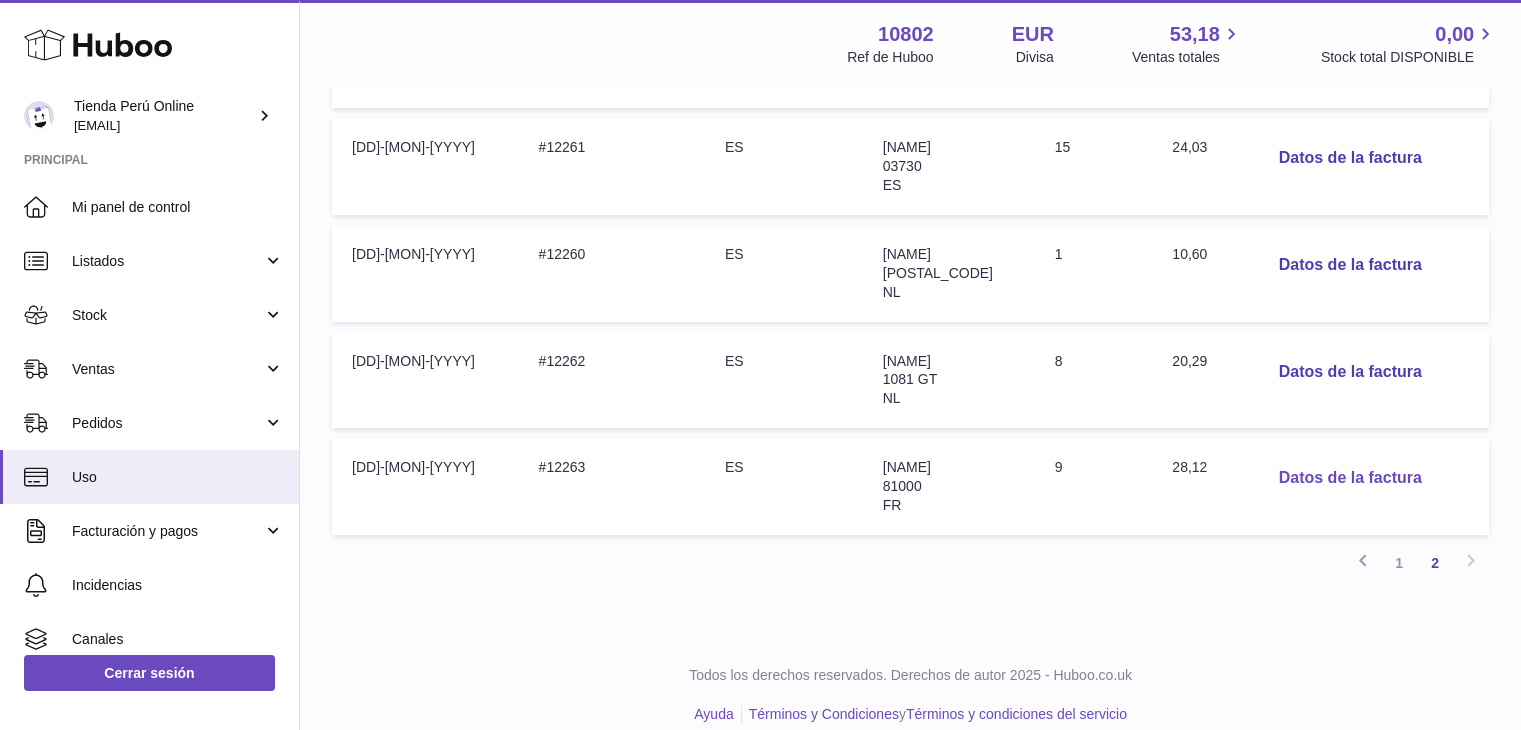 click on "Datos de la factura" at bounding box center (1350, 478) 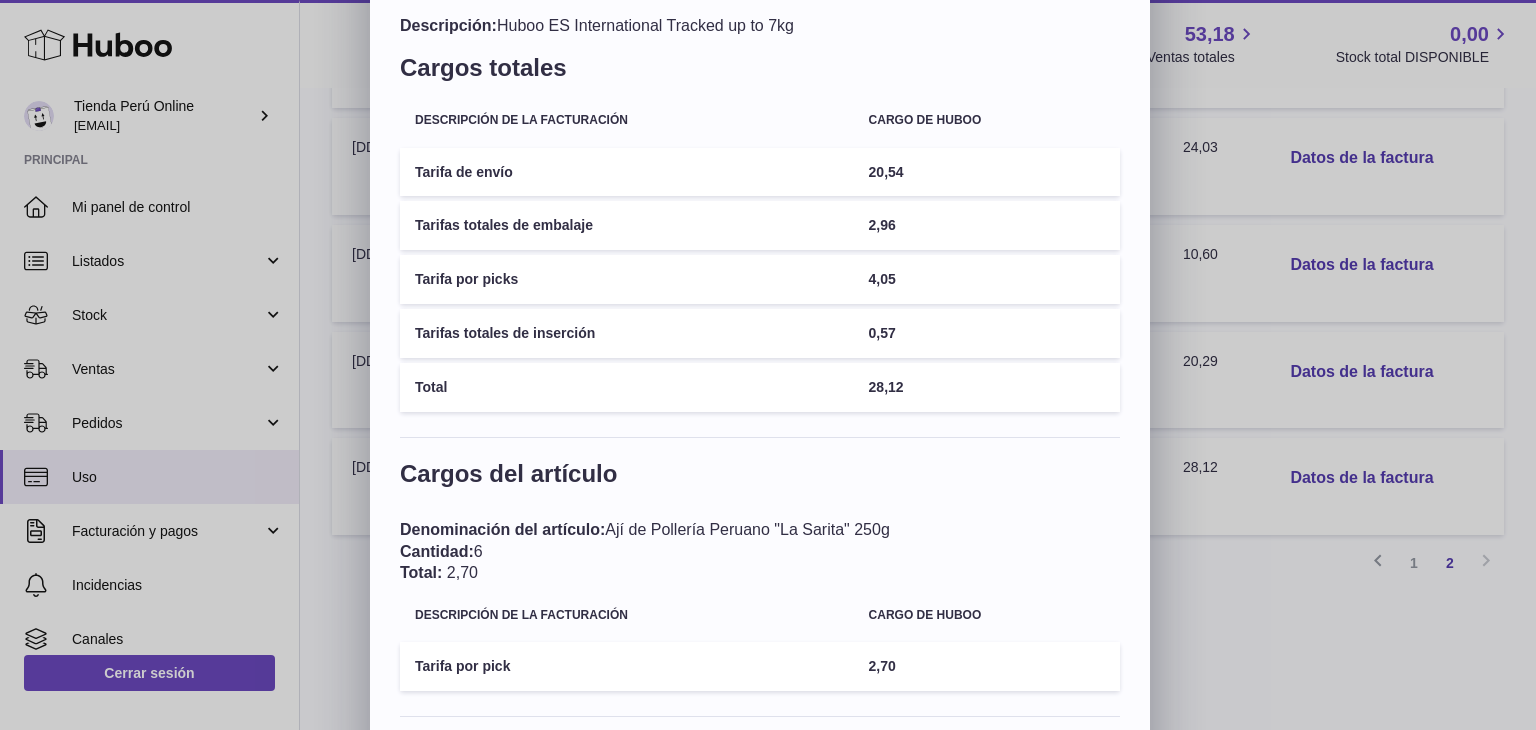 scroll, scrollTop: 0, scrollLeft: 0, axis: both 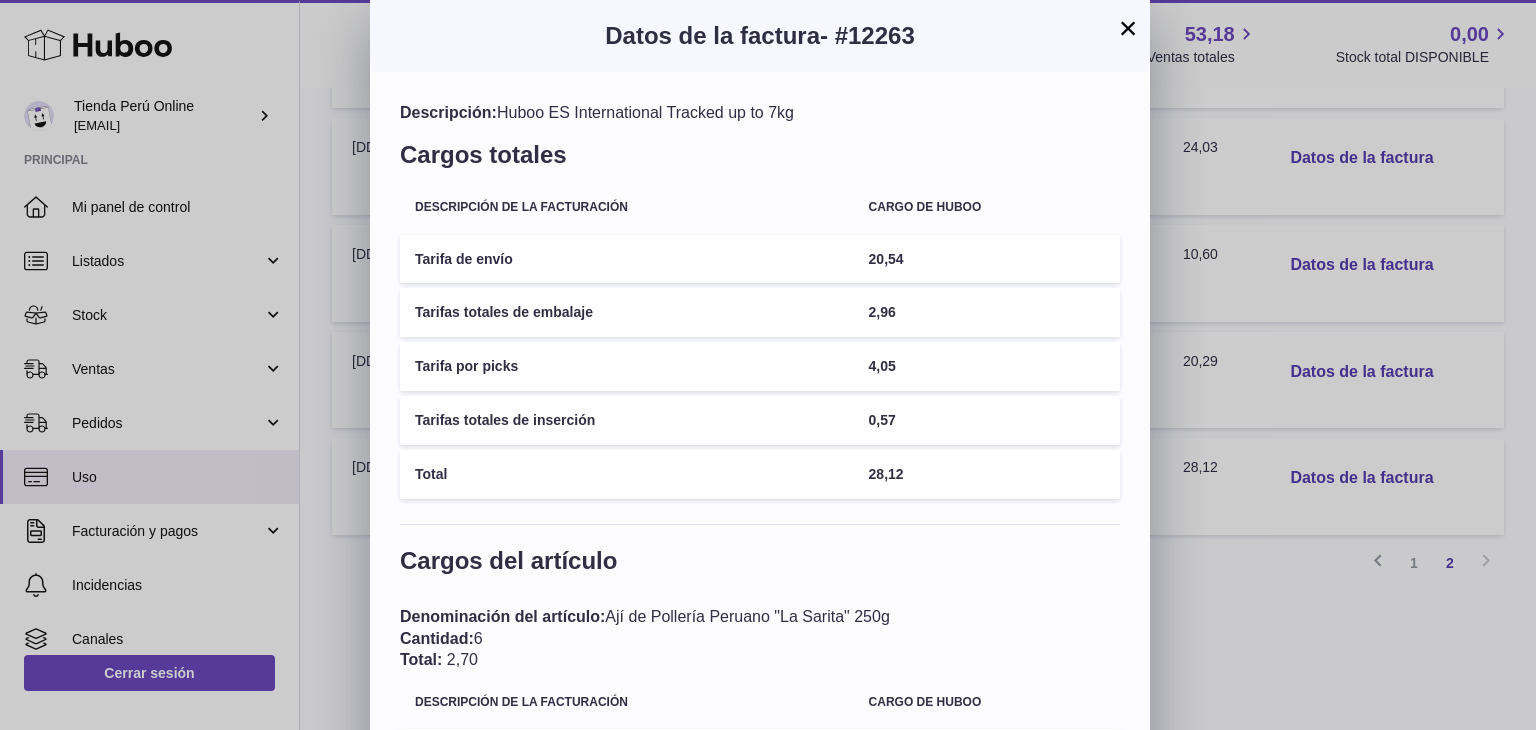 click on "×" at bounding box center [1128, 28] 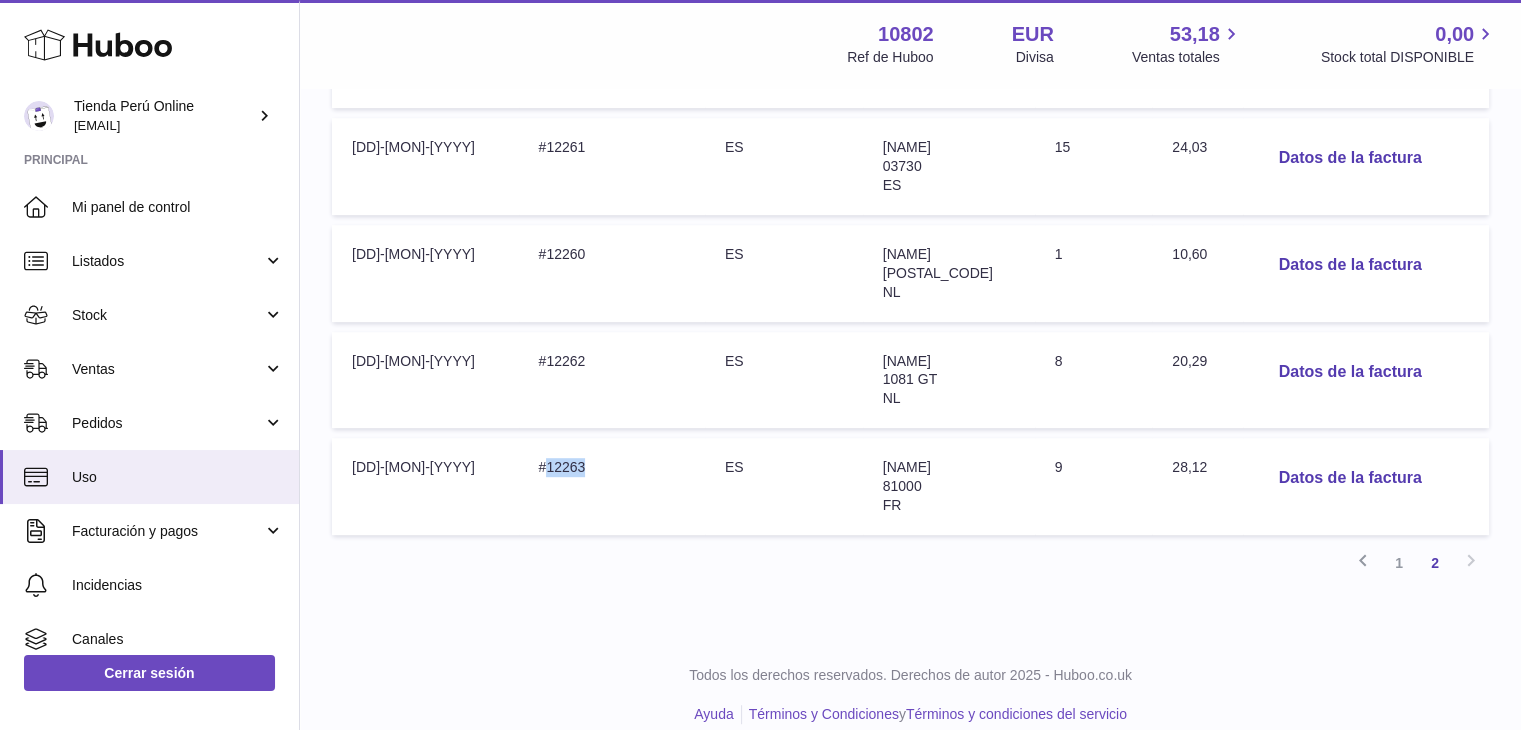 drag, startPoint x: 568, startPoint y: 465, endPoint x: 532, endPoint y: 467, distance: 36.05551 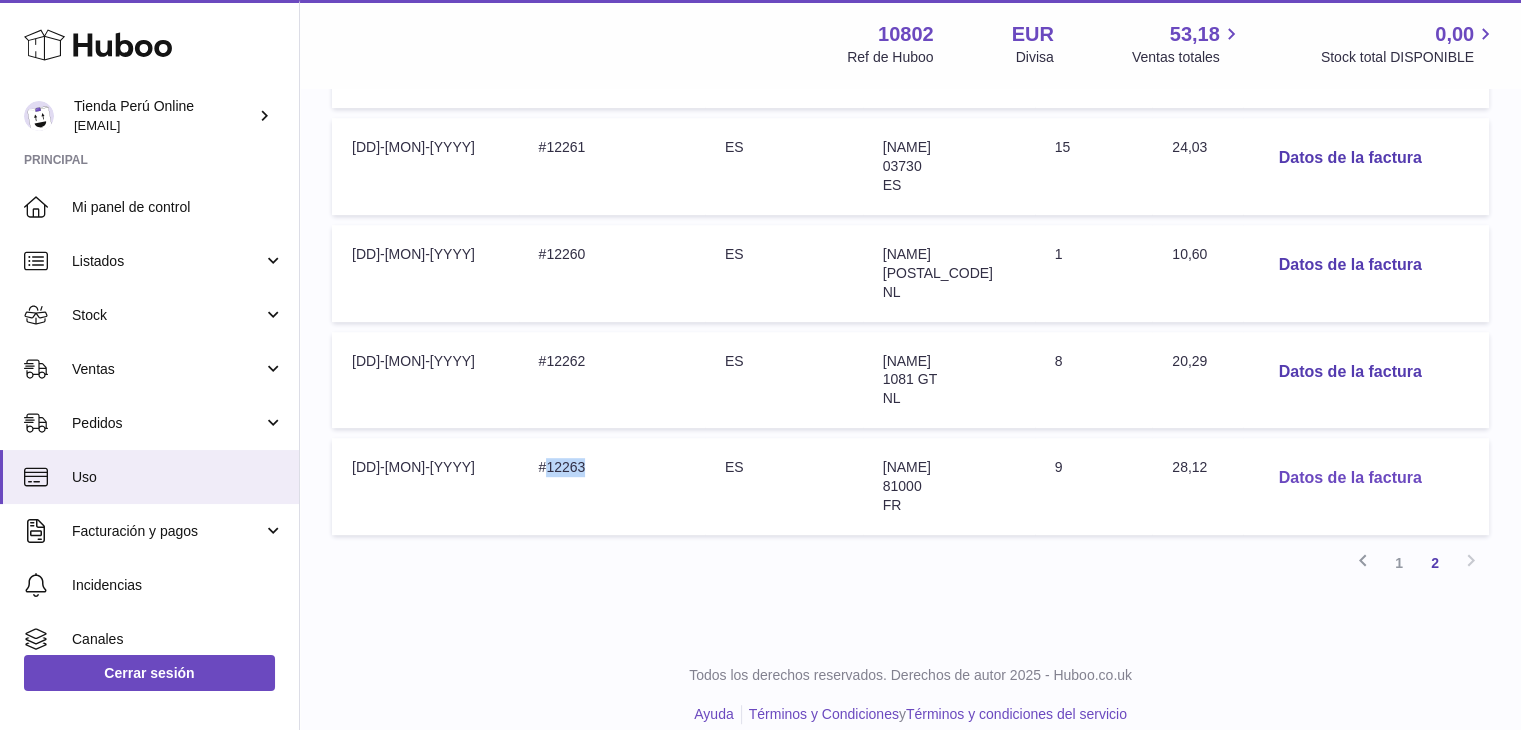 click on "Datos de la factura" at bounding box center [1350, 478] 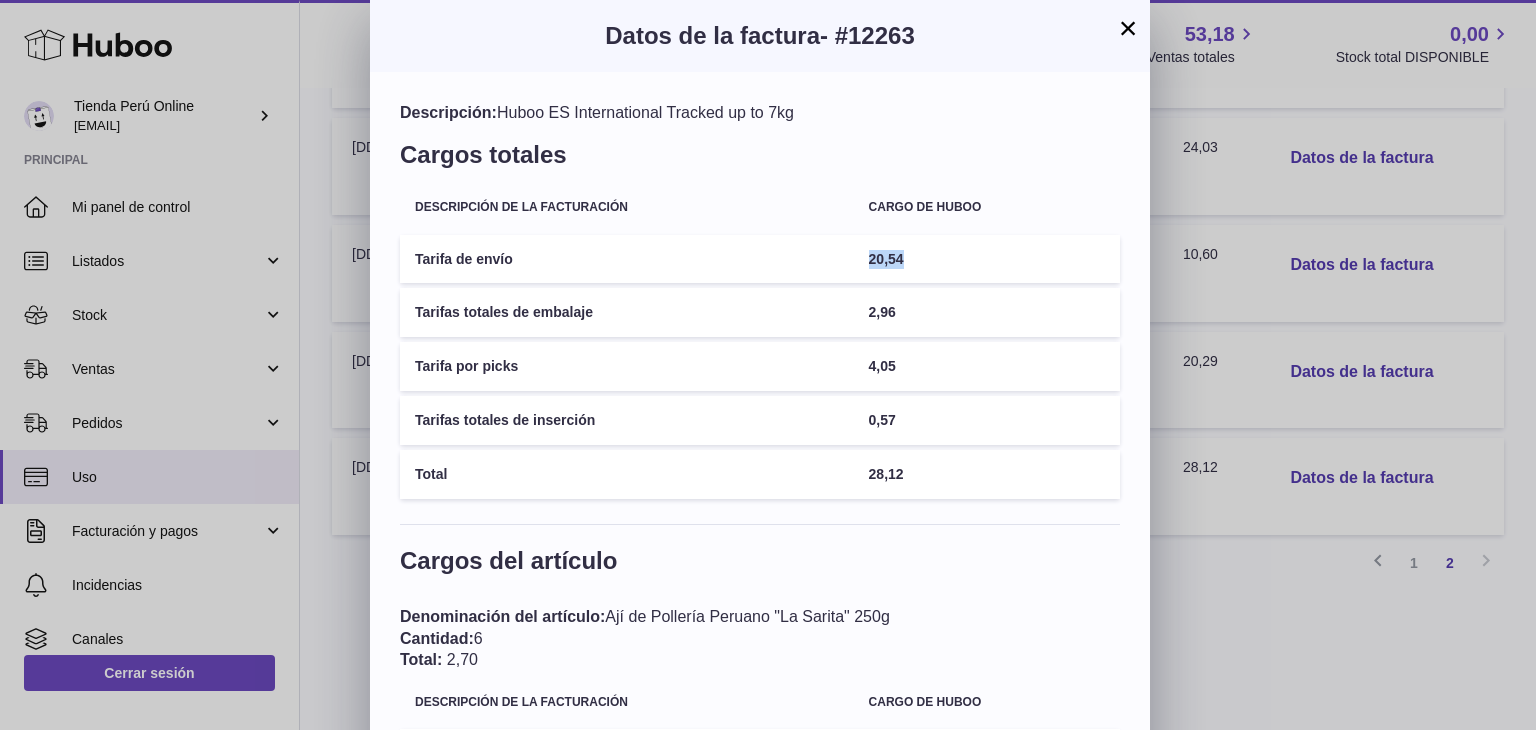 drag, startPoint x: 920, startPoint y: 254, endPoint x: 864, endPoint y: 246, distance: 56.568542 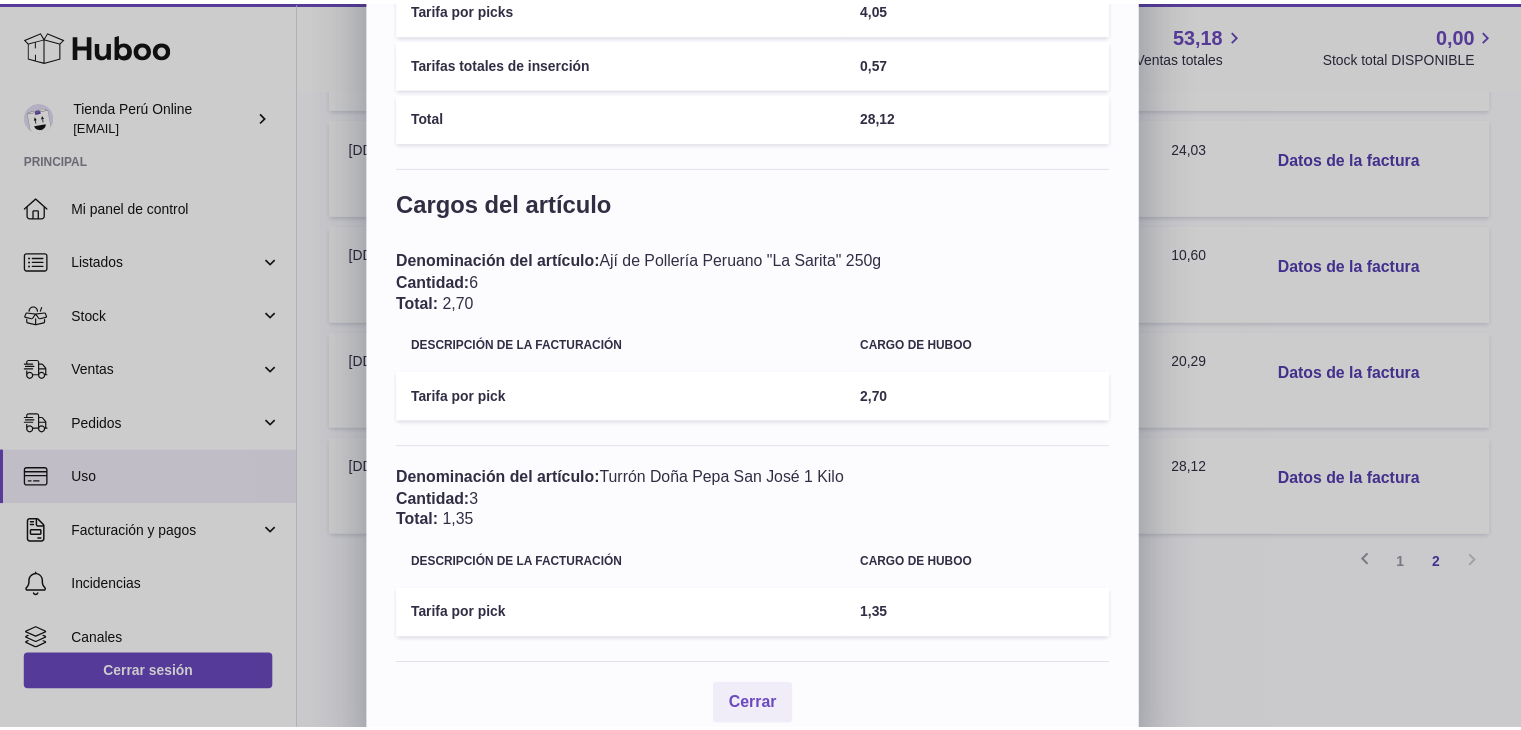 scroll, scrollTop: 387, scrollLeft: 0, axis: vertical 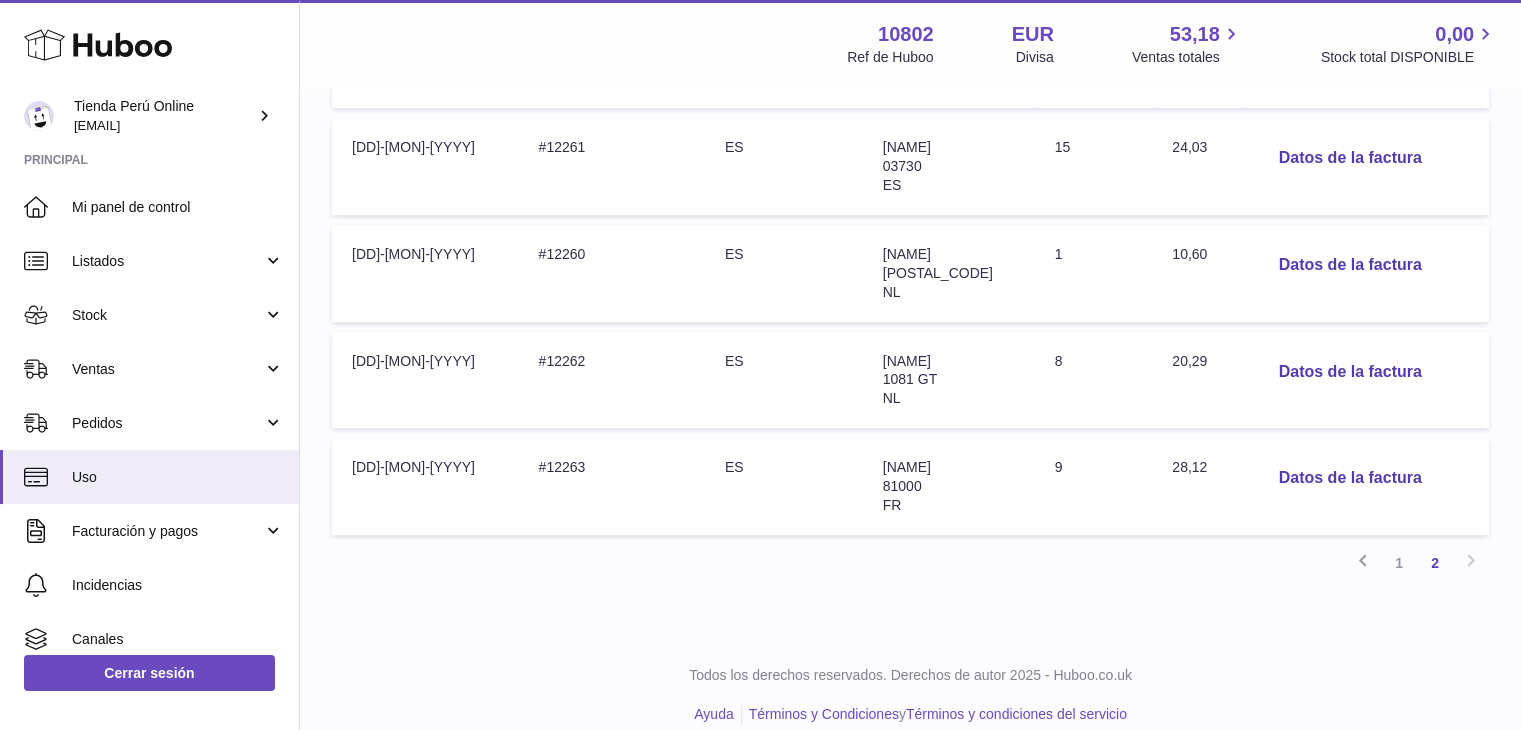 click at bounding box center [760, 365] 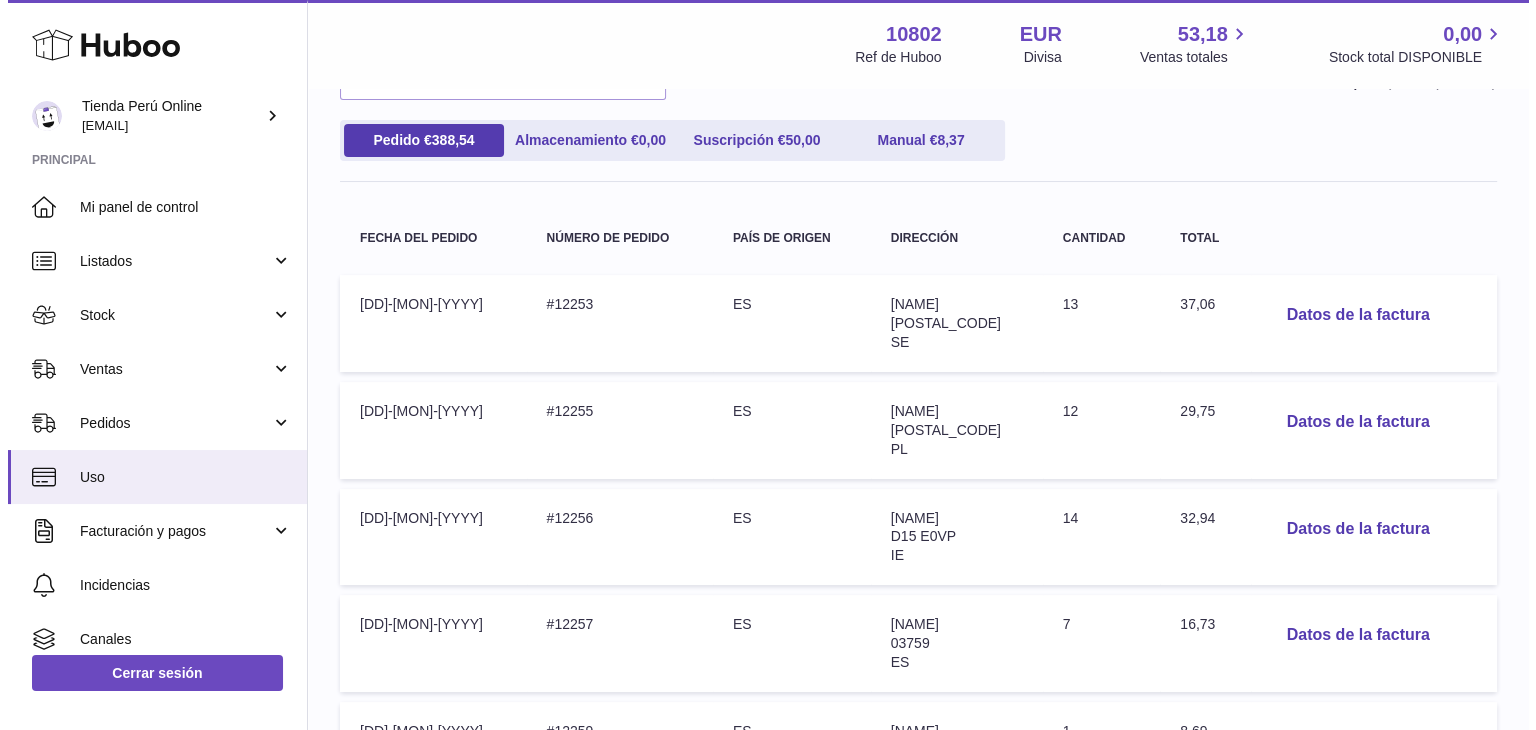 scroll, scrollTop: 200, scrollLeft: 0, axis: vertical 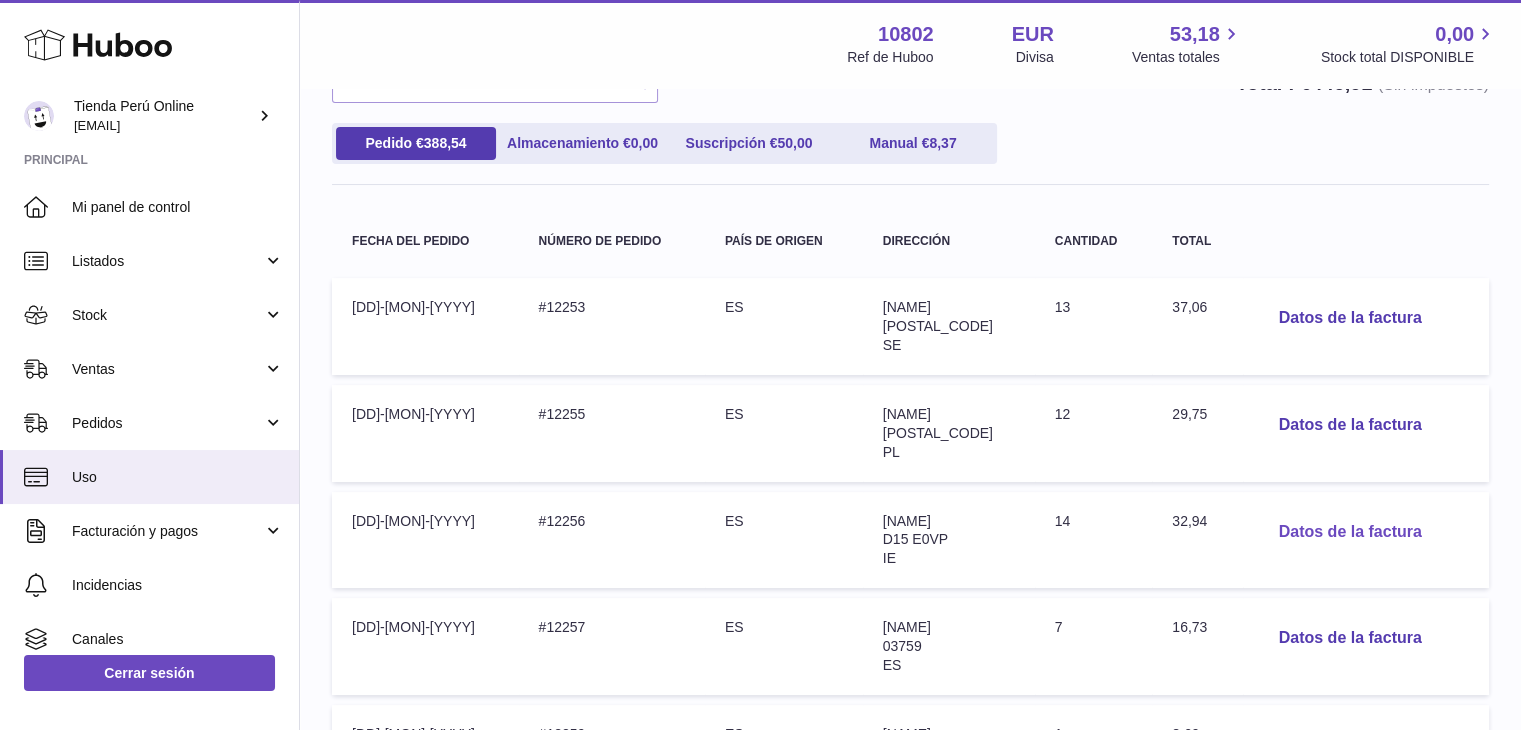 click on "Datos de la factura" at bounding box center [1350, 532] 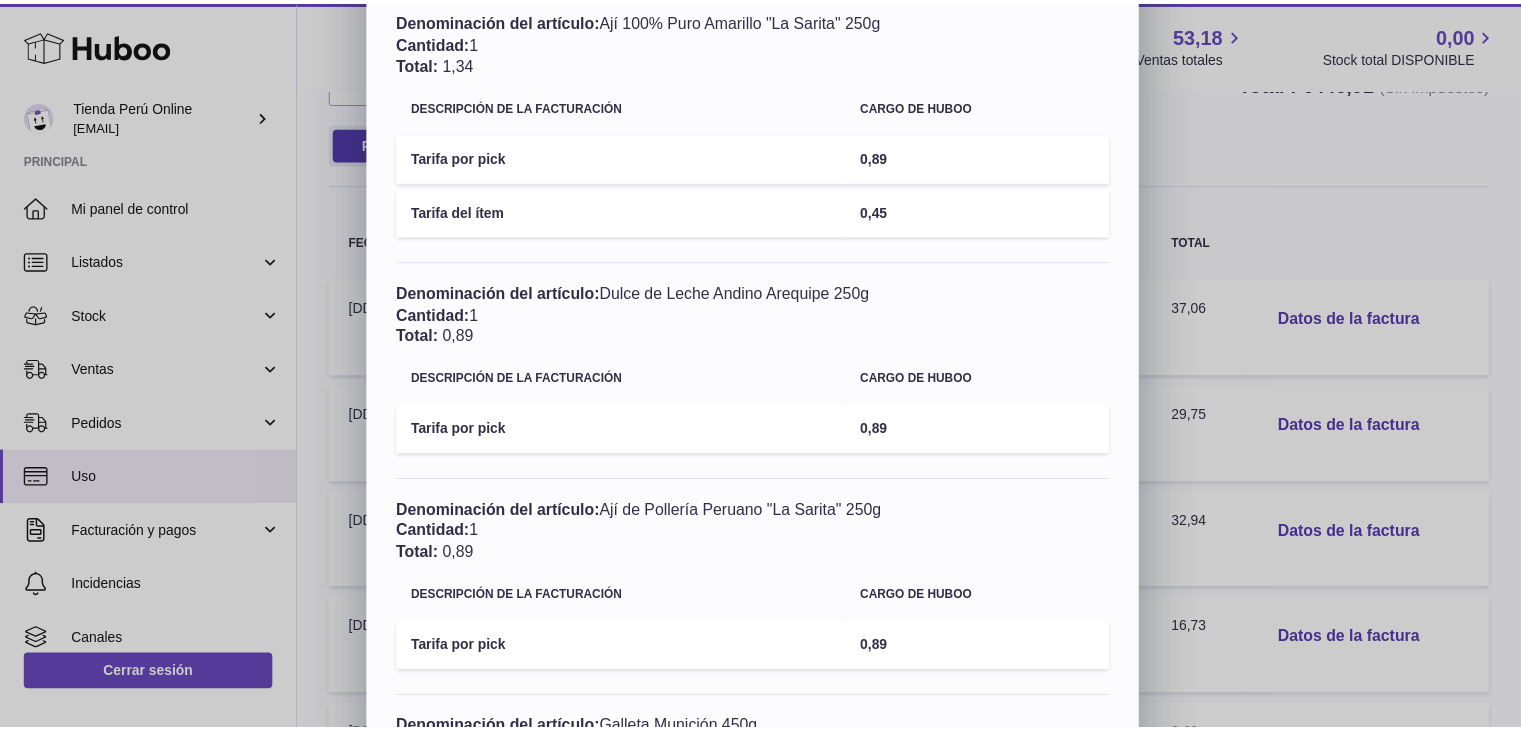 scroll, scrollTop: 0, scrollLeft: 0, axis: both 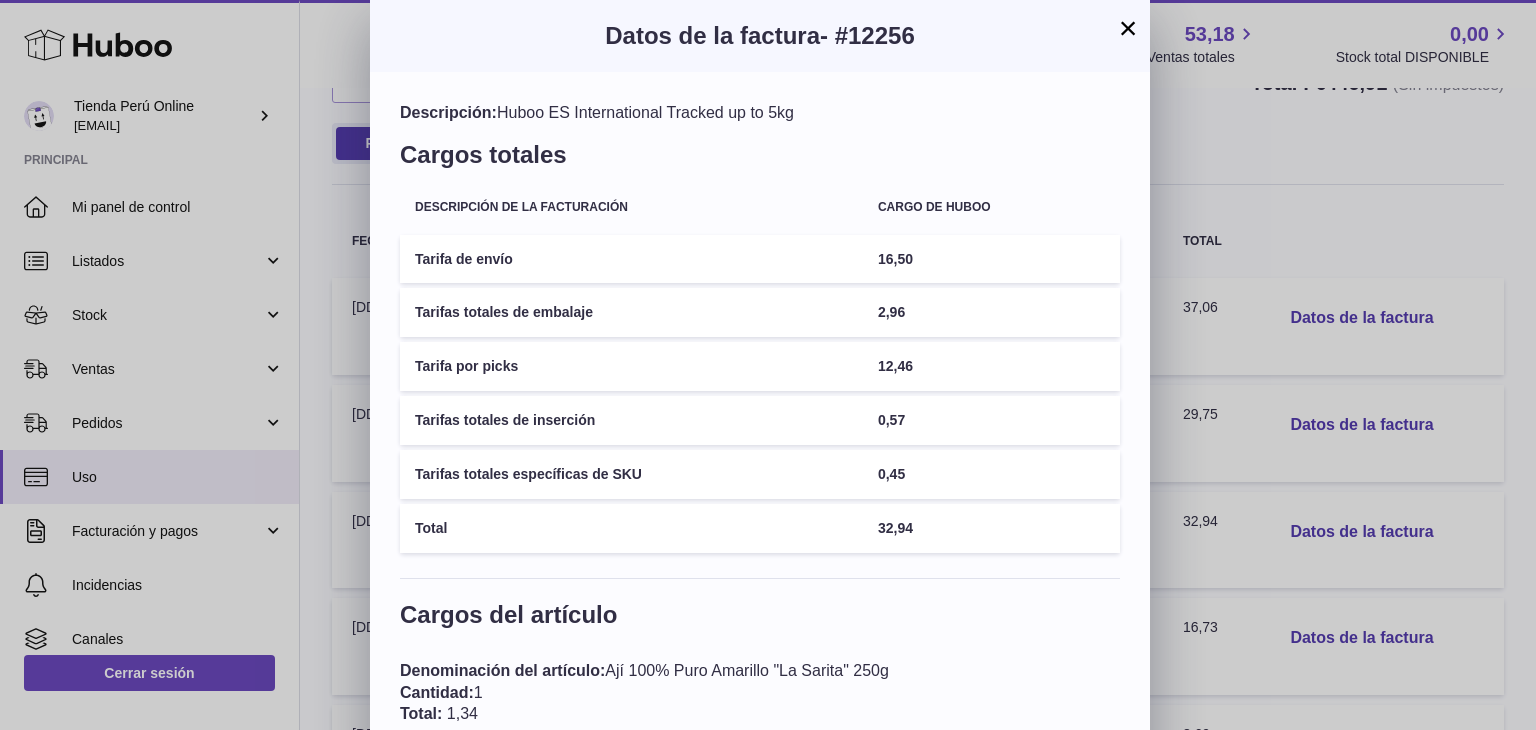 click on "Datos de la factura
- #12256" at bounding box center (760, 36) 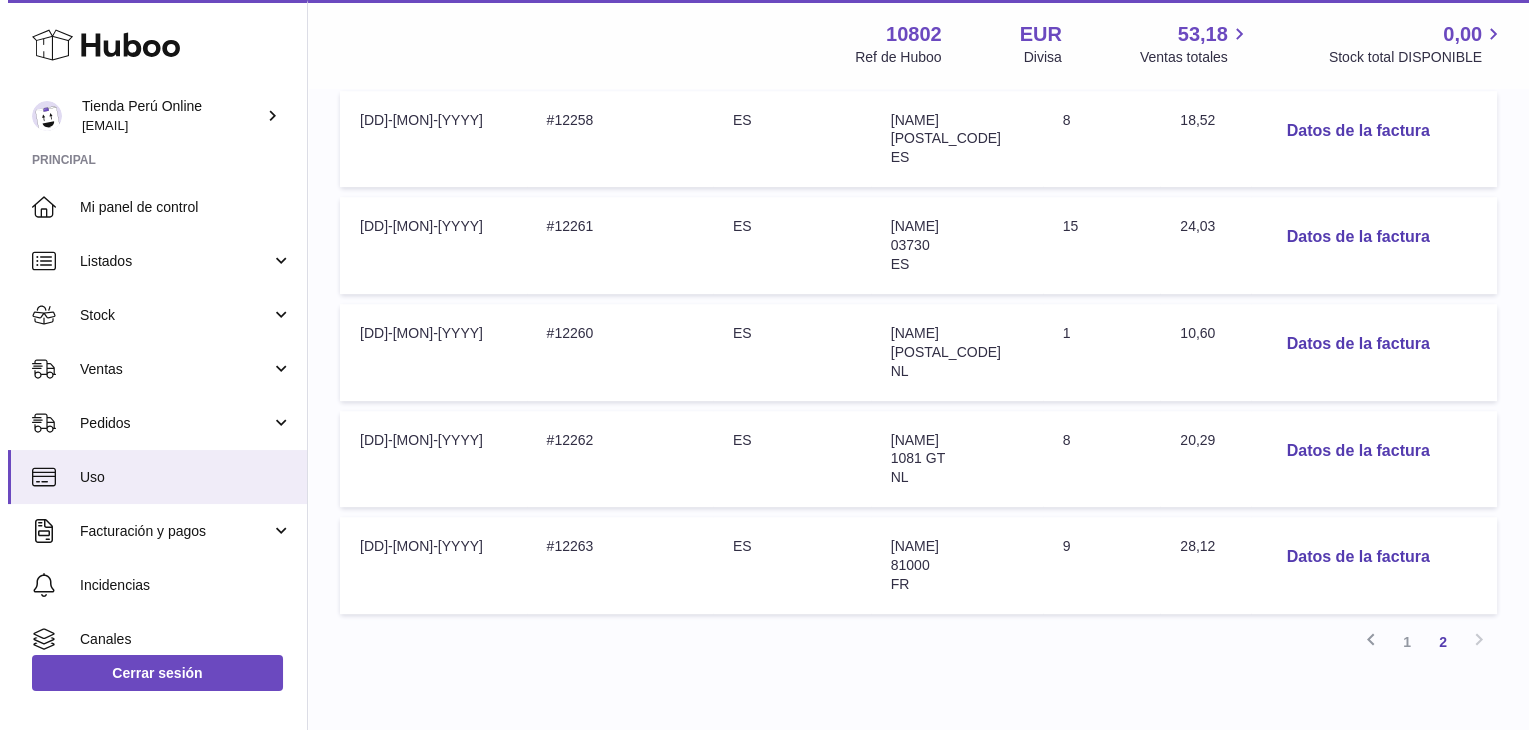 scroll, scrollTop: 1019, scrollLeft: 0, axis: vertical 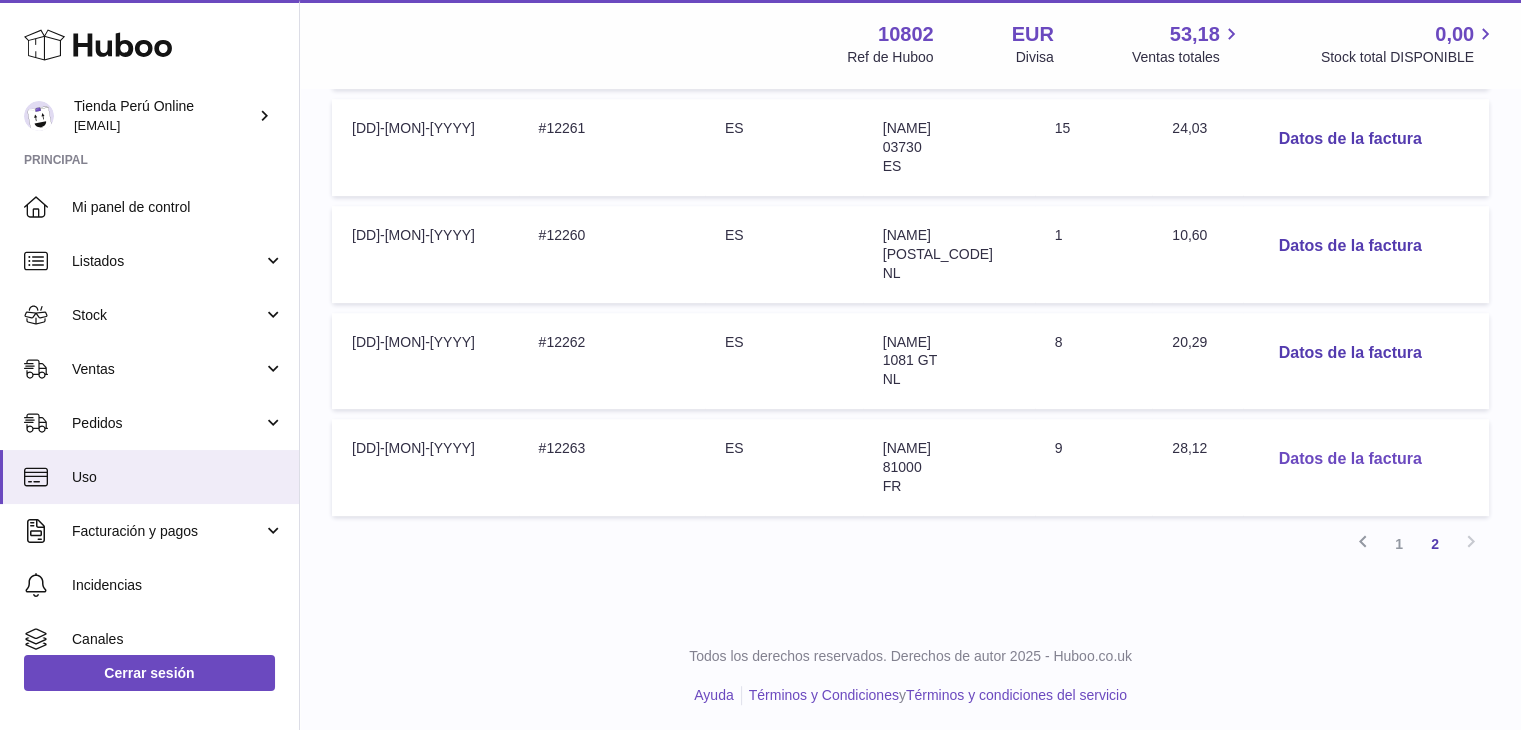 click on "Datos de la factura" at bounding box center [1350, 459] 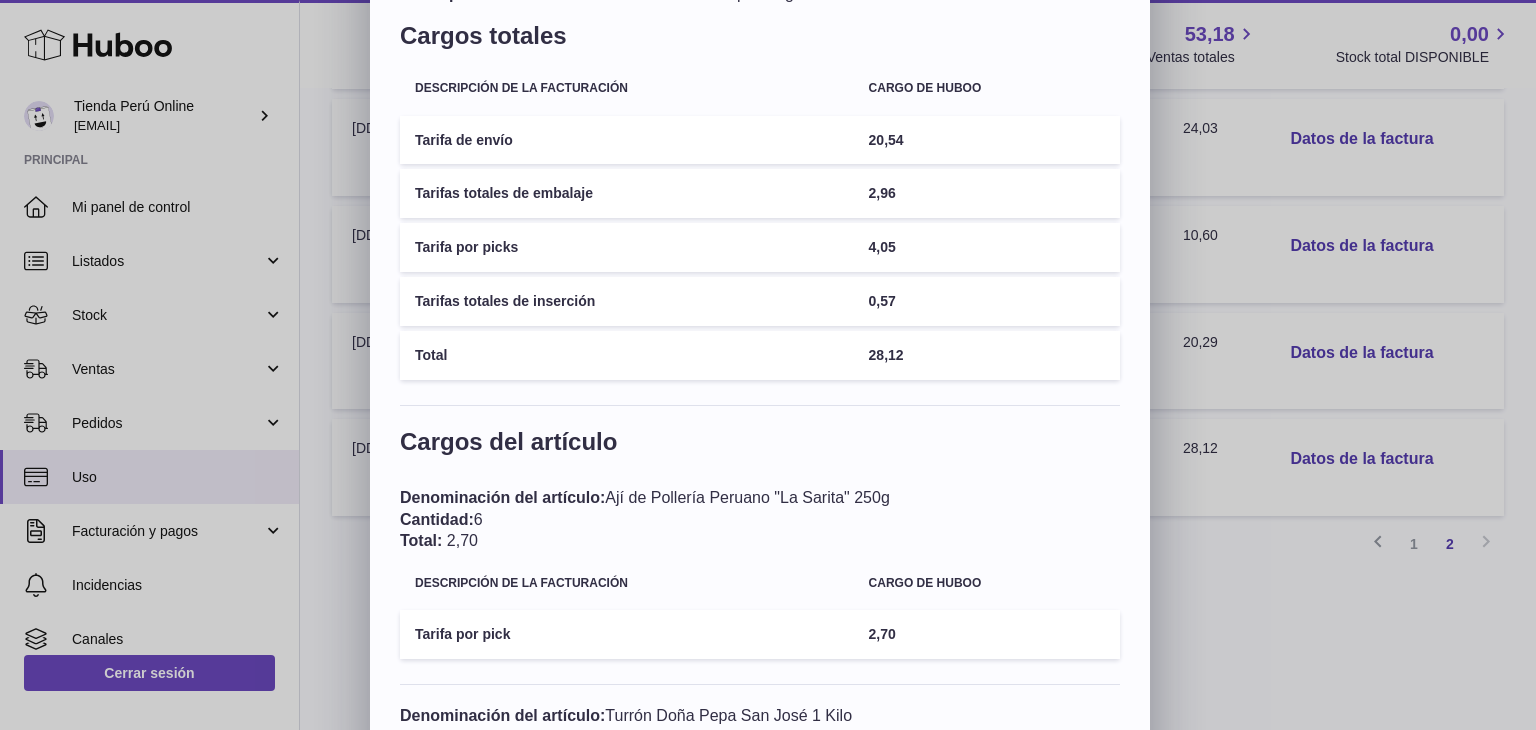 scroll, scrollTop: 0, scrollLeft: 0, axis: both 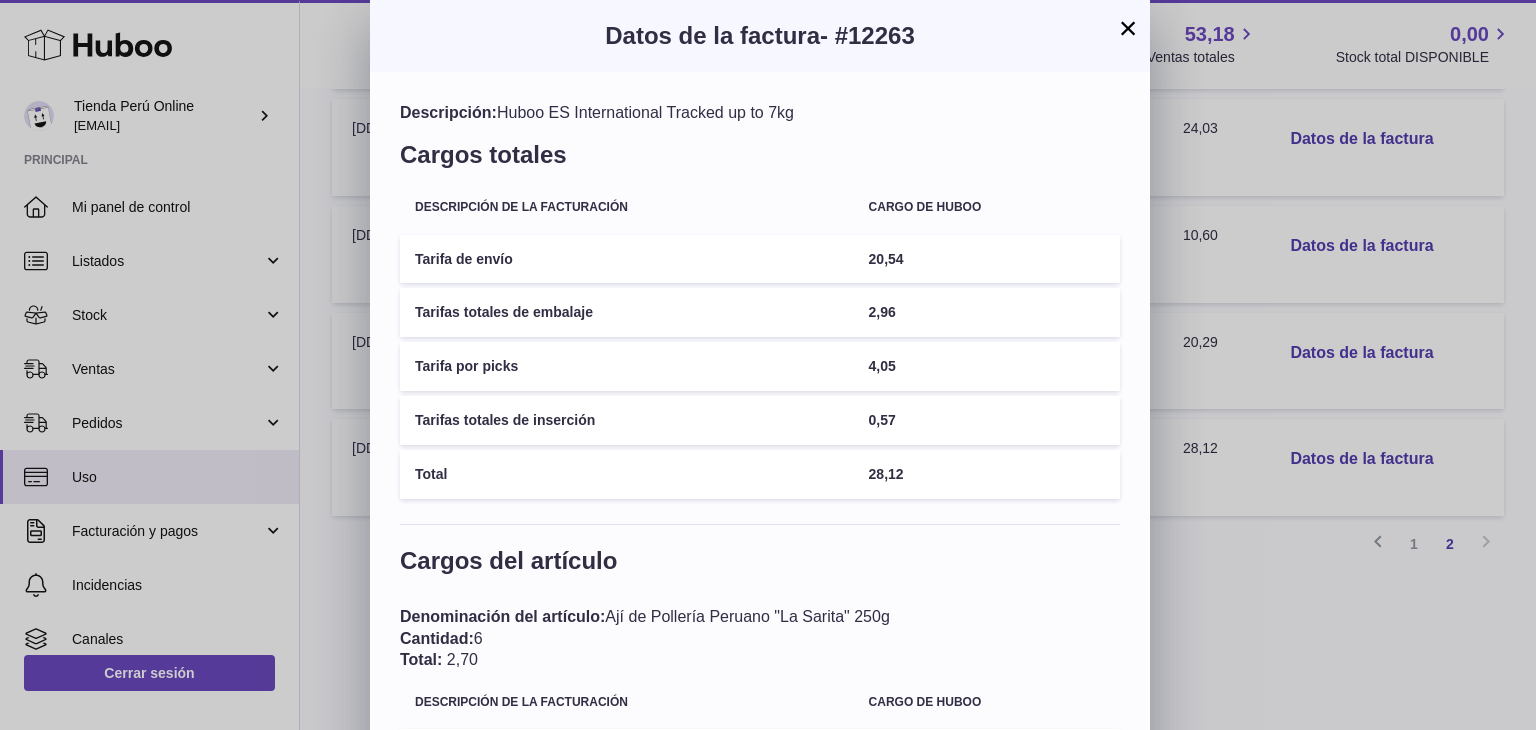click on "×" at bounding box center [1128, 28] 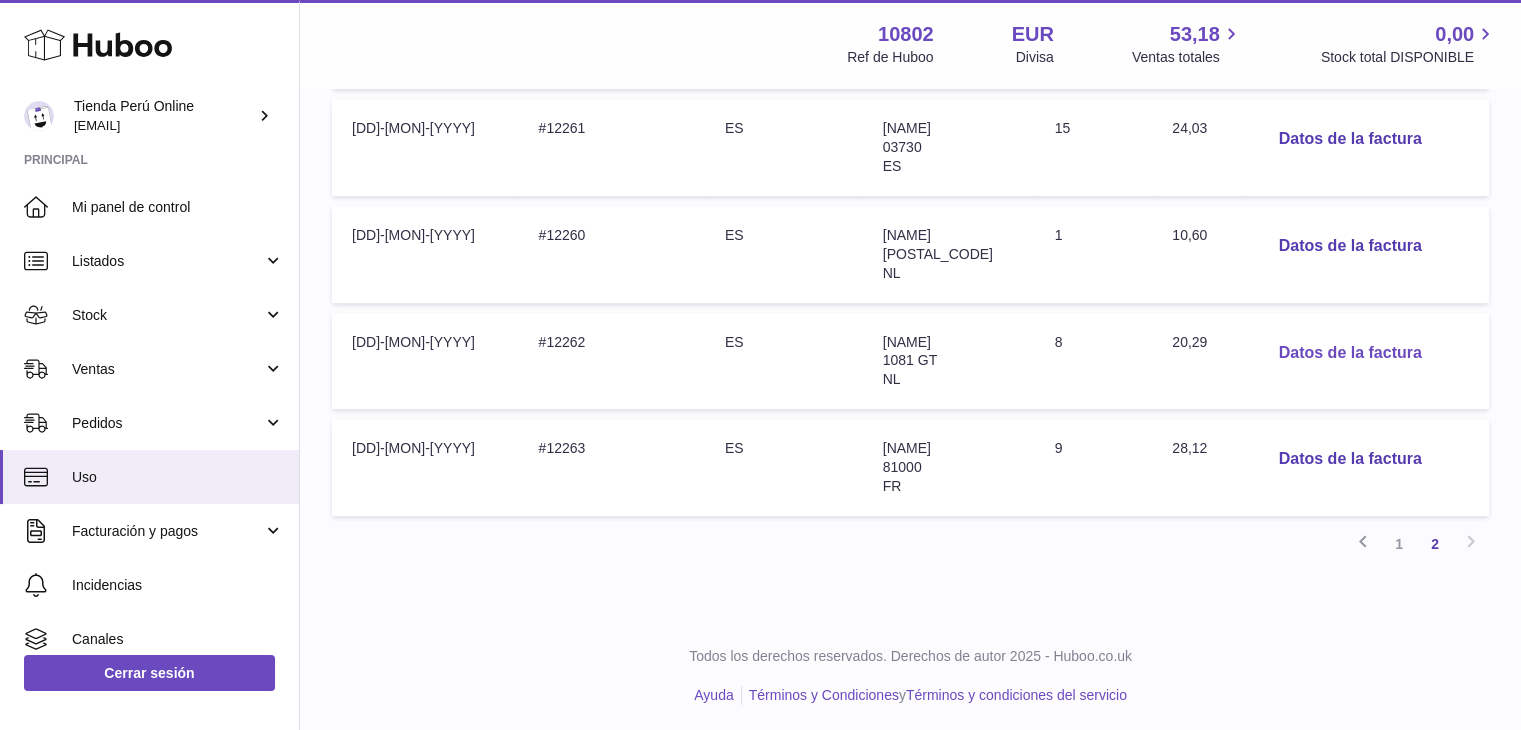 click on "Datos de la factura" at bounding box center (1350, 353) 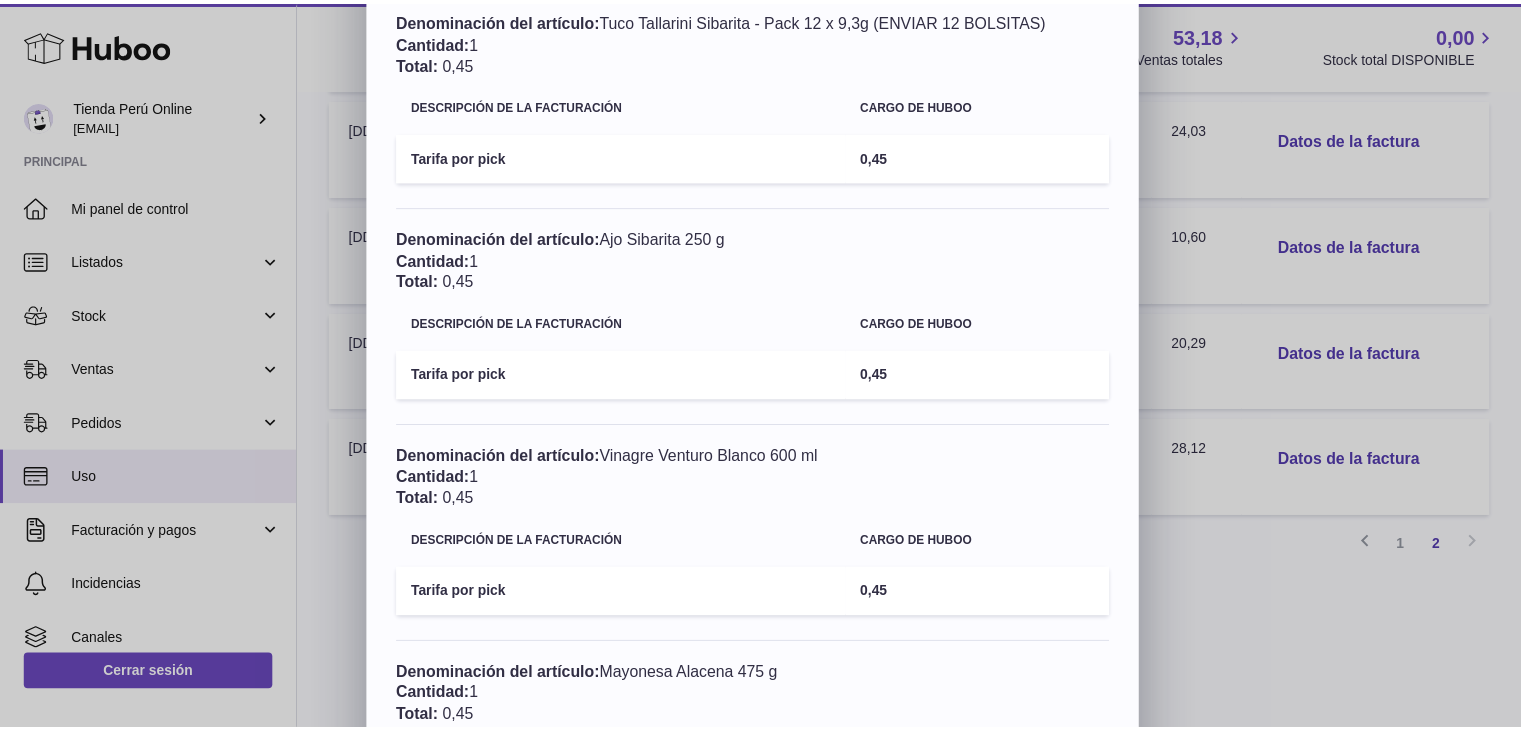 scroll, scrollTop: 600, scrollLeft: 0, axis: vertical 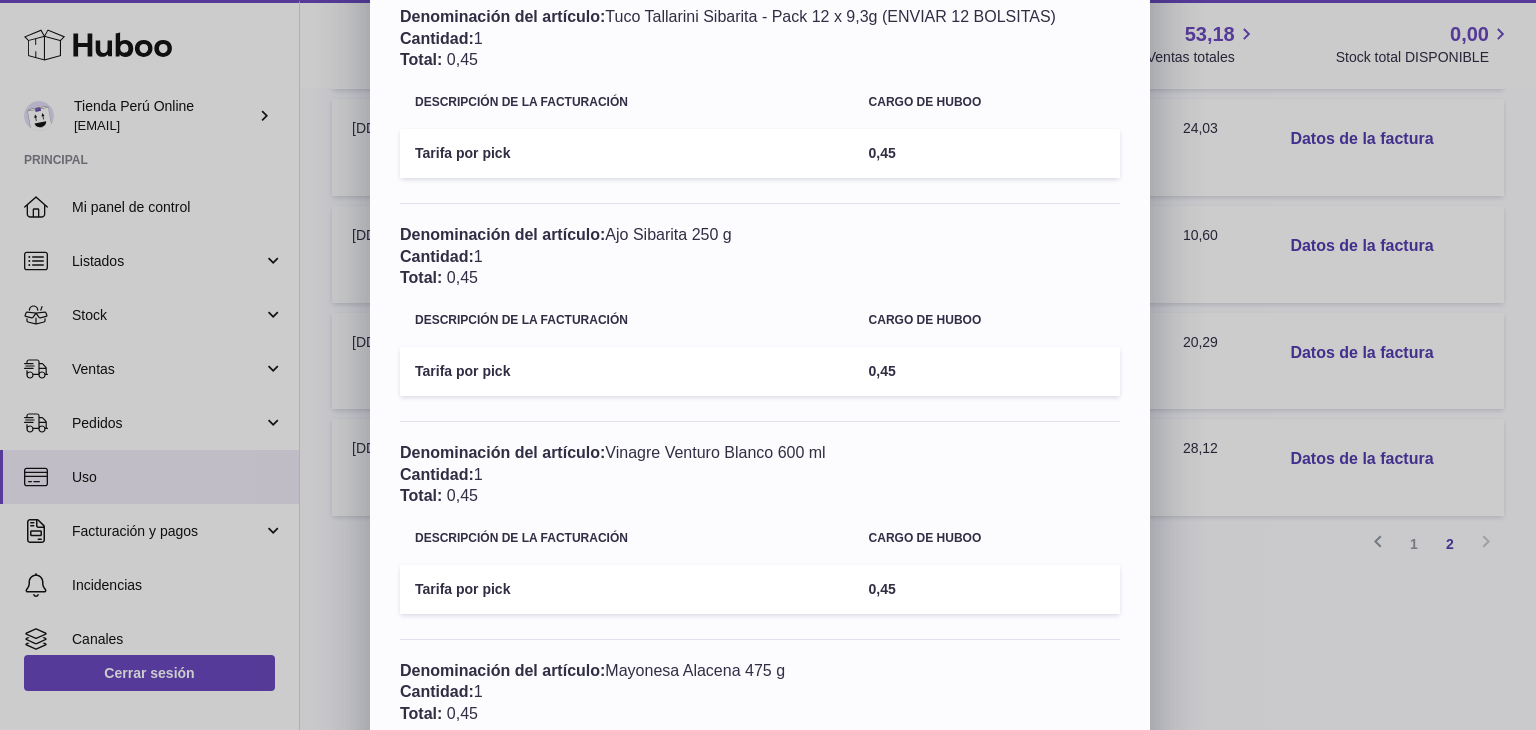 click on "×
Datos de la factura
- #12262
Descripción:
Huboo ES International Tracked up to 5kg
Cargos totales   Descripción de la facturación   Cargo de Huboo   Tarifa de envío   13,16 Tarifas totales de embalaje   2,96 Tarifa por picks   3,60 Tarifas totales de inserción   0,57 Total   20,29     Cargos del artículo
Denominación del artículo:
Tuco Tallarini Sibarita - Pack 12 x 9,3g (ENVIAR 12 BOLSITAS)   Cantidad:
1   Total:   0,45   Descripción de la facturación   Cargo de Huboo   Tarifa por pick   0,45
Denominación del artículo:
Ajo Sibarita 250 g   Cantidad:
1   Total:   0,45   Descripción de la facturación   Cargo de Huboo   Tarifa por pick   0,45
Denominación del artículo:
Vinagre Venturo Blanco 600 ml   Cantidad:
1   Total:   0,45   Descripción de la facturación   Cargo de Huboo     0,45" at bounding box center [768, 283] 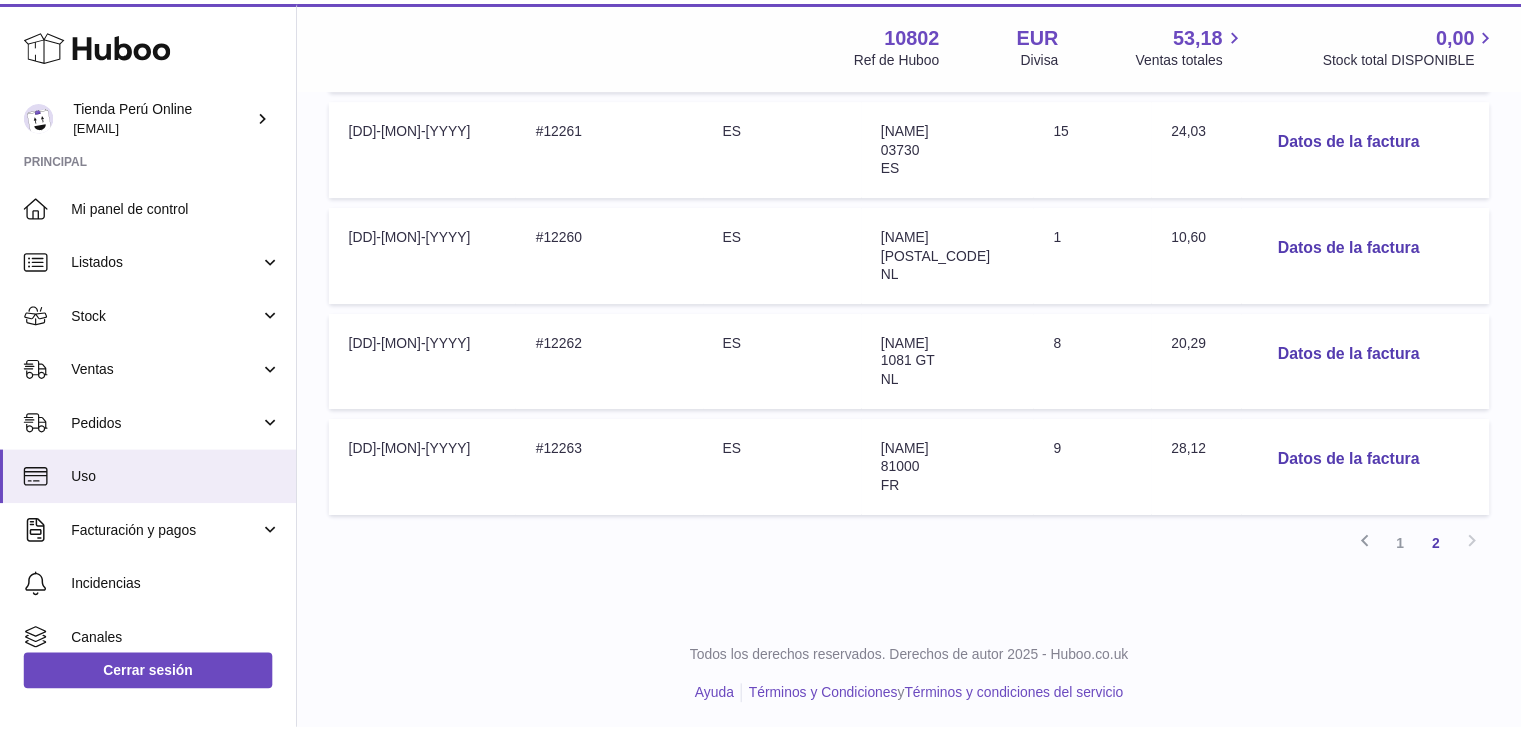 scroll, scrollTop: 0, scrollLeft: 0, axis: both 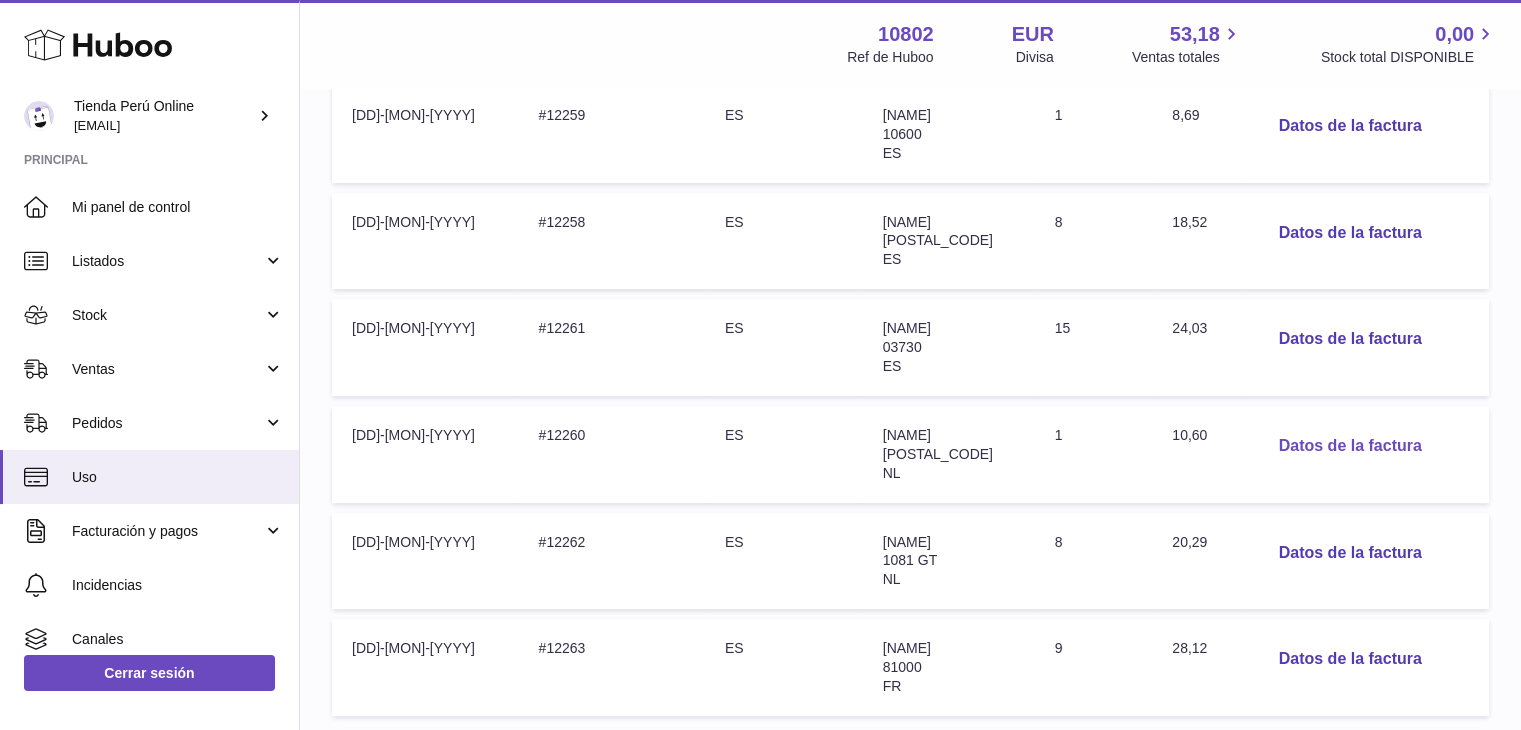 click on "Datos de la factura" at bounding box center (1350, 446) 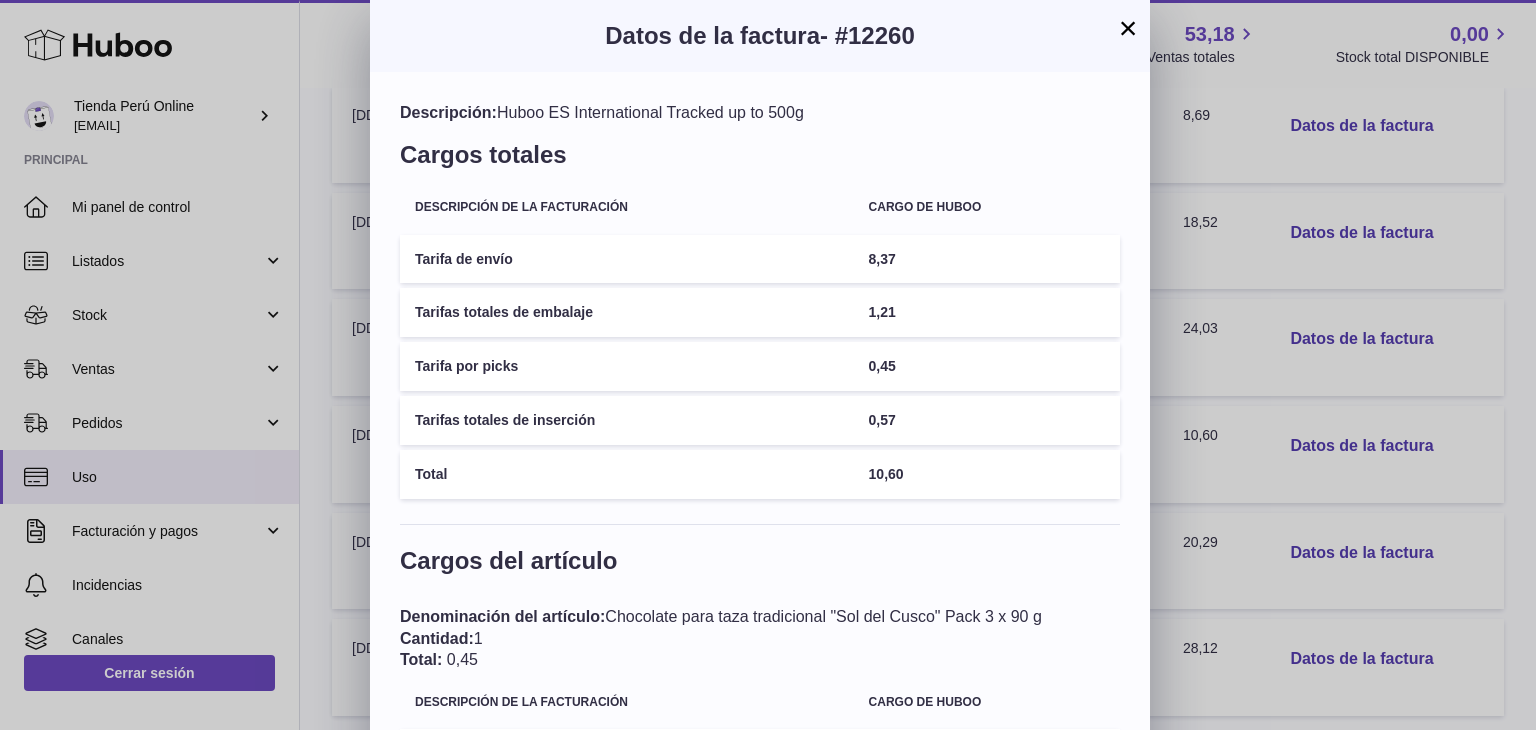 scroll, scrollTop: 0, scrollLeft: 0, axis: both 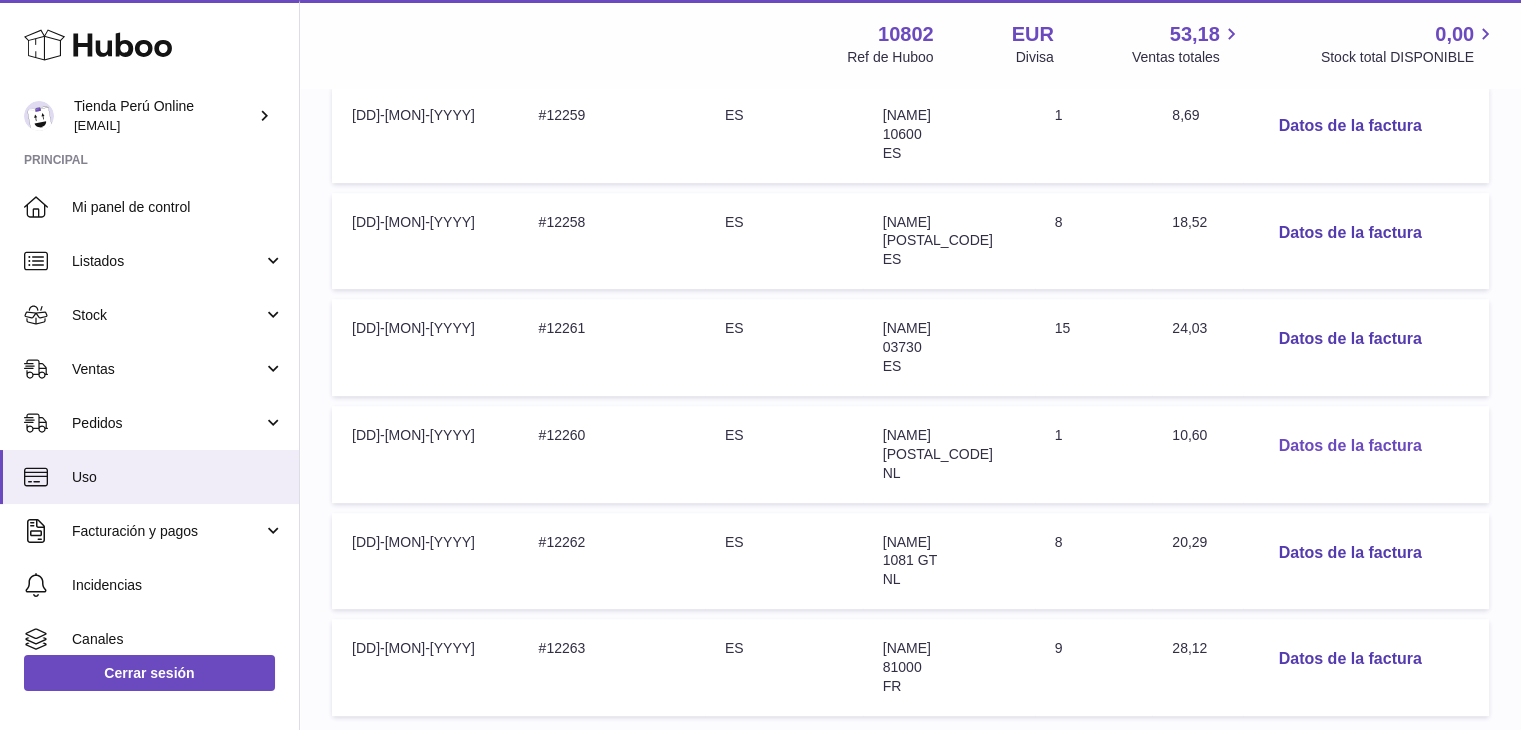 click on "Datos de la factura" at bounding box center [1350, 446] 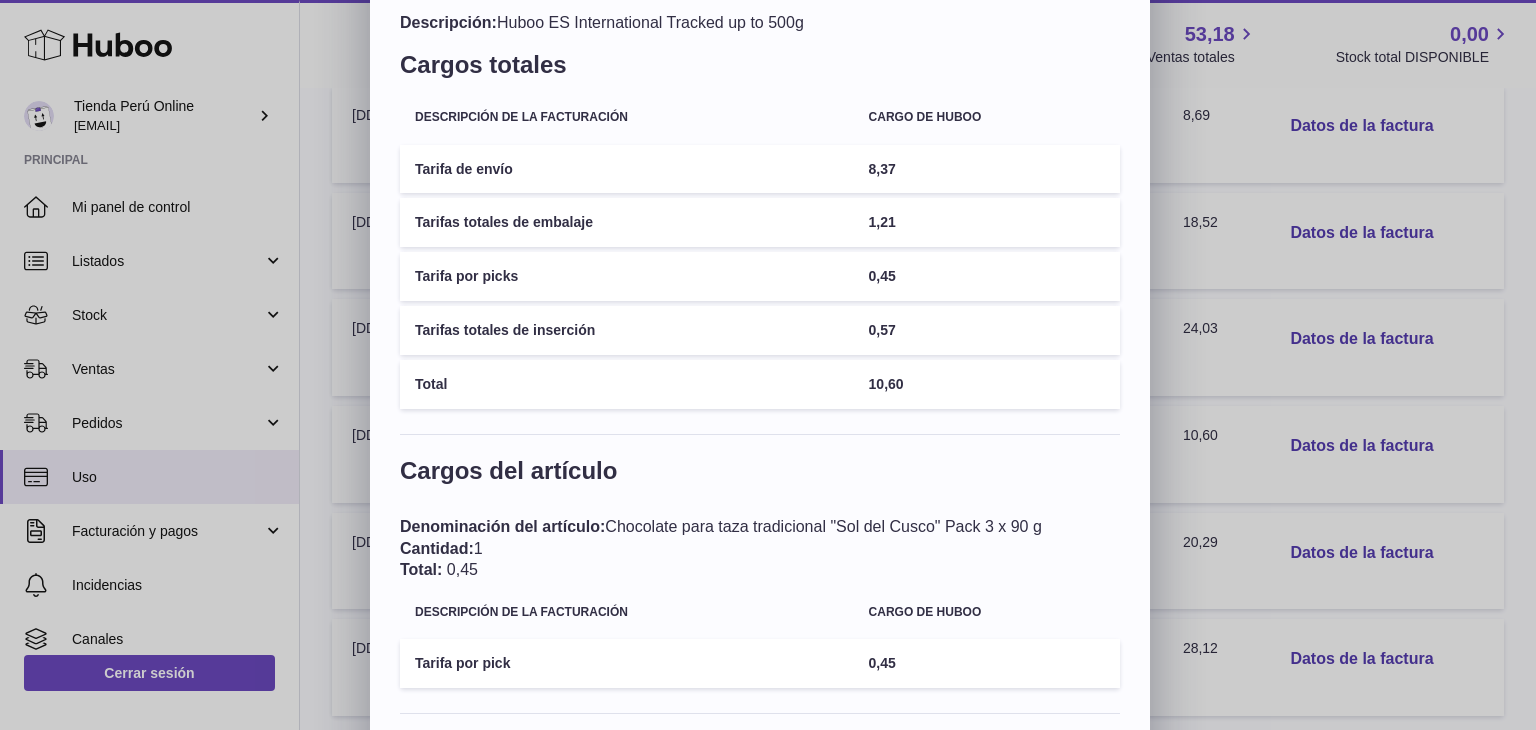 scroll, scrollTop: 0, scrollLeft: 0, axis: both 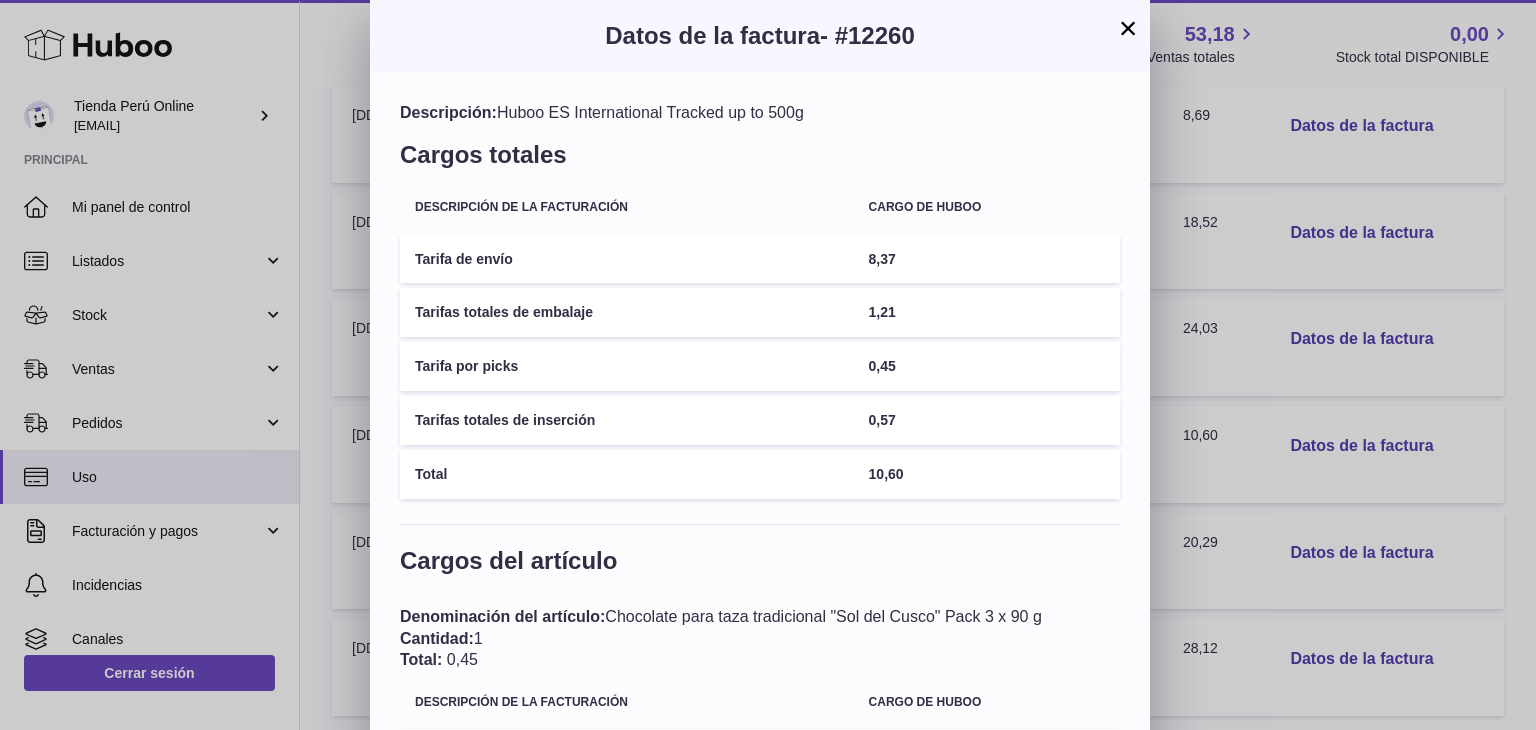 click on "×" at bounding box center (1128, 28) 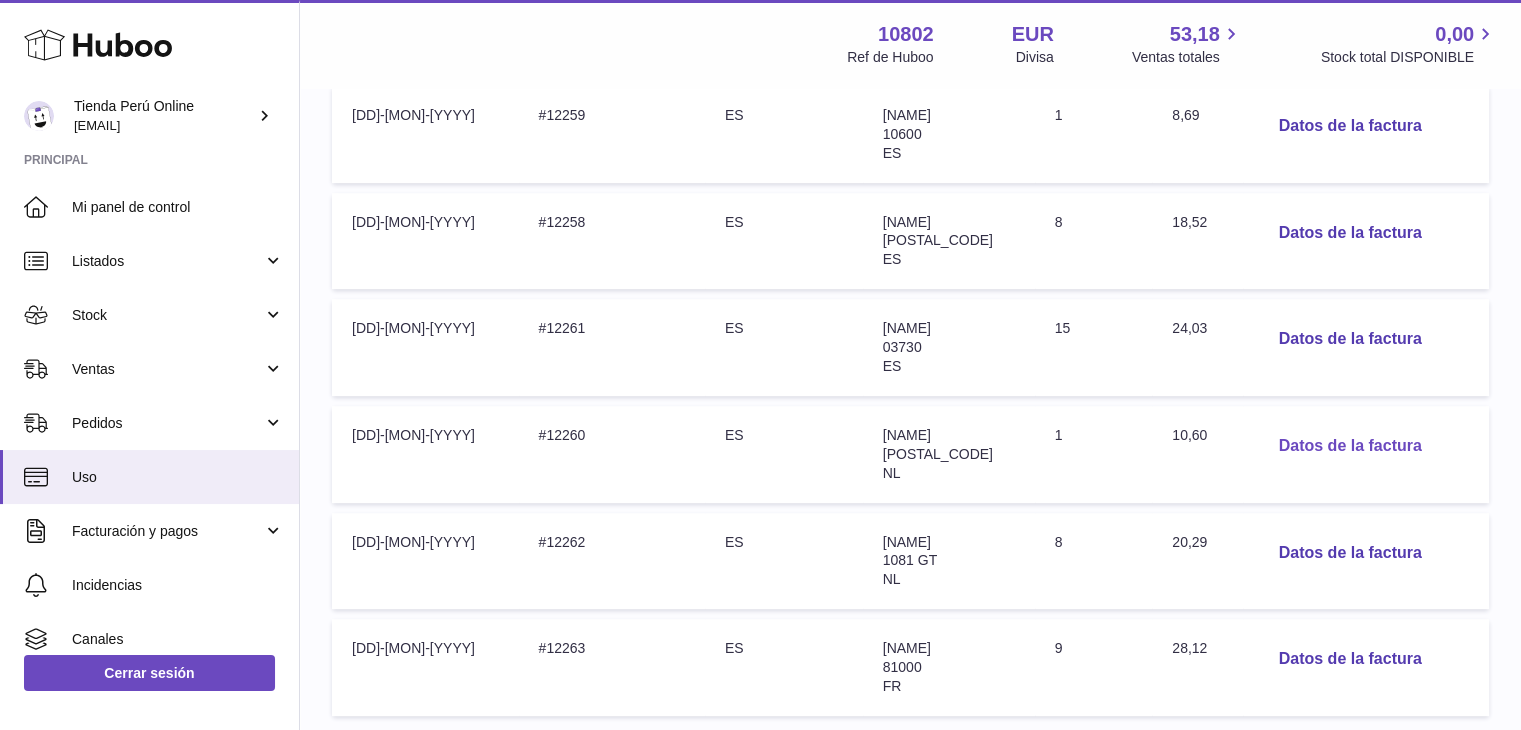 click on "Datos de la factura" at bounding box center [1350, 446] 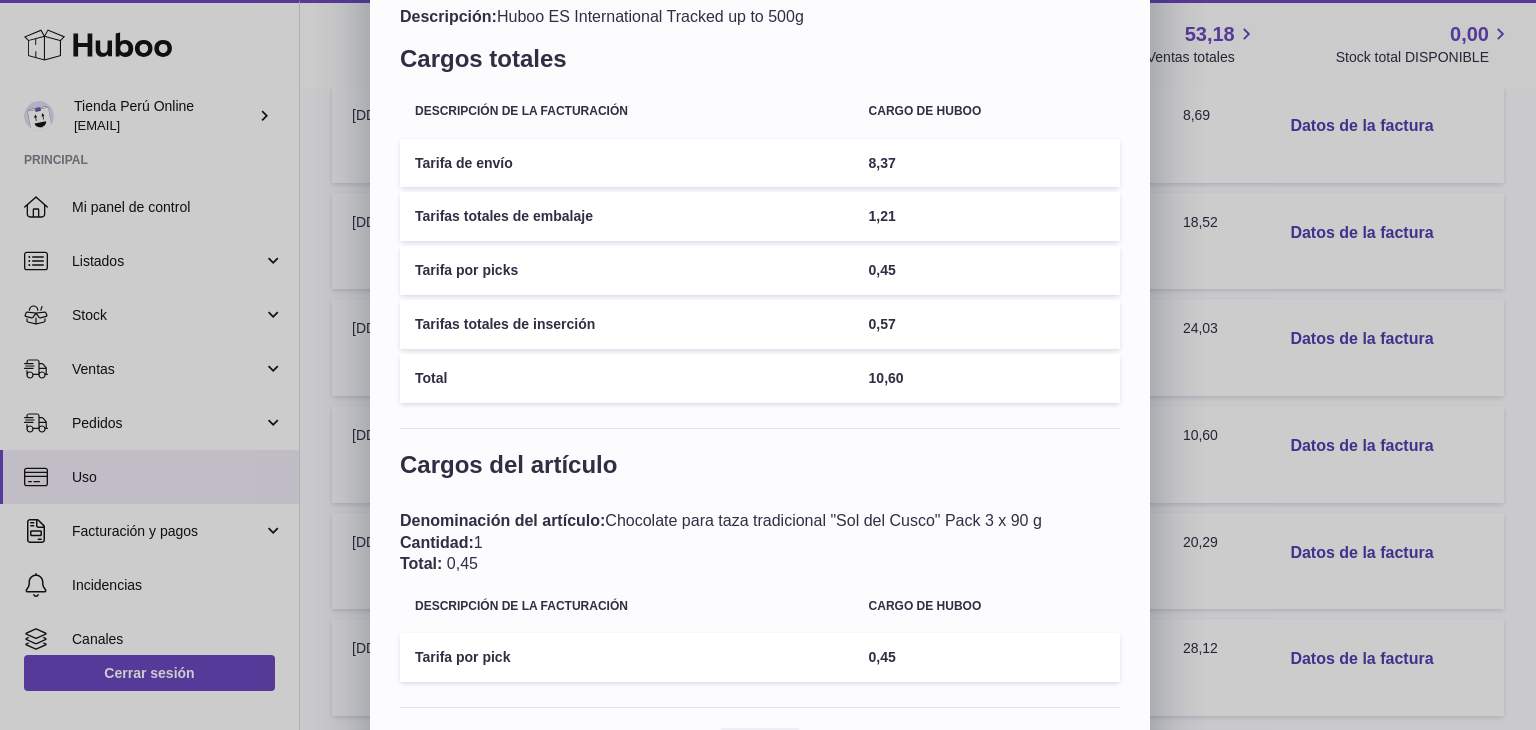 scroll, scrollTop: 0, scrollLeft: 0, axis: both 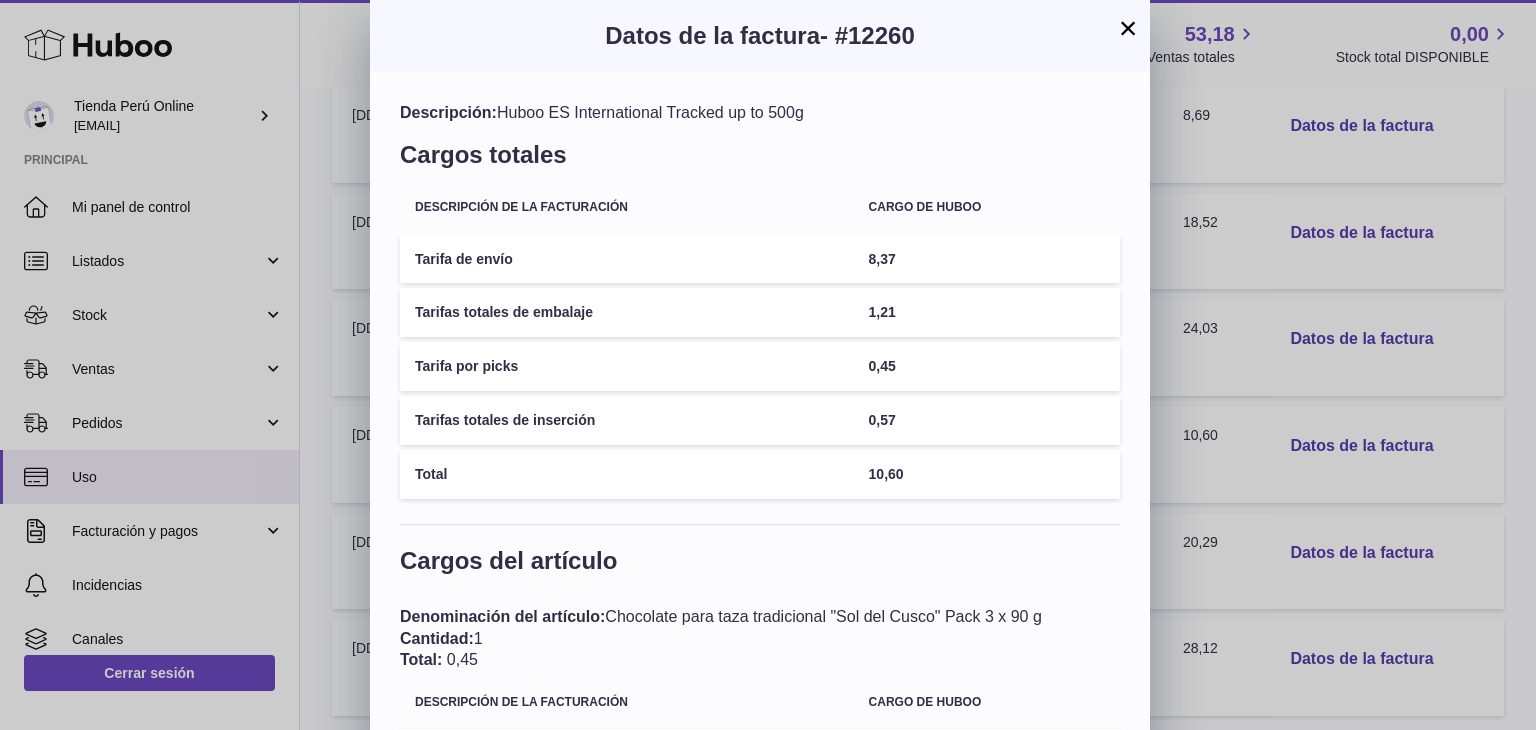 click on "×" at bounding box center (1128, 28) 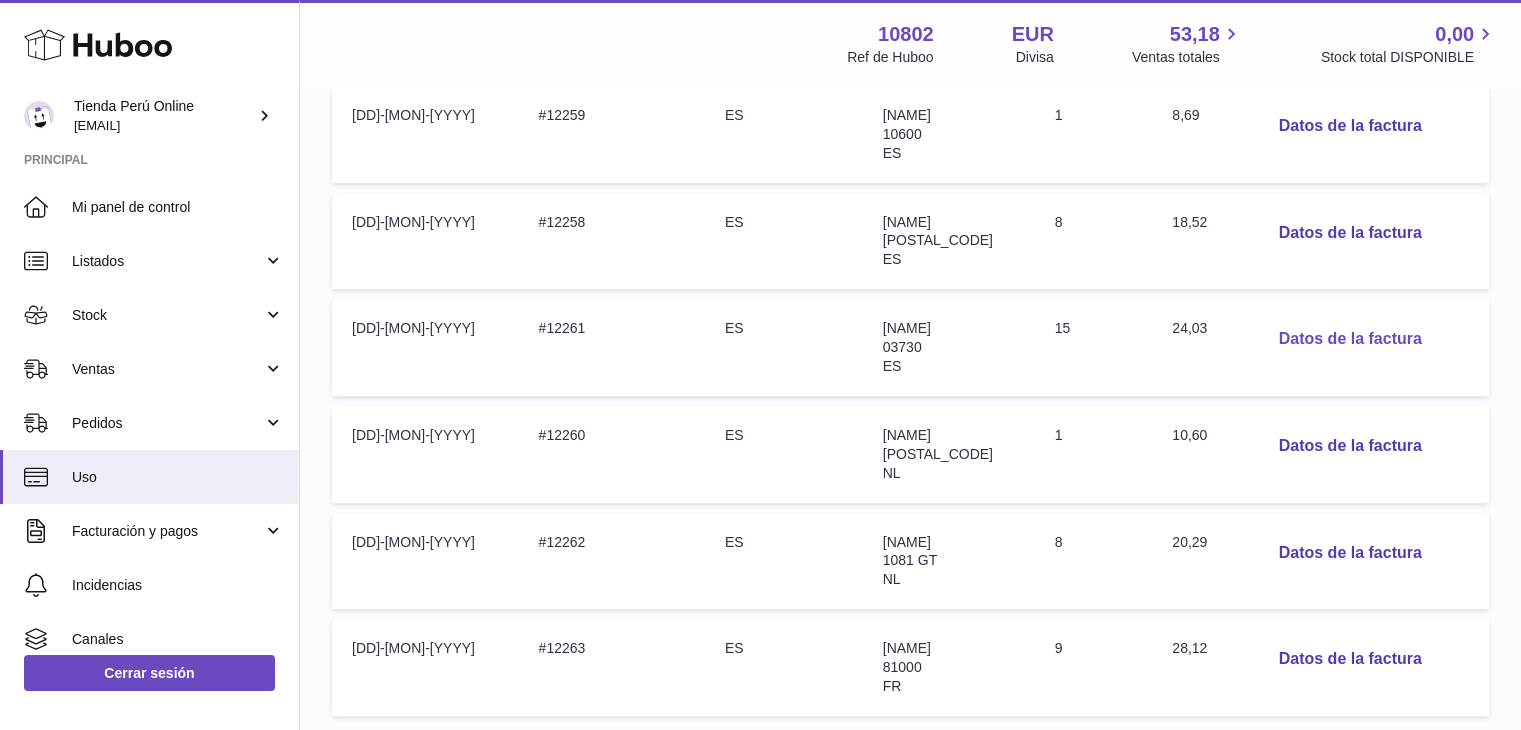 click on "Datos de la factura" at bounding box center (1350, 339) 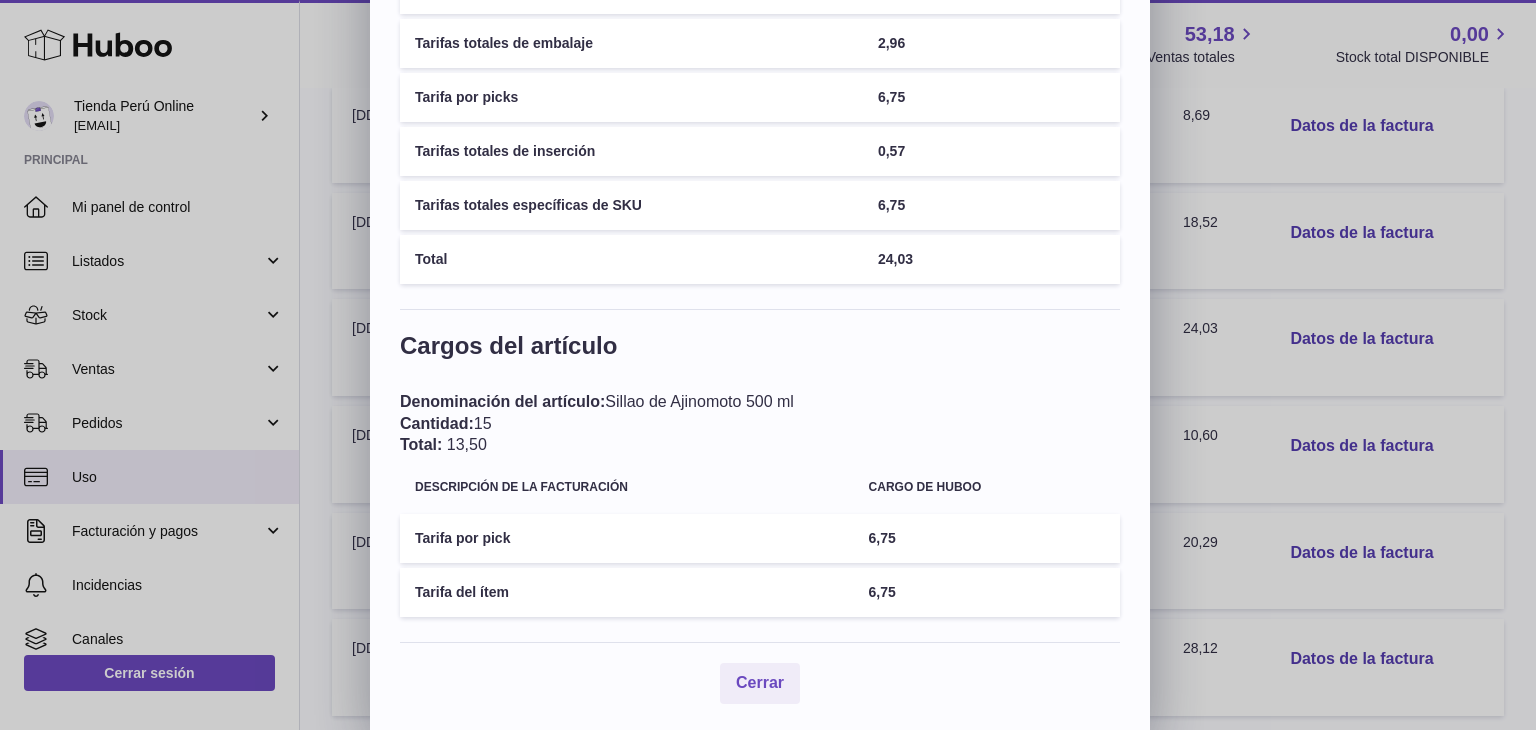 scroll, scrollTop: 275, scrollLeft: 0, axis: vertical 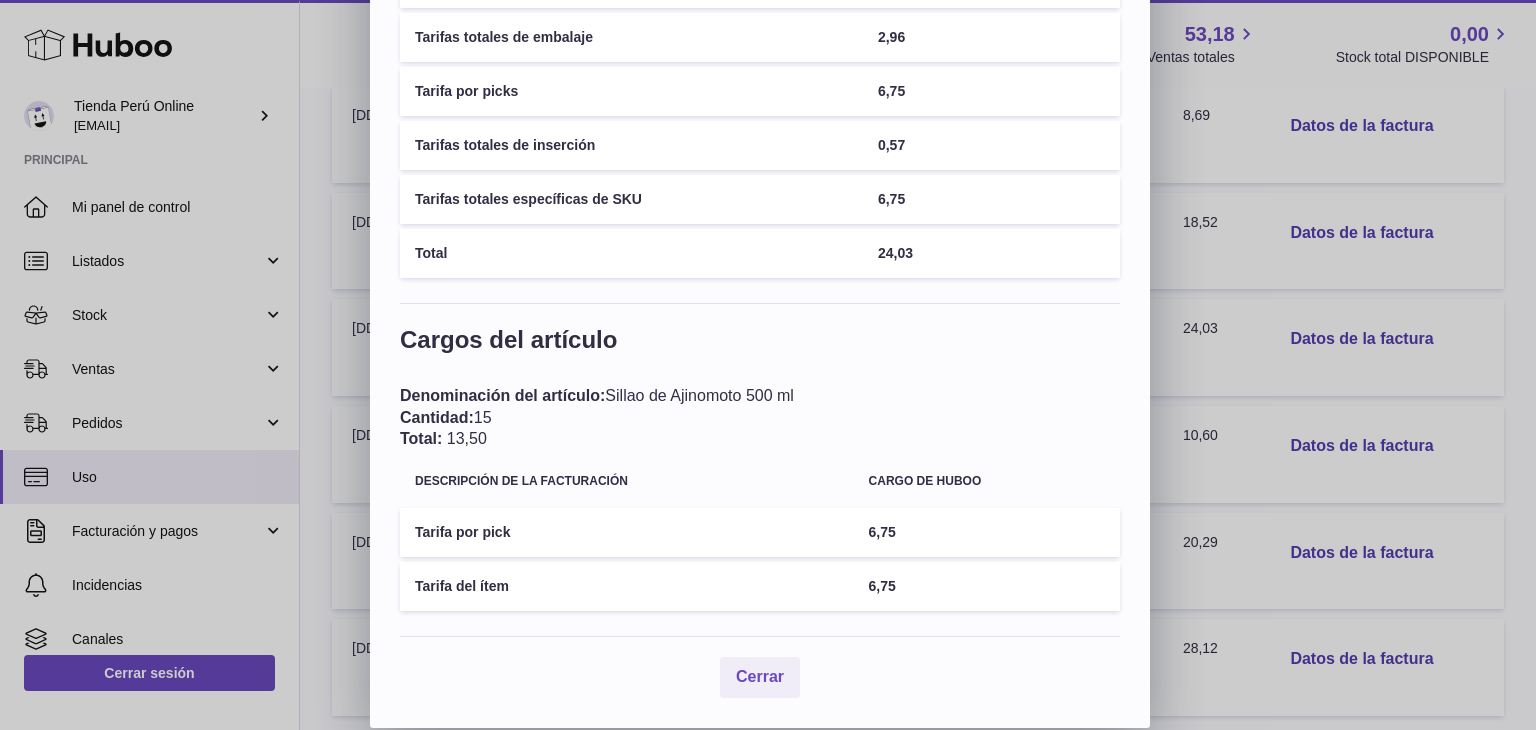 drag, startPoint x: 636, startPoint y: 393, endPoint x: 776, endPoint y: 397, distance: 140.05713 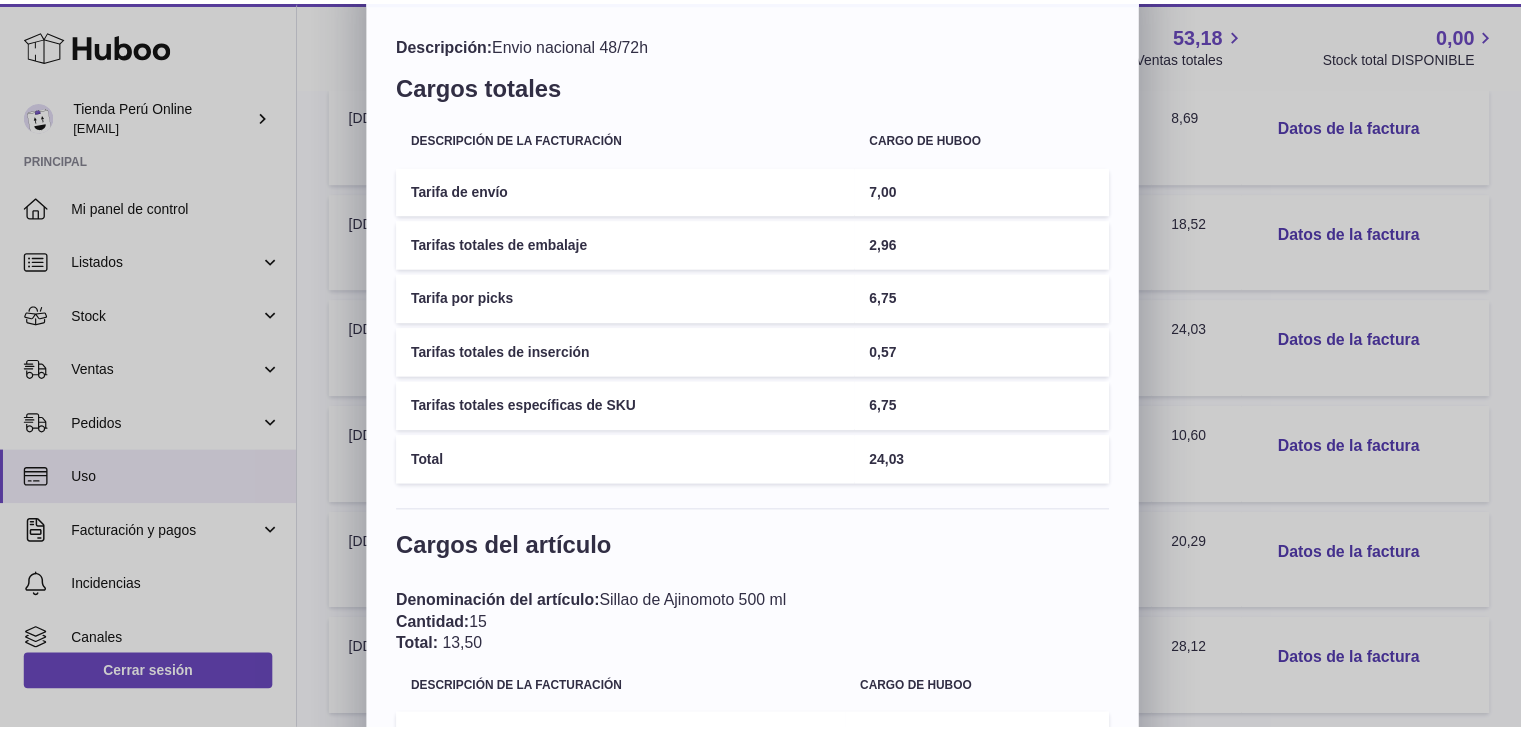 scroll, scrollTop: 275, scrollLeft: 0, axis: vertical 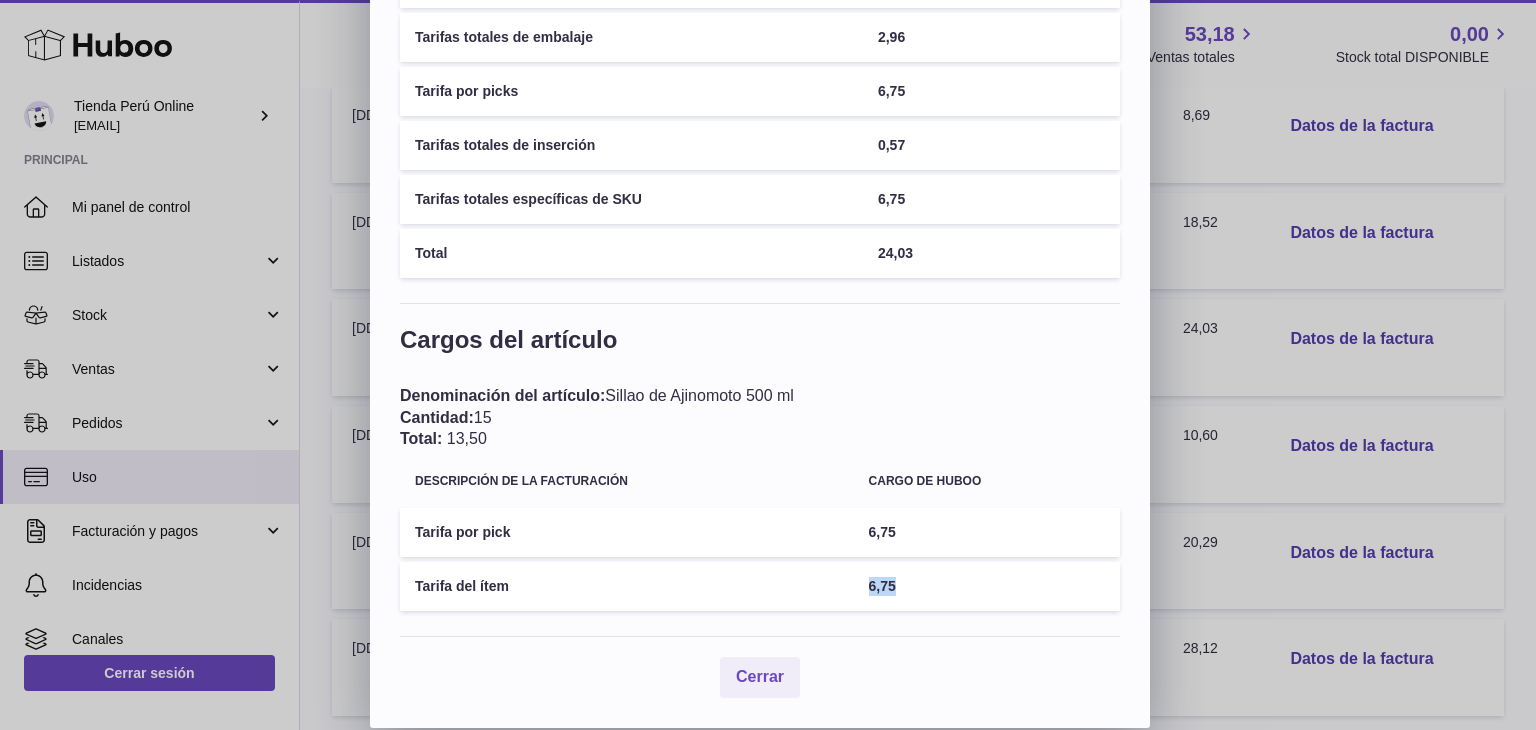 drag, startPoint x: 935, startPoint y: 586, endPoint x: 817, endPoint y: 585, distance: 118.004234 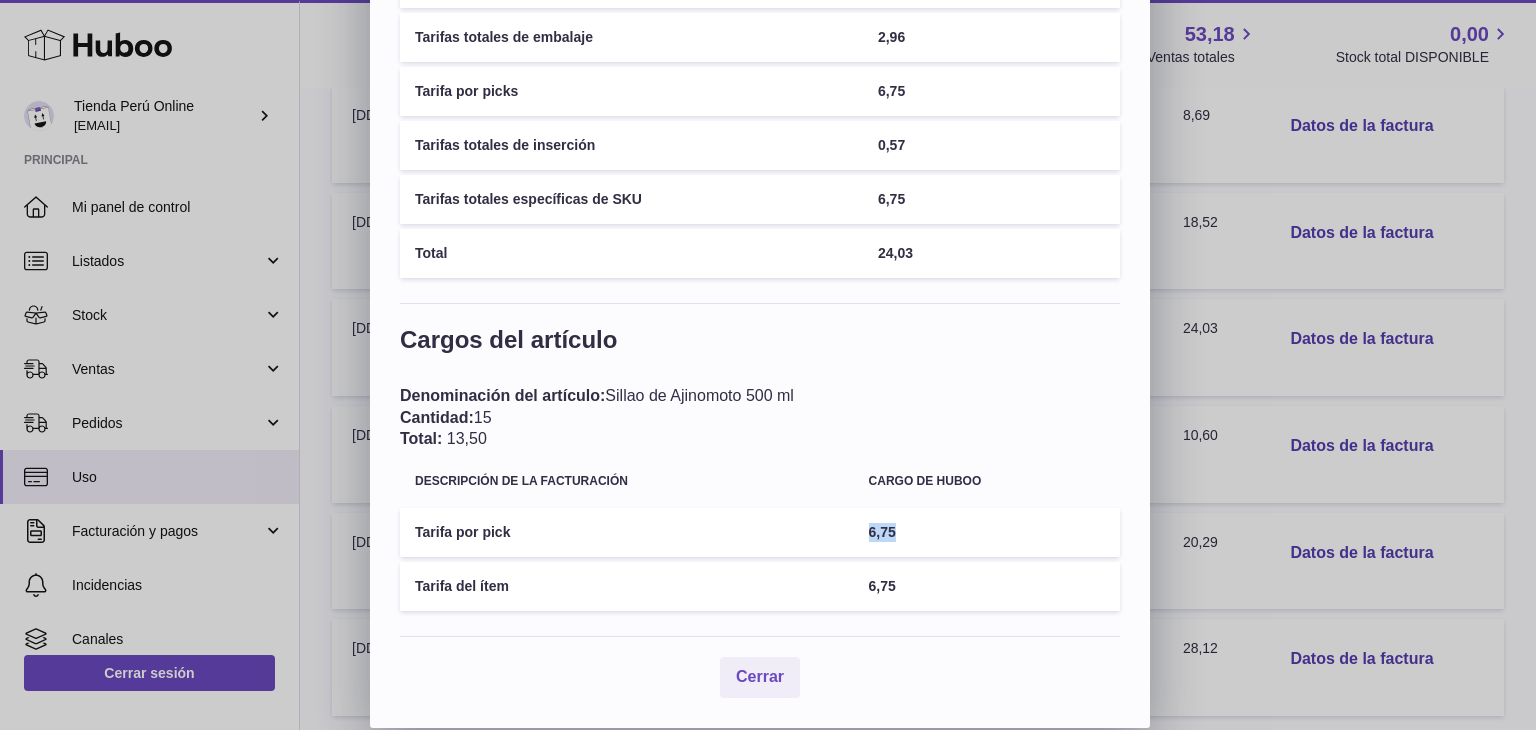 drag, startPoint x: 922, startPoint y: 541, endPoint x: 828, endPoint y: 532, distance: 94.42987 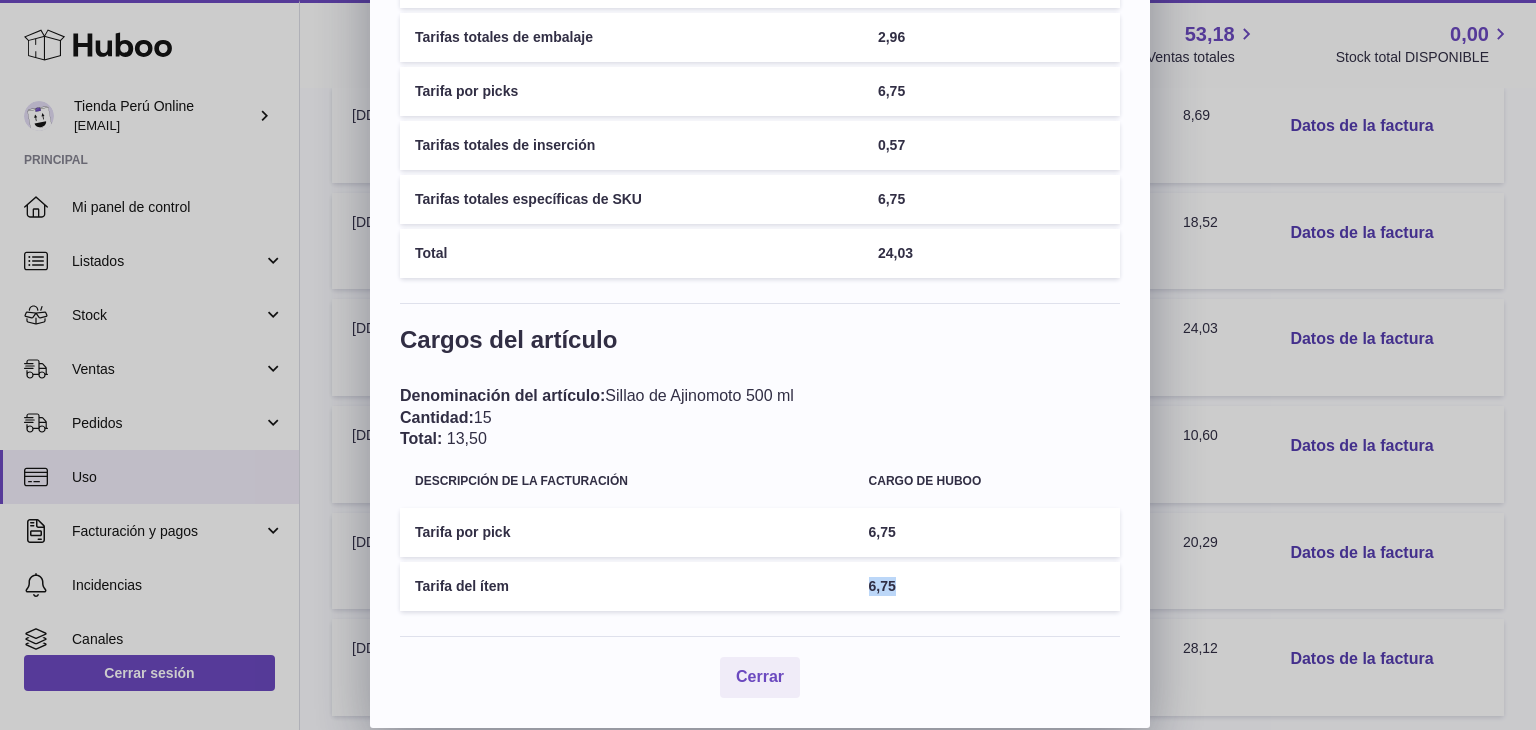 drag, startPoint x: 906, startPoint y: 582, endPoint x: 840, endPoint y: 577, distance: 66.189125 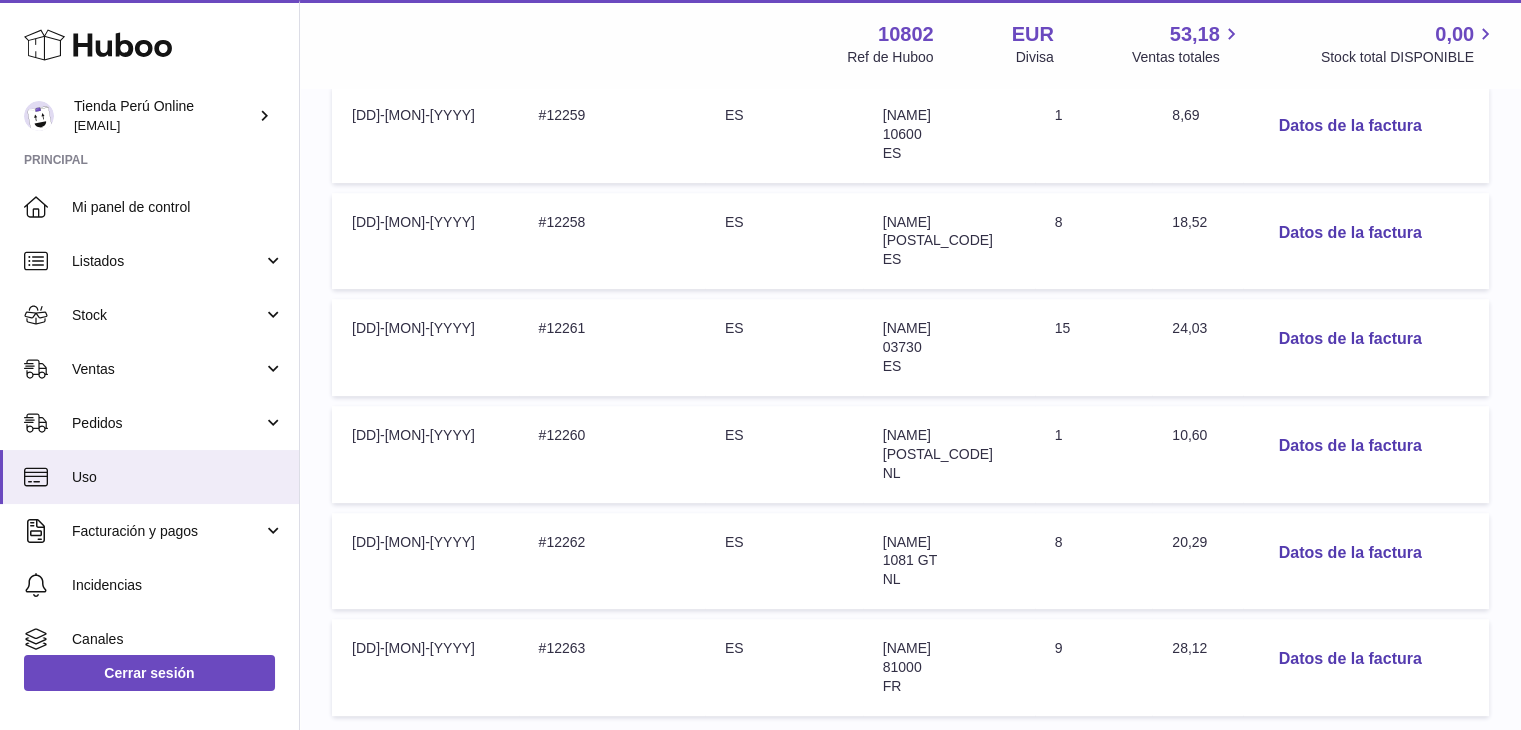 click at bounding box center [760, 365] 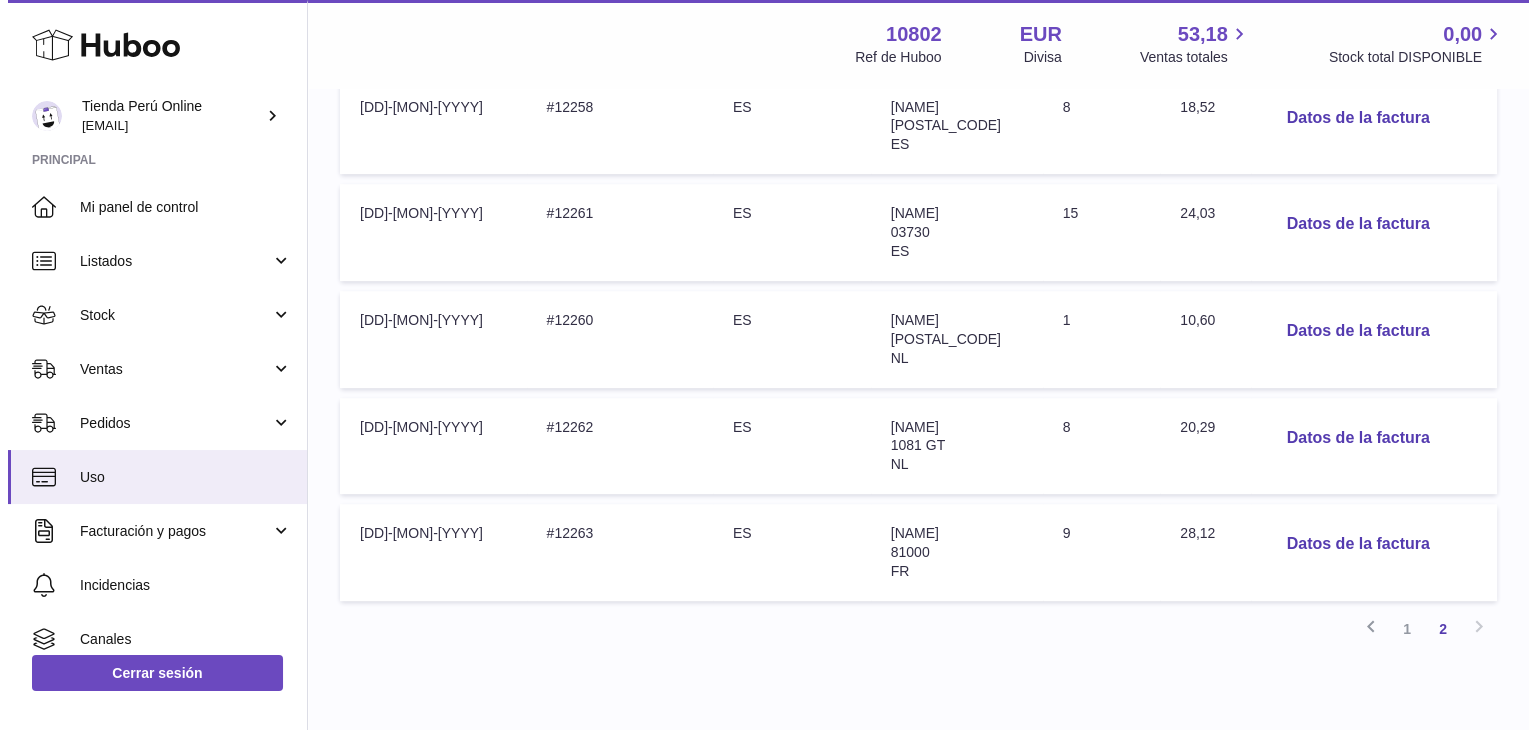scroll, scrollTop: 1019, scrollLeft: 0, axis: vertical 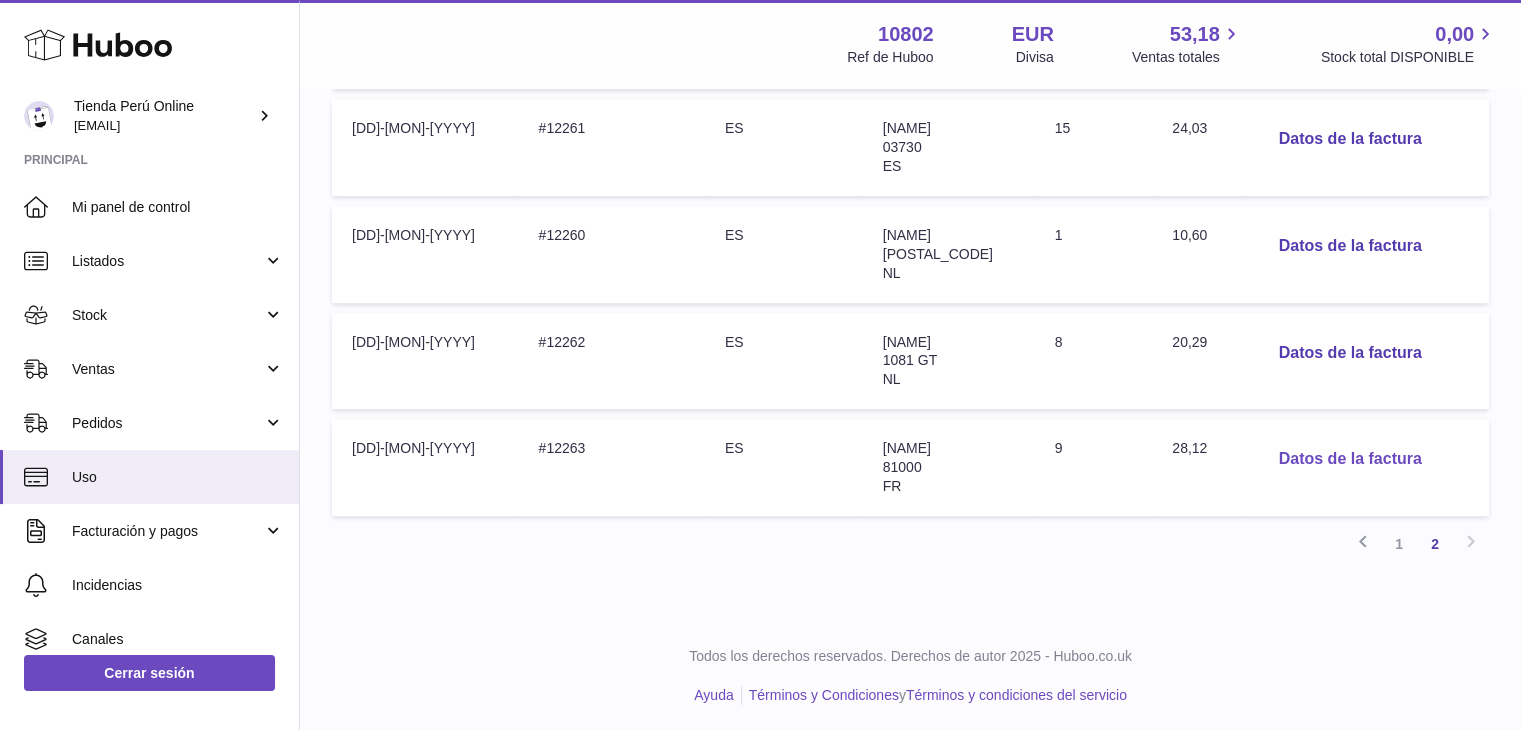 click on "Datos de la factura" at bounding box center [1350, 459] 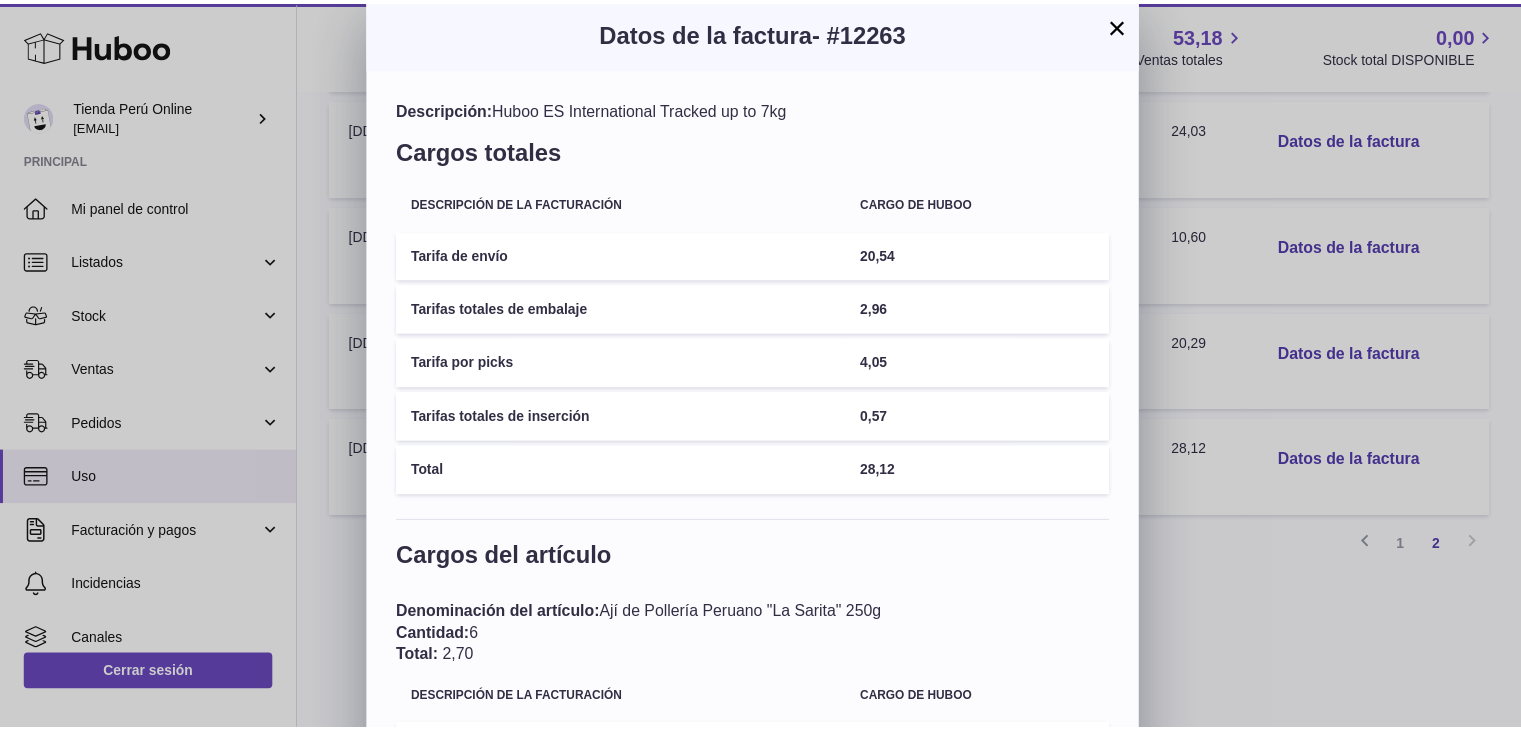 scroll, scrollTop: 0, scrollLeft: 0, axis: both 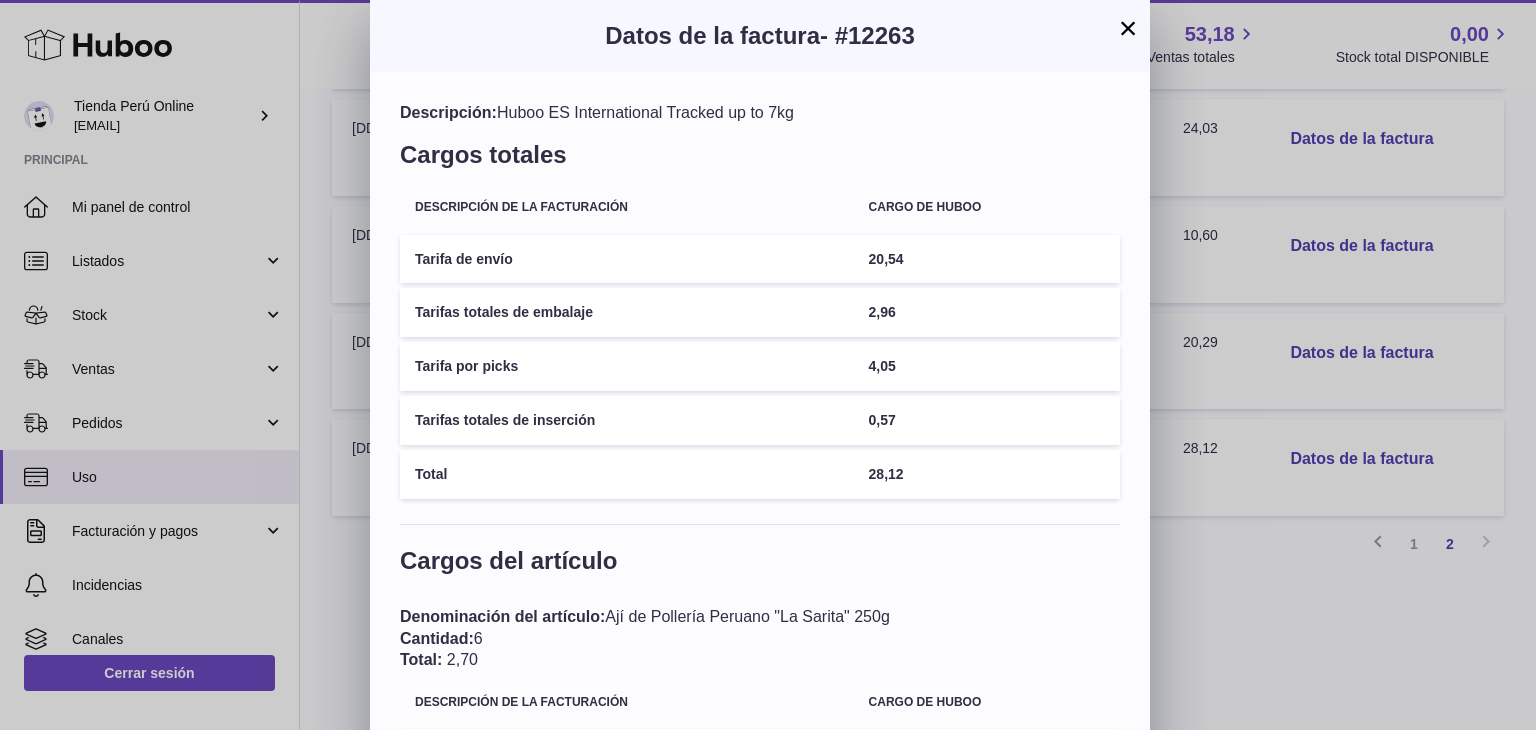 click on "×
Datos de la factura
- #12263
Descripción:
Huboo ES International Tracked up to 7kg
Cargos totales   Descripción de la facturación   Cargo de Huboo   Tarifa de envío   20,54 Tarifas totales de embalaje   2,96 Tarifa por picks   4,05 Tarifas totales de inserción   0,57 Total   28,12     Cargos del artículo
Denominación del artículo:
Ají de Pollería Peruano "La Sarita" 250g   Cantidad:
6   Total:   2,70   Descripción de la facturación   Cargo de Huboo   Tarifa por pick   2,70
Denominación del artículo:
Turrón Doña Pepa San José 1 Kilo   Cantidad:
3   Total:   1,35   Descripción de la facturación   Cargo de Huboo   Tarifa por pick   1,35     Cerrar" at bounding box center [768, 556] 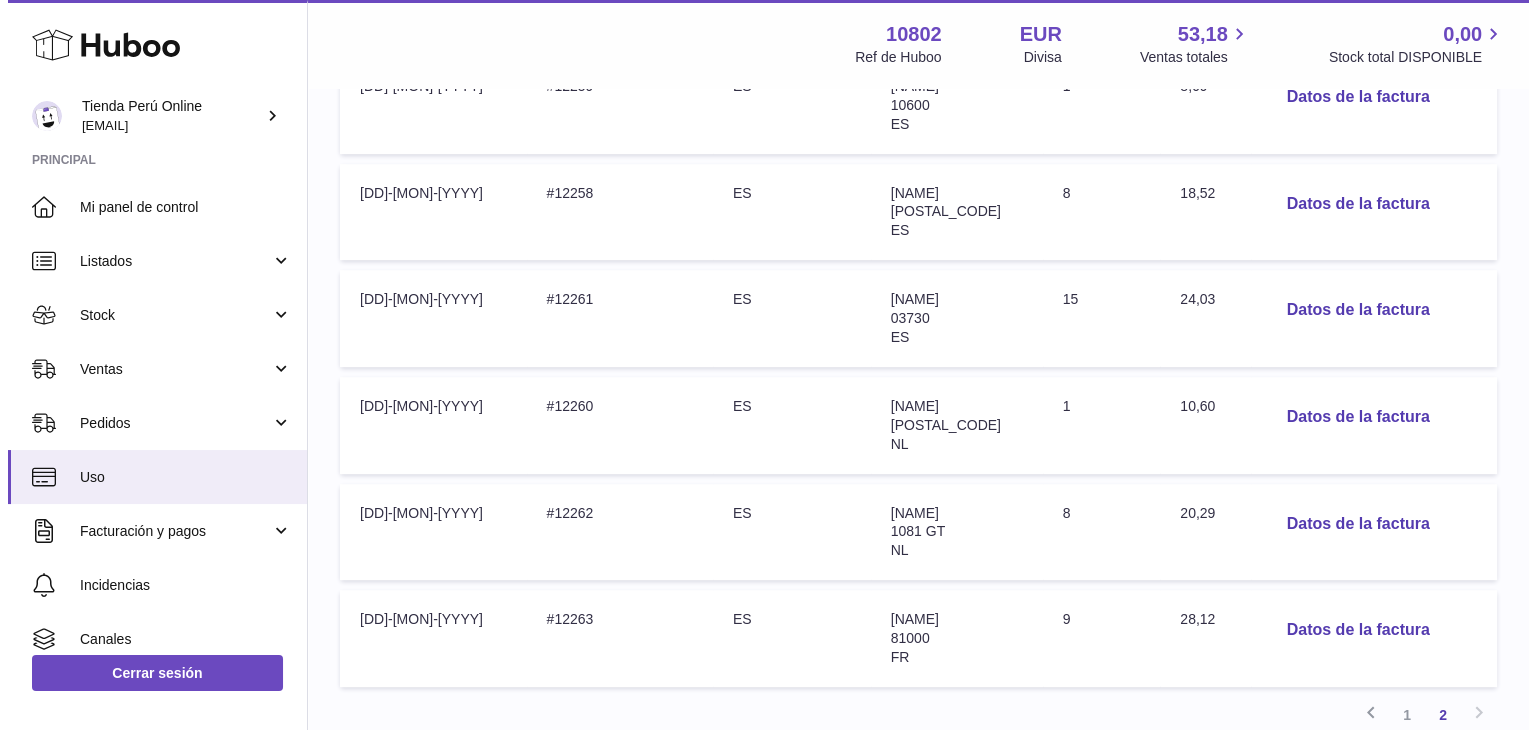 scroll, scrollTop: 819, scrollLeft: 0, axis: vertical 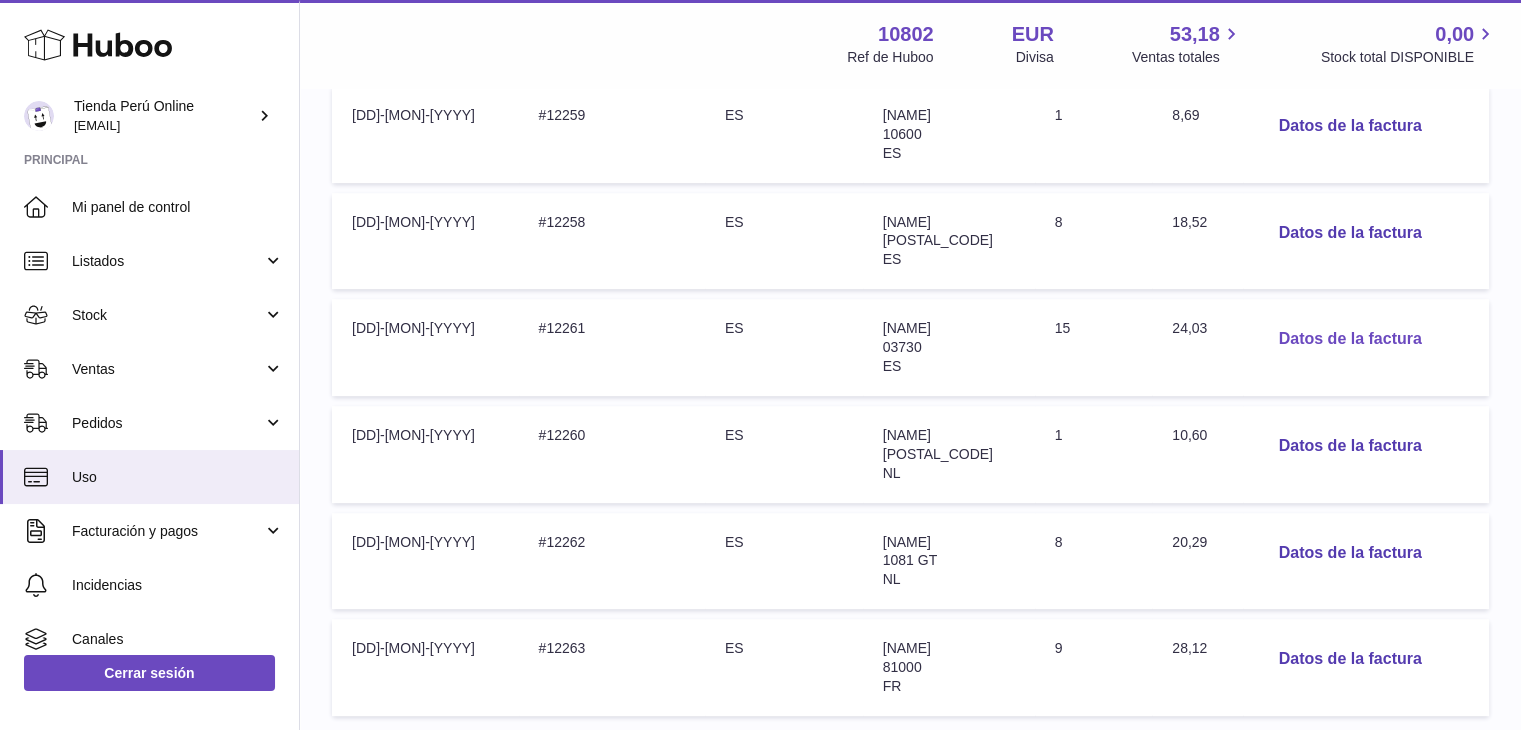 click on "Datos de la factura" at bounding box center [1350, 339] 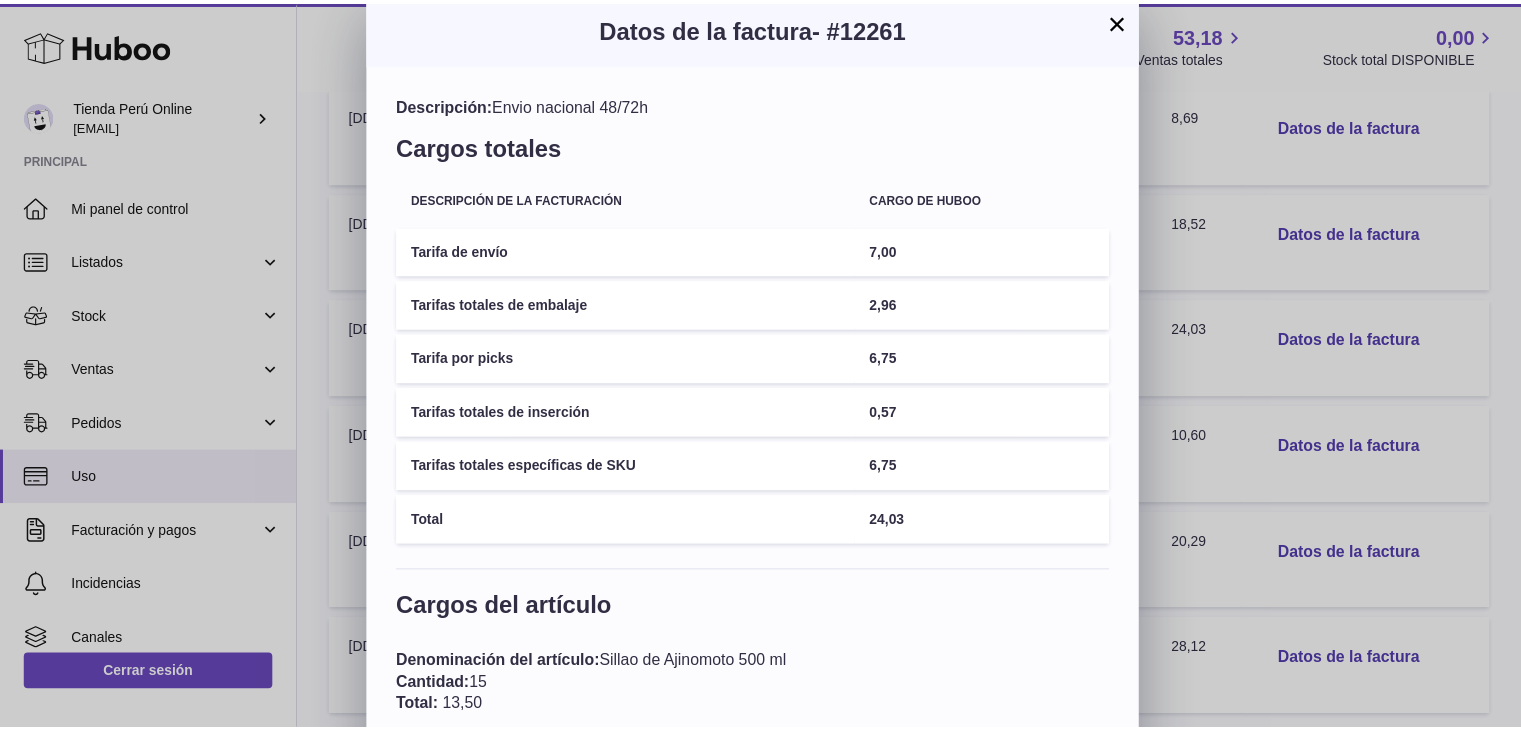 scroll, scrollTop: 0, scrollLeft: 0, axis: both 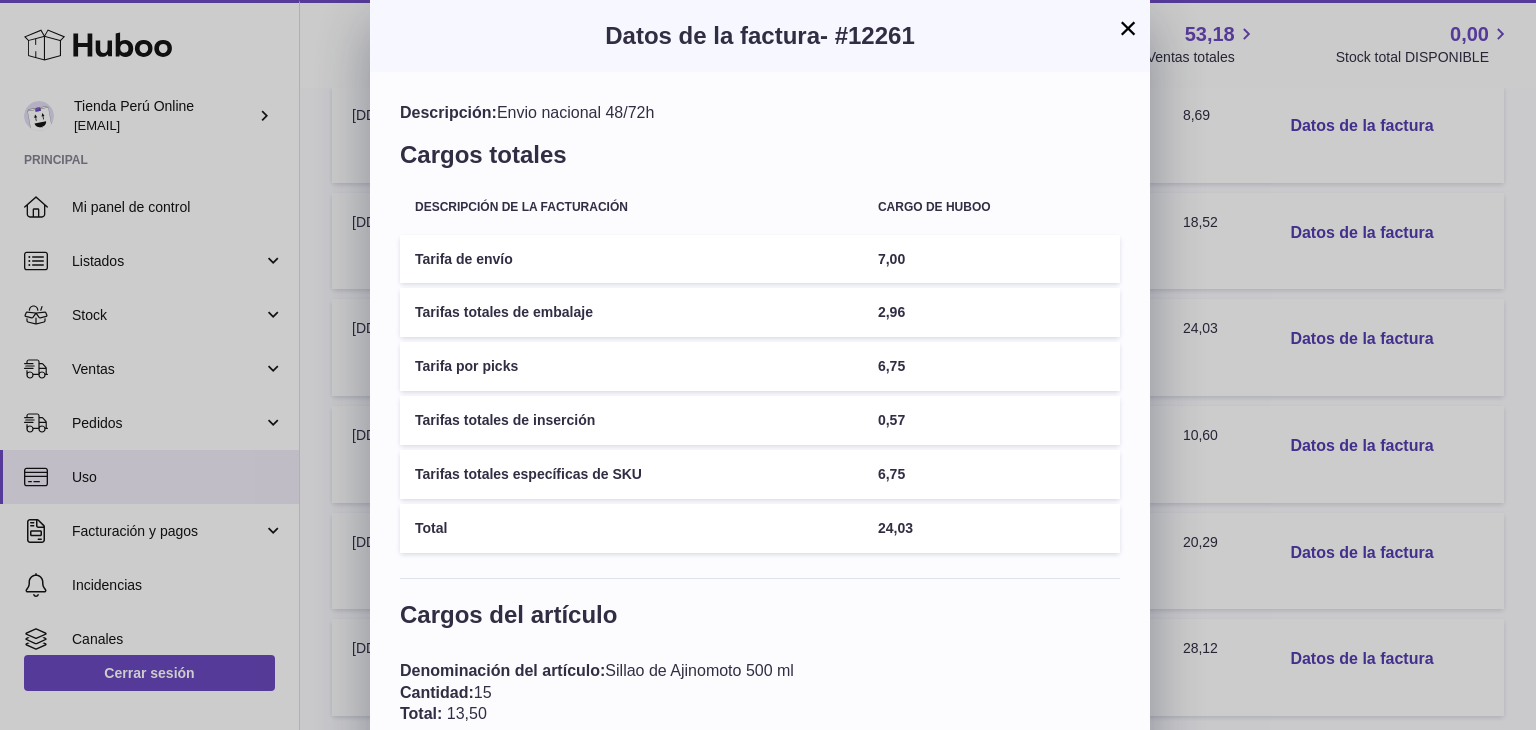 click on "×" at bounding box center (1128, 28) 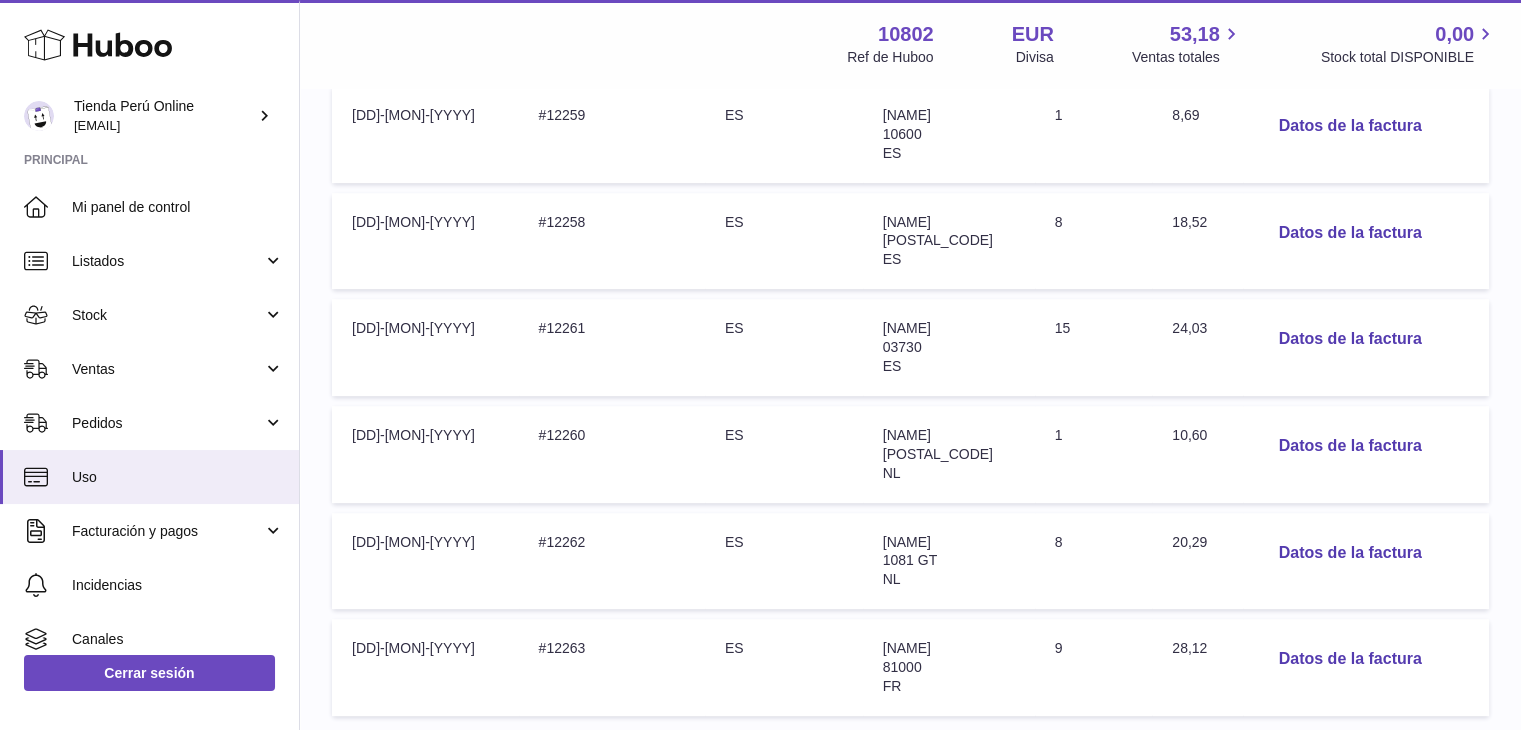 click on "[NAME]" at bounding box center (907, 222) 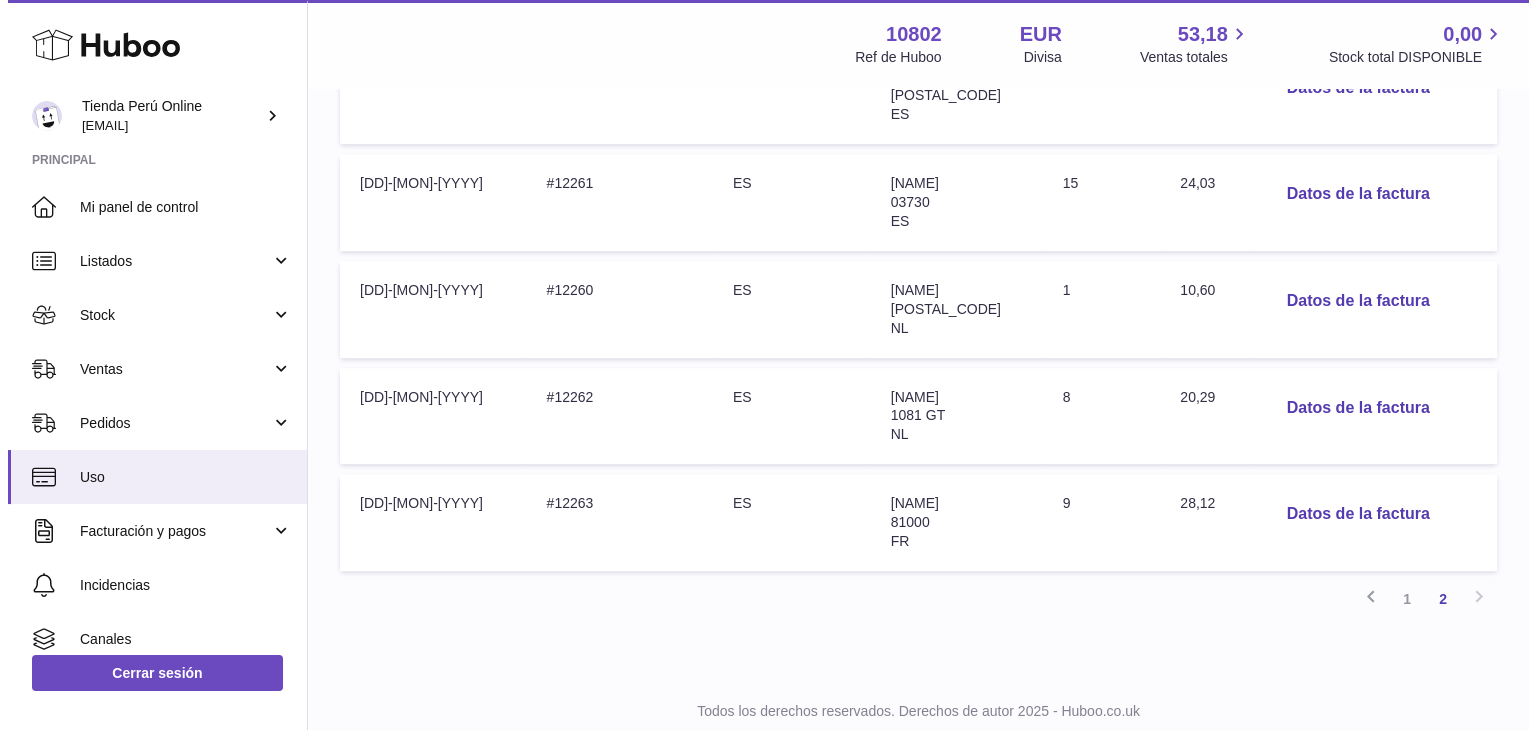 scroll, scrollTop: 919, scrollLeft: 0, axis: vertical 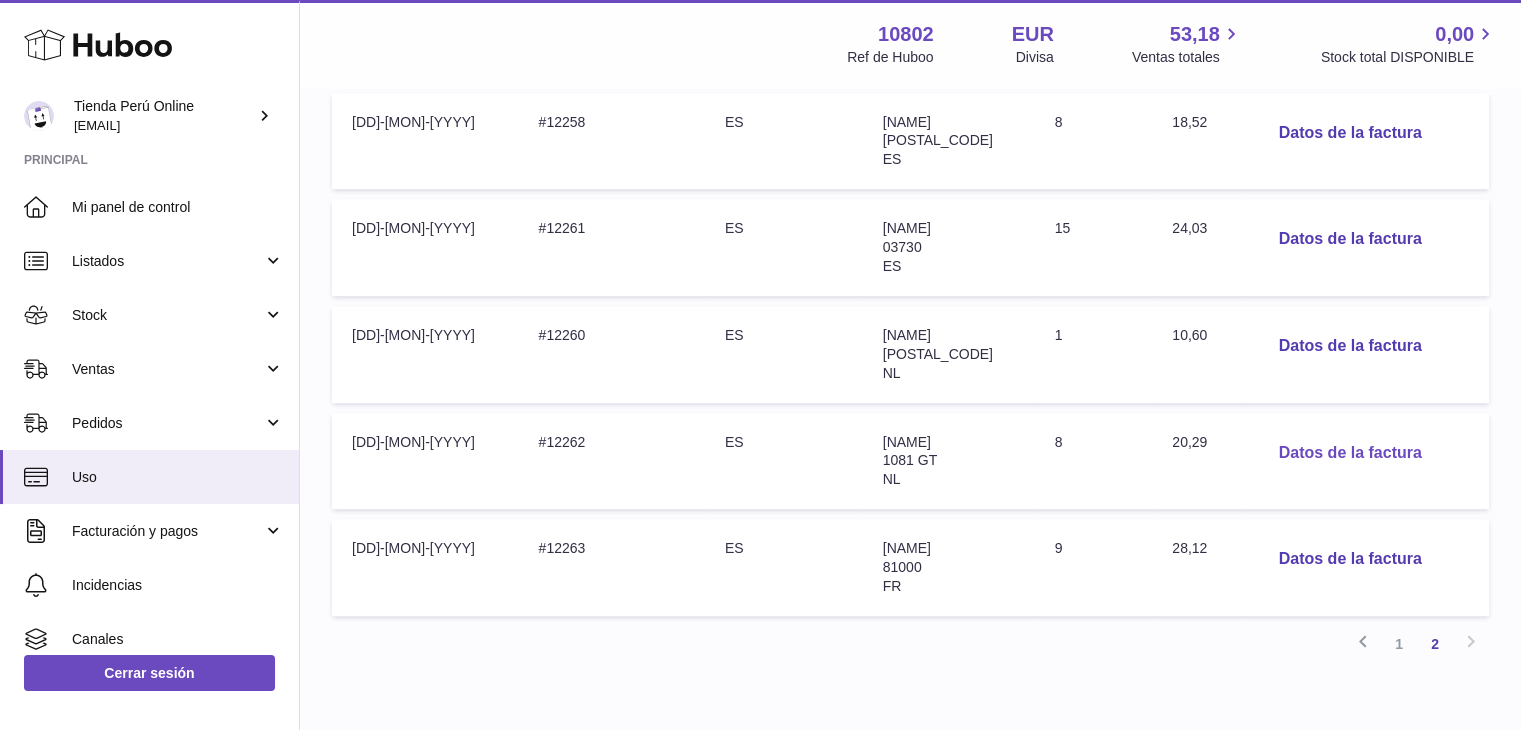 click on "Datos de la factura" at bounding box center (1350, 453) 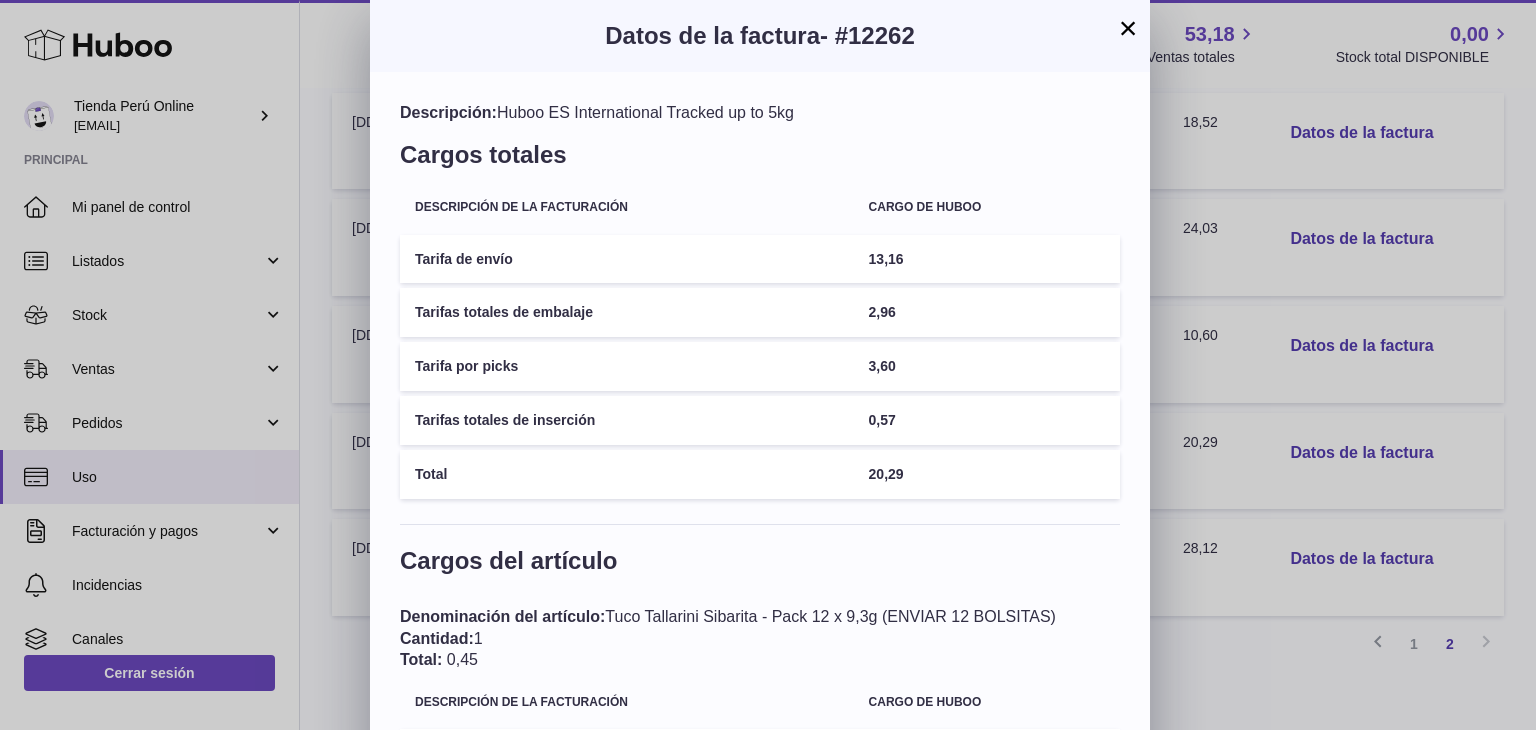 click on "×" at bounding box center [1128, 28] 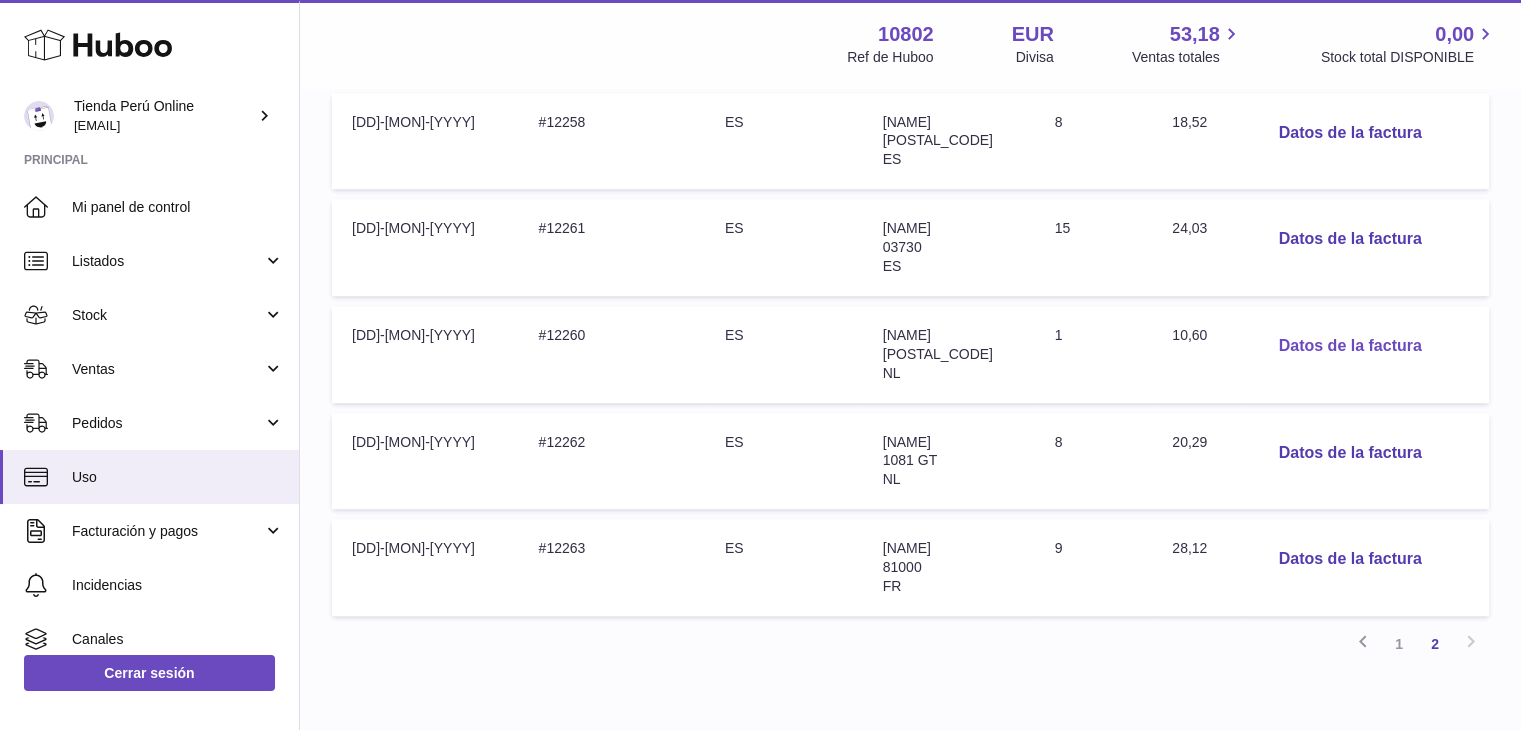 click on "Datos de la factura" at bounding box center (1350, 346) 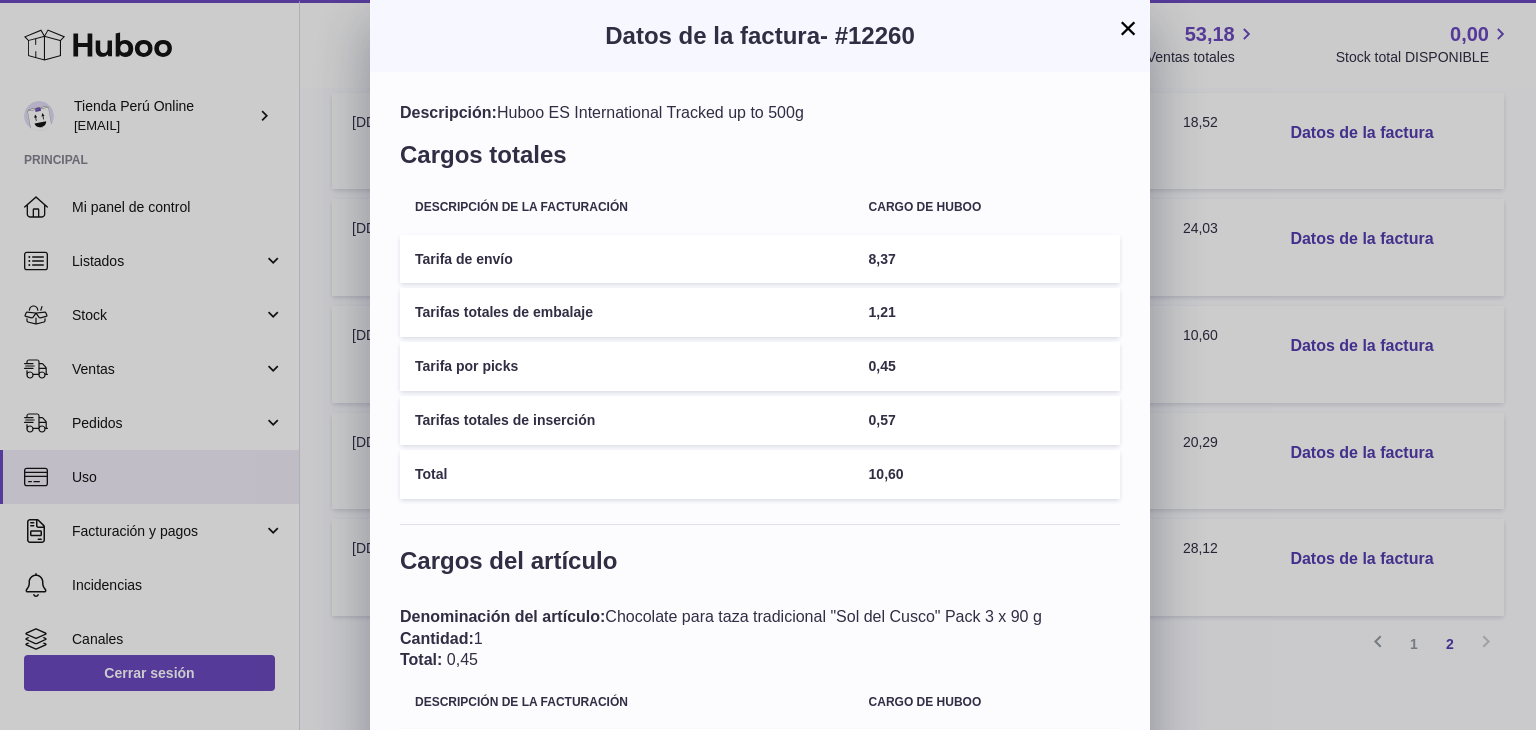 click on "×" at bounding box center [1128, 28] 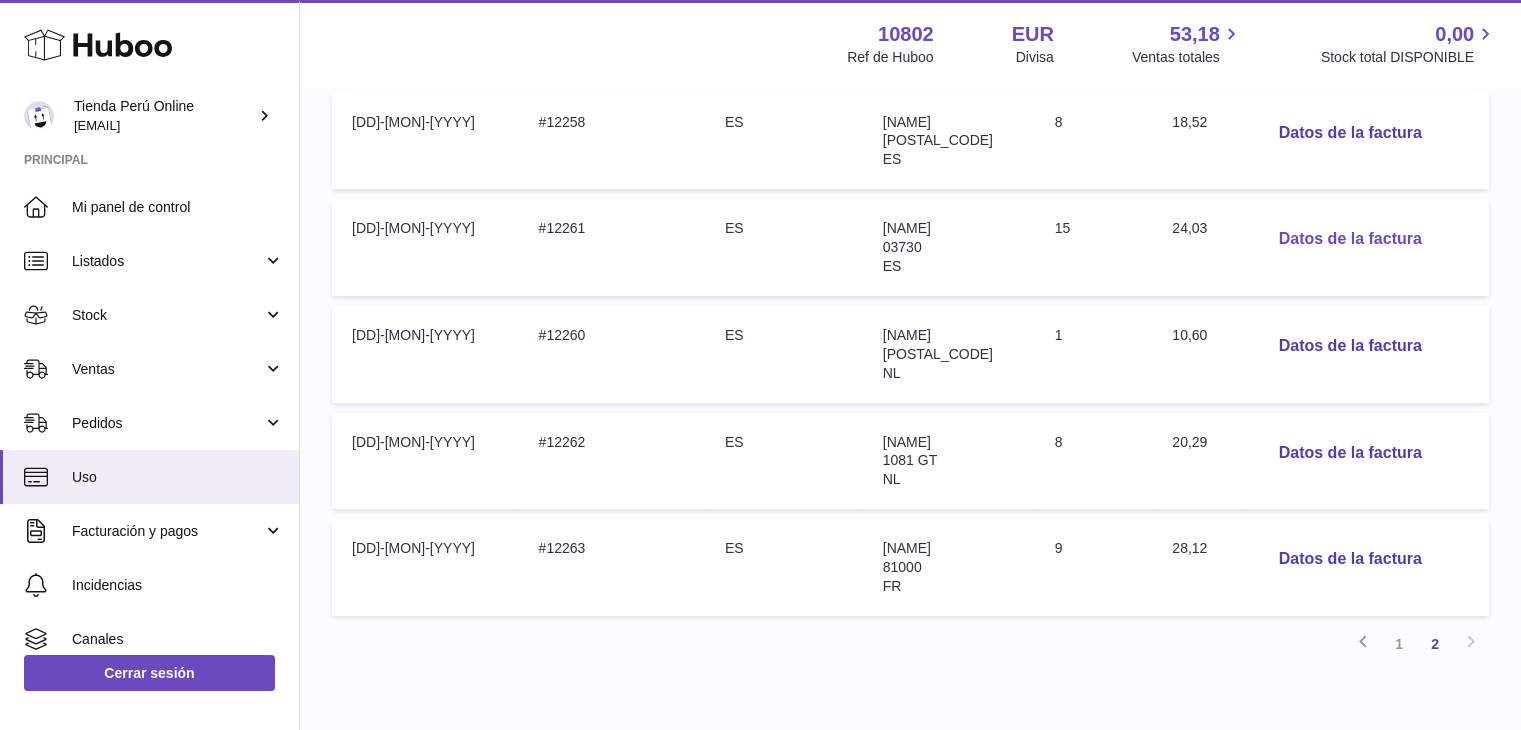 click on "Datos de la factura" at bounding box center (1350, 239) 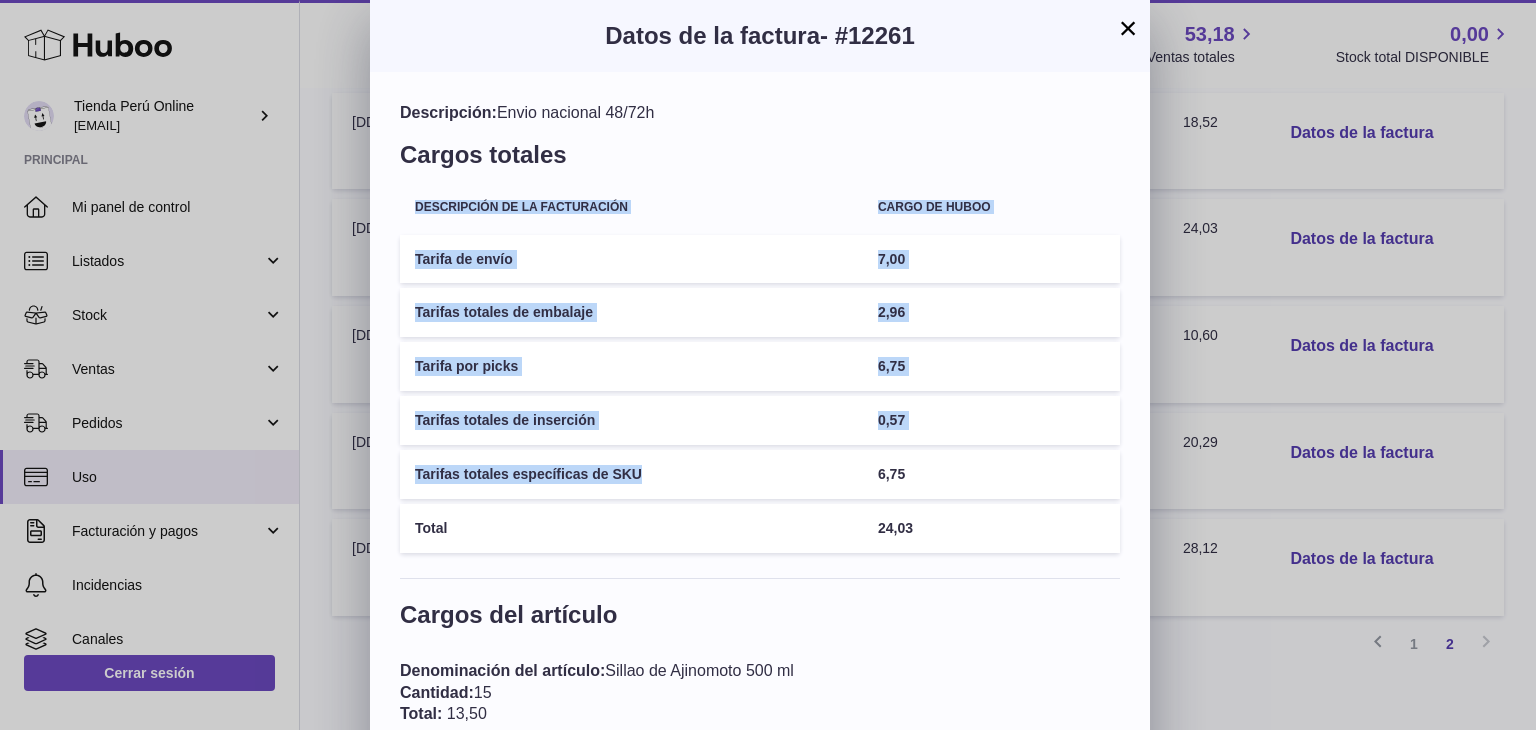 drag, startPoint x: 662, startPoint y: 469, endPoint x: 384, endPoint y: 463, distance: 278.06473 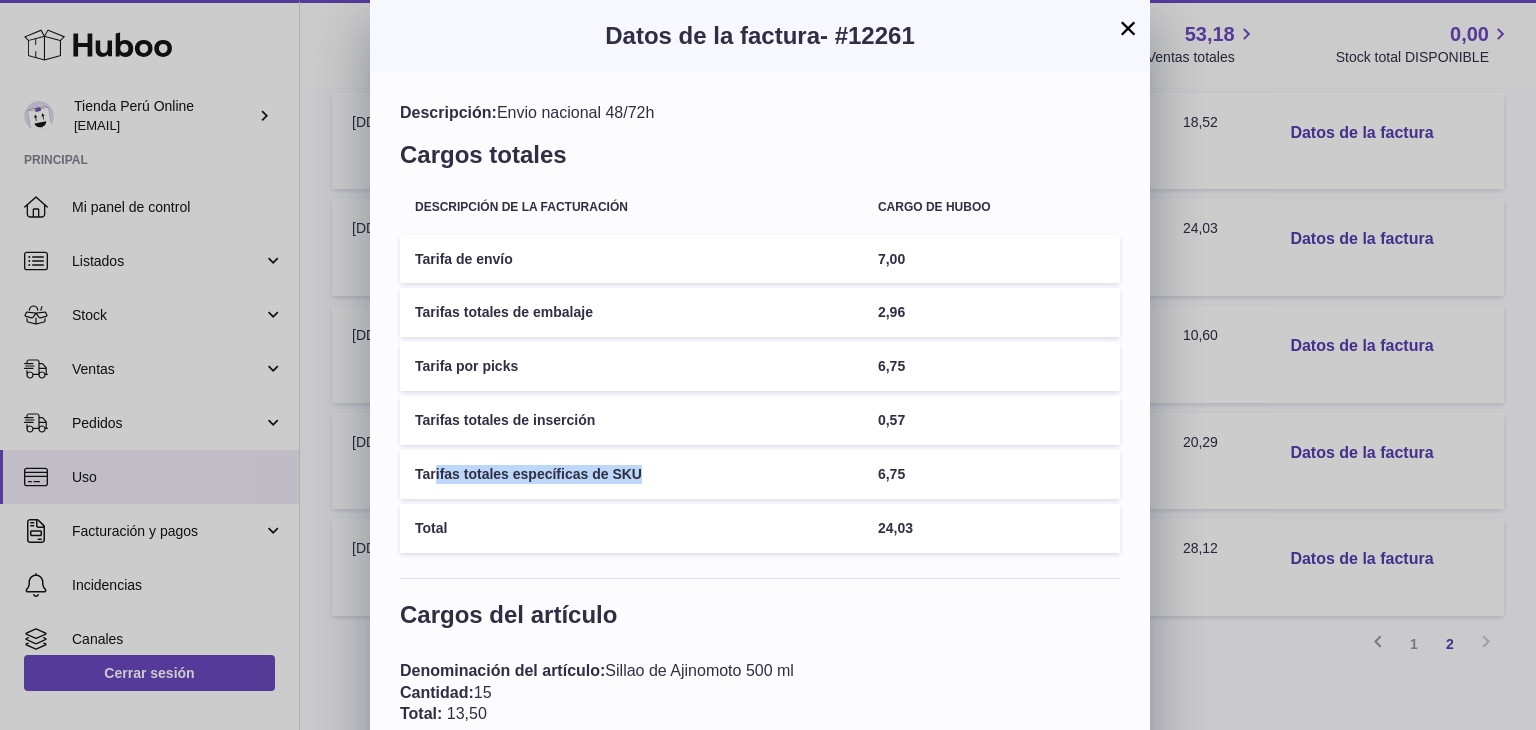 drag, startPoint x: 658, startPoint y: 470, endPoint x: 434, endPoint y: 479, distance: 224.18073 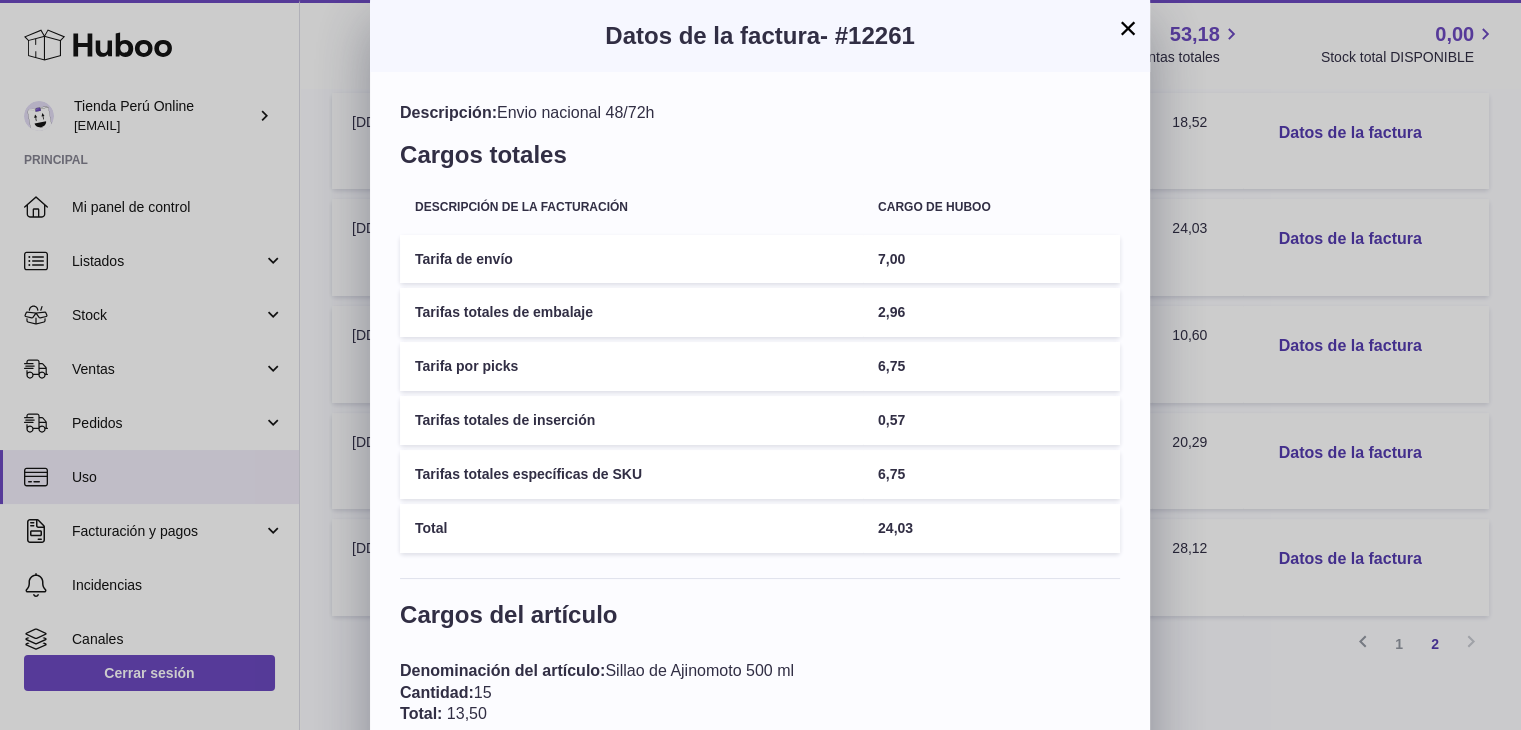 click on "×
Datos de la factura
- #12261
Descripción:
Envio nacional 48/72h
Cargos totales   Descripción de la facturación   Cargo de Huboo   Tarifa de envío   7,00 Tarifas totales de embalaje   2,96 Tarifa por picks   6,75 Tarifas totales de inserción   0,57 Tarifas totales específicas de SKU   6,75 Total   24,03     Cargos del artículo
Denominación del artículo:
Sillao de Ajinomoto 500 ml   Cantidad:
15   Total:   13,50   Descripción de la facturación   Cargo de Huboo   Tarifa por pick   6,75 Tarifa del ítem   6,75     Cerrar" at bounding box center (760, 501) 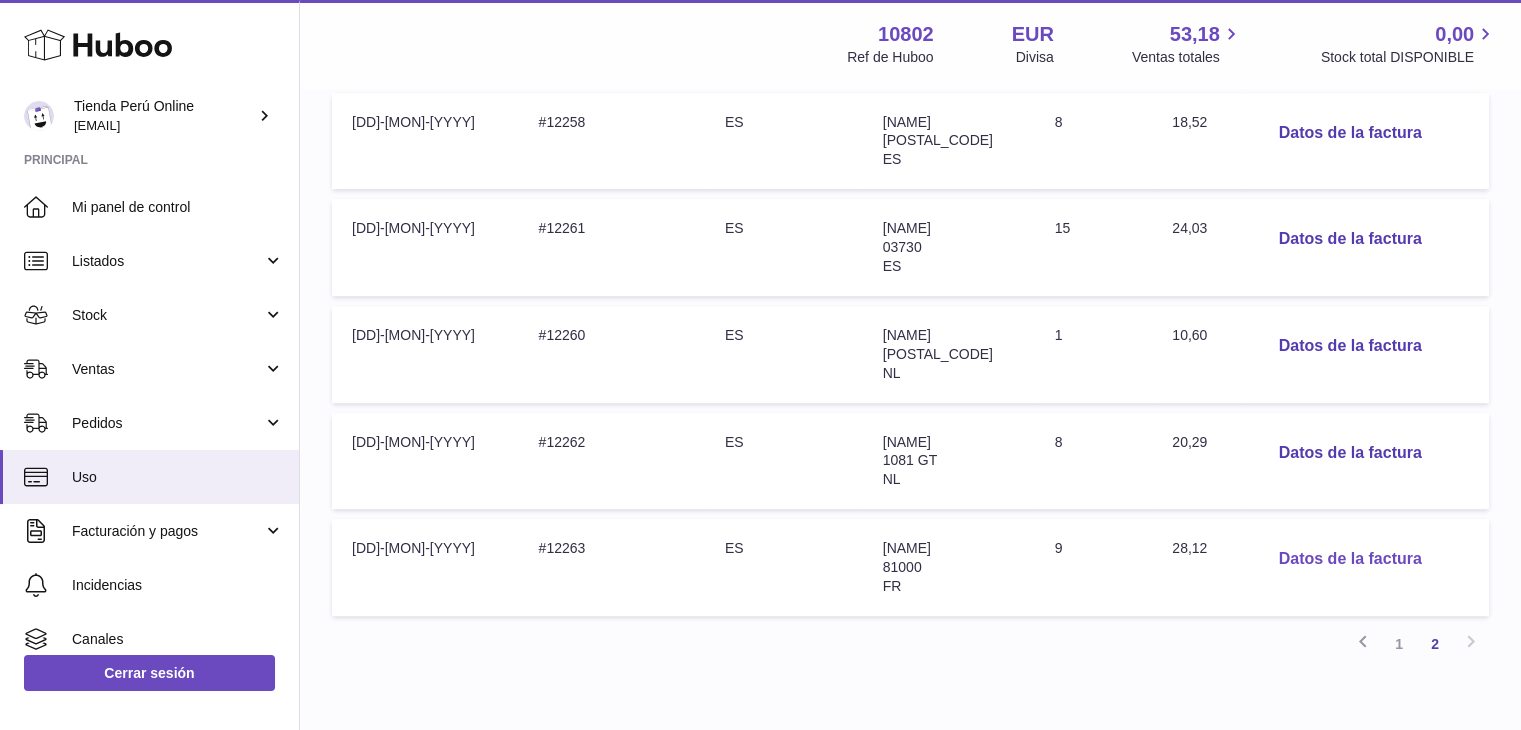 click on "Datos de la factura" at bounding box center [1350, 559] 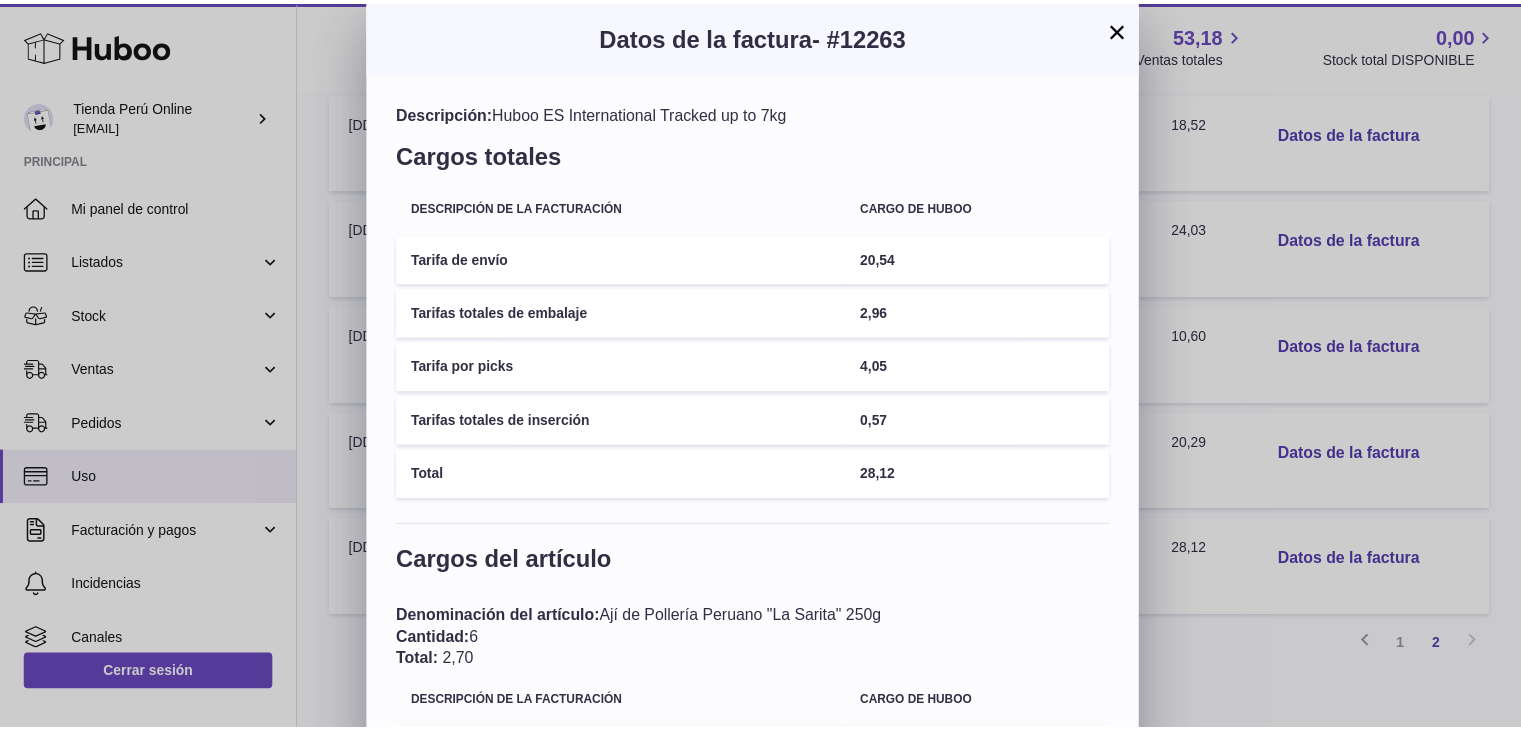 scroll, scrollTop: 0, scrollLeft: 0, axis: both 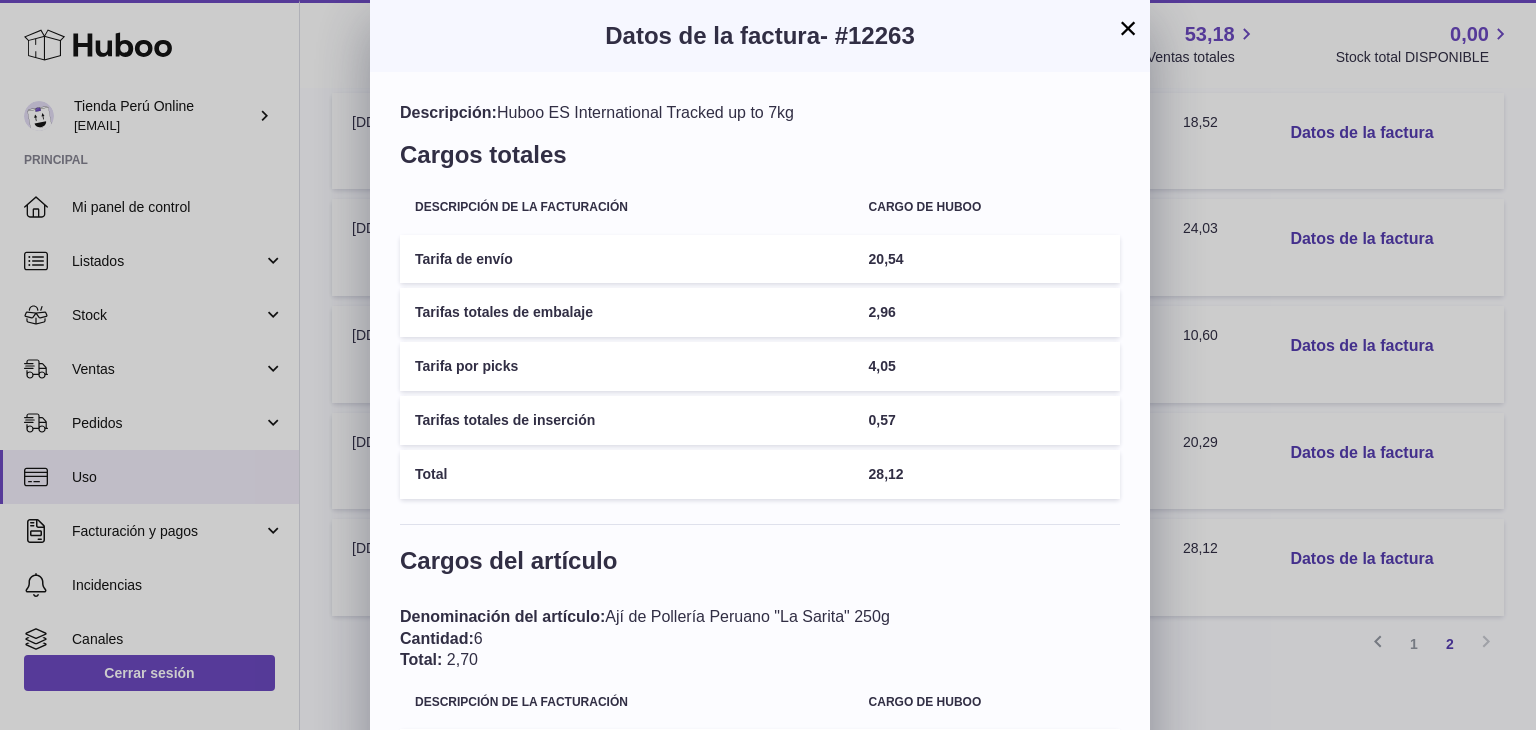 click on "×" at bounding box center (1128, 28) 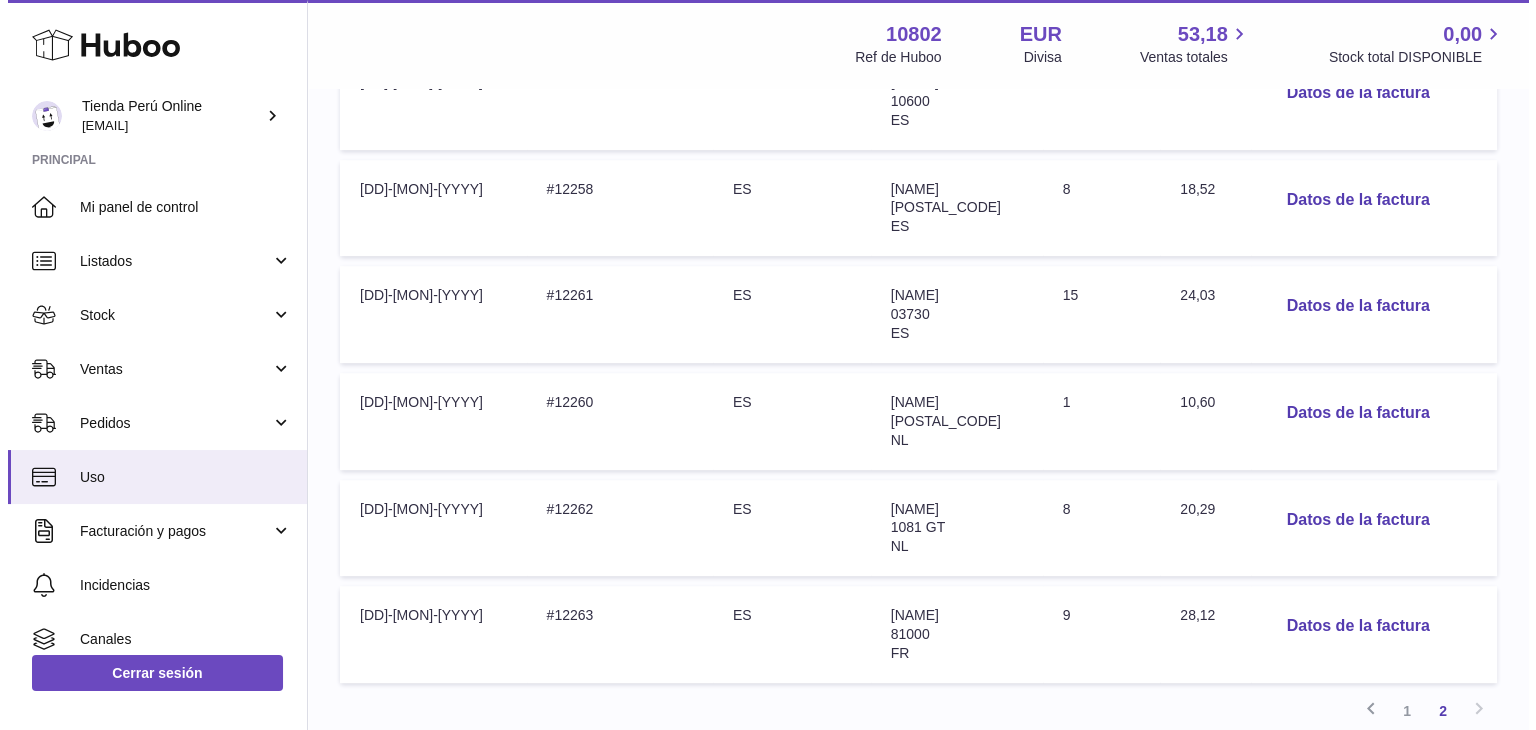 scroll, scrollTop: 819, scrollLeft: 0, axis: vertical 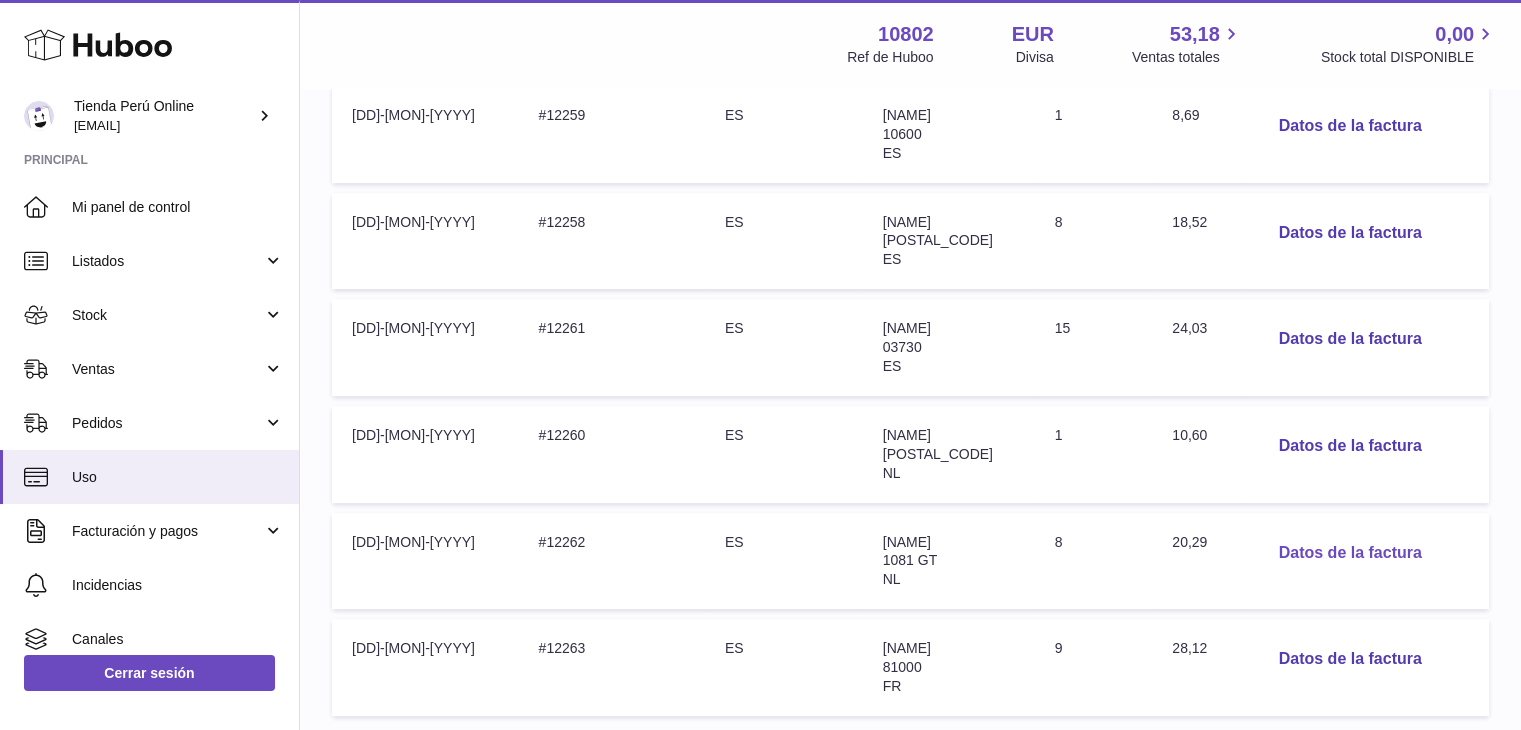 click on "Datos de la factura" at bounding box center [1350, 553] 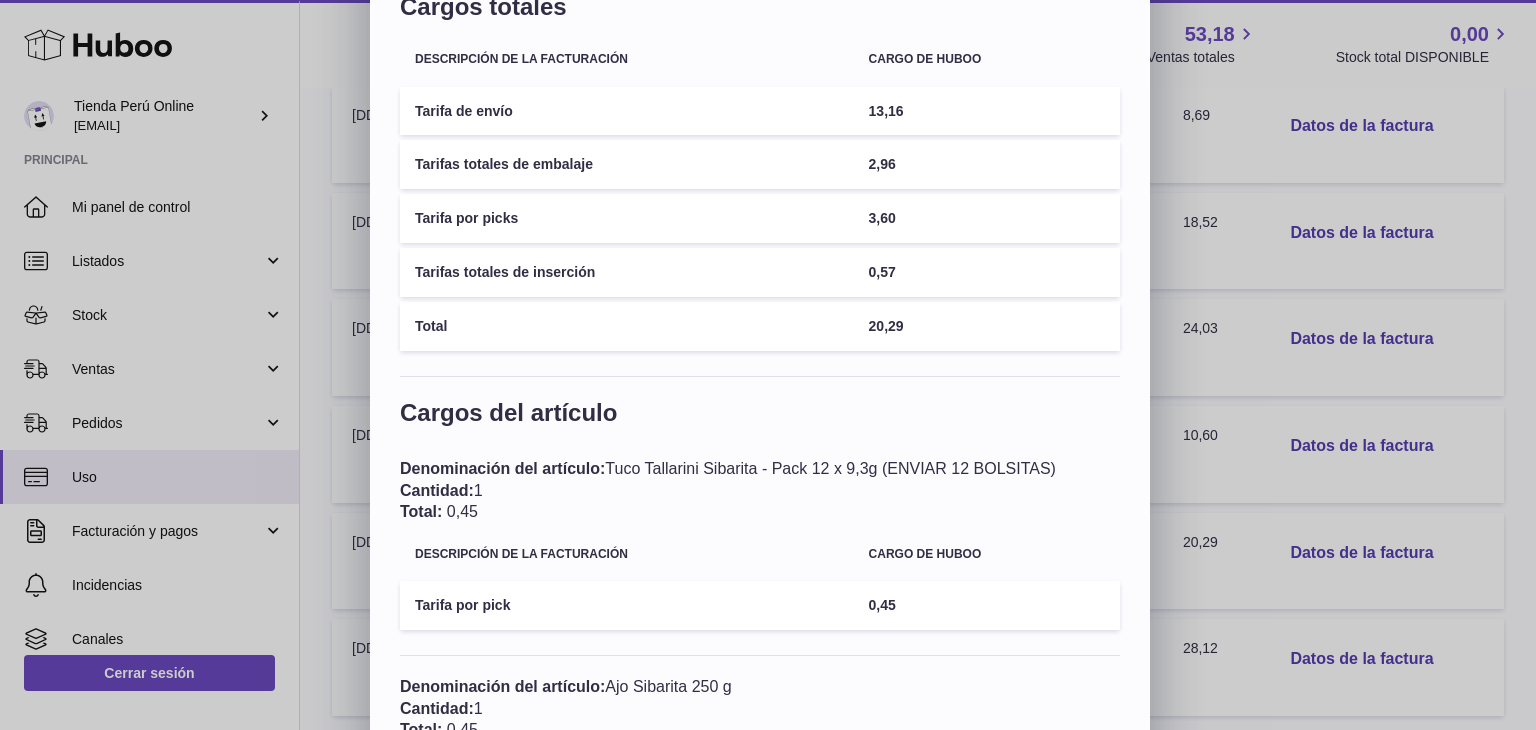 scroll, scrollTop: 0, scrollLeft: 0, axis: both 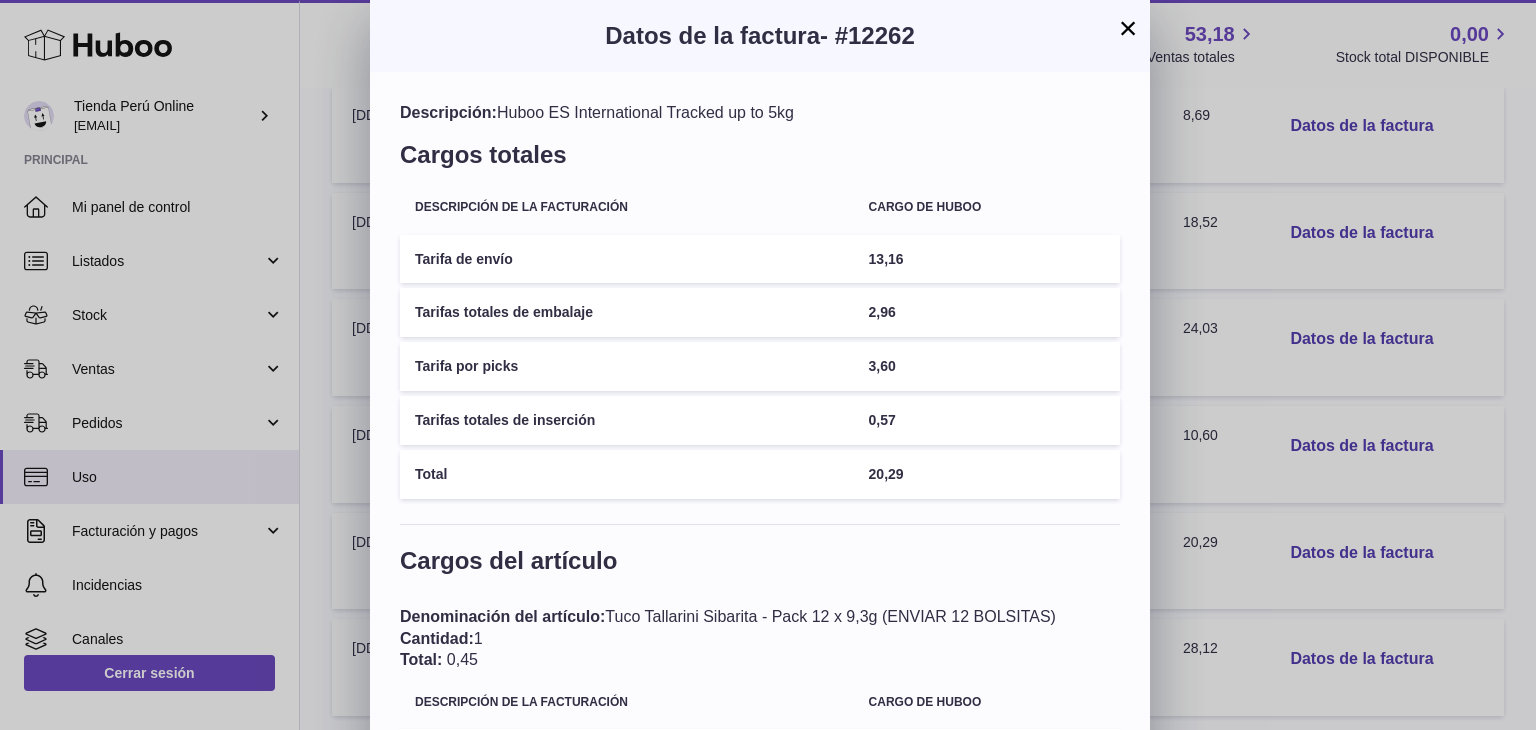 click on "×" at bounding box center [1128, 28] 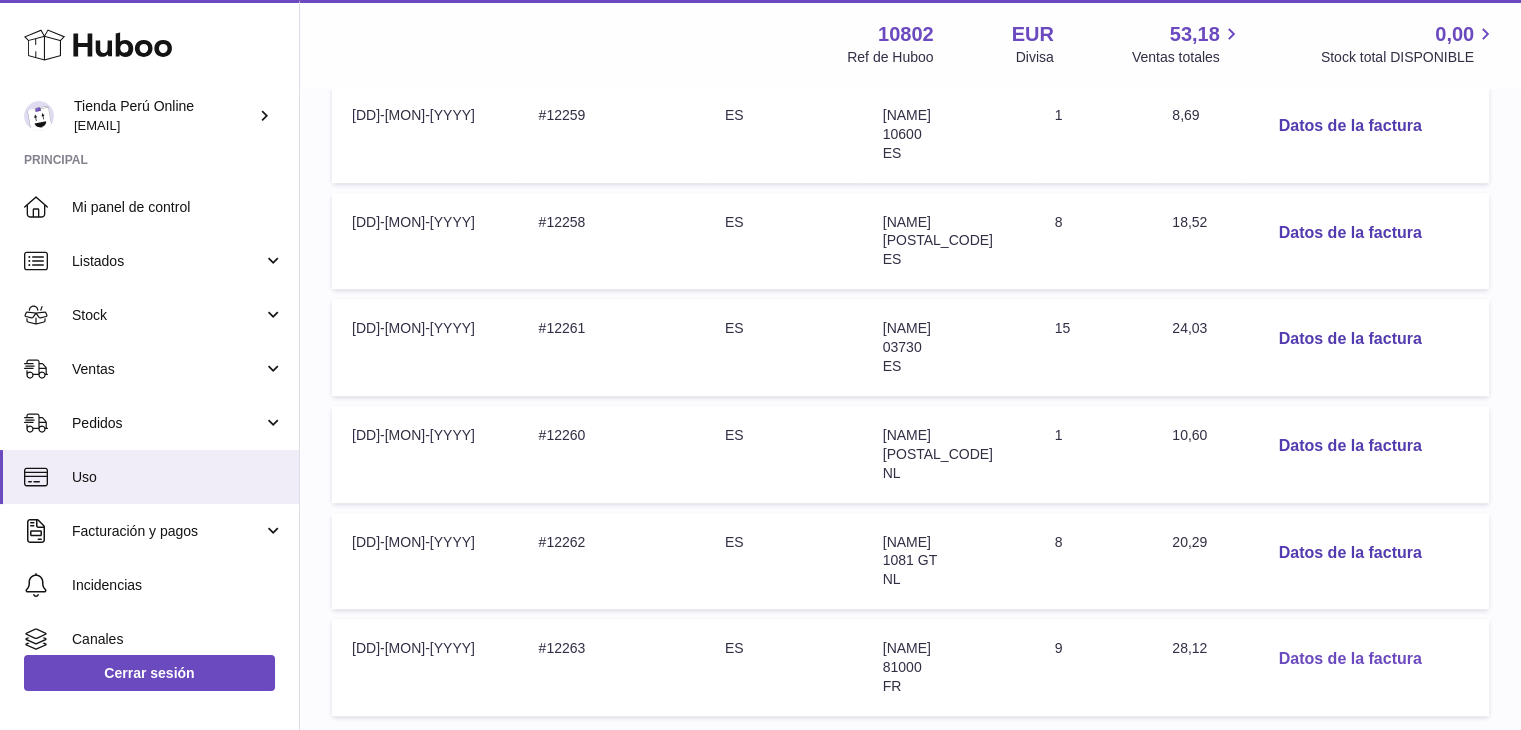 click on "Datos de la factura" at bounding box center (1350, 659) 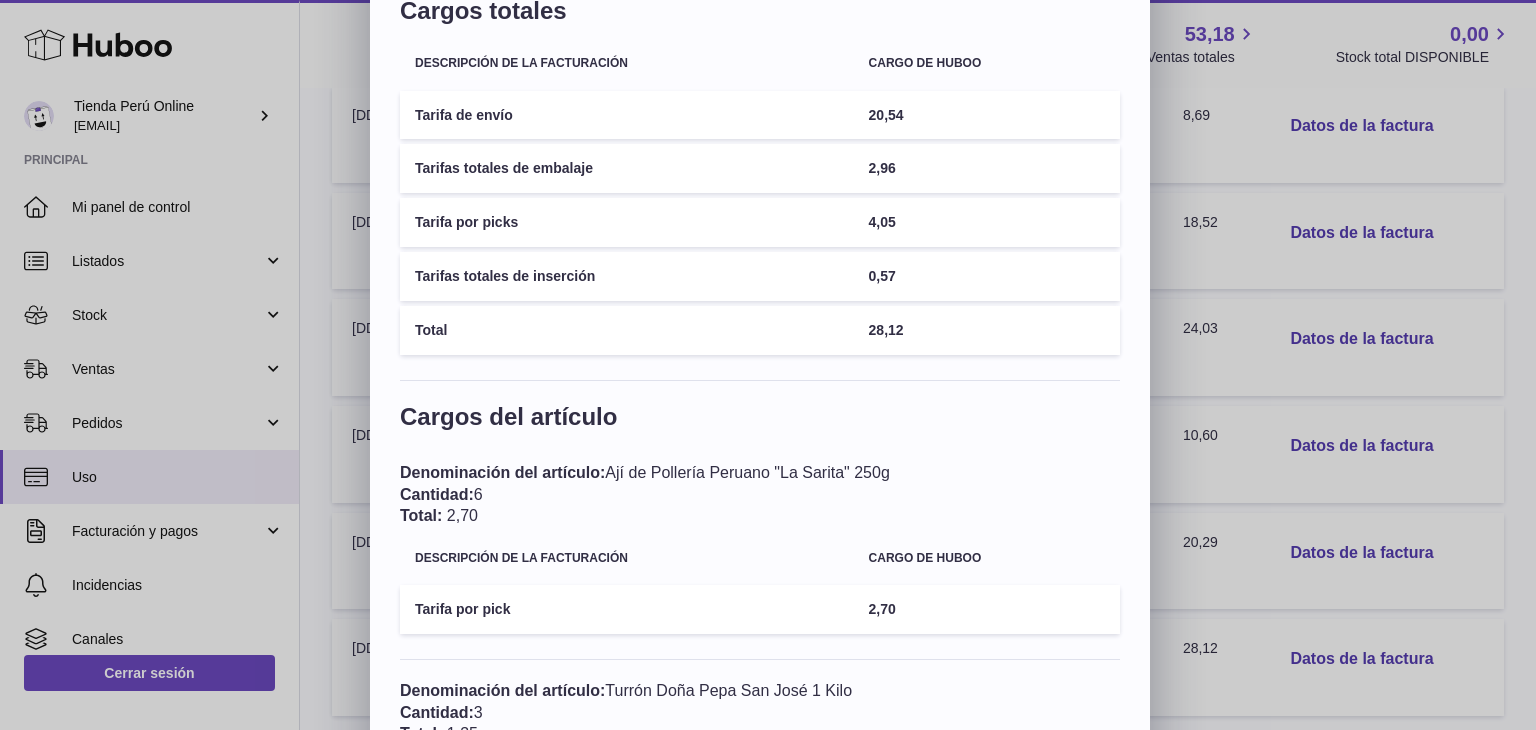 scroll, scrollTop: 0, scrollLeft: 0, axis: both 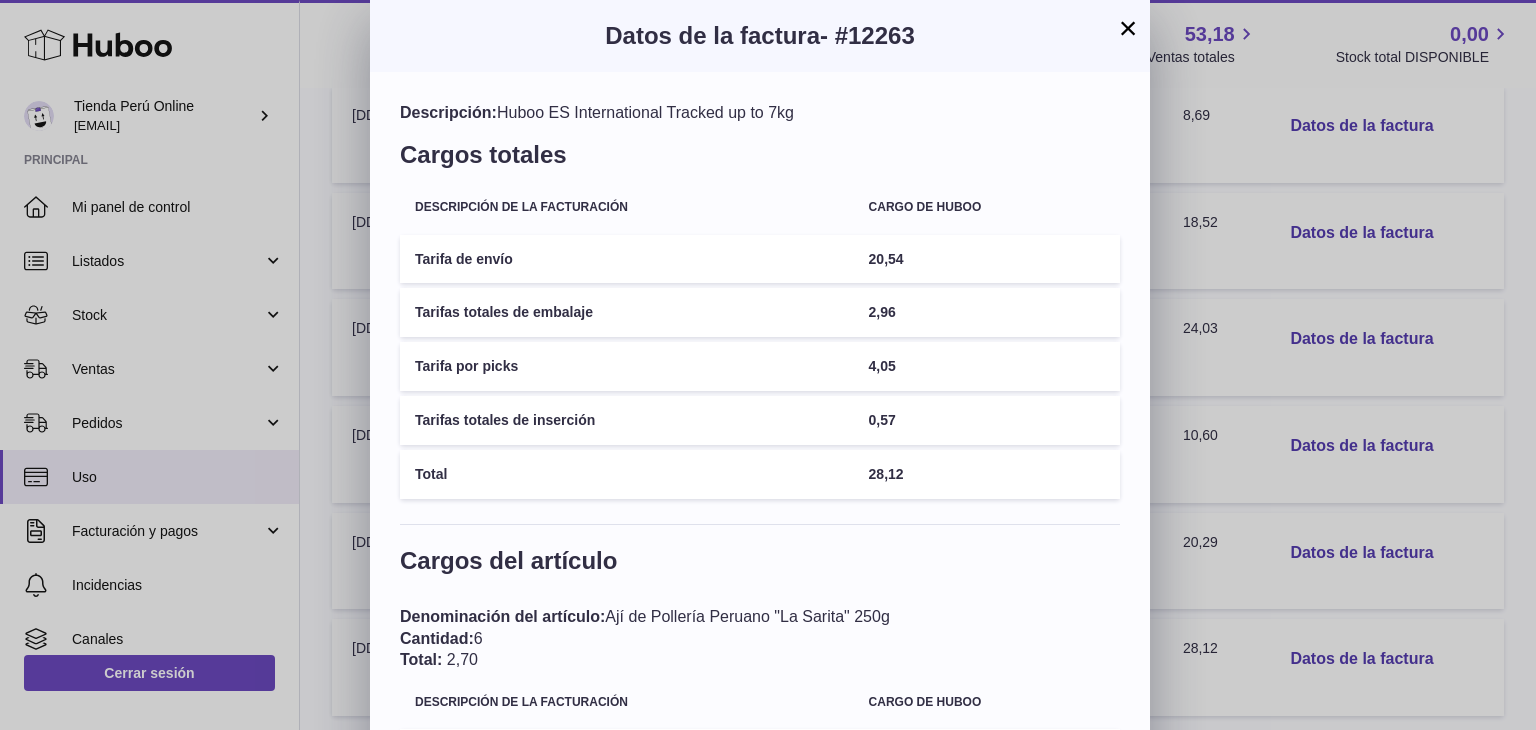 click on "×" at bounding box center [1128, 28] 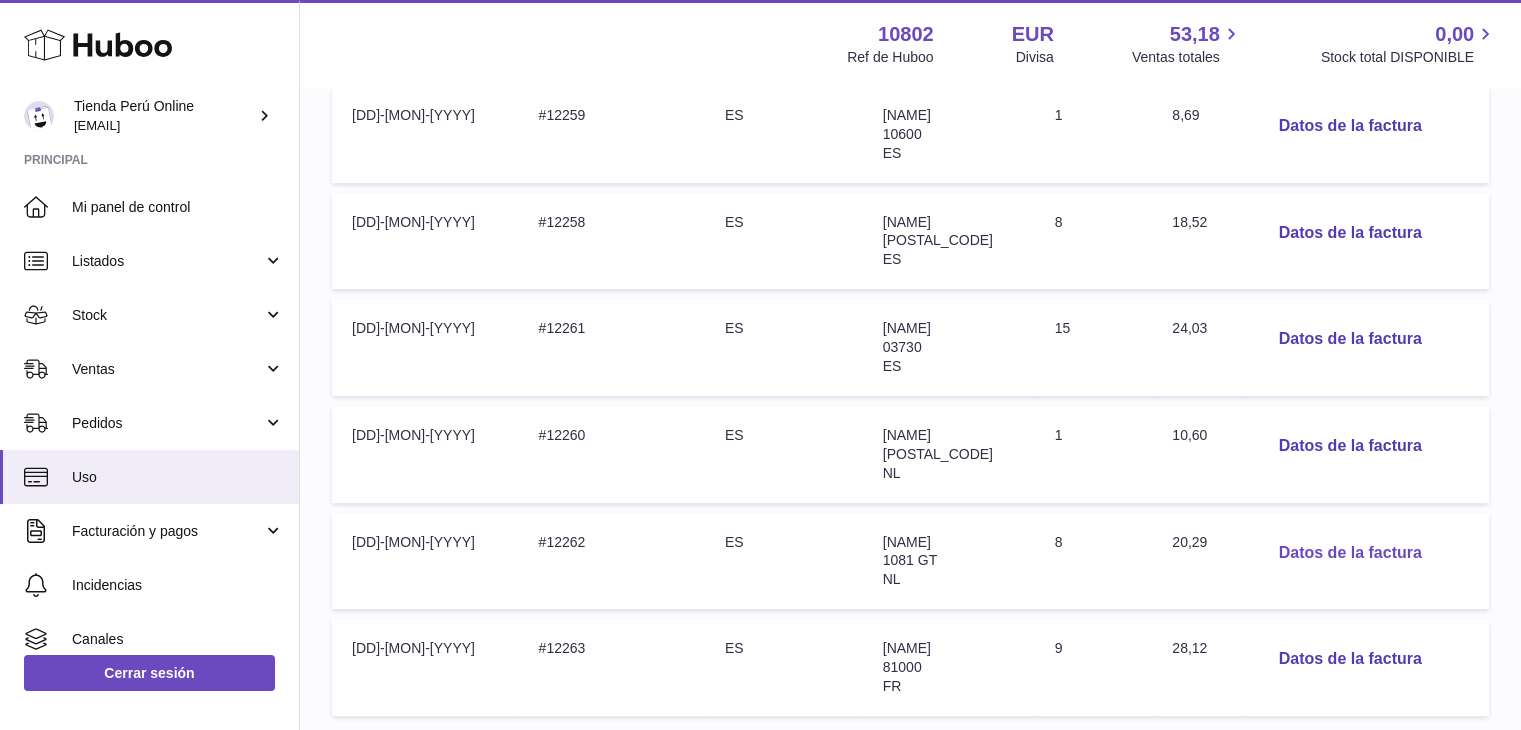click on "Datos de la factura" at bounding box center [1350, 553] 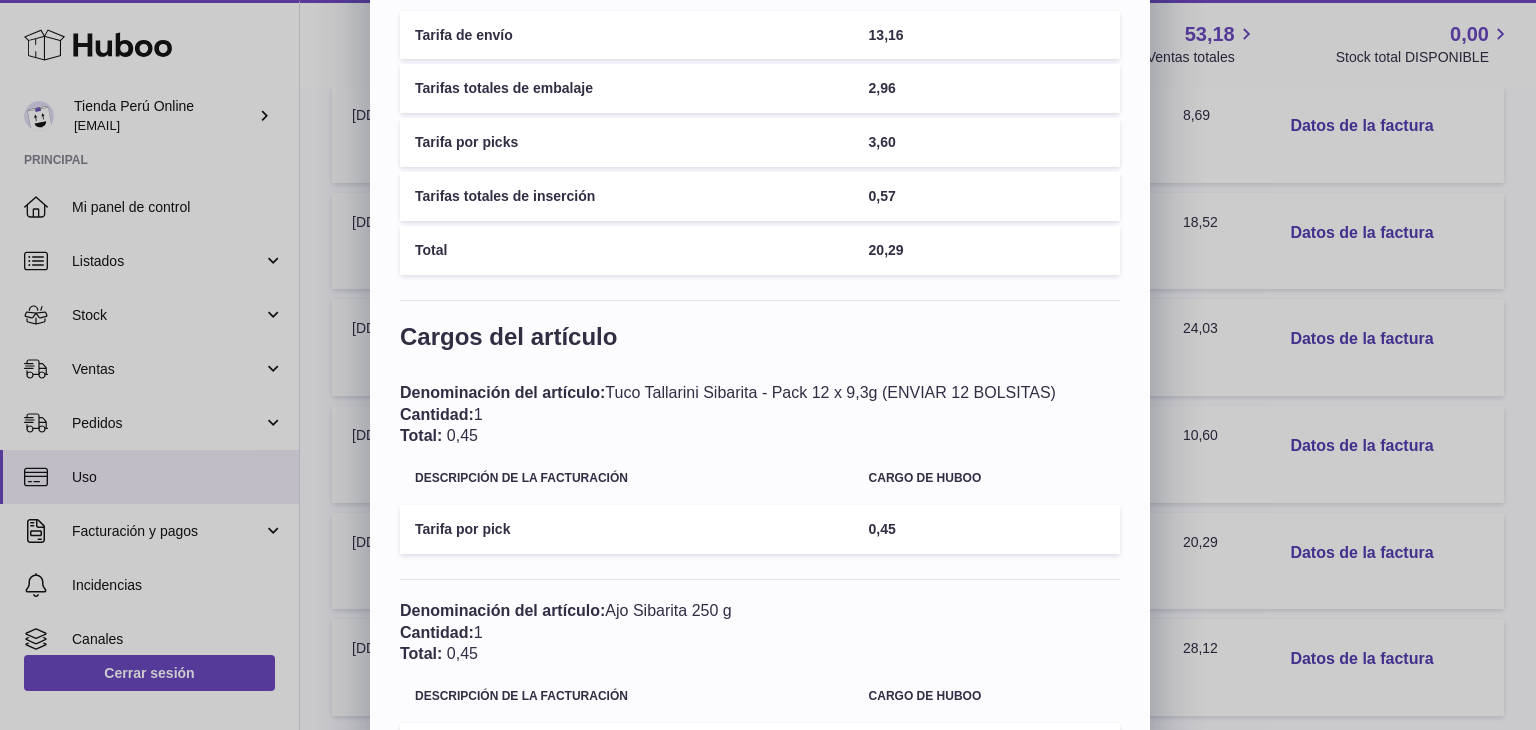 scroll, scrollTop: 0, scrollLeft: 0, axis: both 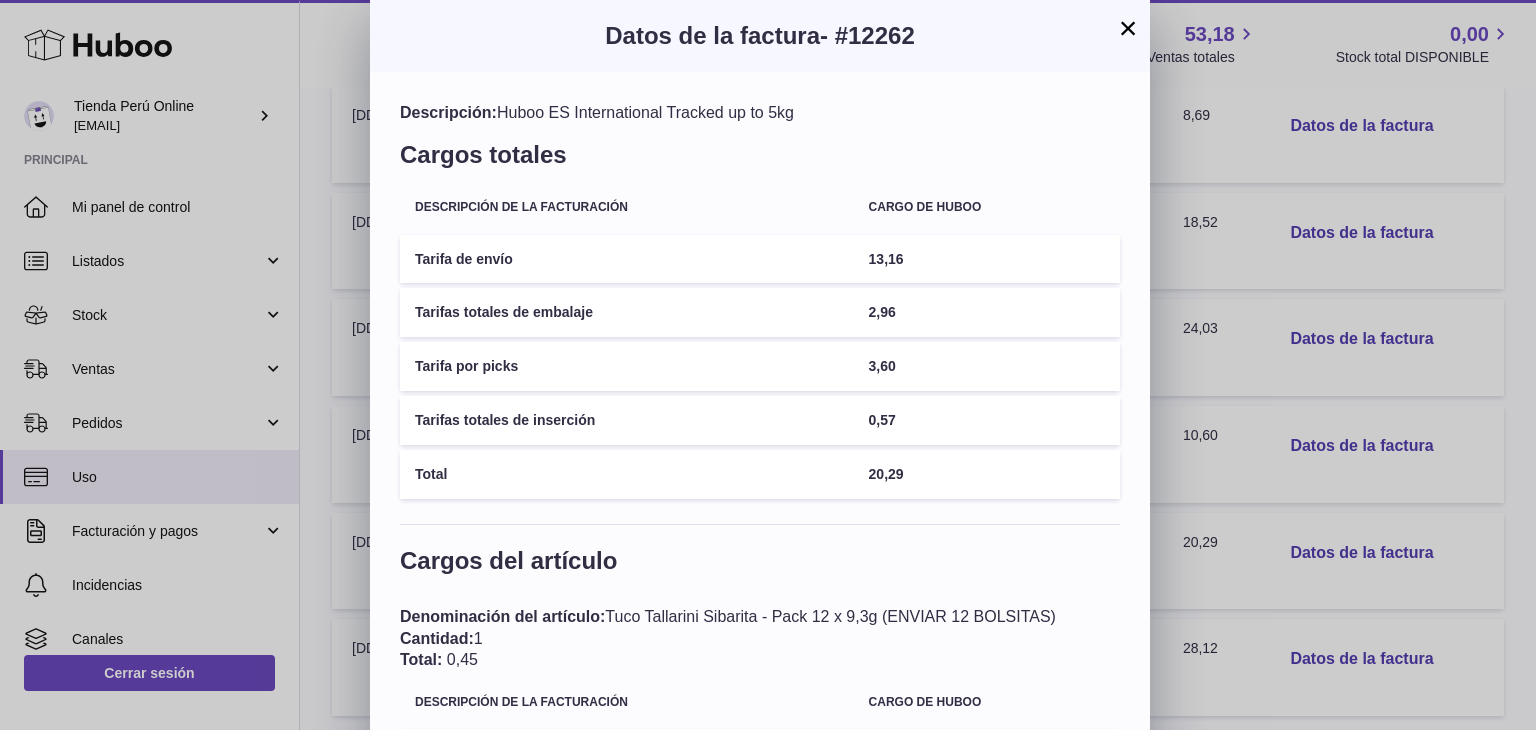 click on "×" at bounding box center [1128, 28] 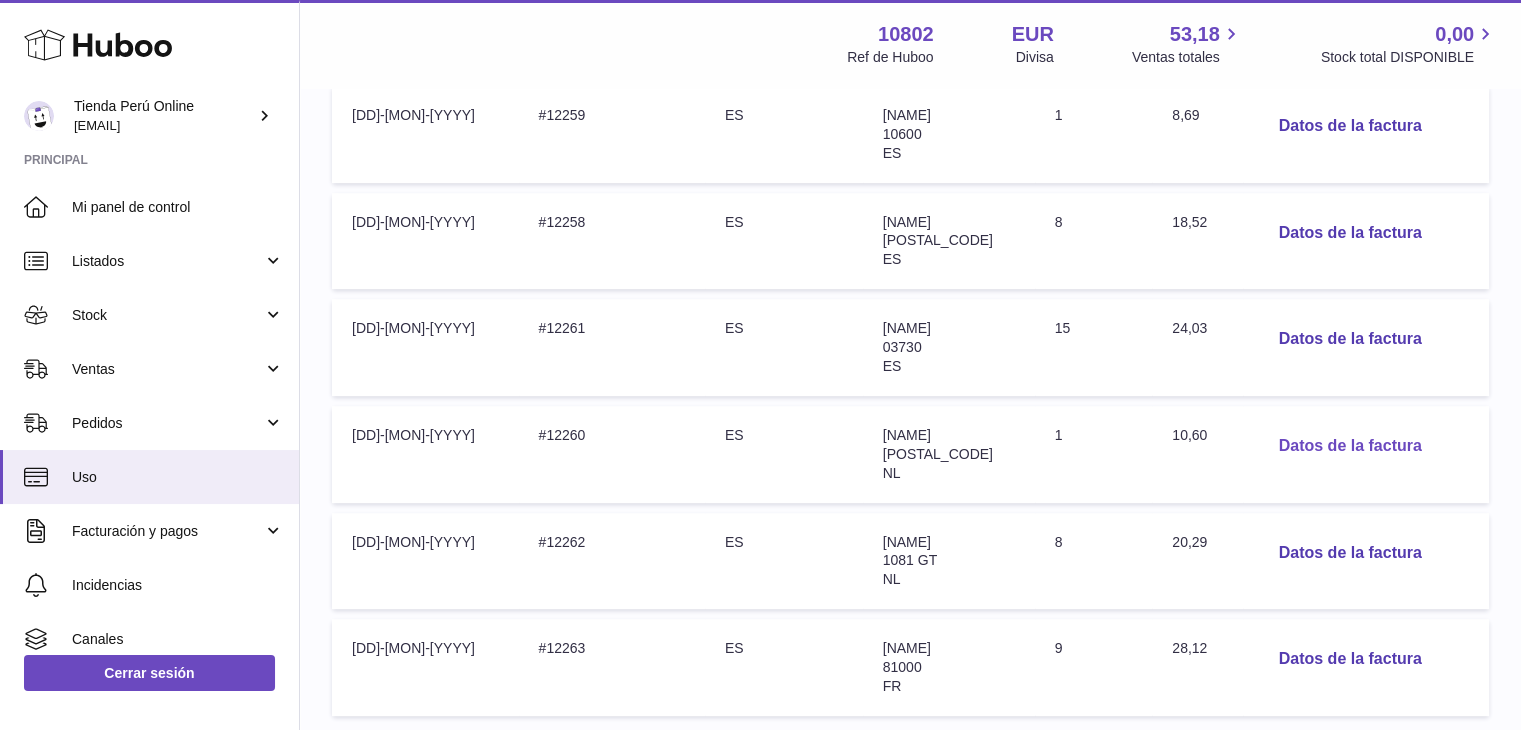 click on "Datos de la factura" at bounding box center [1350, 446] 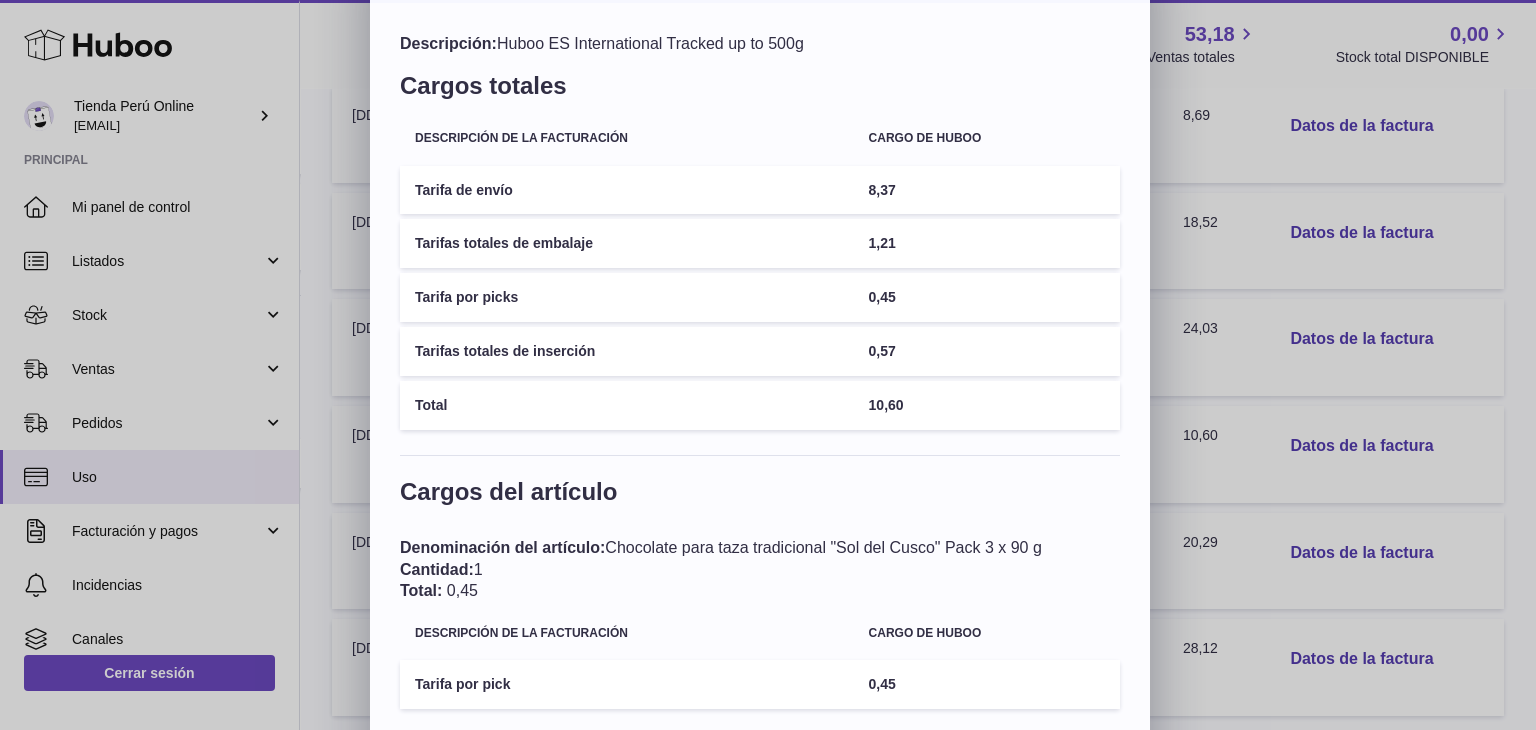 scroll, scrollTop: 0, scrollLeft: 0, axis: both 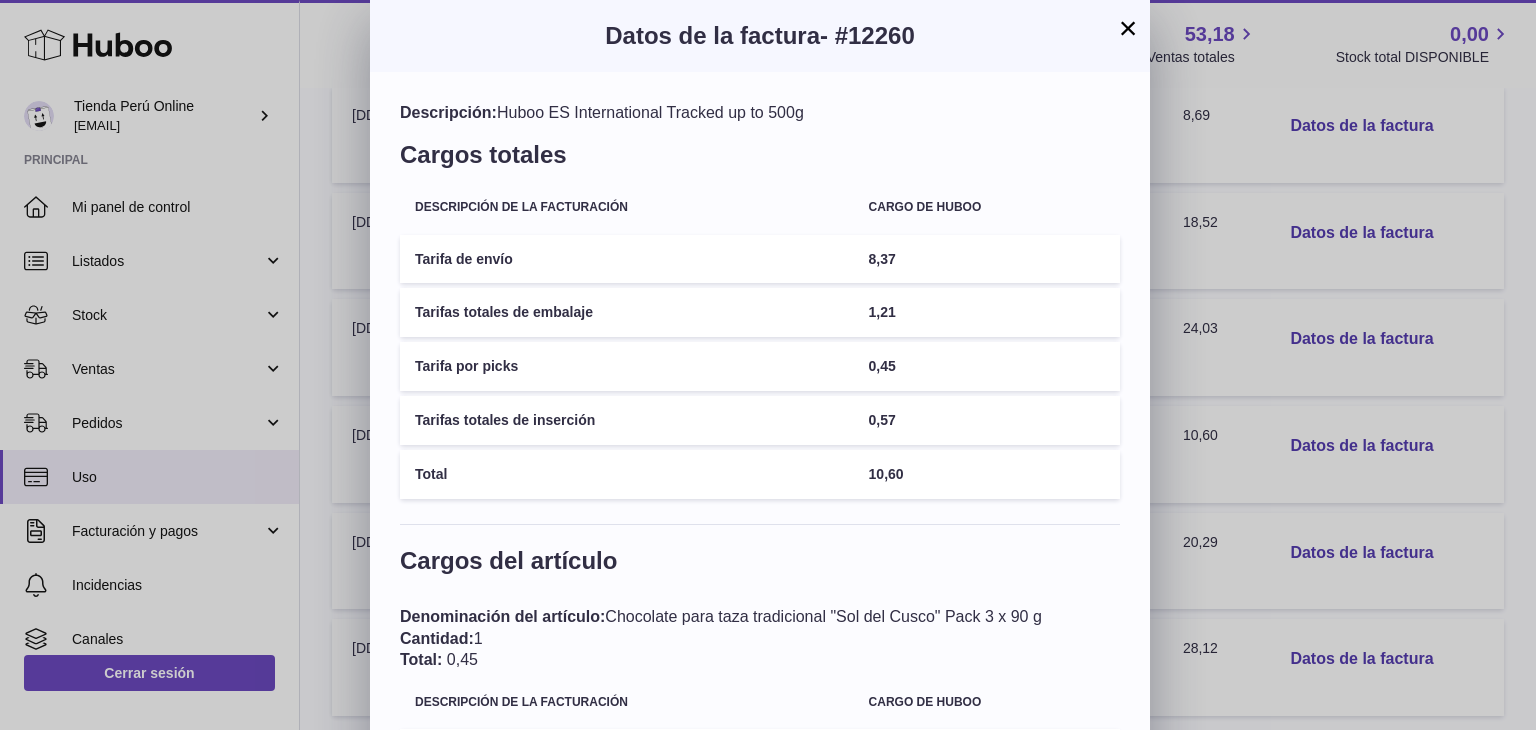 click on "×" at bounding box center [1128, 28] 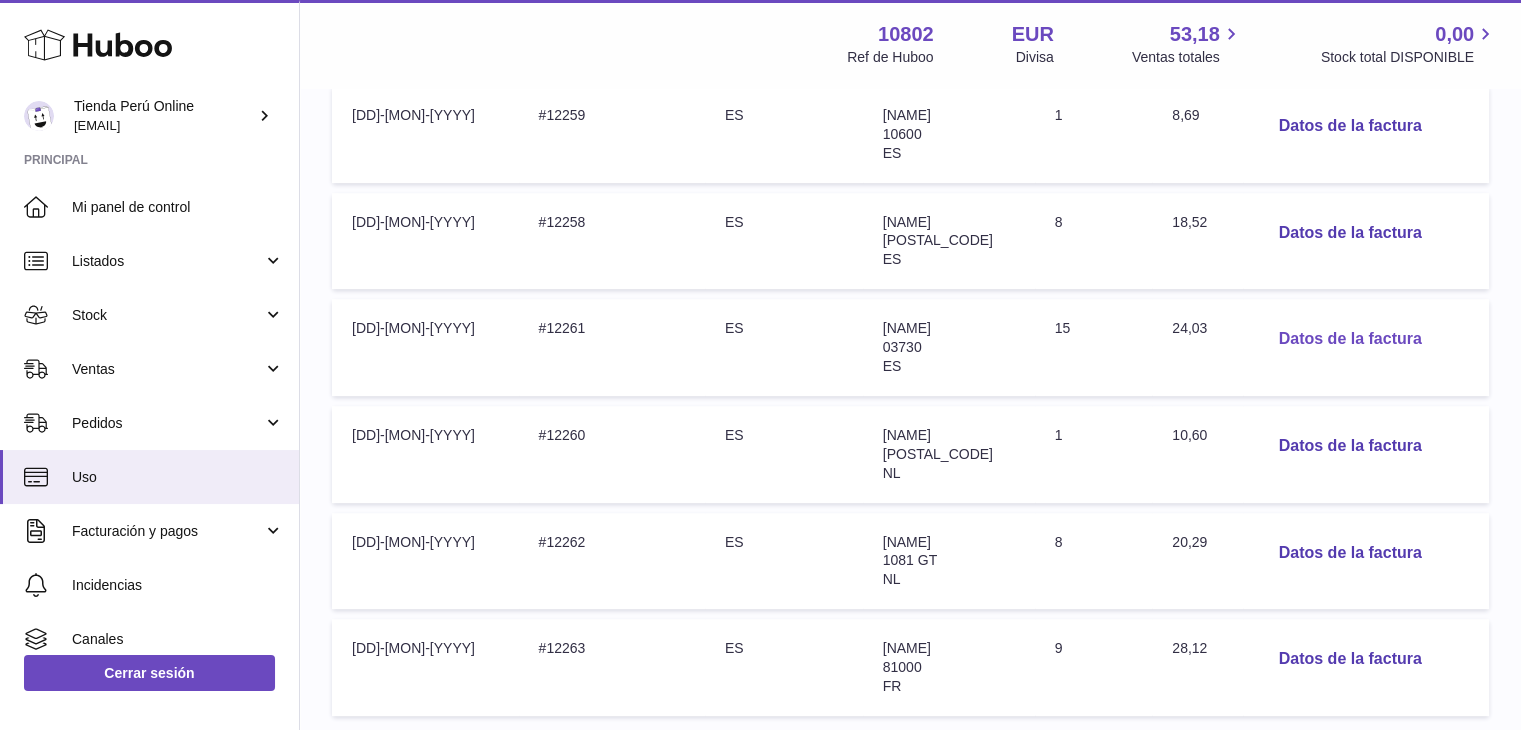 click on "Datos de la factura" at bounding box center [1350, 339] 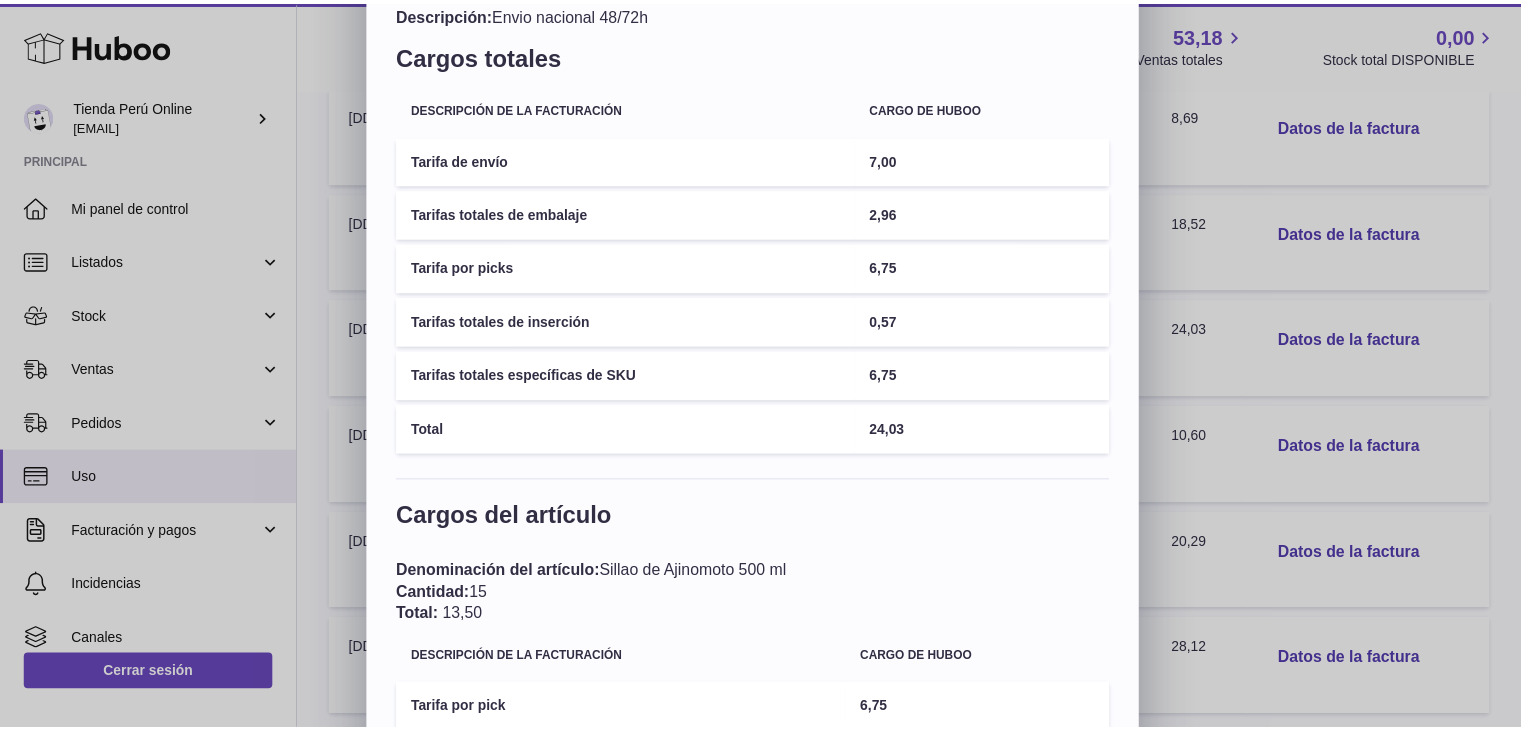 scroll, scrollTop: 0, scrollLeft: 0, axis: both 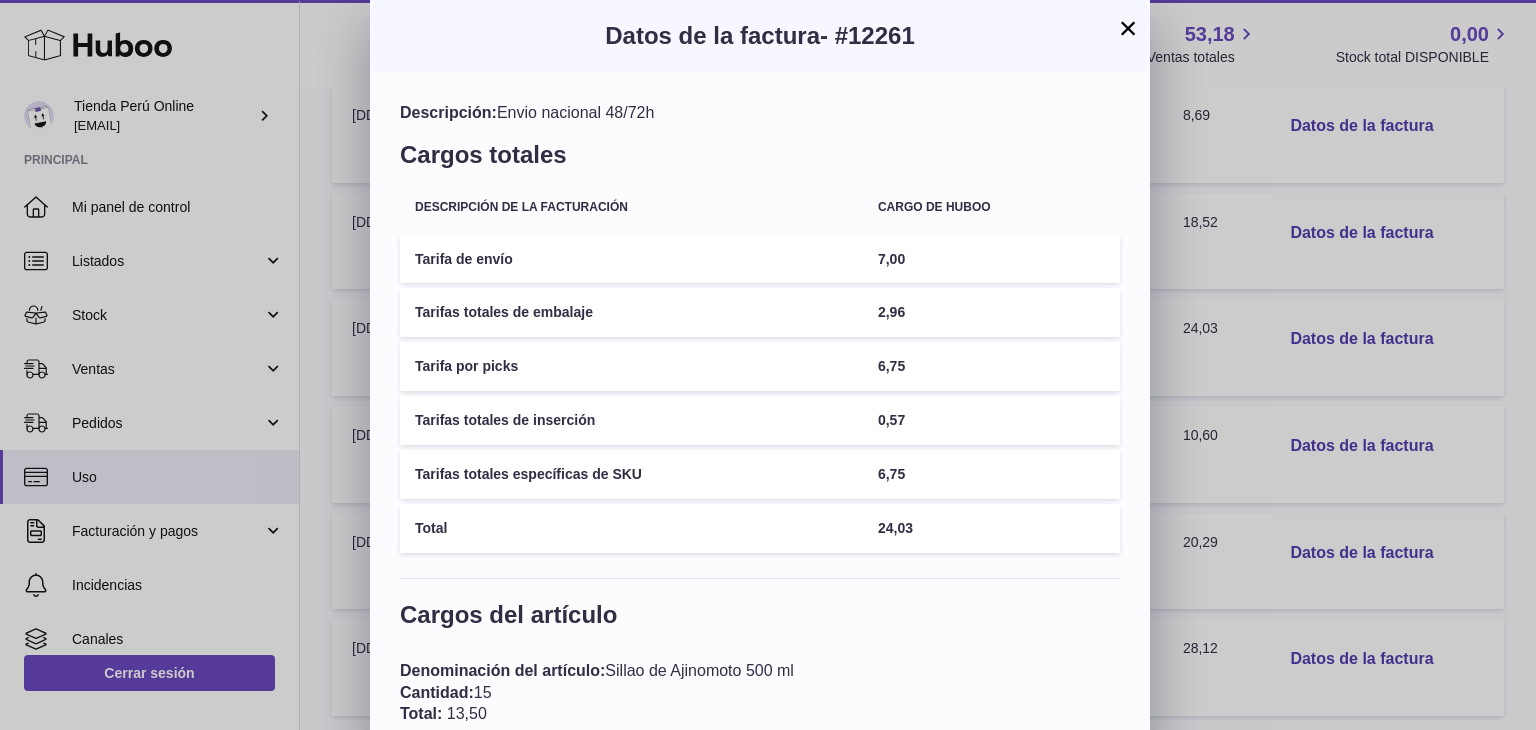 click on "×" at bounding box center (1128, 28) 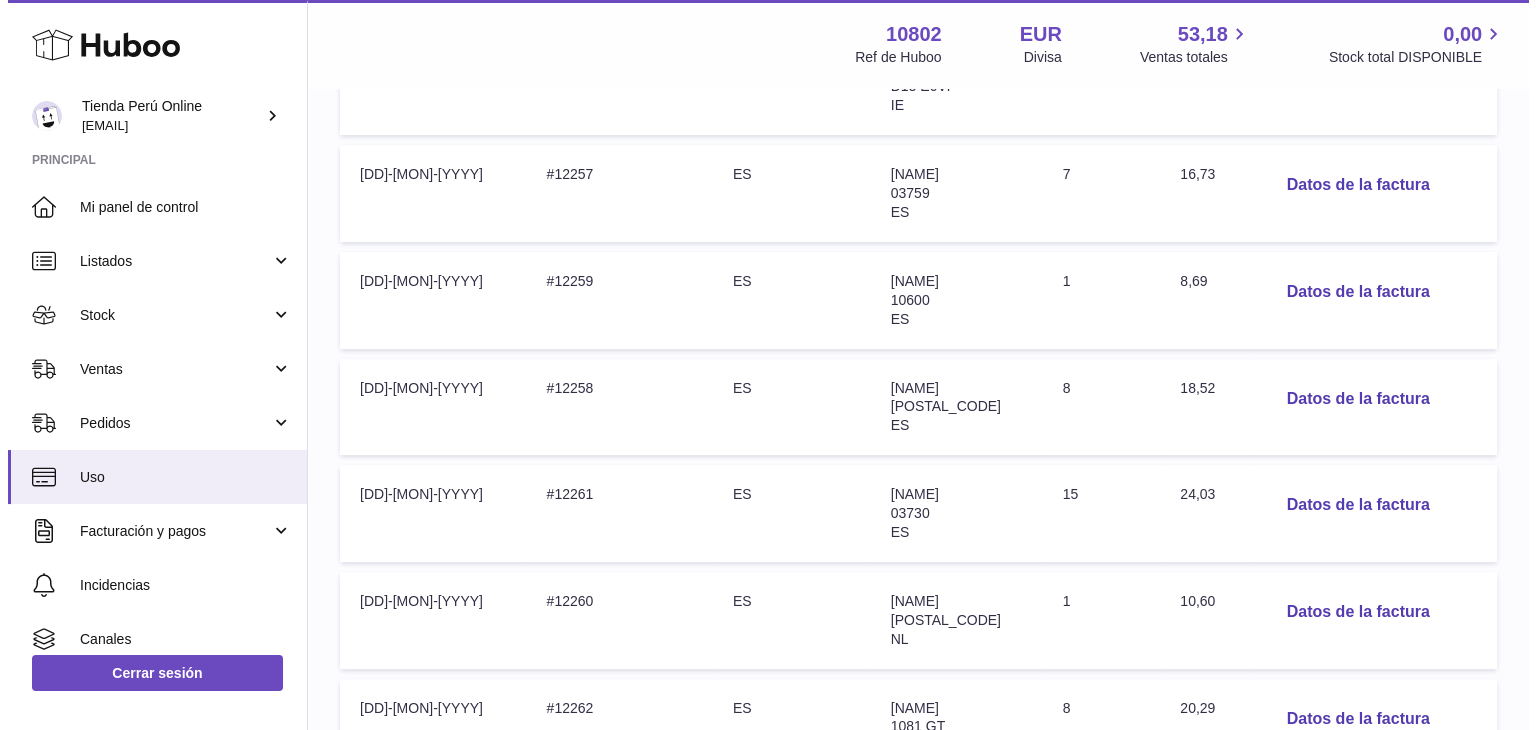 scroll, scrollTop: 619, scrollLeft: 0, axis: vertical 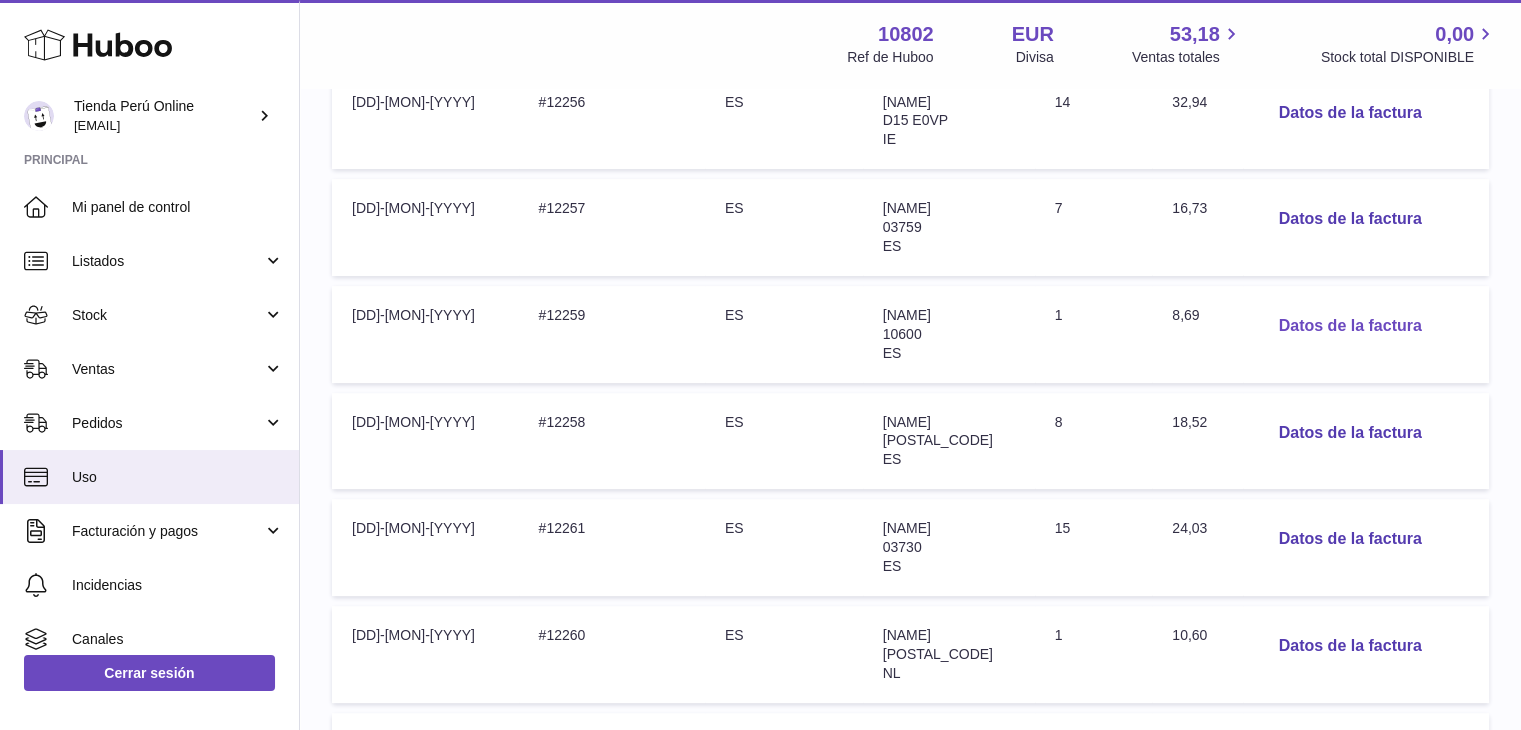 click on "Datos de la factura" at bounding box center [1350, 326] 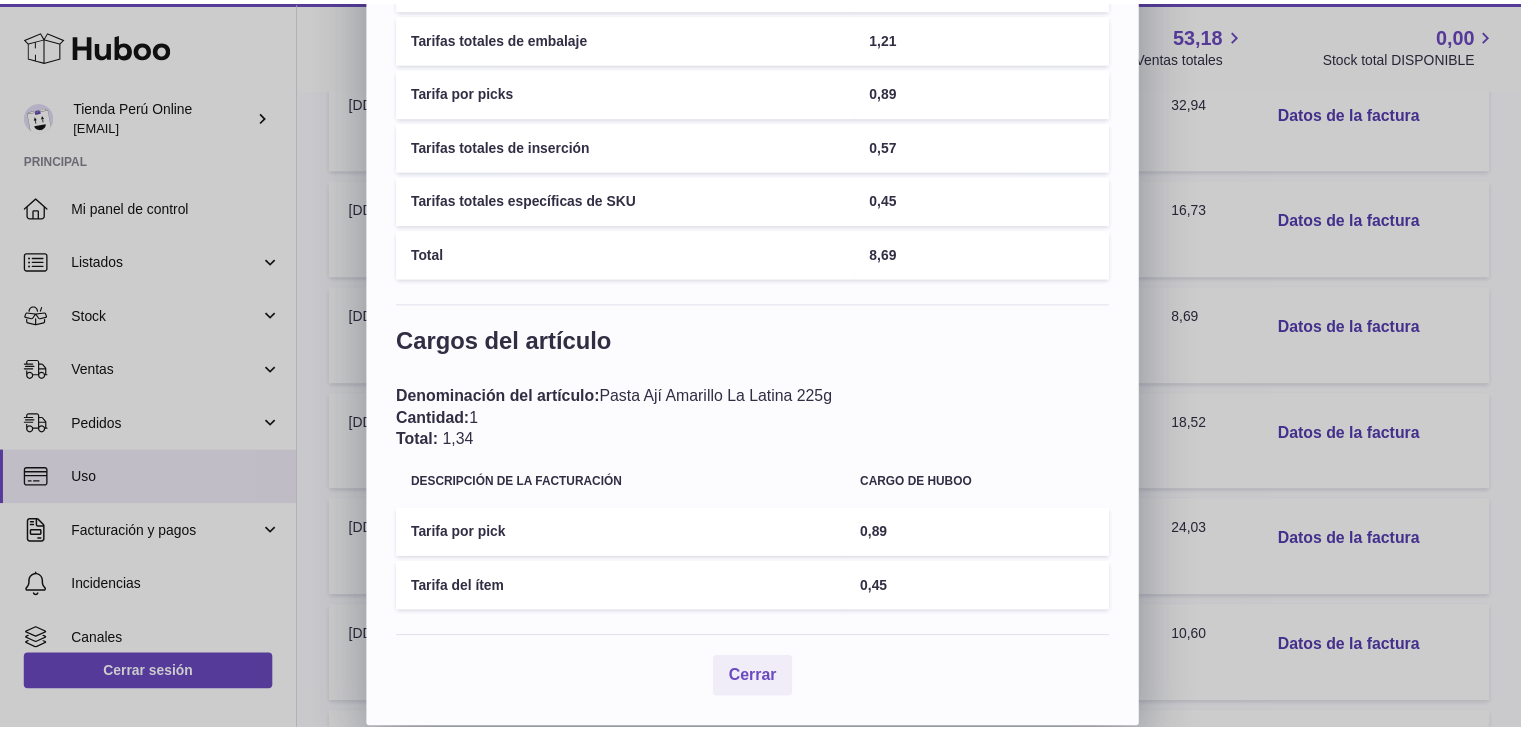 scroll, scrollTop: 0, scrollLeft: 0, axis: both 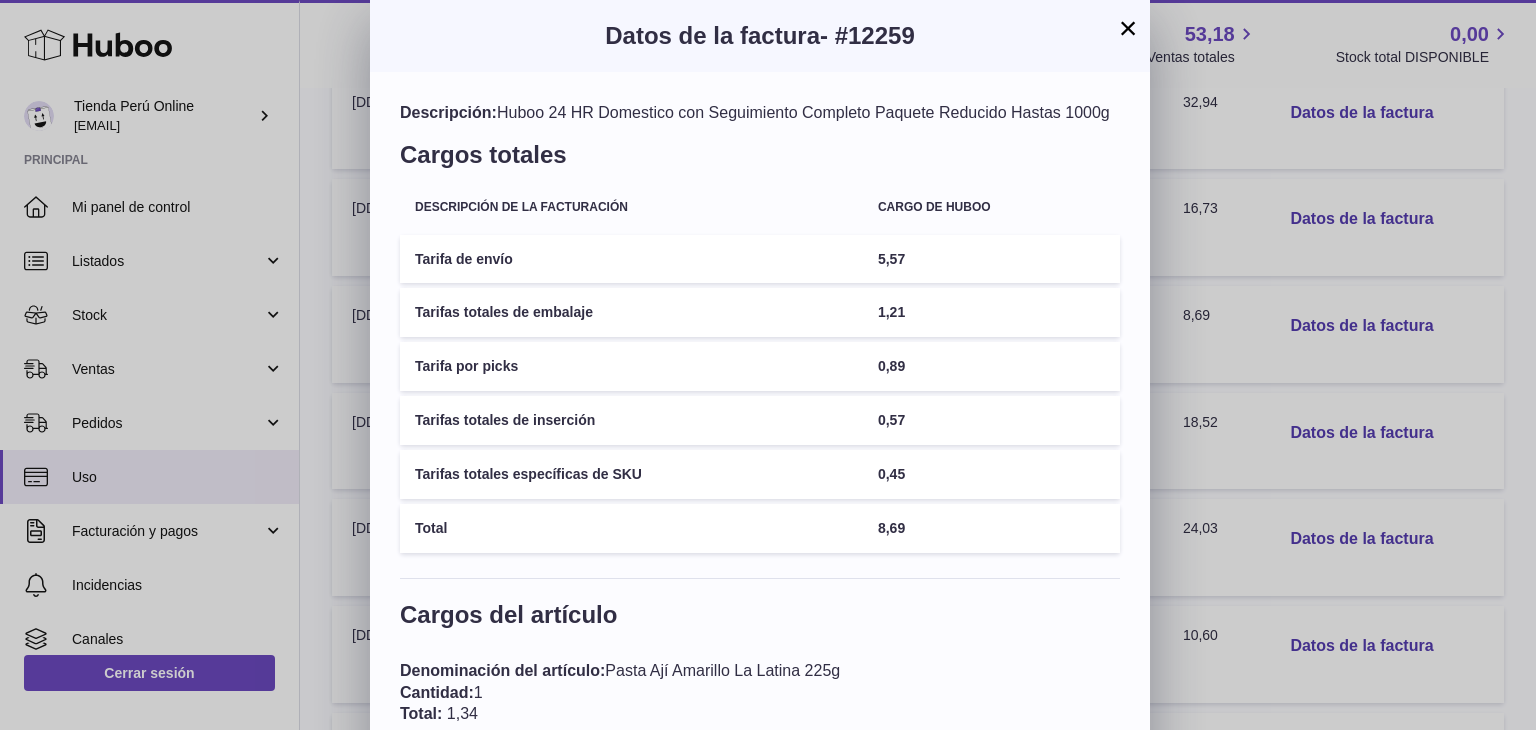click on "×" at bounding box center [1128, 28] 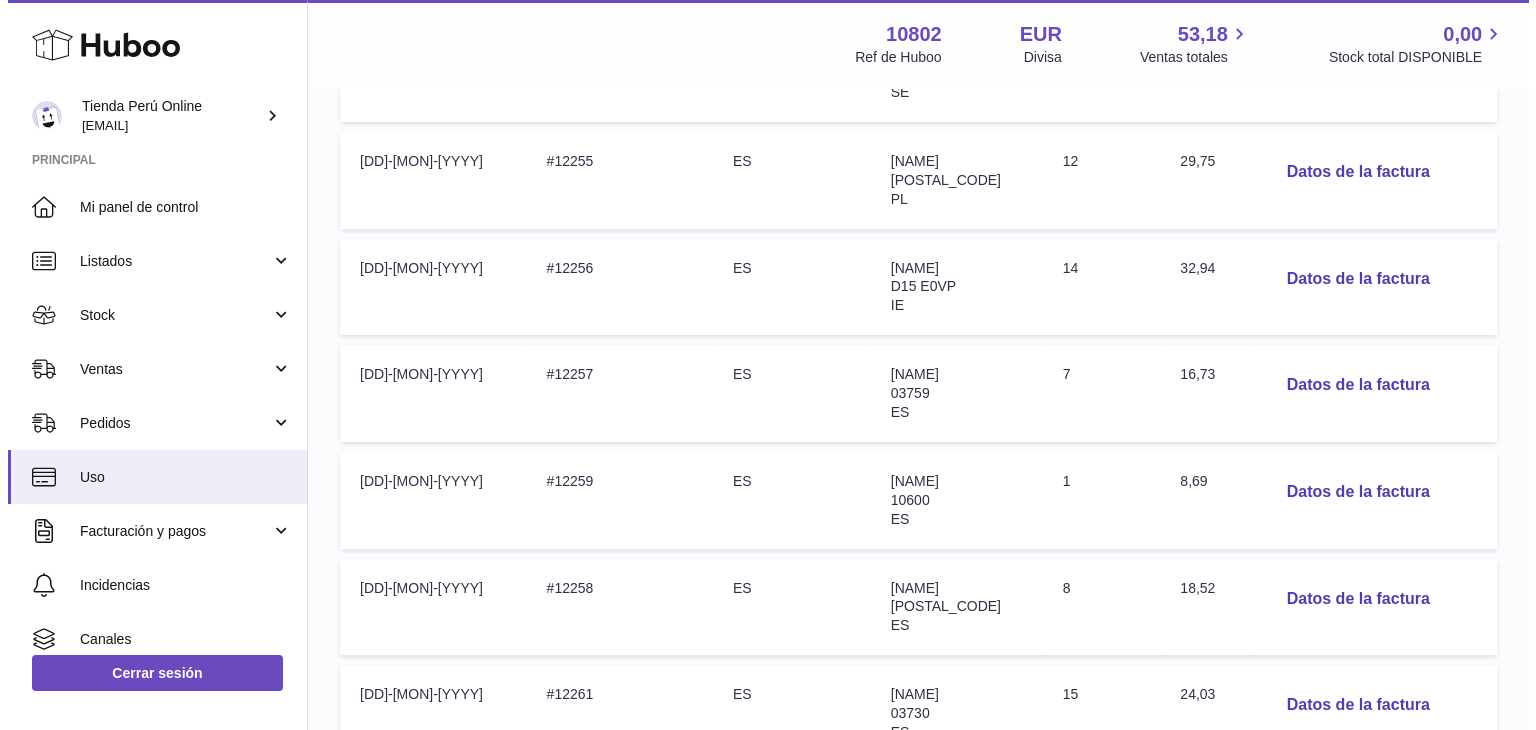 scroll, scrollTop: 419, scrollLeft: 0, axis: vertical 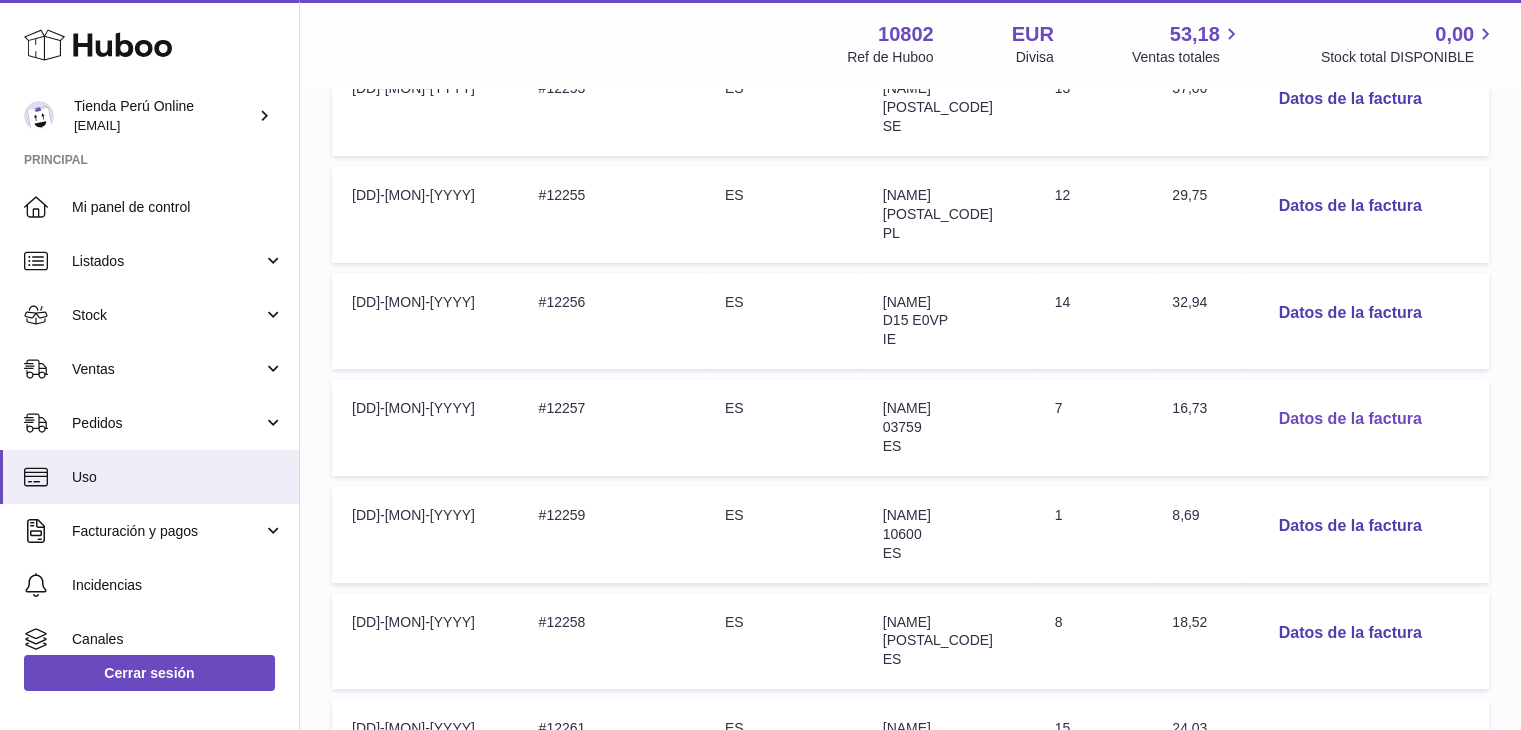 click on "Datos de la factura" at bounding box center [1350, 419] 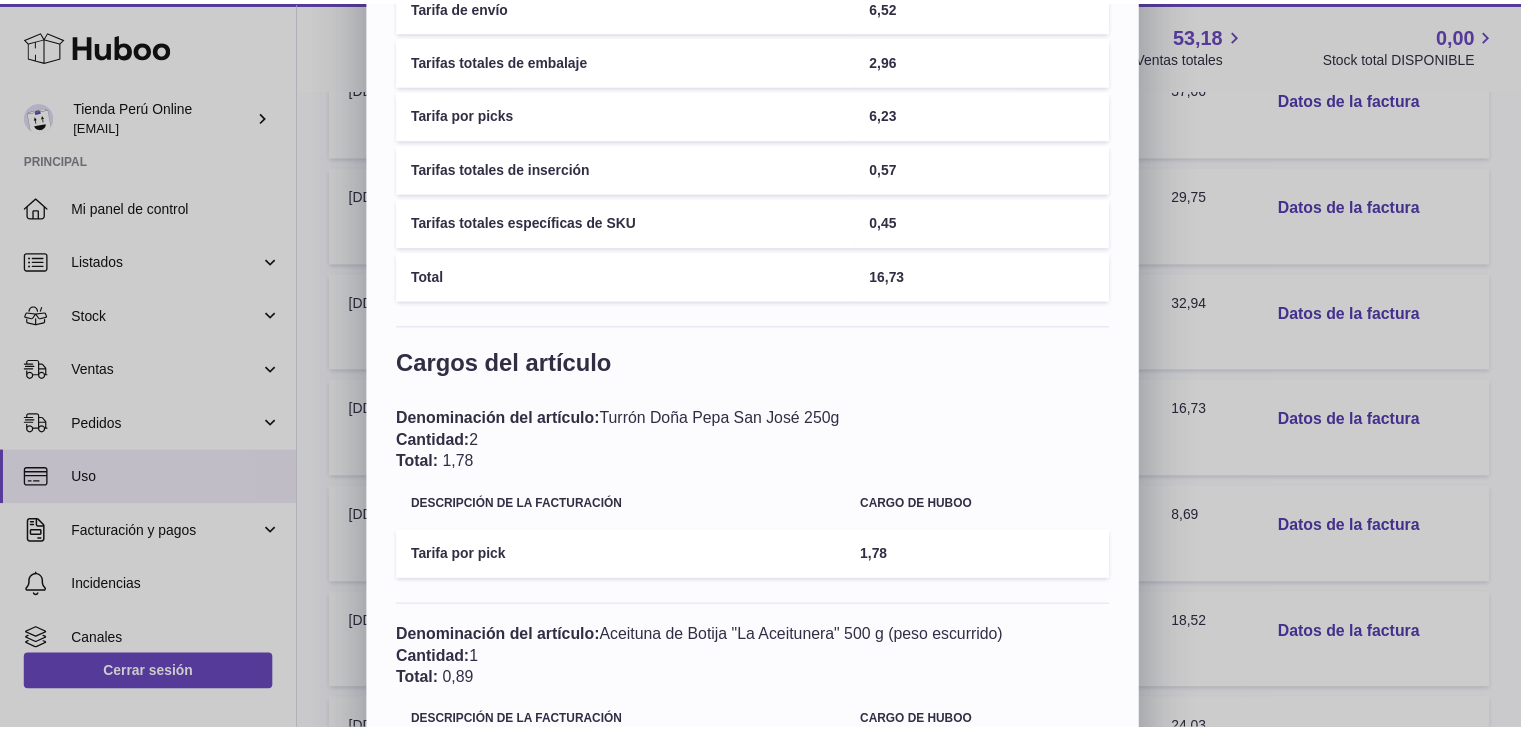 scroll, scrollTop: 0, scrollLeft: 0, axis: both 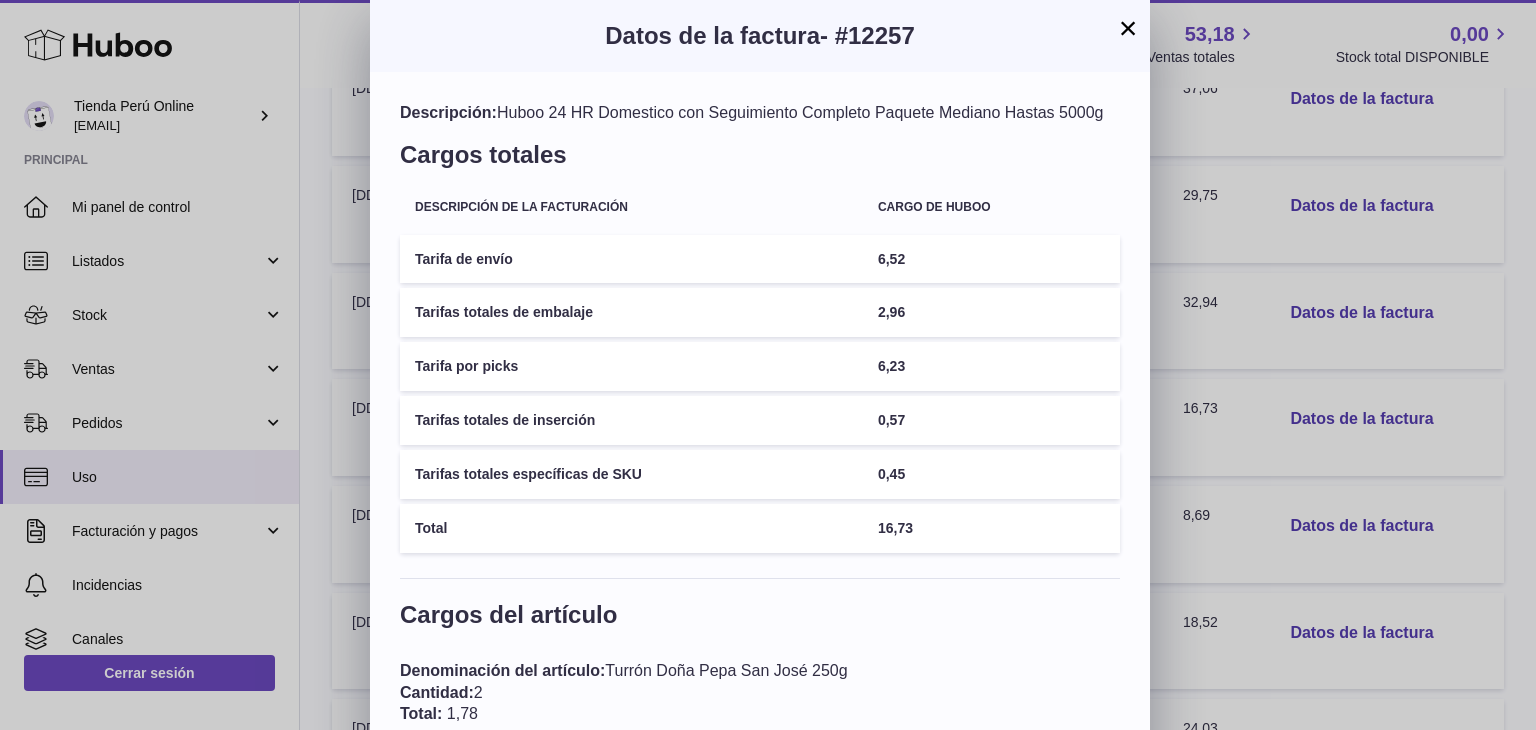click on "×" at bounding box center [1128, 28] 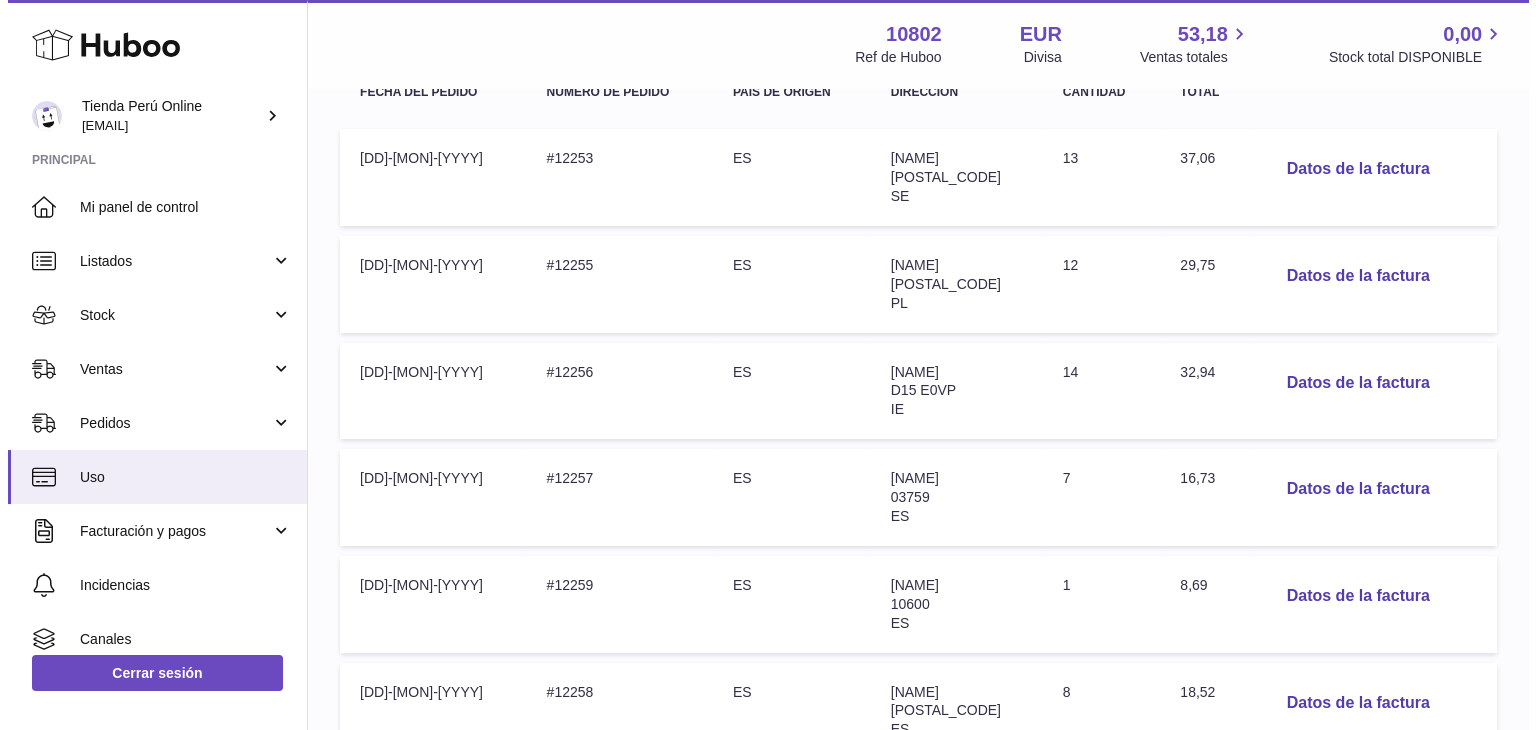 scroll, scrollTop: 319, scrollLeft: 0, axis: vertical 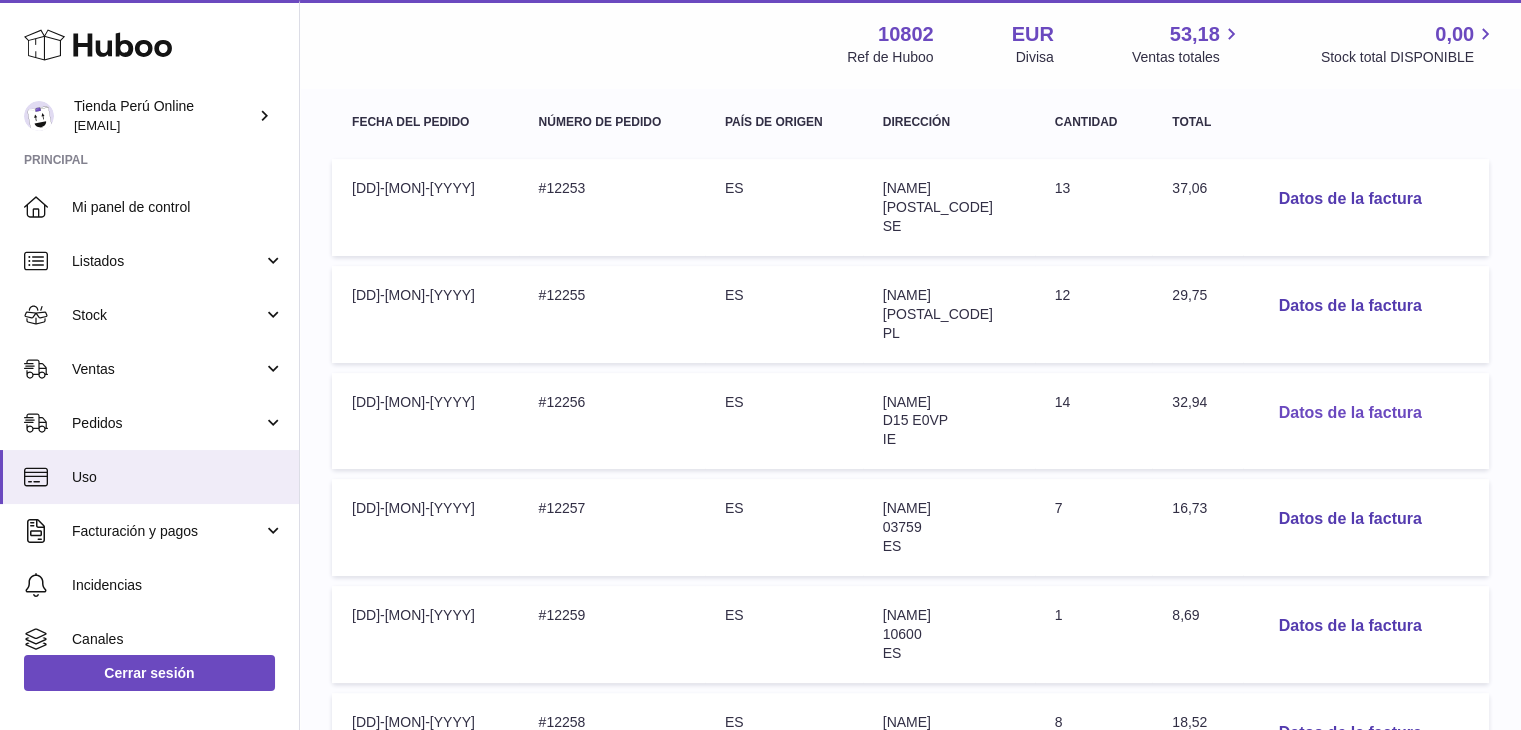 click on "Datos de la factura" at bounding box center (1350, 413) 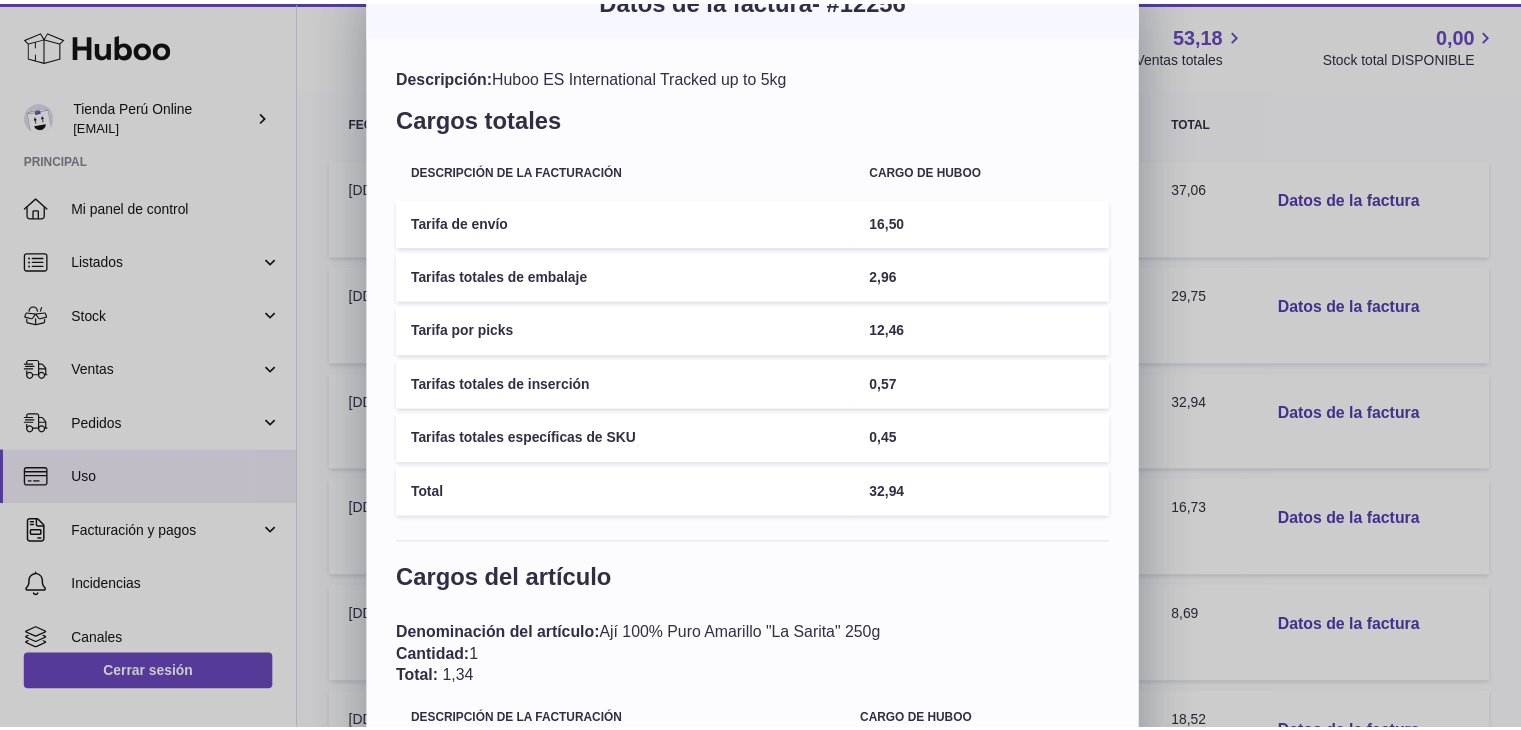 scroll, scrollTop: 0, scrollLeft: 0, axis: both 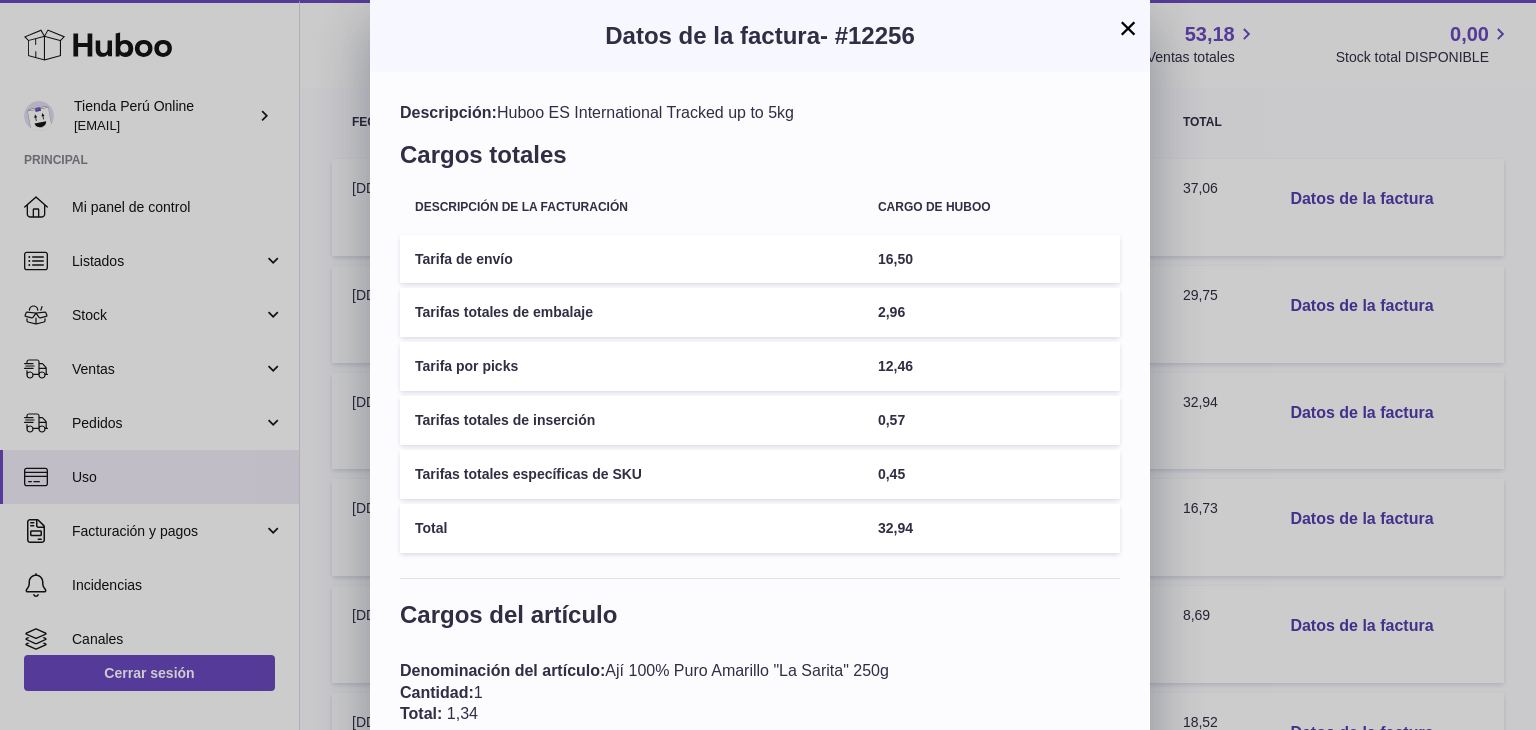 click on "×" at bounding box center (1128, 28) 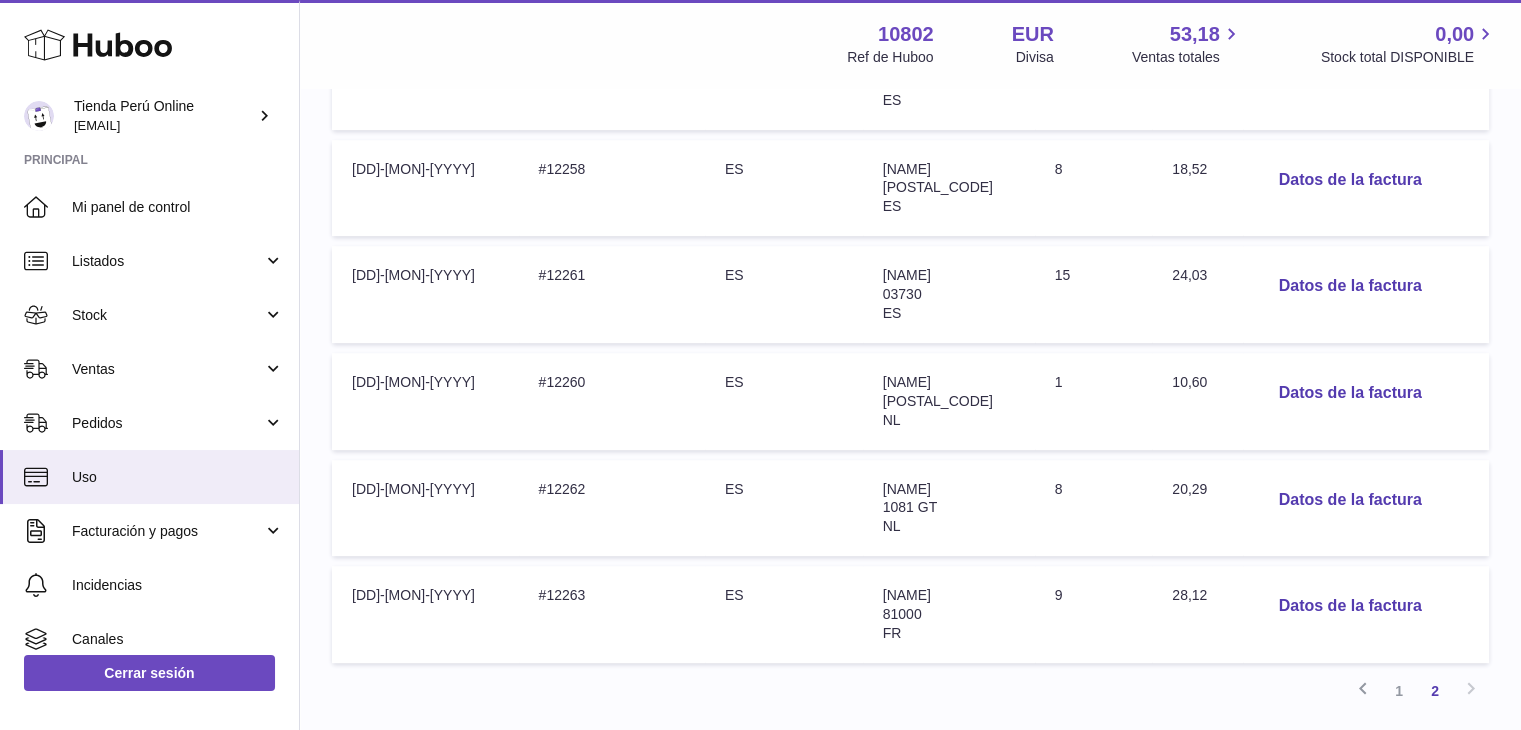scroll, scrollTop: 1019, scrollLeft: 0, axis: vertical 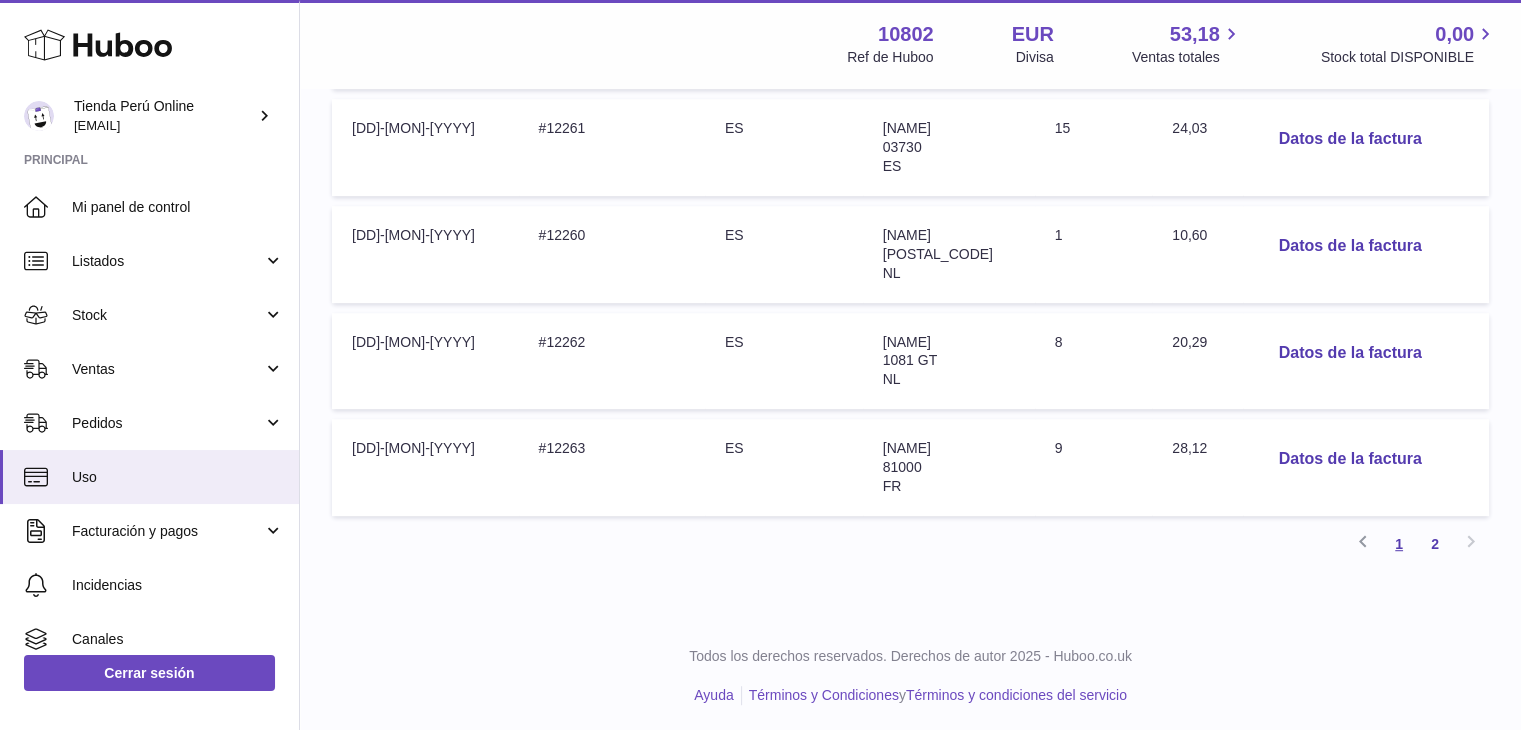 click on "1" at bounding box center [1399, 544] 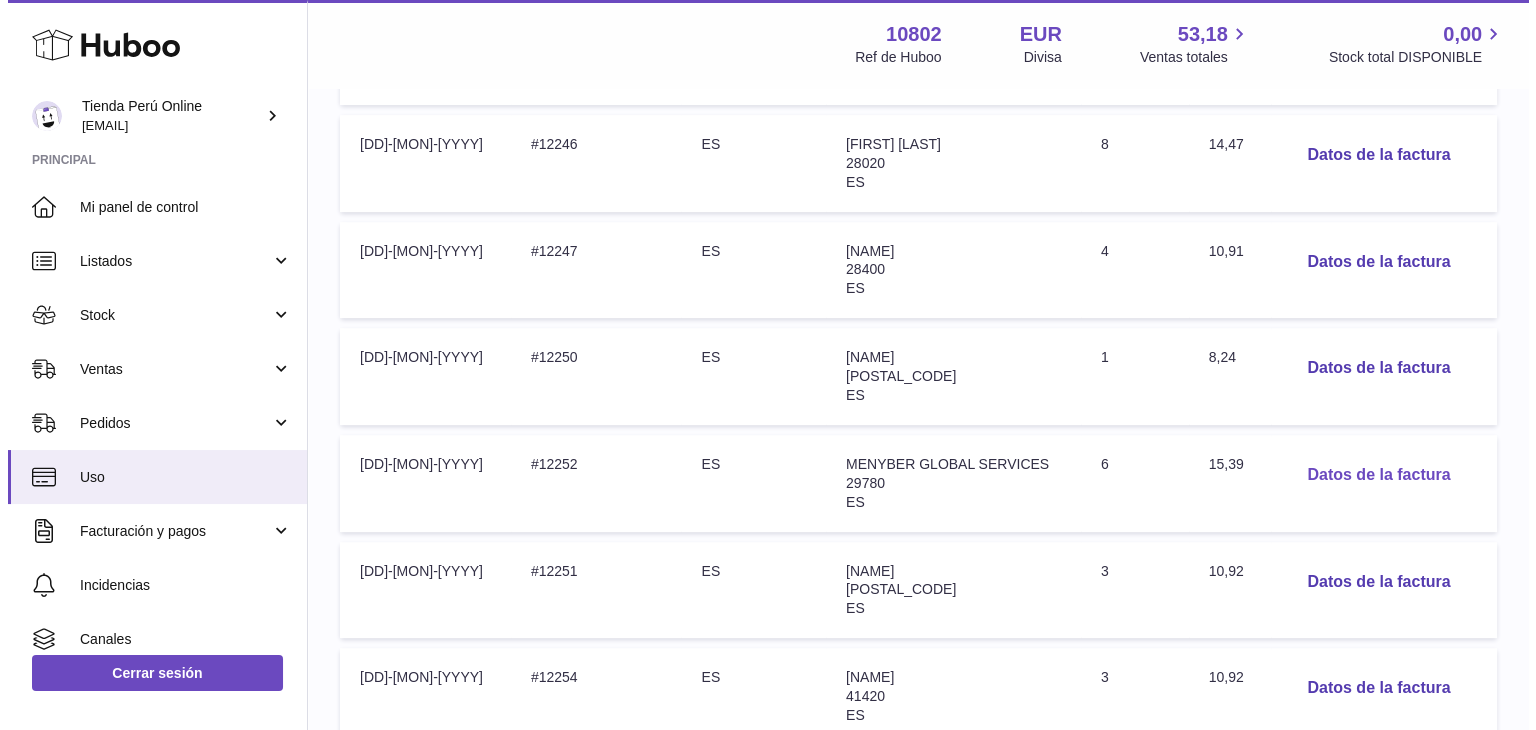 scroll, scrollTop: 1019, scrollLeft: 0, axis: vertical 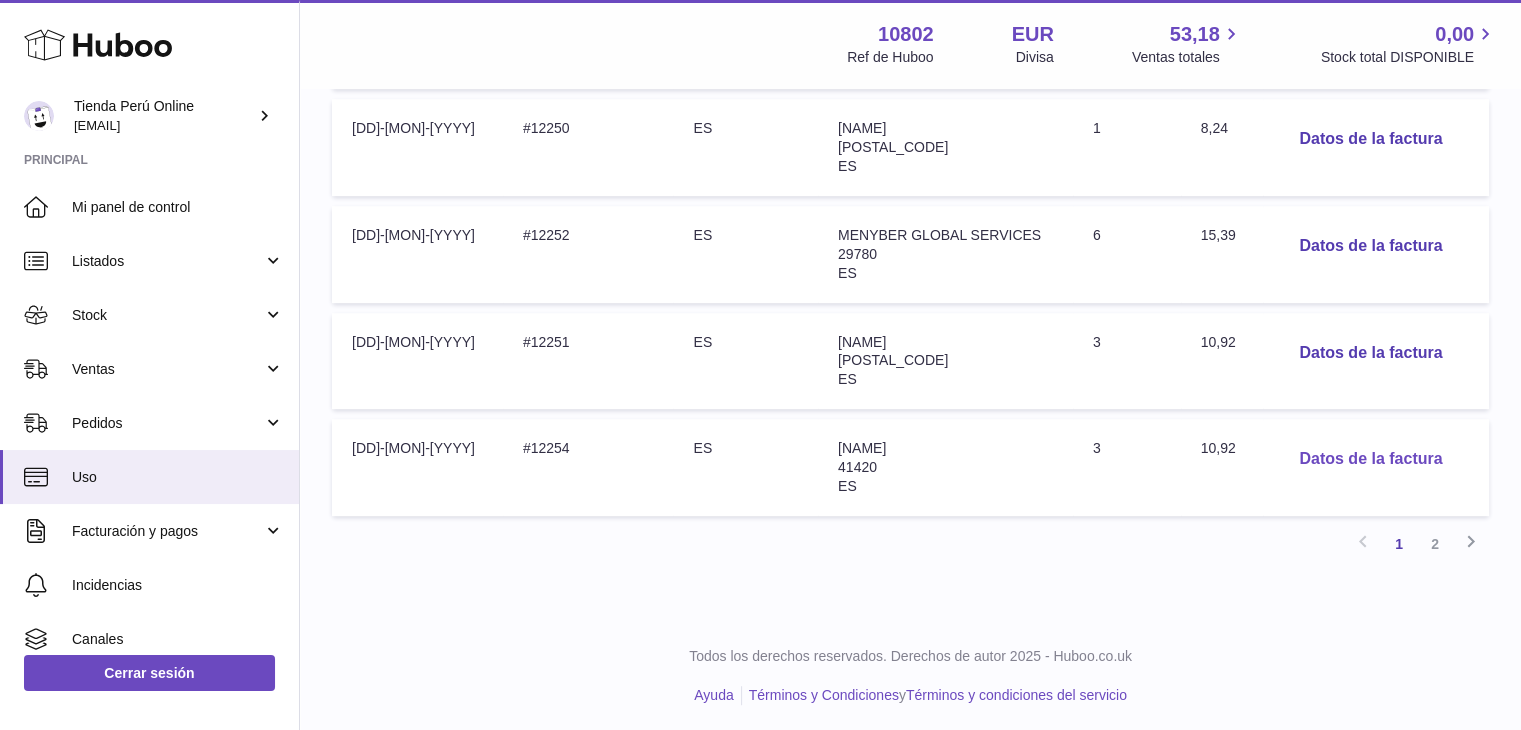 click on "Datos de la factura" at bounding box center (1370, 459) 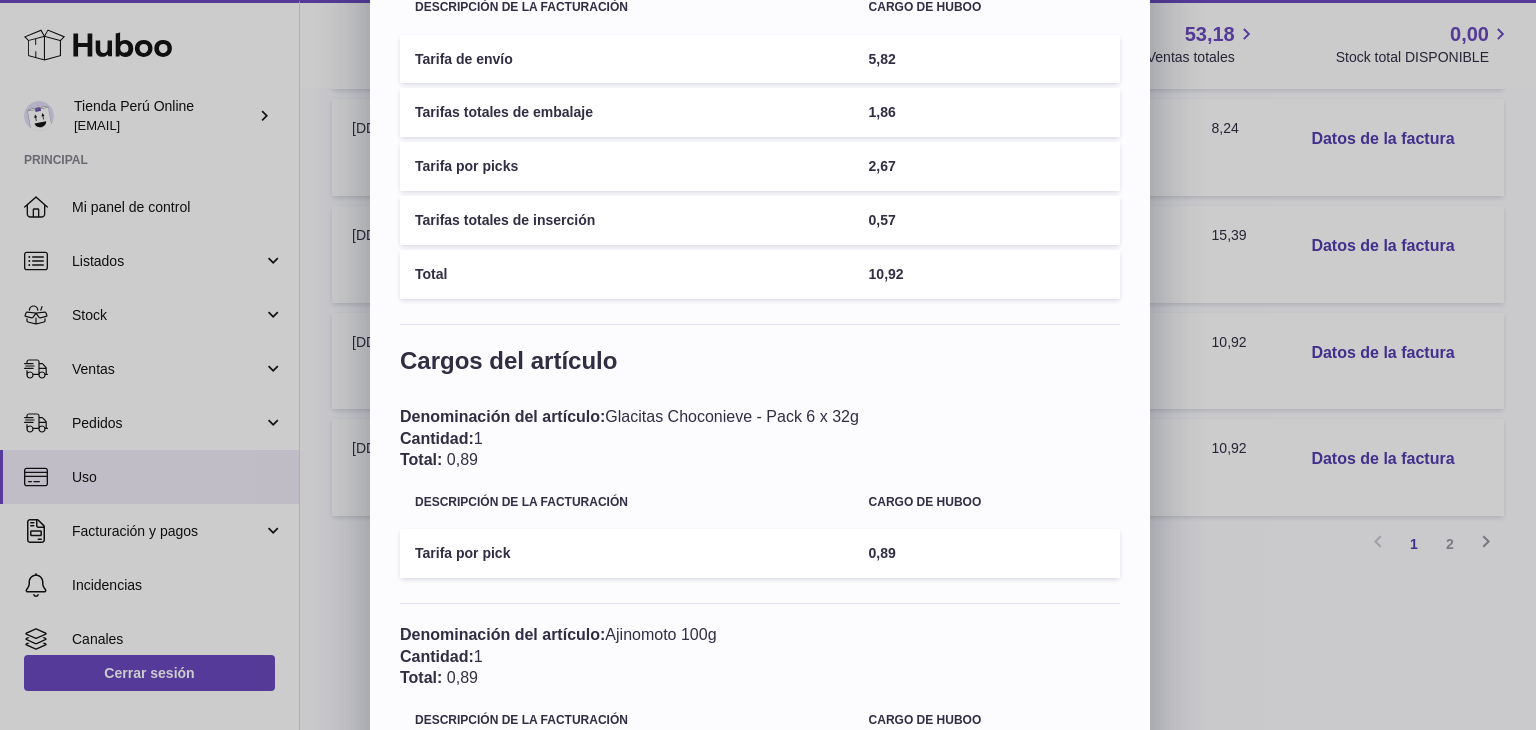 scroll, scrollTop: 0, scrollLeft: 0, axis: both 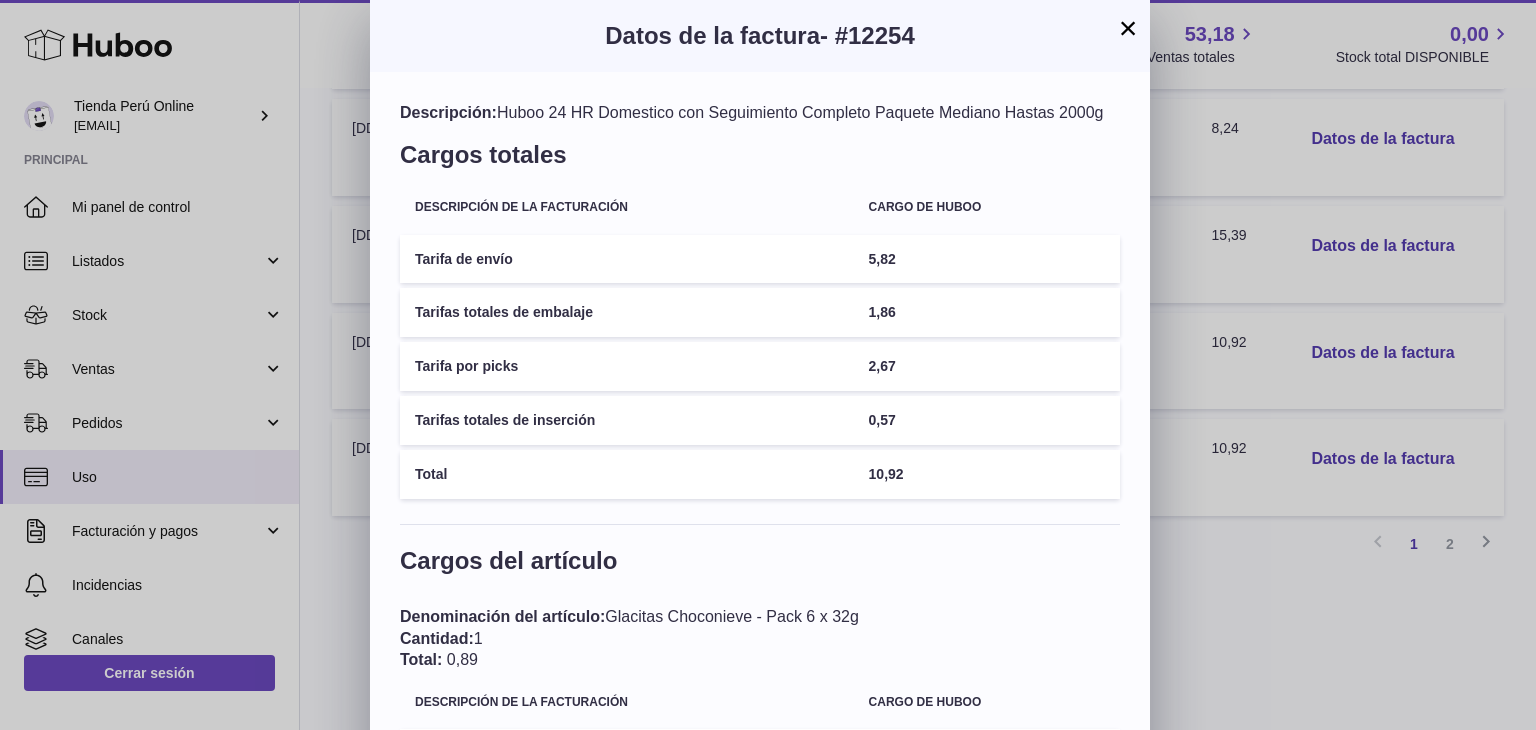 click on "×" at bounding box center [1128, 28] 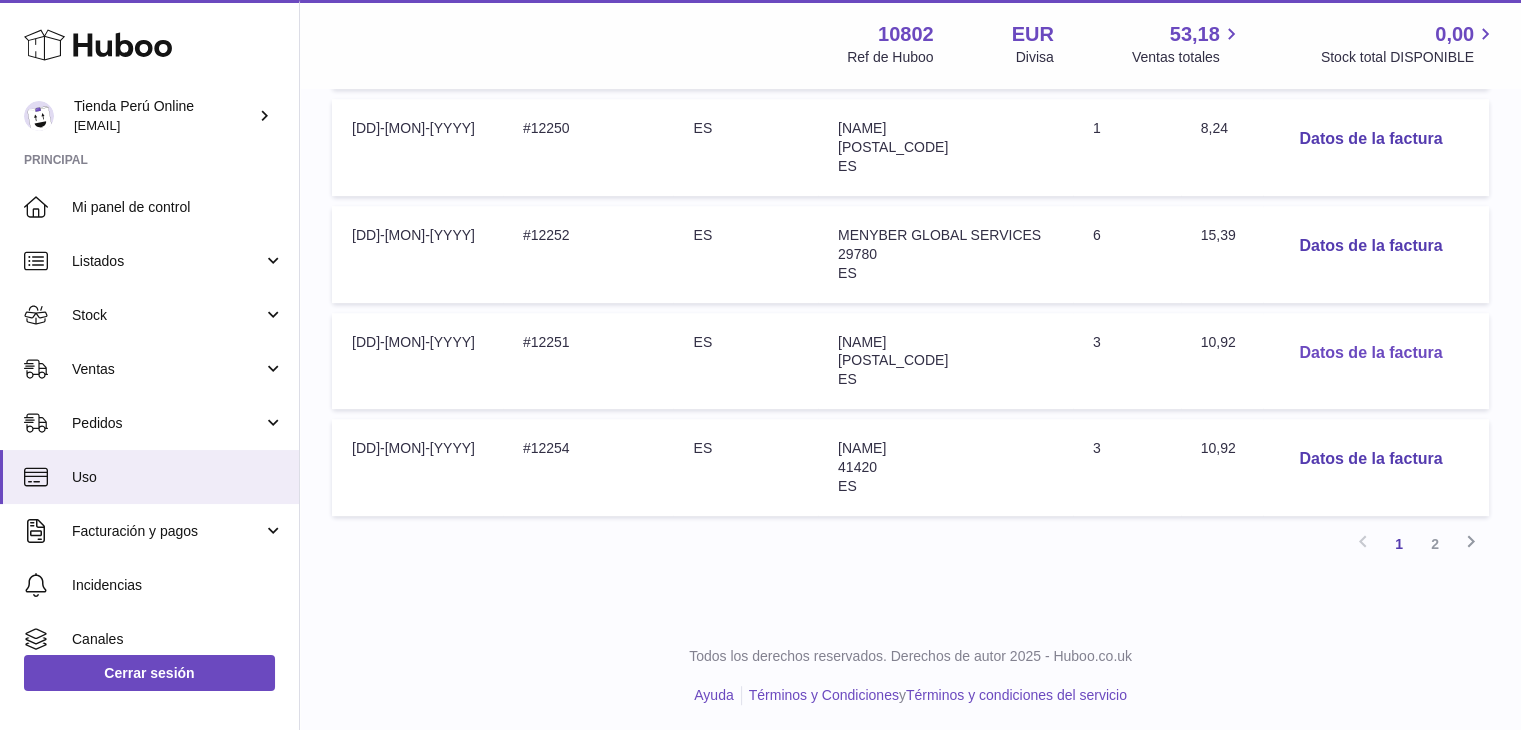 click on "Datos de la factura" at bounding box center [1370, 353] 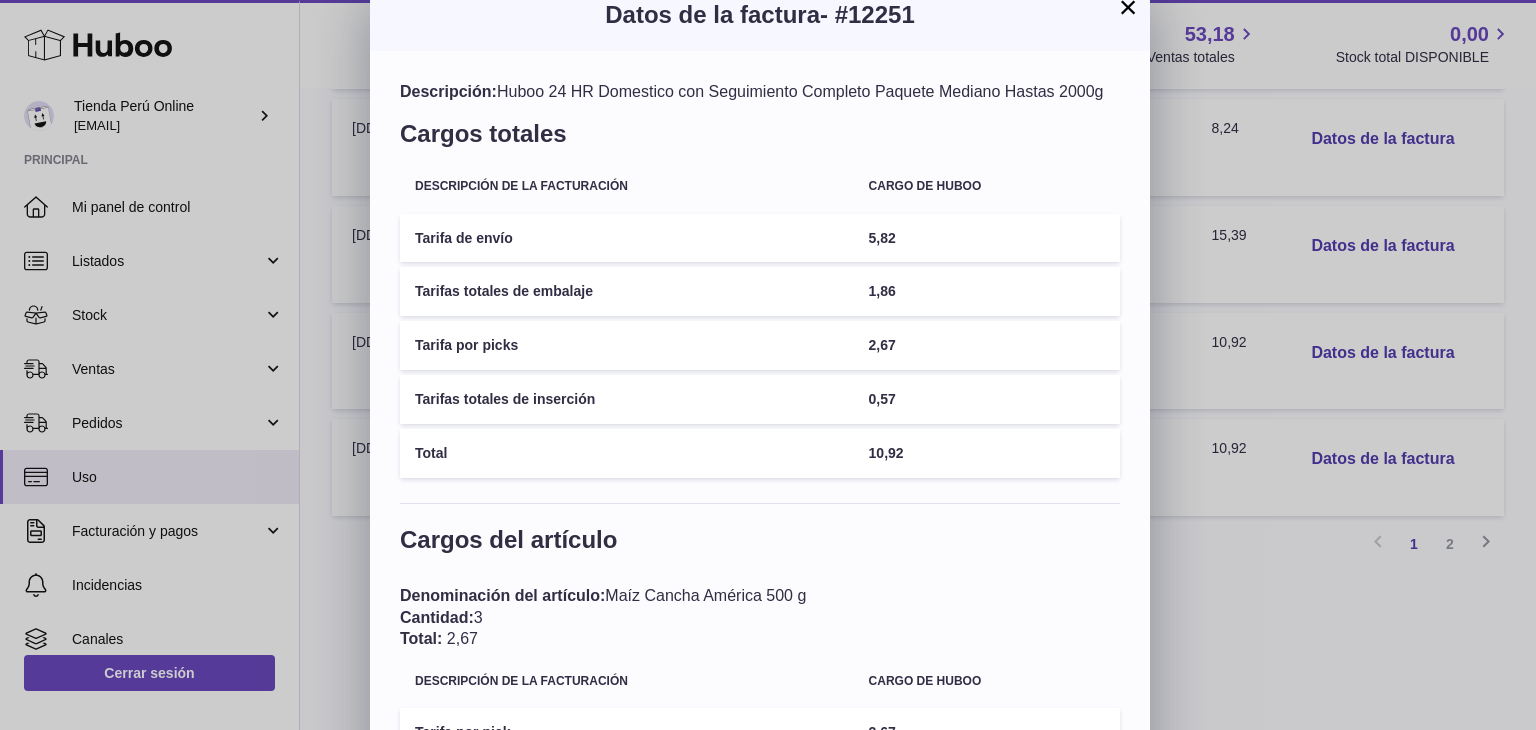 scroll, scrollTop: 0, scrollLeft: 0, axis: both 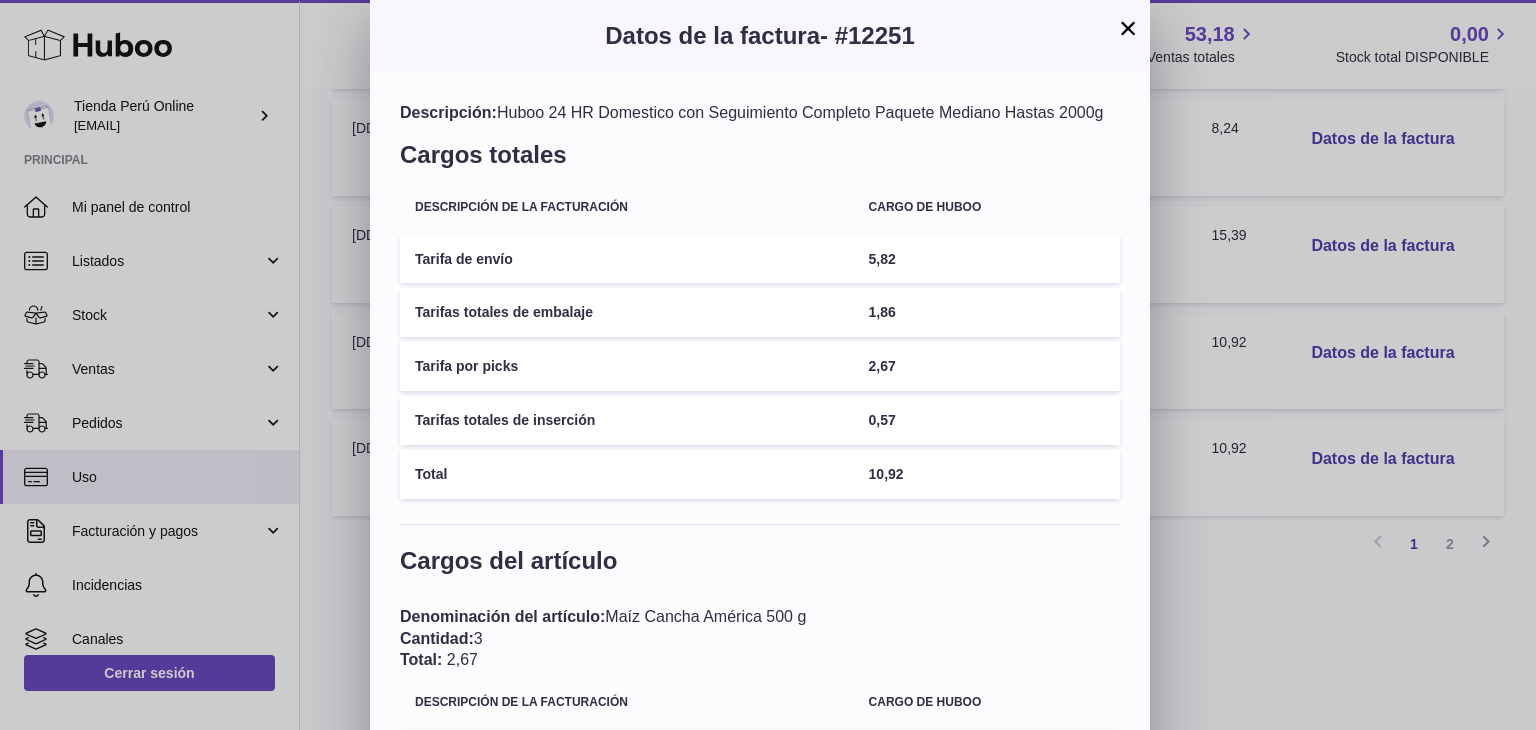 click on "×" at bounding box center (1128, 28) 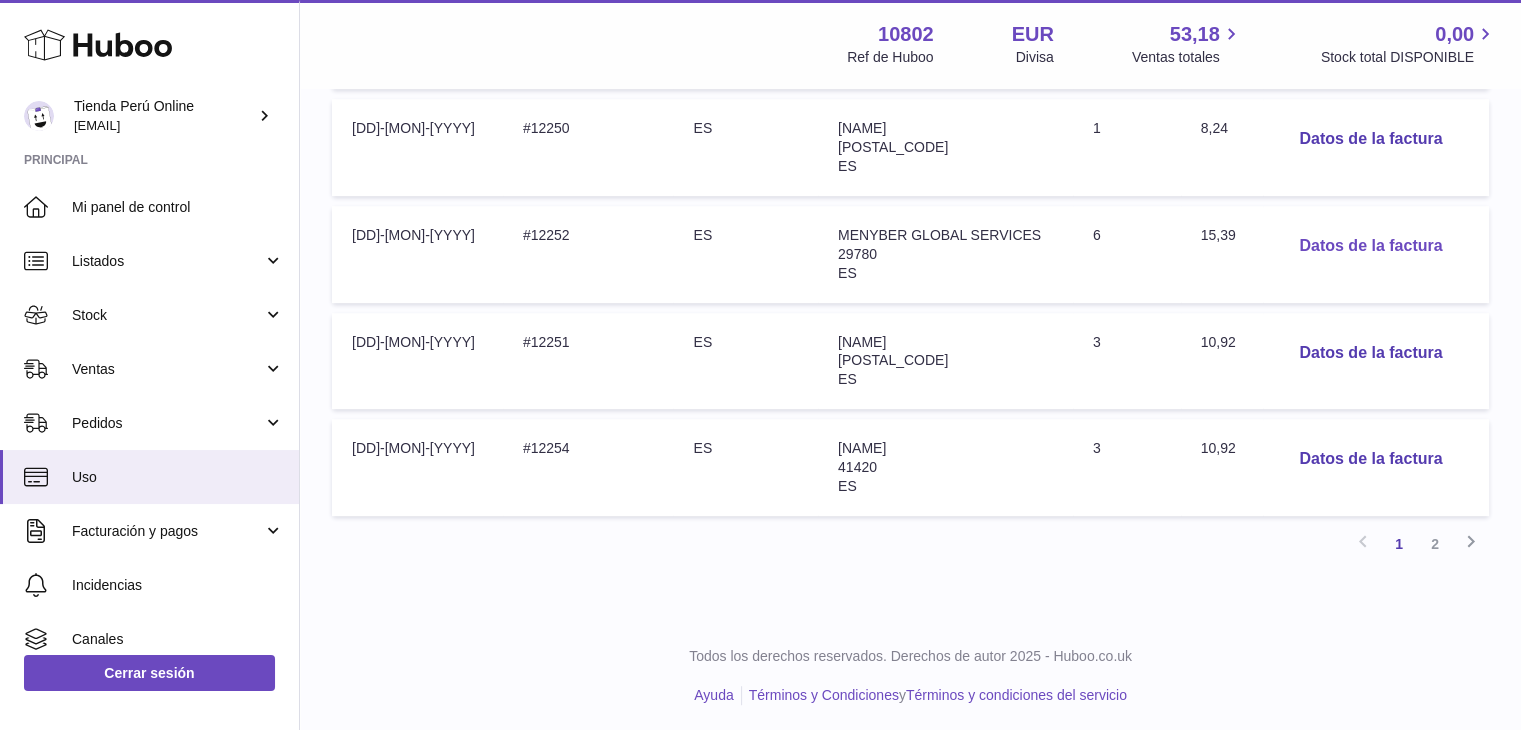 click on "Datos de la factura" at bounding box center (1370, 246) 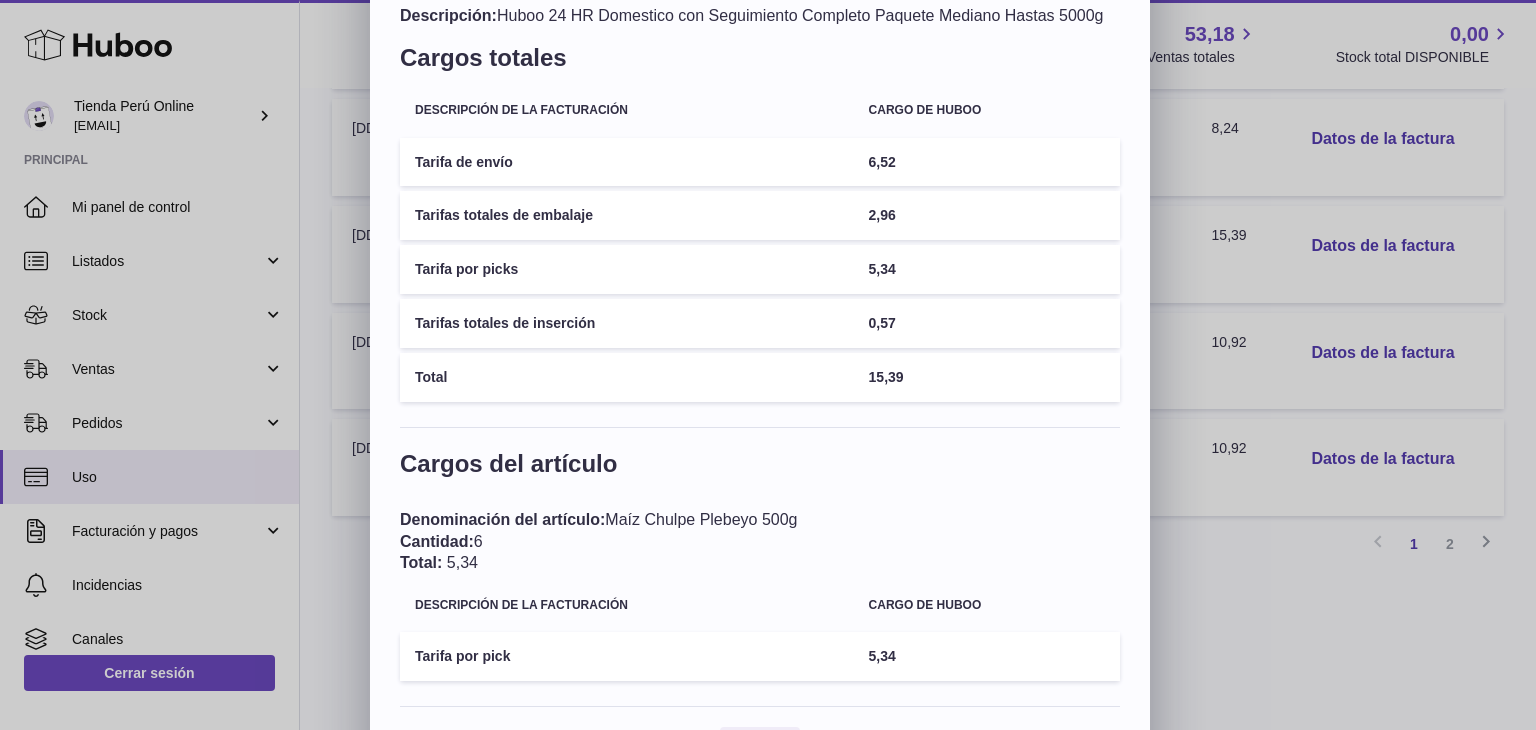 scroll, scrollTop: 0, scrollLeft: 0, axis: both 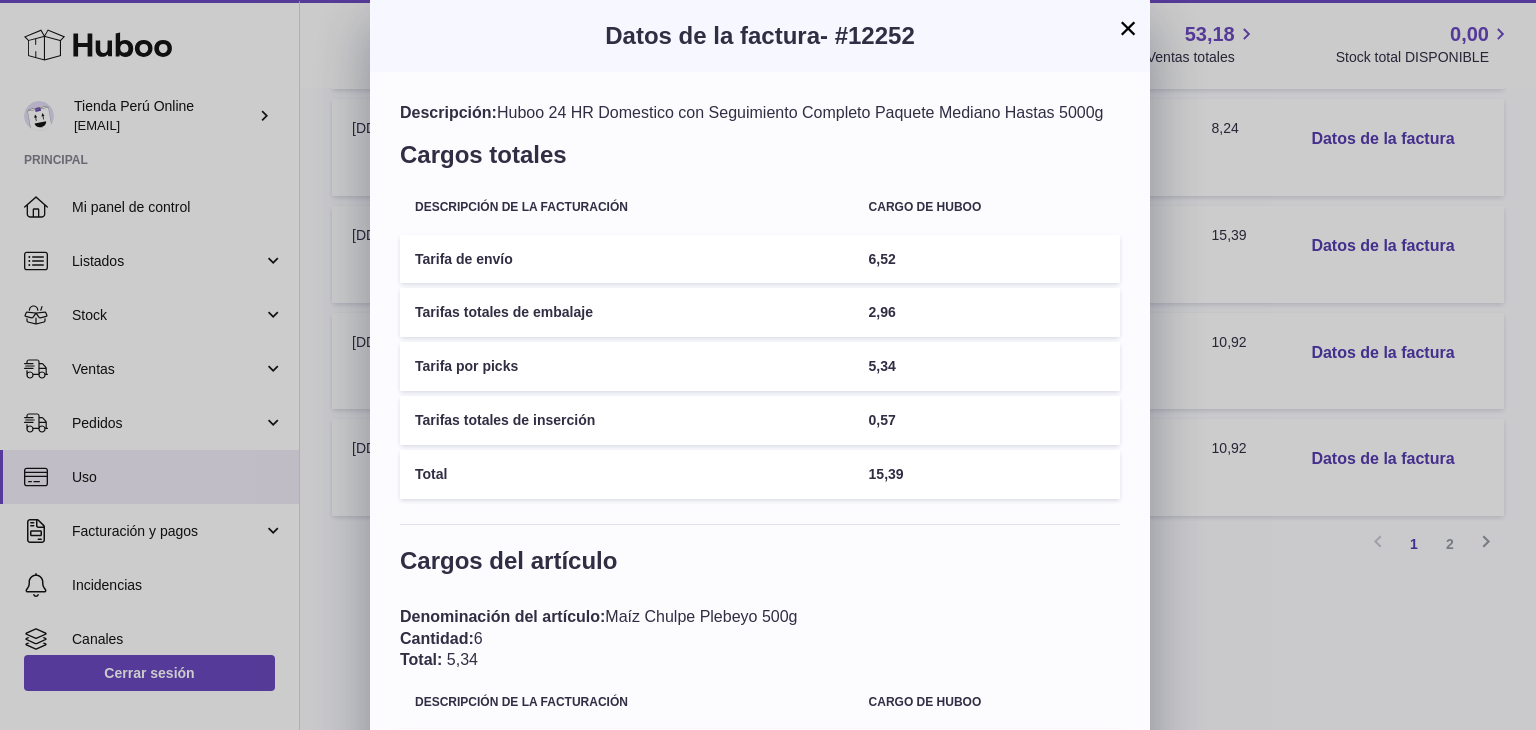 click on "×" at bounding box center (1128, 28) 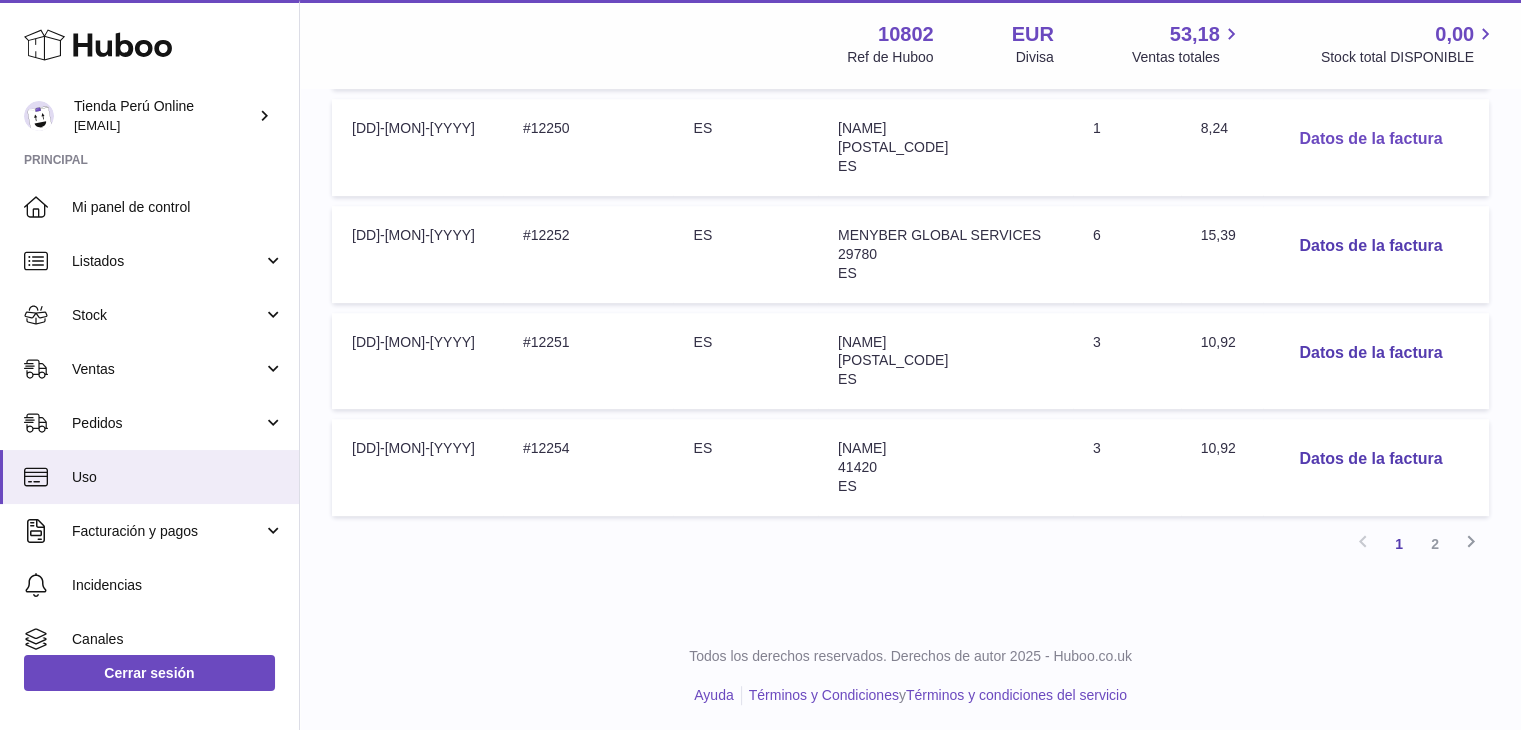 click on "Datos de la factura" at bounding box center [1370, 139] 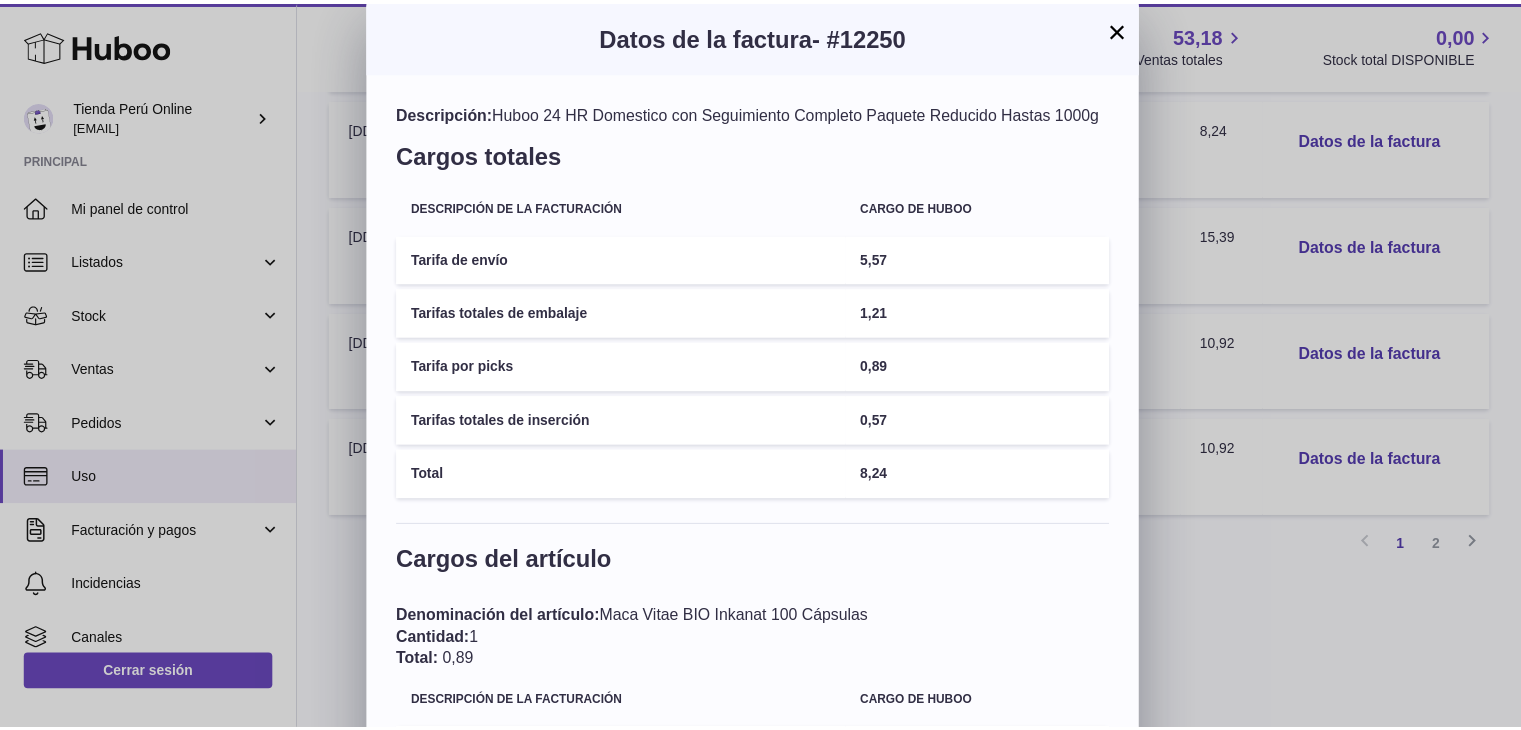 scroll, scrollTop: 0, scrollLeft: 0, axis: both 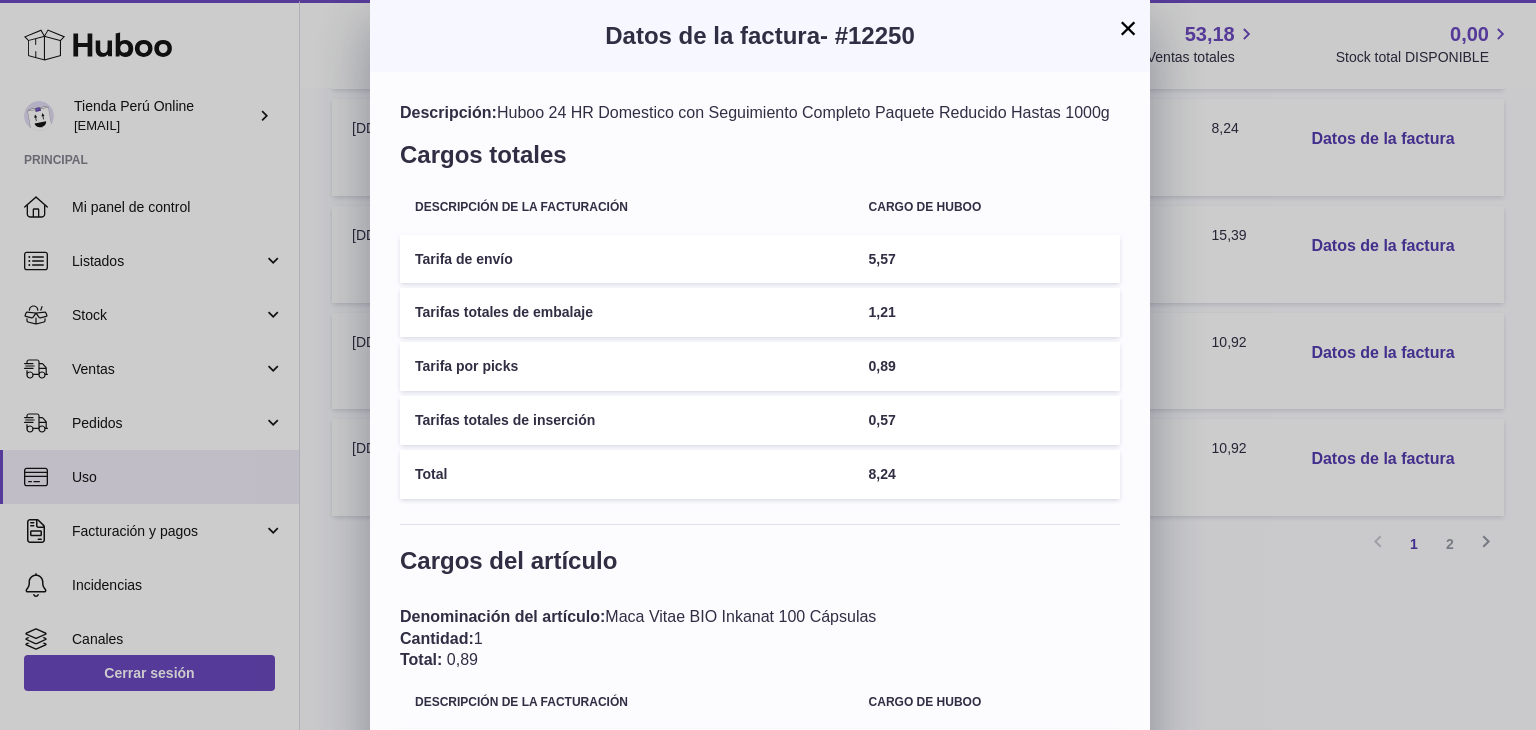 click on "×" at bounding box center [1128, 28] 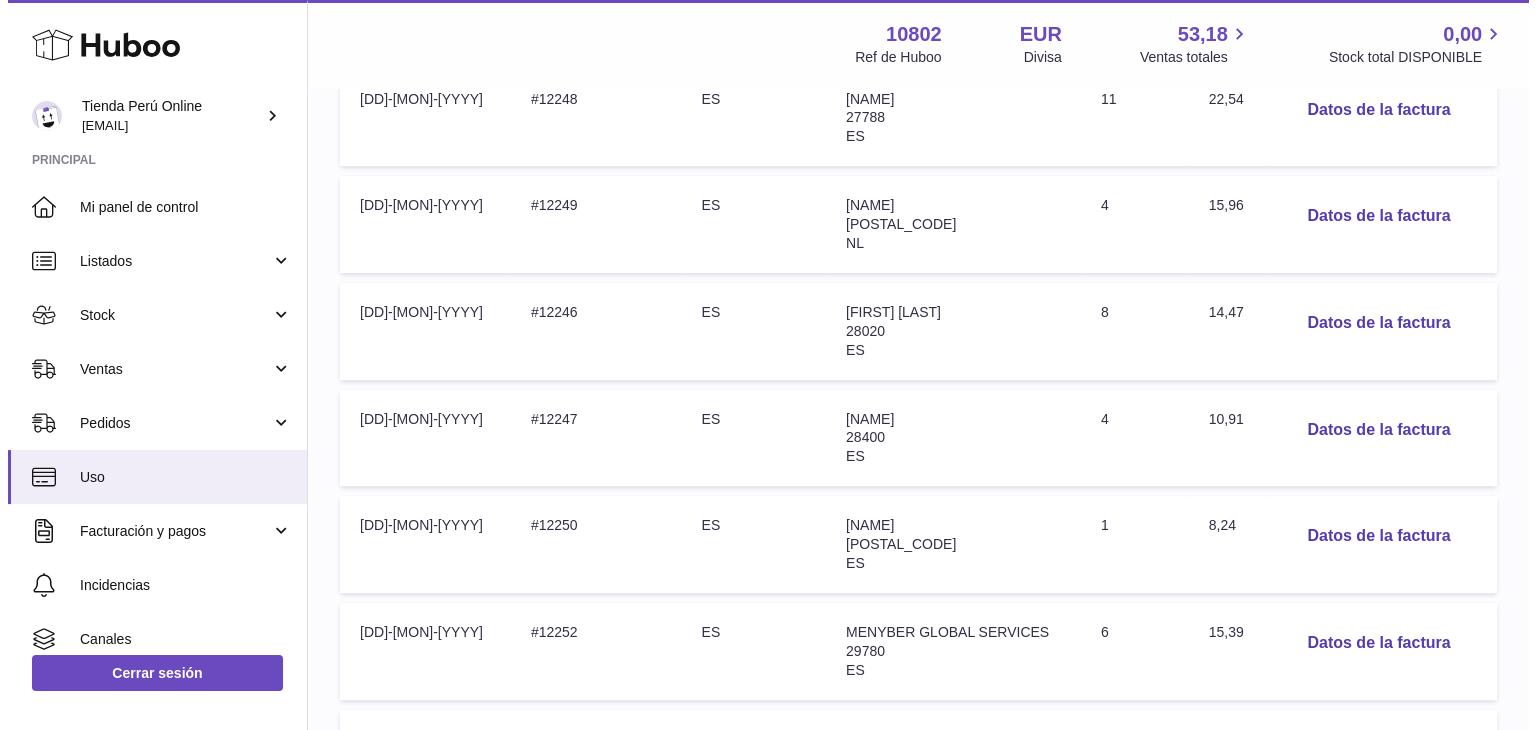 scroll, scrollTop: 619, scrollLeft: 0, axis: vertical 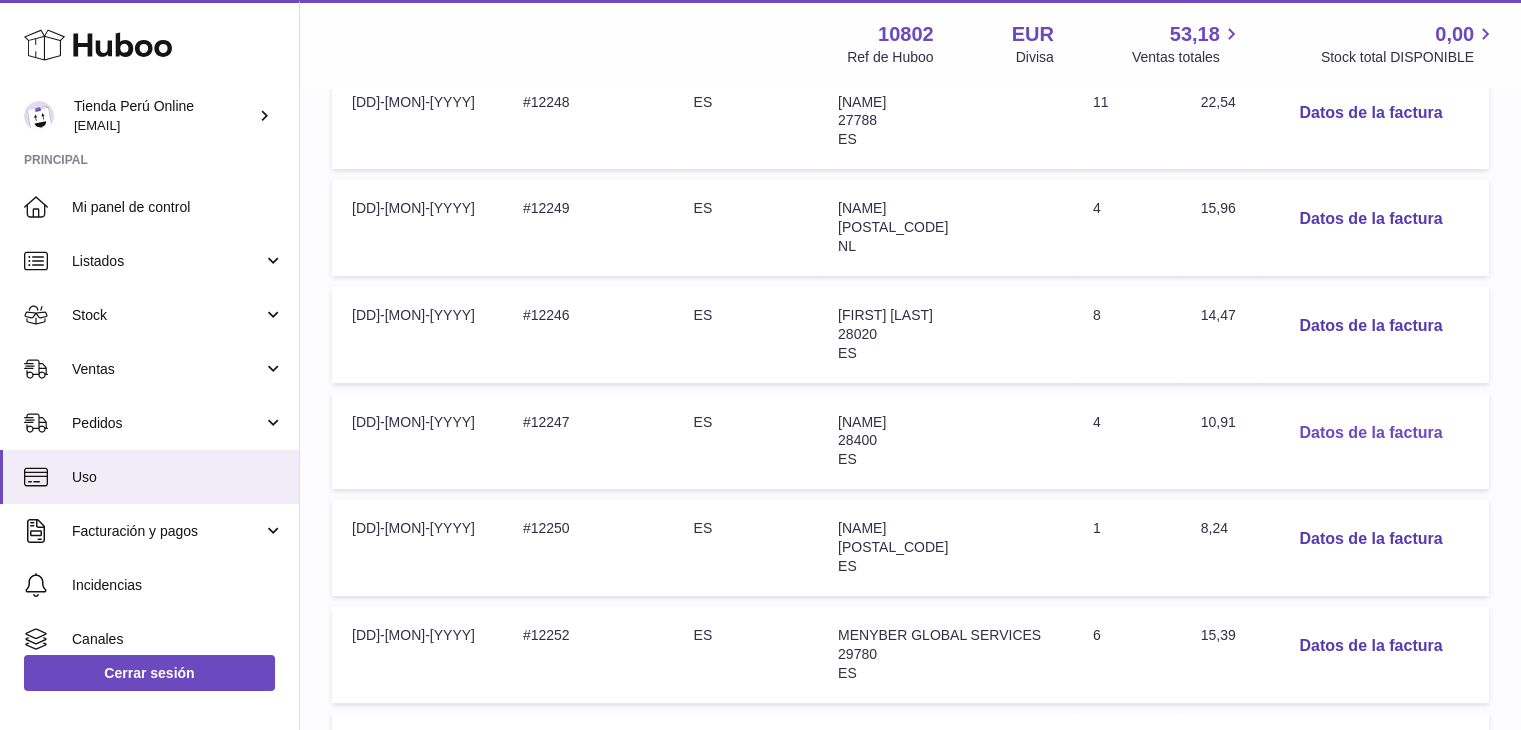 click on "Datos de la factura" at bounding box center [1370, 433] 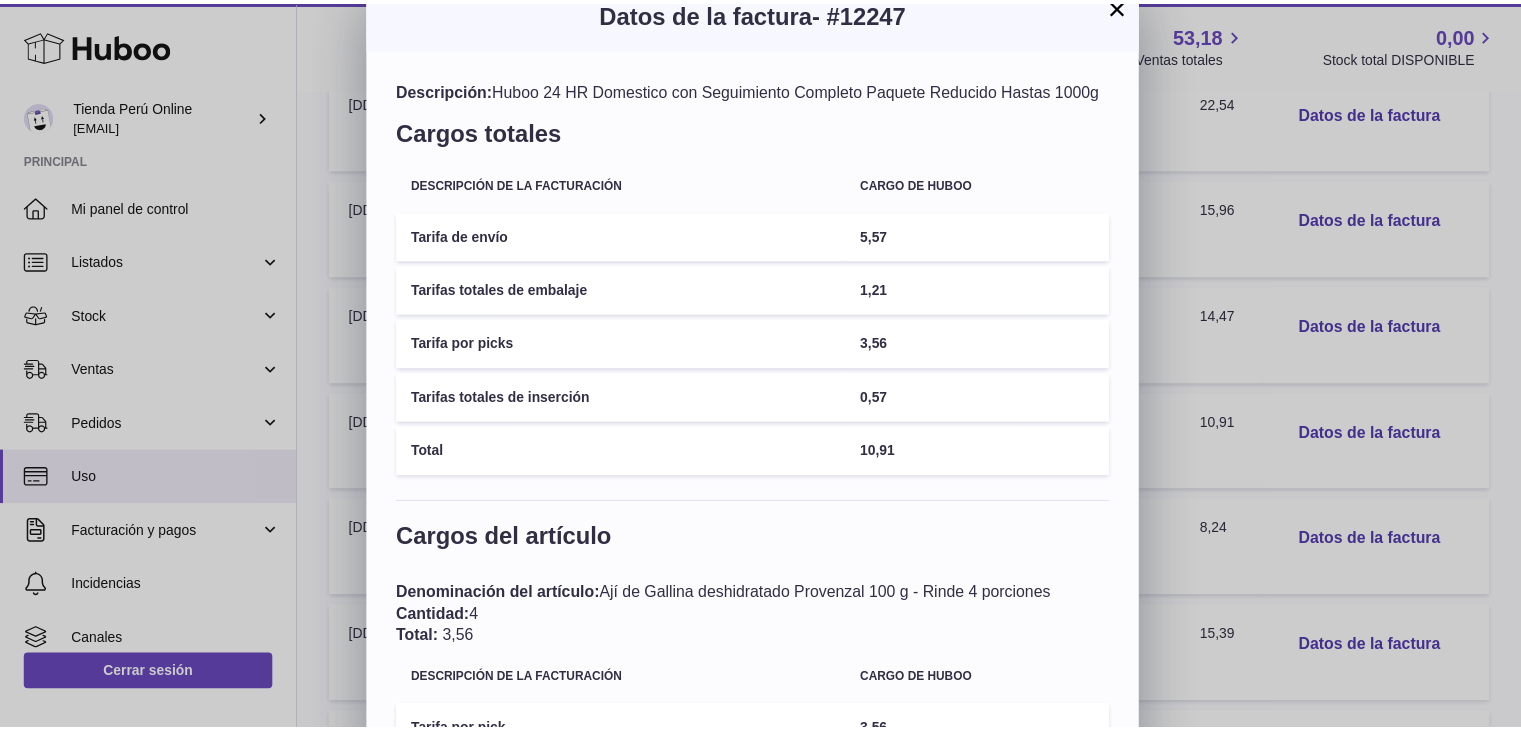 scroll, scrollTop: 0, scrollLeft: 0, axis: both 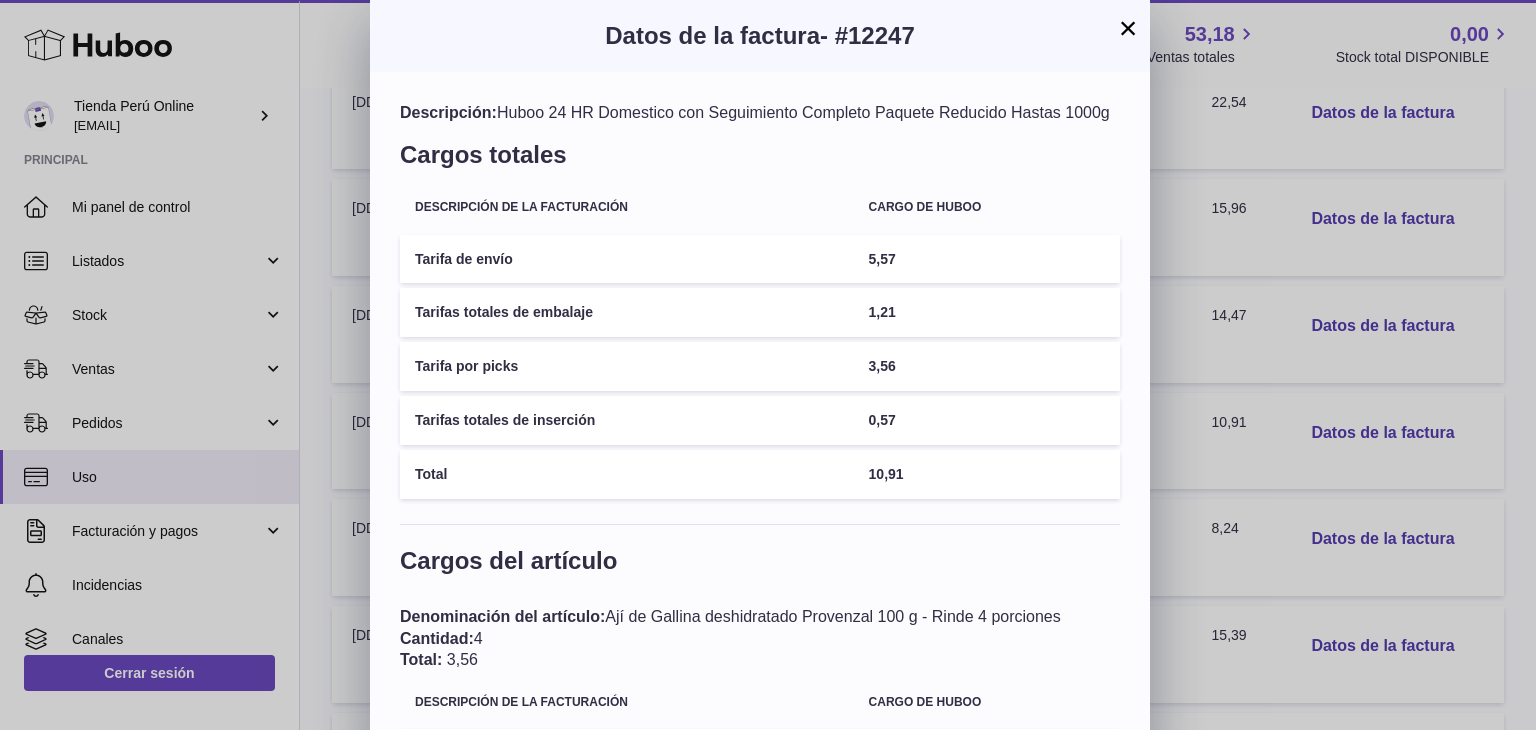 click on "×" at bounding box center [1128, 28] 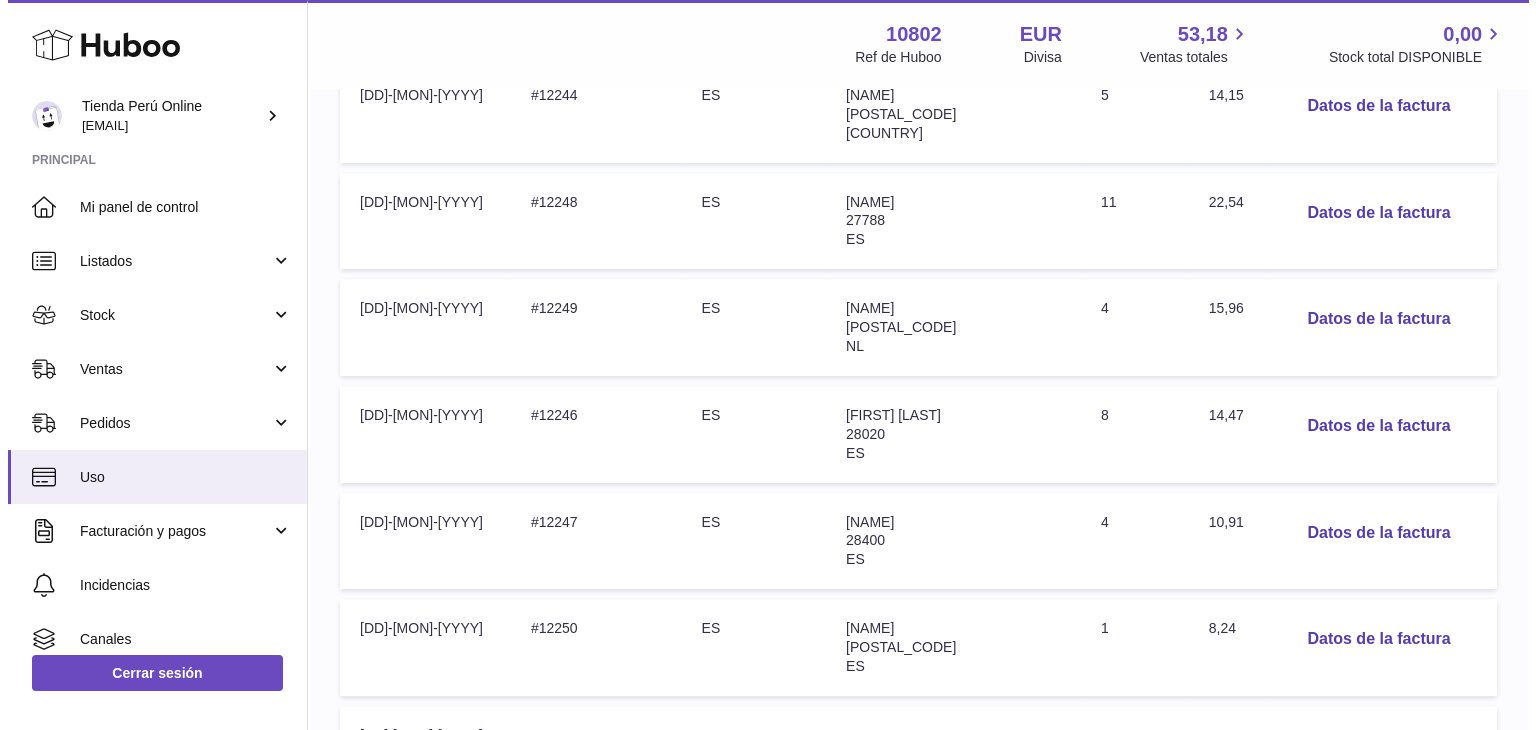 scroll, scrollTop: 419, scrollLeft: 0, axis: vertical 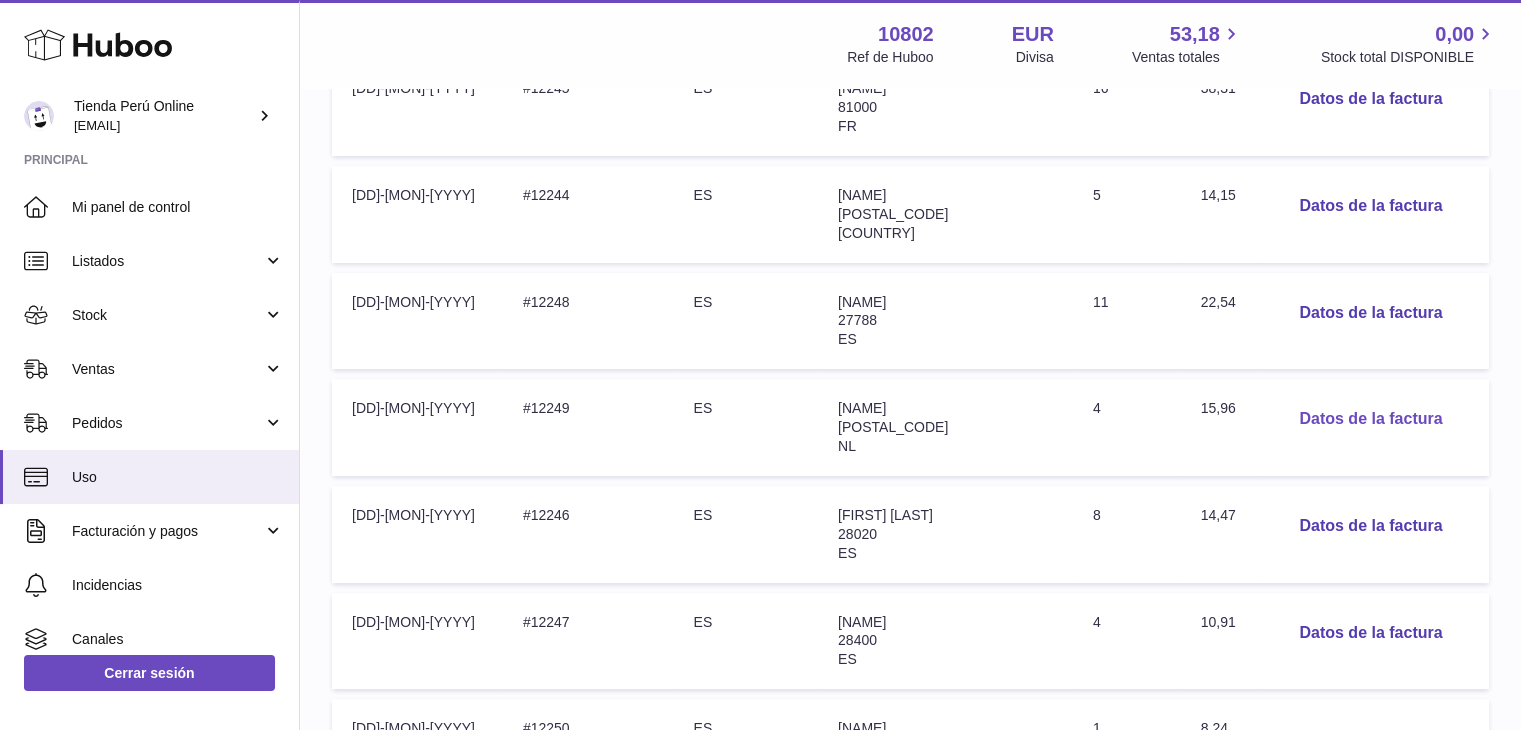 click on "Datos de la factura" at bounding box center (1370, 419) 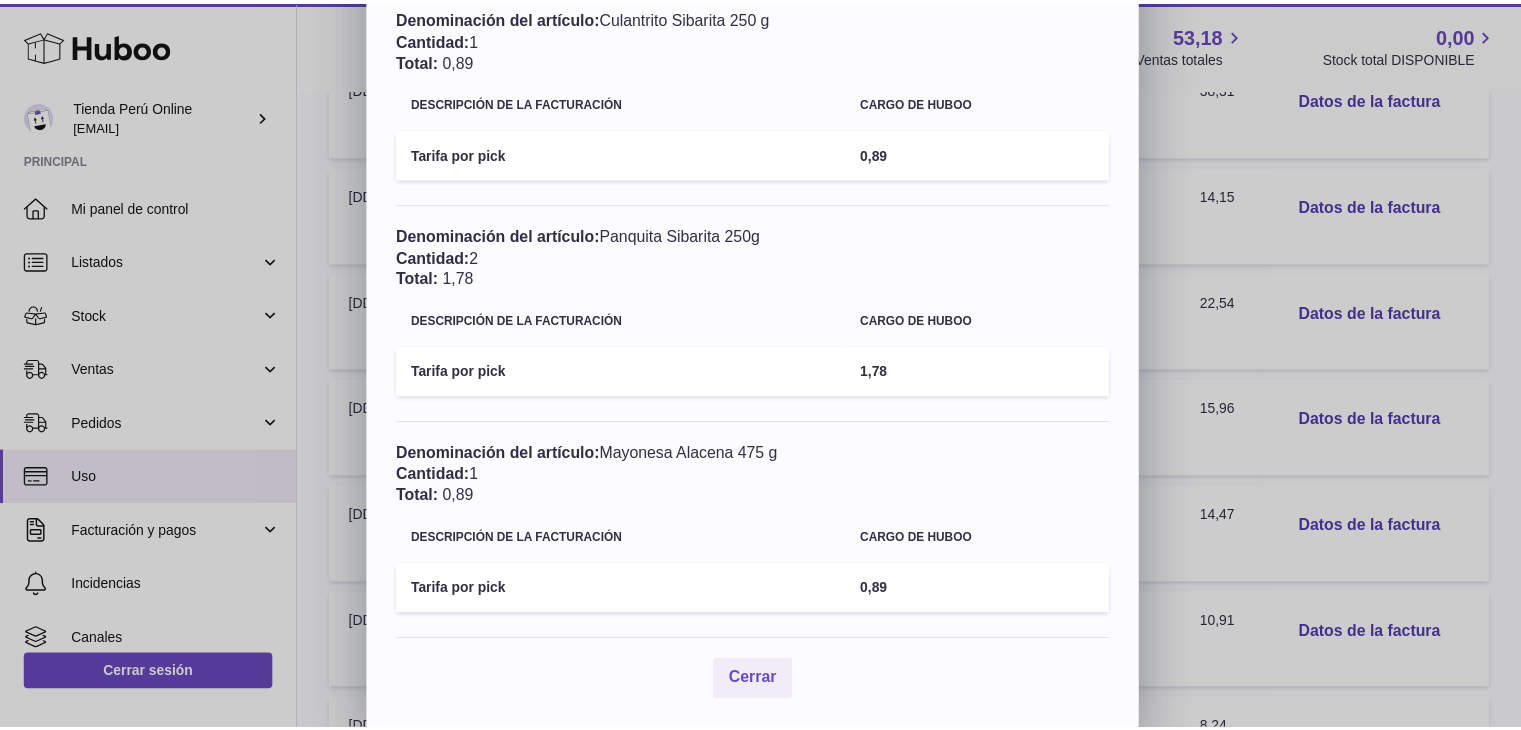 scroll, scrollTop: 0, scrollLeft: 0, axis: both 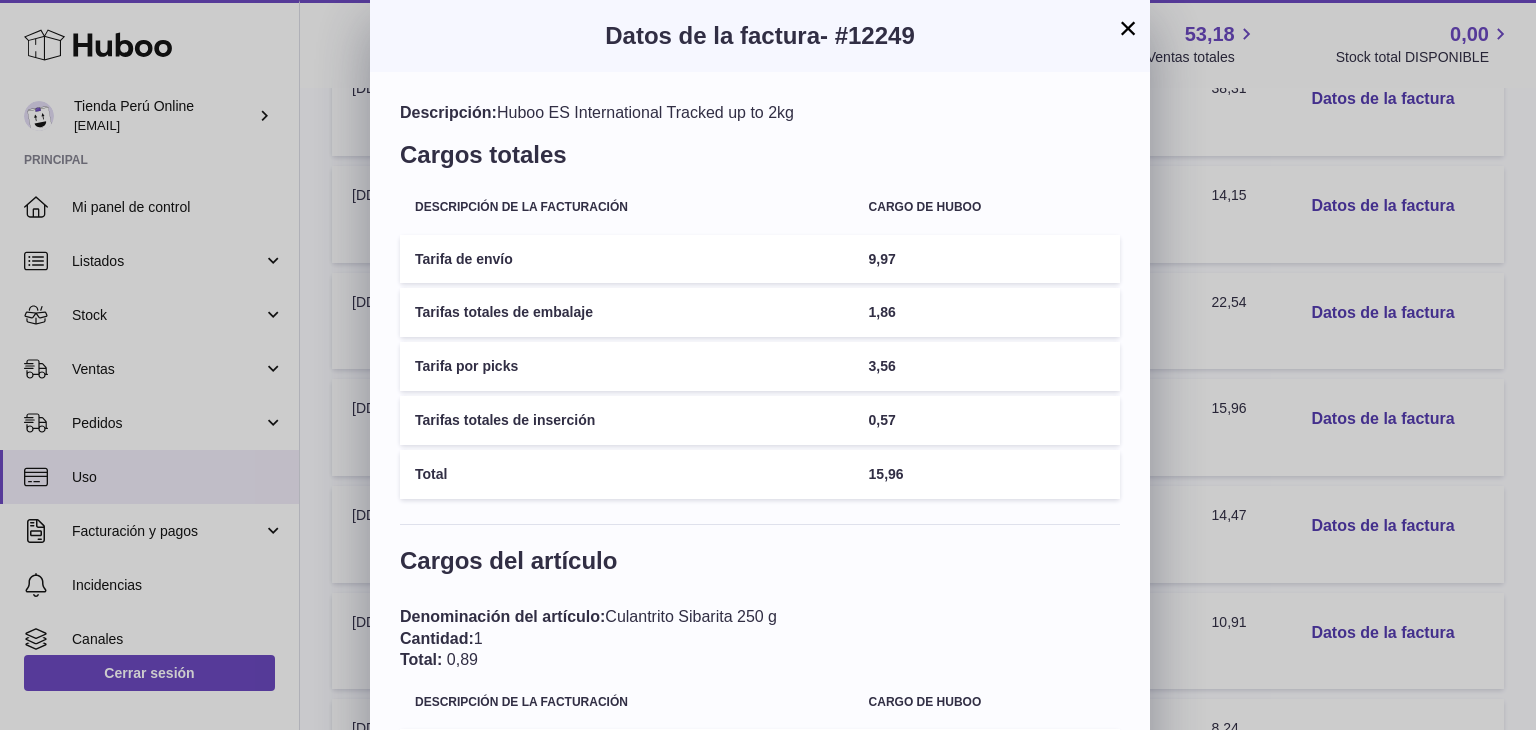 click on "×" at bounding box center [1128, 28] 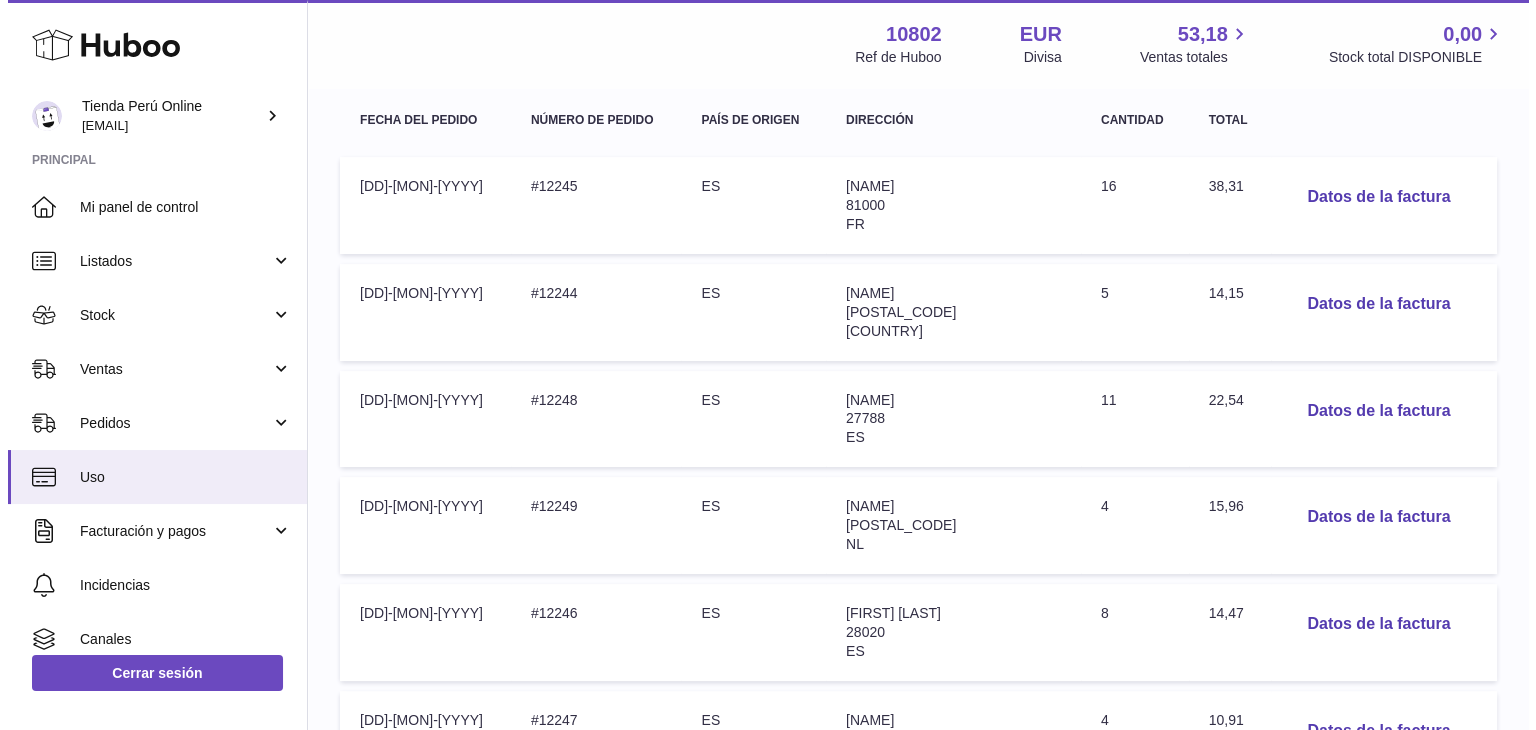 scroll, scrollTop: 219, scrollLeft: 0, axis: vertical 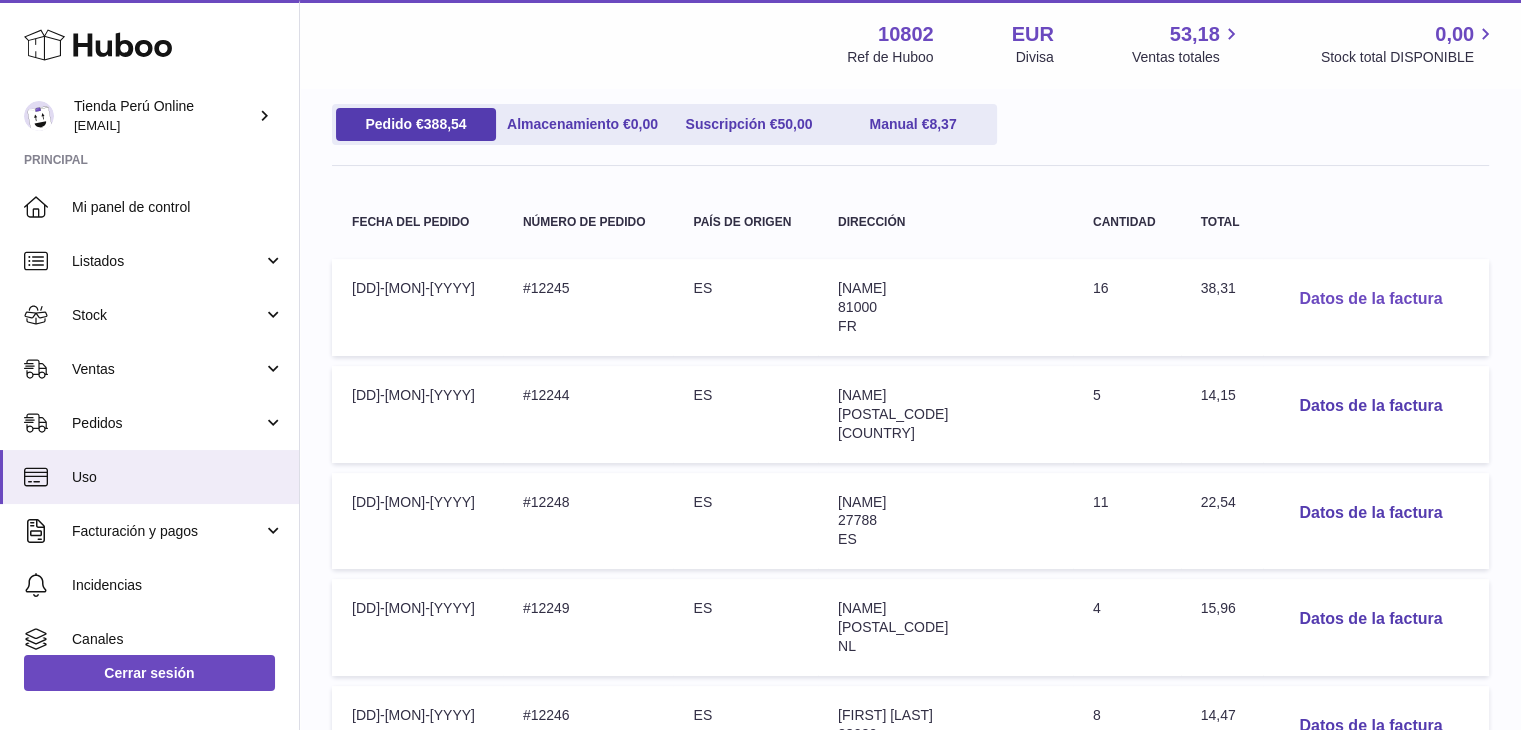 click on "Datos de la factura" at bounding box center (1370, 299) 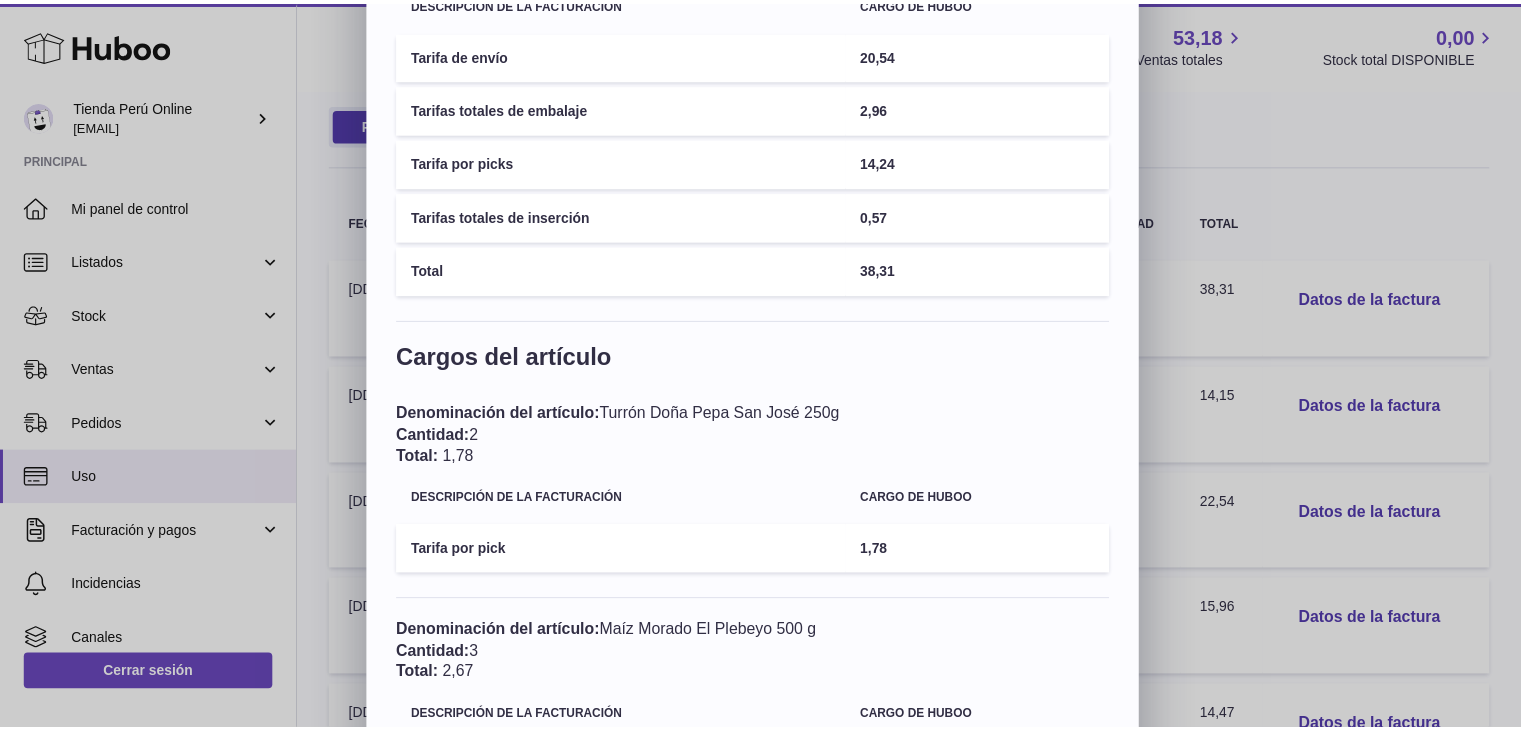 scroll, scrollTop: 4, scrollLeft: 0, axis: vertical 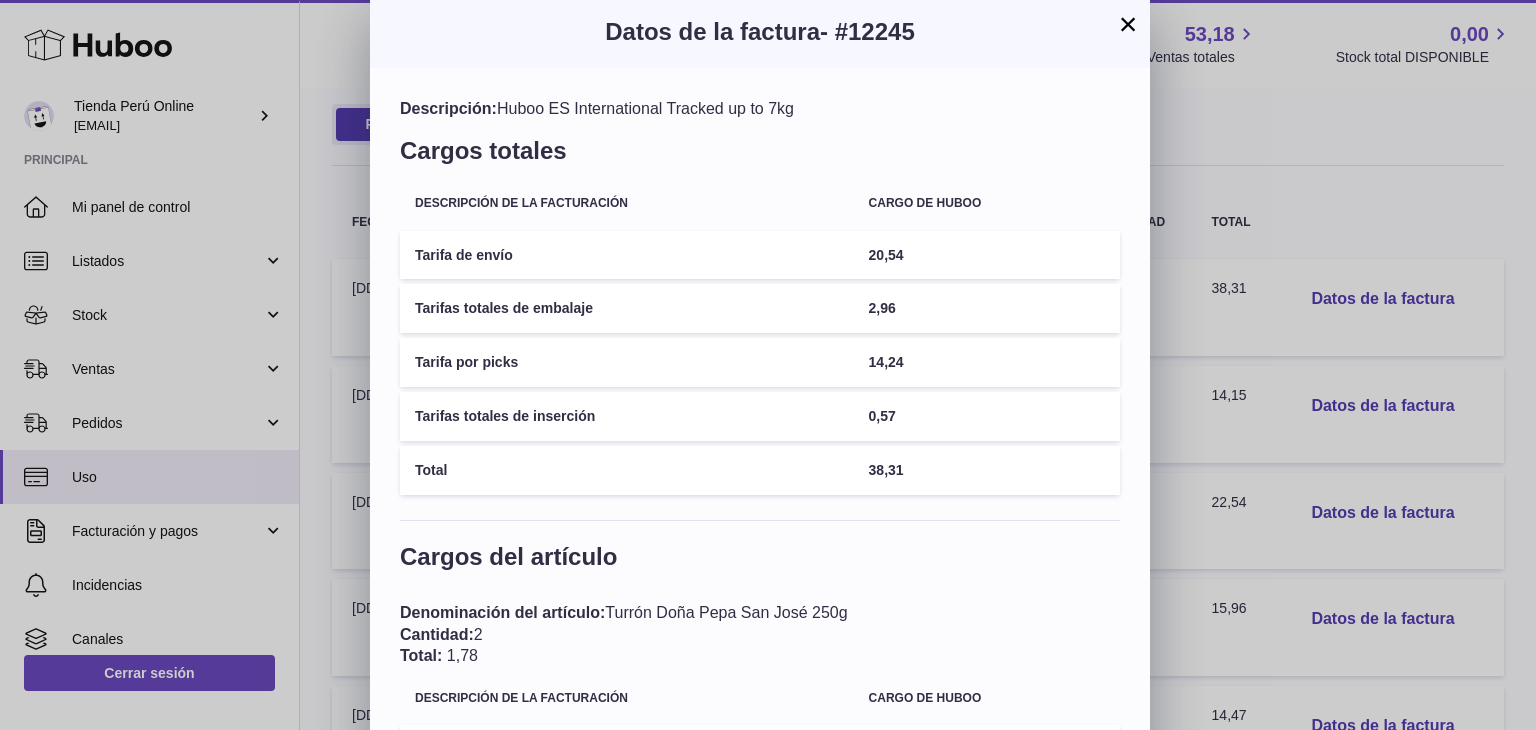 click on "×" at bounding box center (1128, 24) 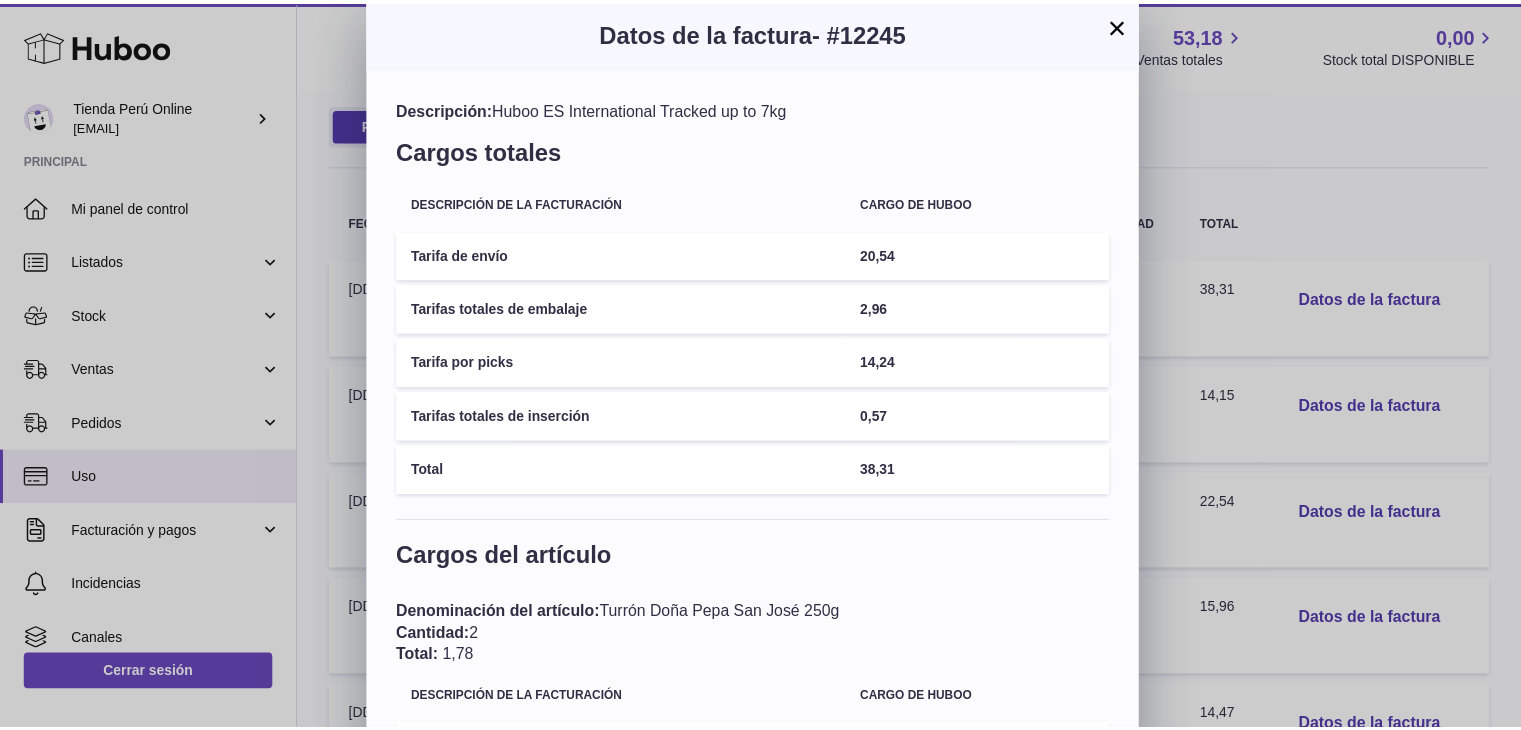 scroll, scrollTop: 0, scrollLeft: 0, axis: both 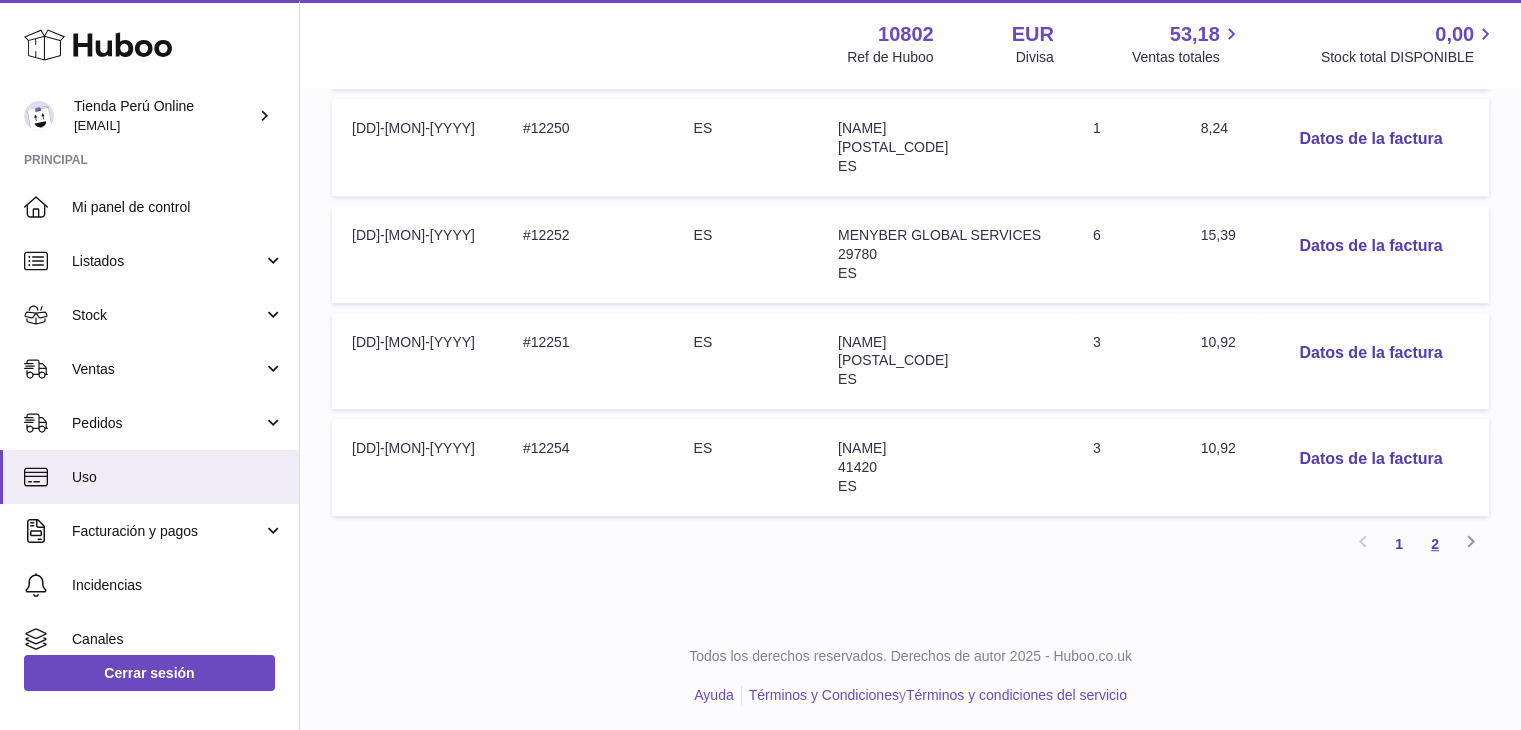 click on "2" at bounding box center (1435, 544) 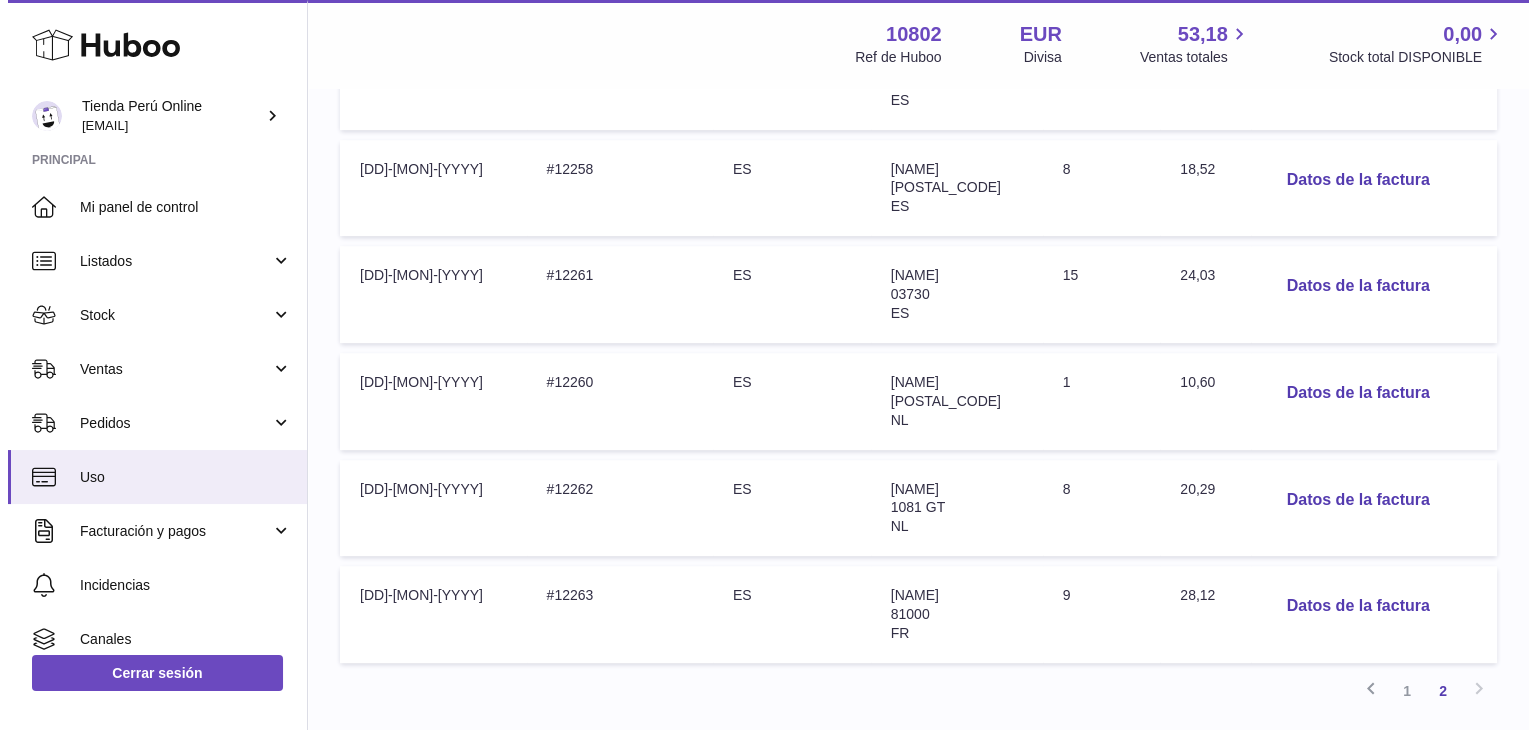 scroll, scrollTop: 1019, scrollLeft: 0, axis: vertical 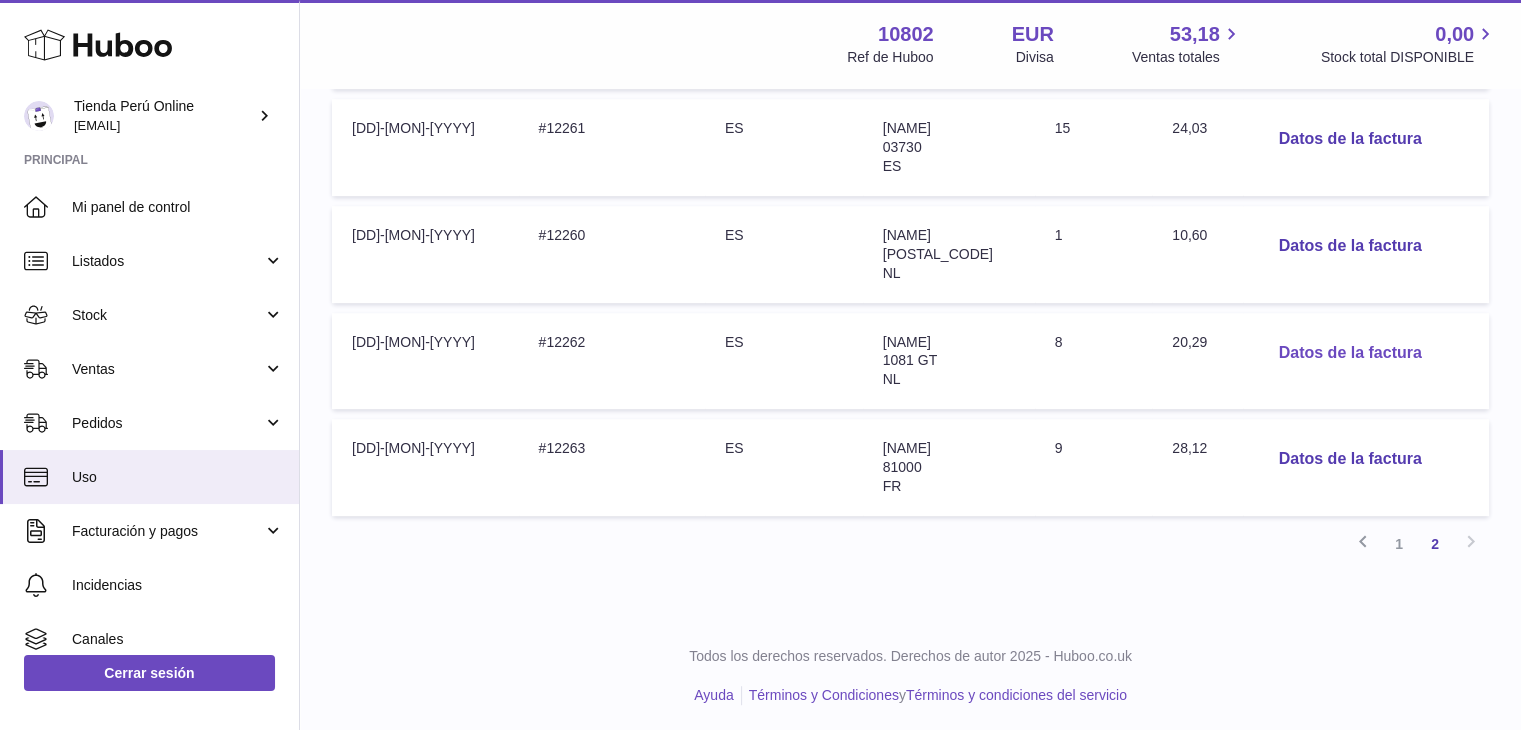 click on "Datos de la factura" at bounding box center (1350, 353) 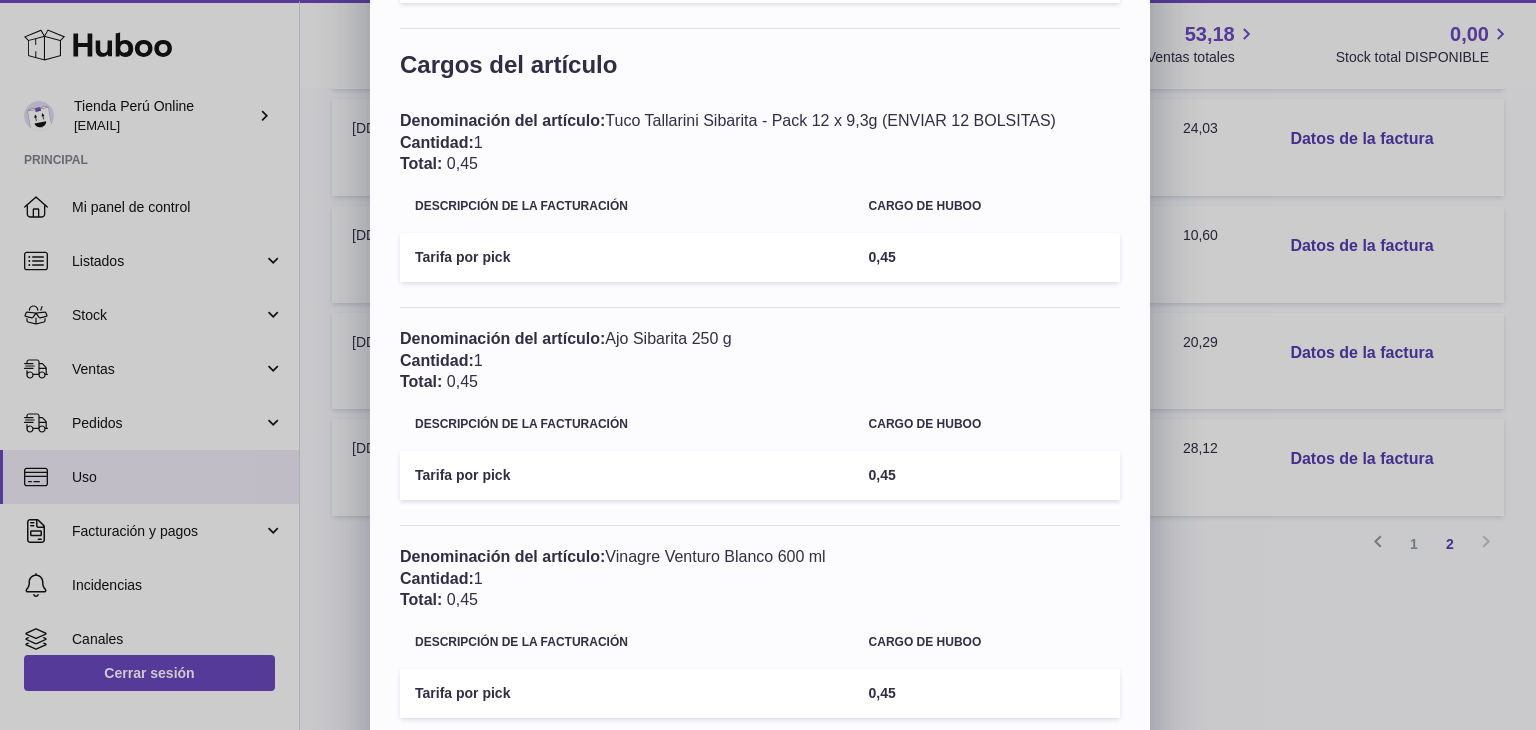 scroll, scrollTop: 500, scrollLeft: 0, axis: vertical 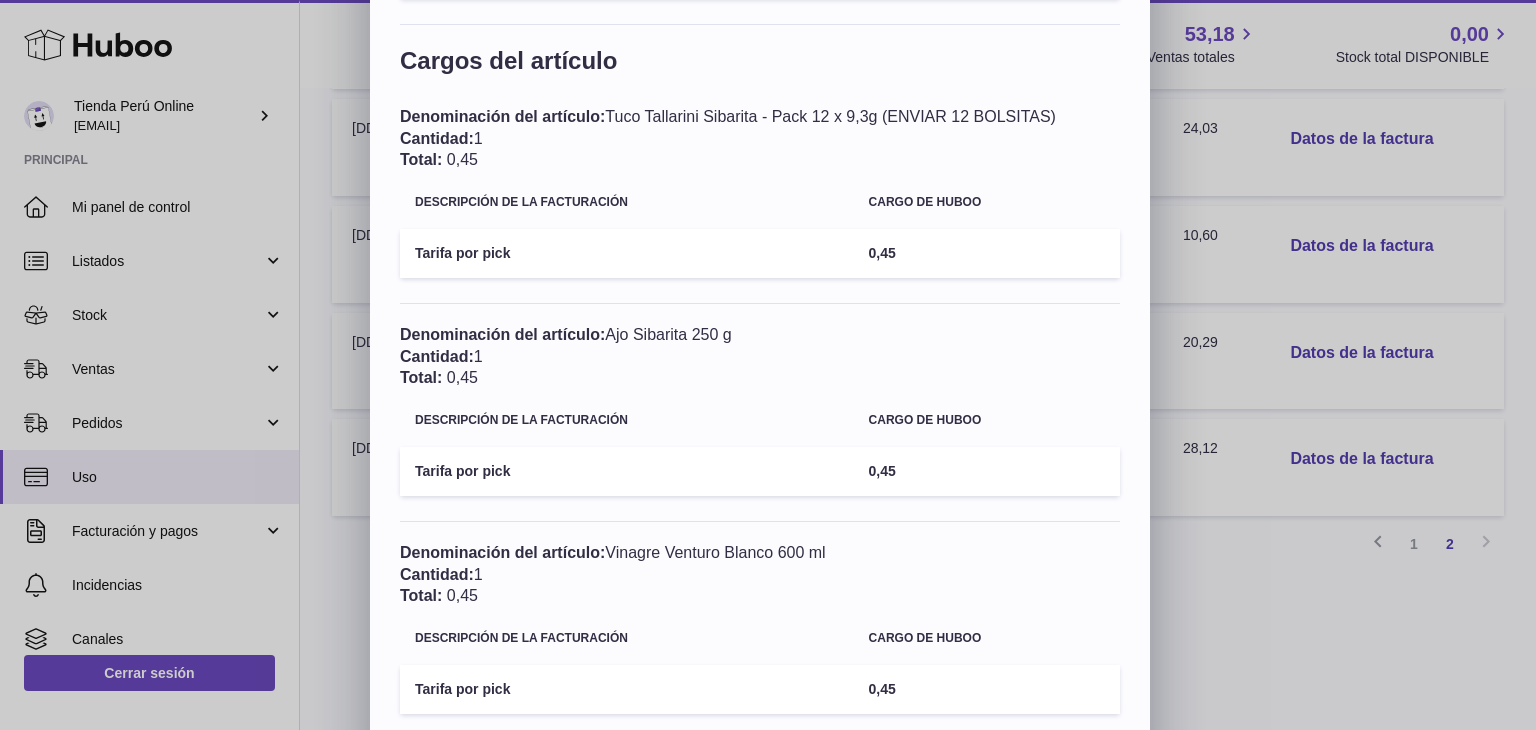 drag, startPoint x: 630, startPoint y: 336, endPoint x: 794, endPoint y: 335, distance: 164.00305 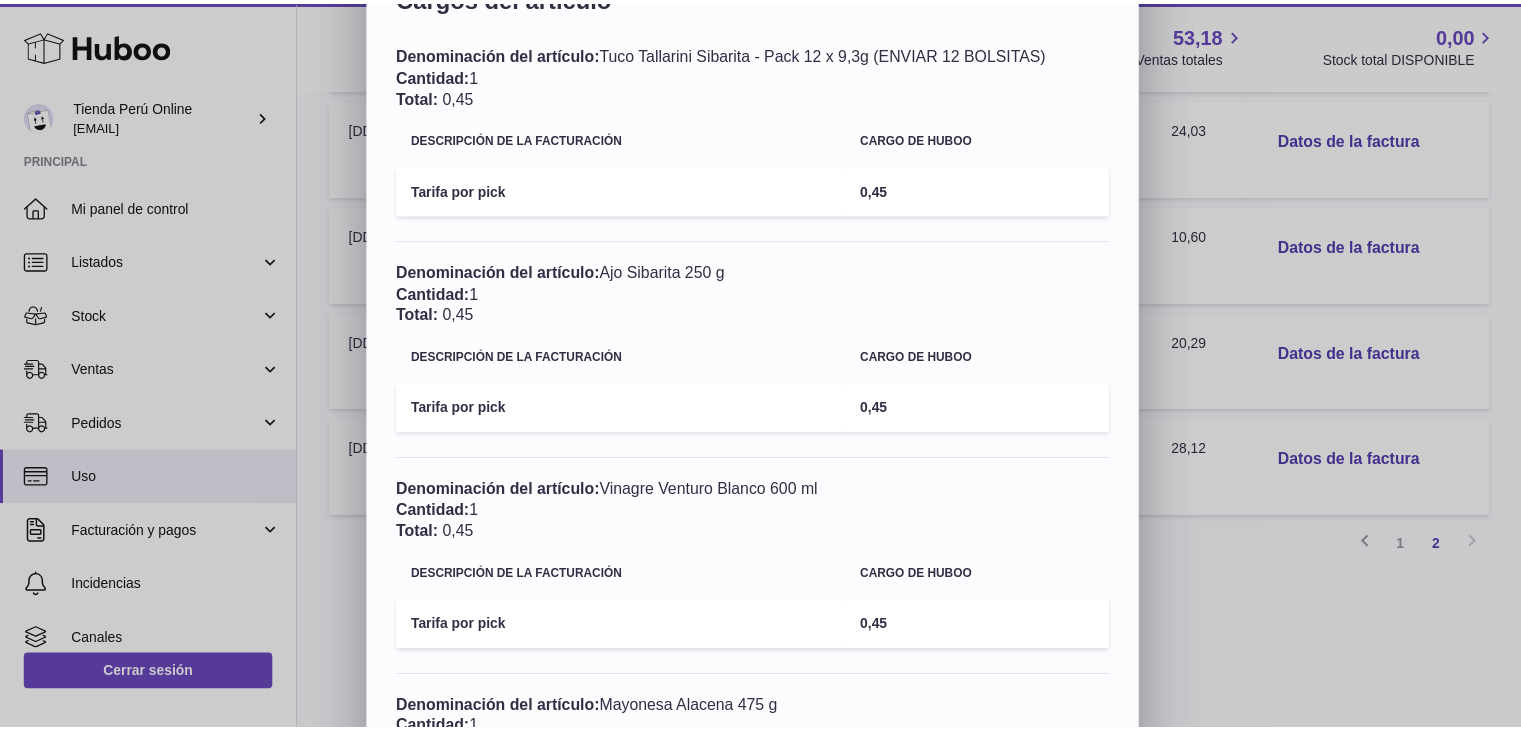 scroll, scrollTop: 500, scrollLeft: 0, axis: vertical 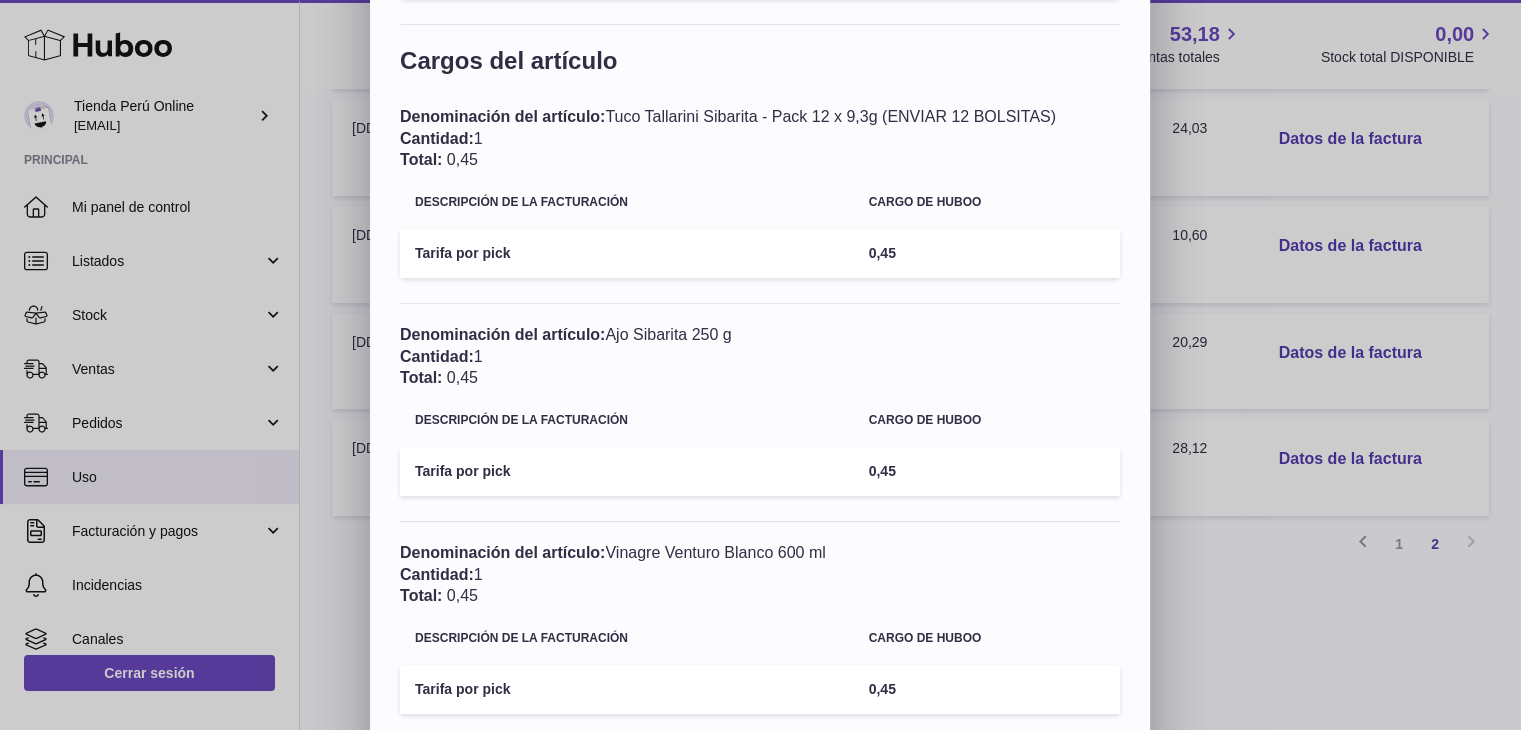 click on "×
Datos de la factura
- #12262
Descripción:
Huboo ES International Tracked up to 5kg
Cargos totales   Descripción de la facturación   Cargo de Huboo   Tarifa de envío   13,16 Tarifas totales de embalaje   2,96 Tarifa por picks   3,60 Tarifas totales de inserción   0,57 Total   20,29     Cargos del artículo
Denominación del artículo:
Tuco Tallarini Sibarita - Pack 12 x 9,3g (ENVIAR 12 BOLSITAS)   Cantidad:
1   Total:   0,45   Descripción de la facturación   Cargo de Huboo   Tarifa por pick   0,45
Denominación del artículo:
Ajo Sibarita 250 g   Cantidad:
1   Total:   0,45   Descripción de la facturación   Cargo de Huboo   Tarifa por pick   0,45
Denominación del artículo:
Vinagre Venturo Blanco 600 ml   Cantidad:
1   Total:   0,45   Descripción de la facturación   Cargo de Huboo     0,45" at bounding box center [760, 383] 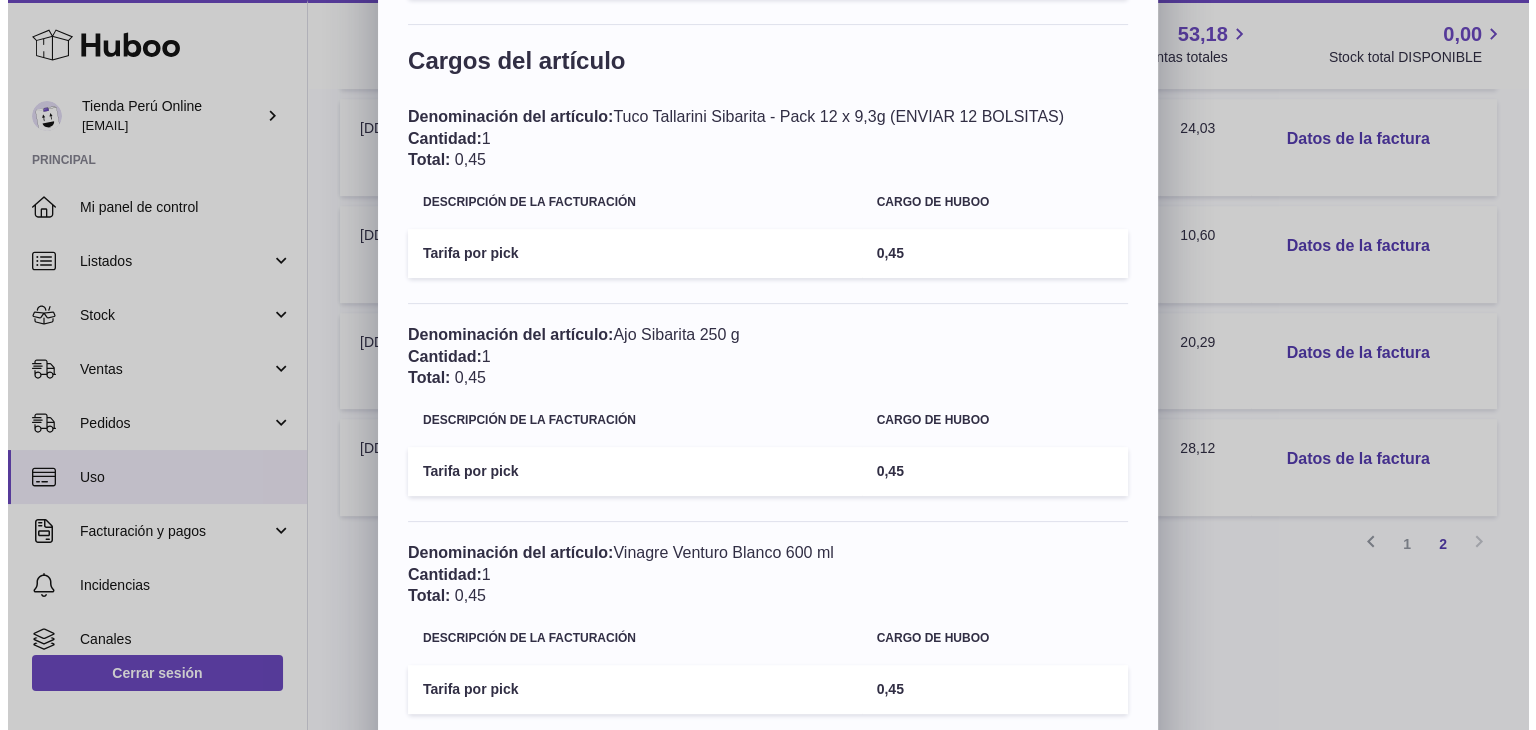 scroll, scrollTop: 0, scrollLeft: 0, axis: both 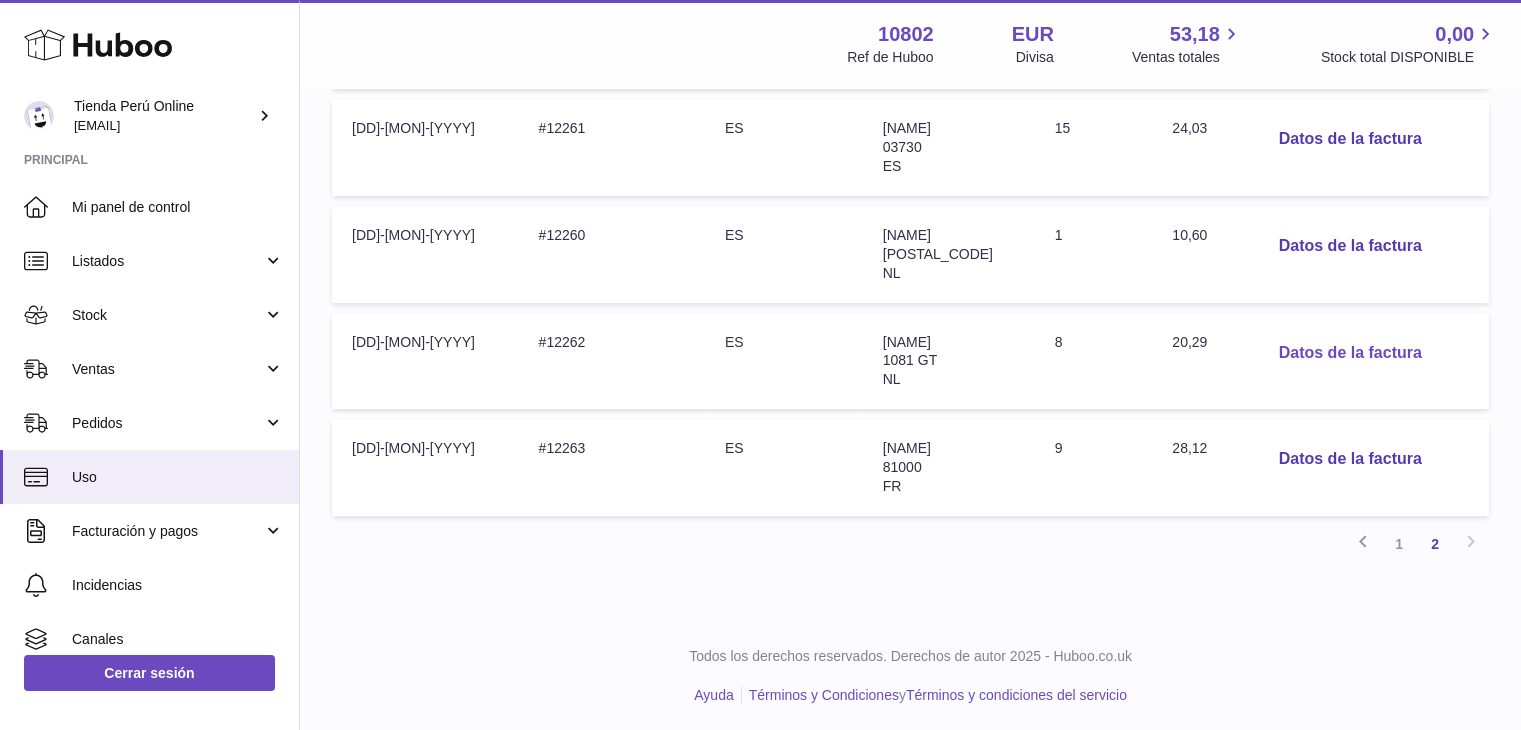 click on "Datos de la factura" at bounding box center (1350, 353) 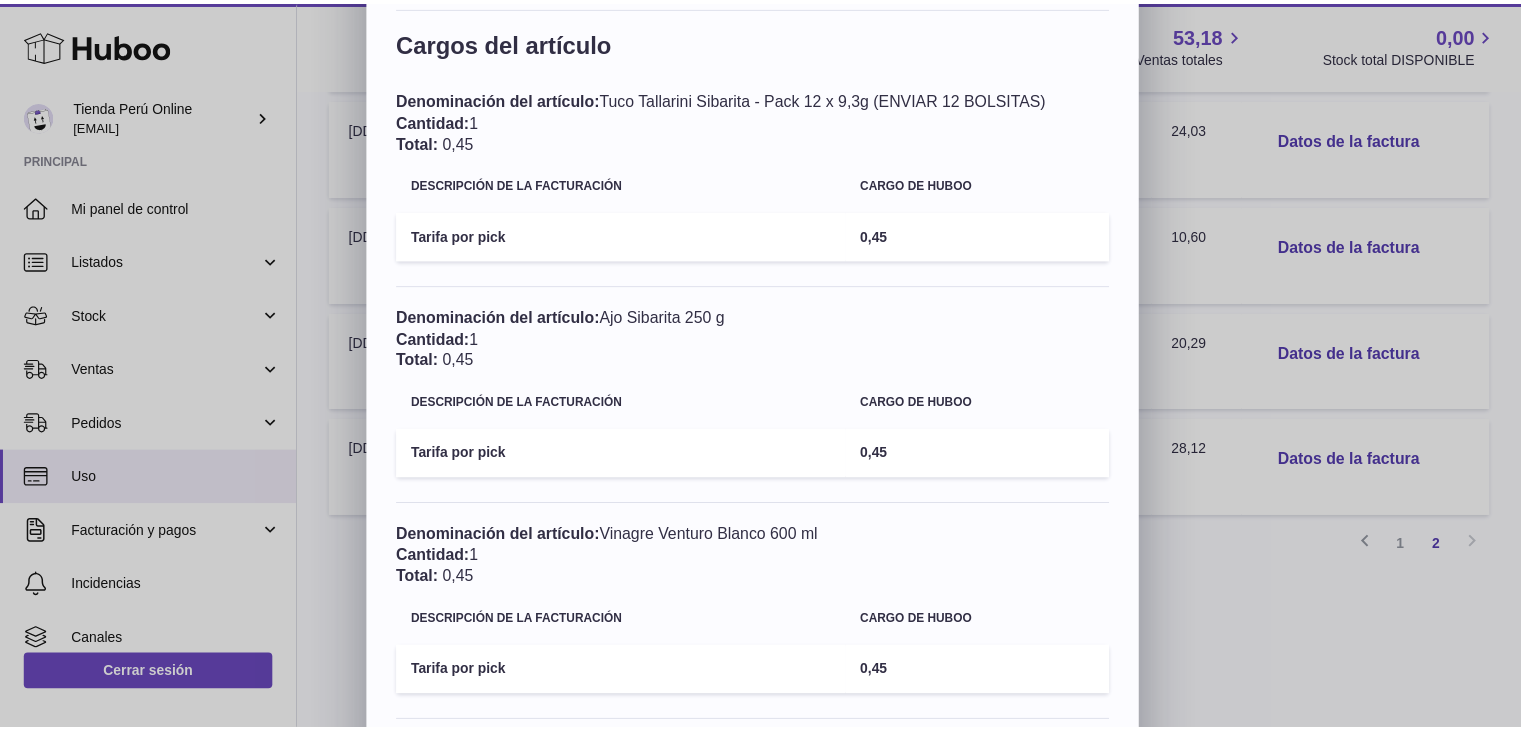 scroll, scrollTop: 545, scrollLeft: 0, axis: vertical 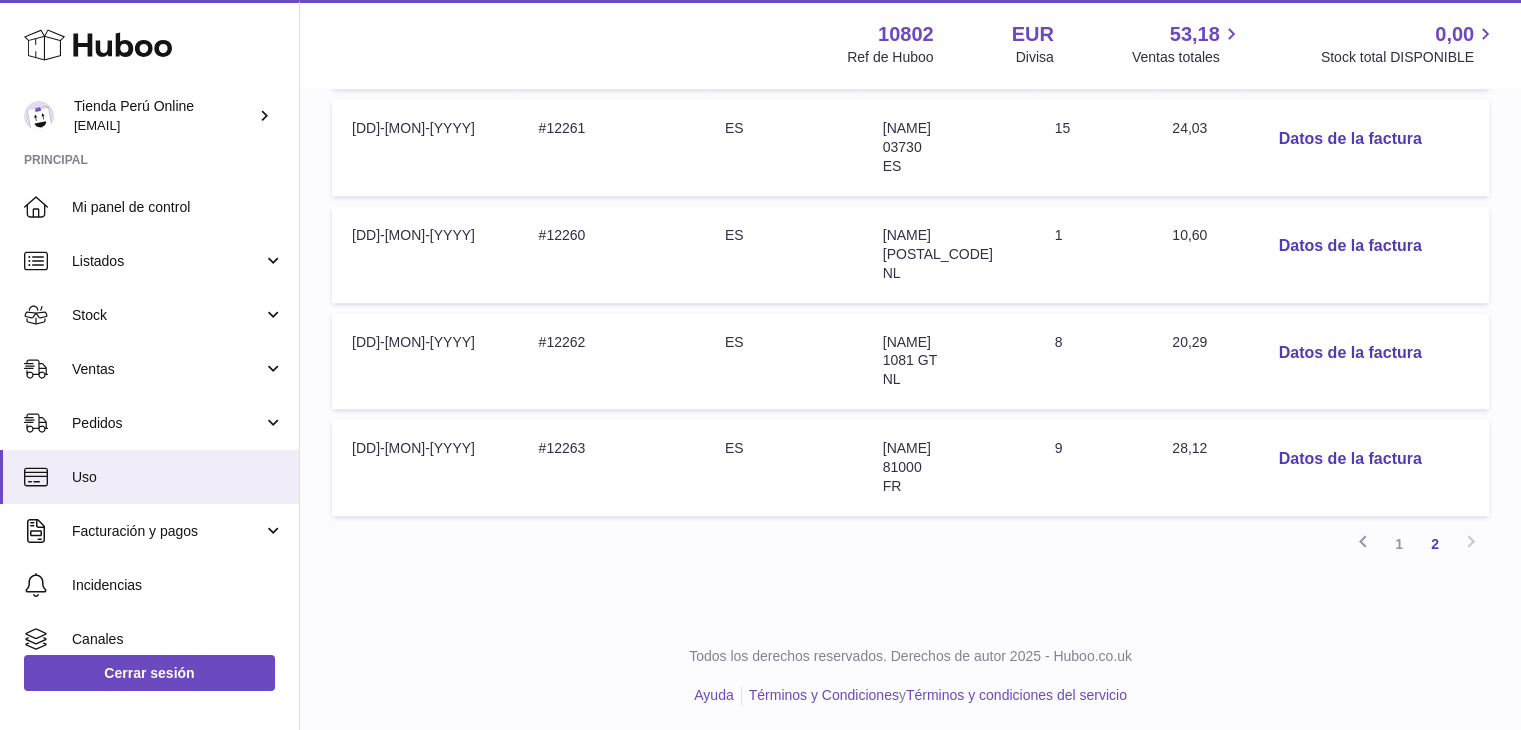 click on "×
Datos de la factura
- #12262
Descripción:
Huboo ES International Tracked up to 5kg
Cargos totales   Descripción de la facturación   Cargo de Huboo   Tarifa de envío   13,16 Tarifas totales de embalaje   2,96 Tarifa por picks   3,60 Tarifas totales de inserción   0,57 Total   20,29     Cargos del artículo
Denominación del artículo:
Tuco Tallarini Sibarita - Pack 12 x 9,3g (ENVIAR 12 BOLSITAS)   Cantidad:
1   Total:   0,45   Descripción de la facturación   Cargo de Huboo   Tarifa por pick   0,45
Denominación del artículo:
Ajo Sibarita 250 g   Cantidad:
1   Total:   0,45   Descripción de la facturación   Cargo de Huboo   Tarifa por pick   0,45
Denominación del artículo:
Vinagre Venturo Blanco 600 ml   Cantidad:
1   Total:   0,45   Descripción de la facturación   Cargo de Huboo     0,45" at bounding box center (760, 883) 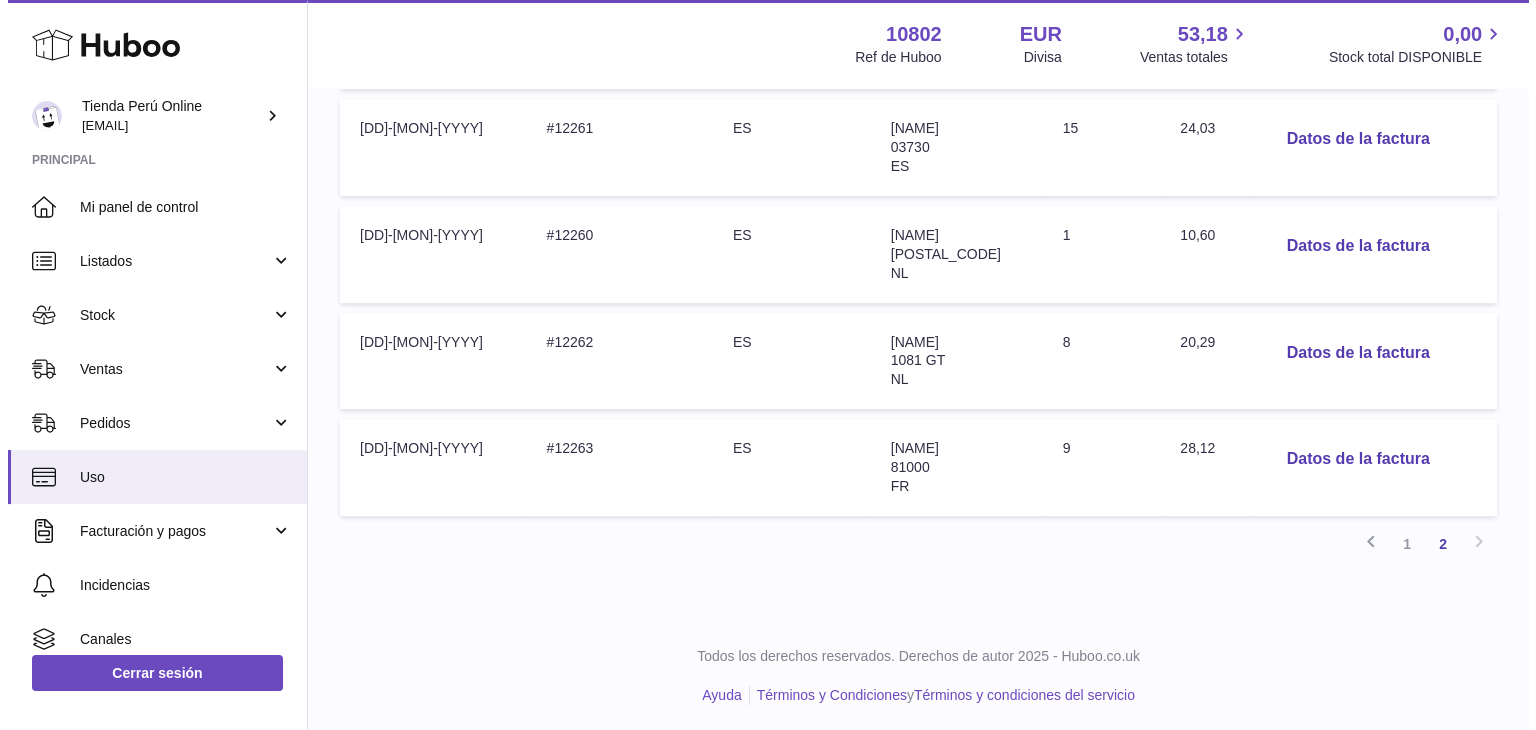 scroll, scrollTop: 919, scrollLeft: 0, axis: vertical 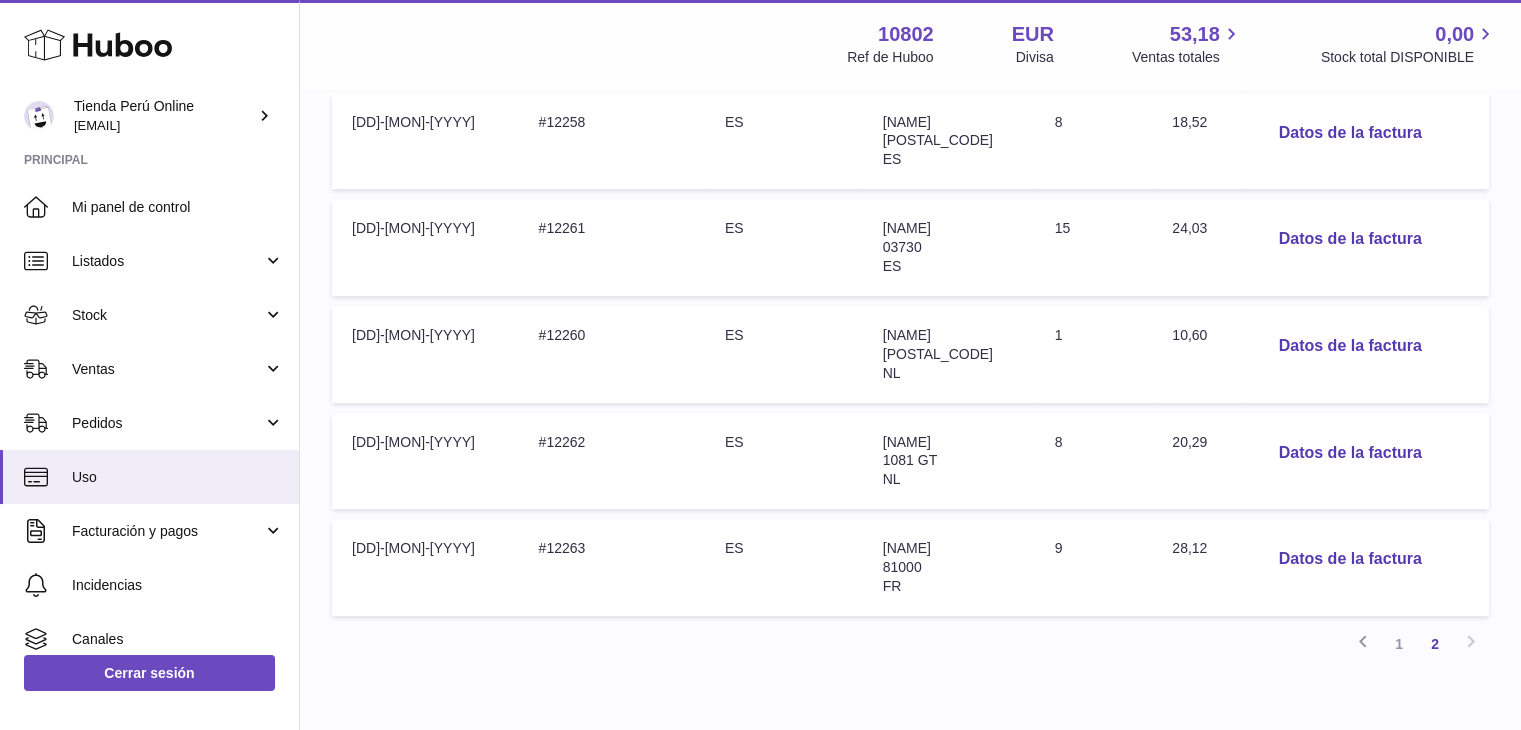 drag, startPoint x: 868, startPoint y: 477, endPoint x: 838, endPoint y: 480, distance: 30.149628 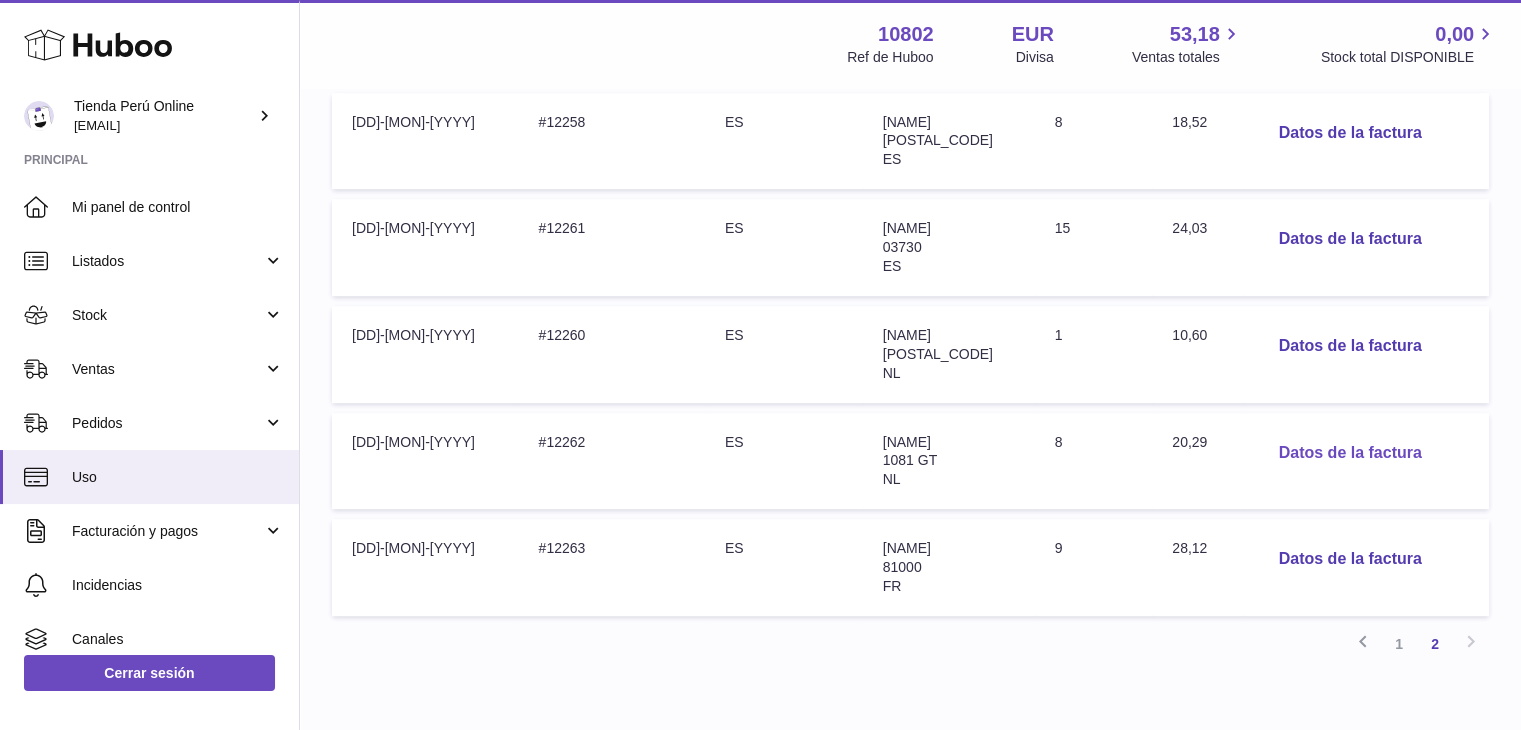 click on "Datos de la factura" at bounding box center (1350, 453) 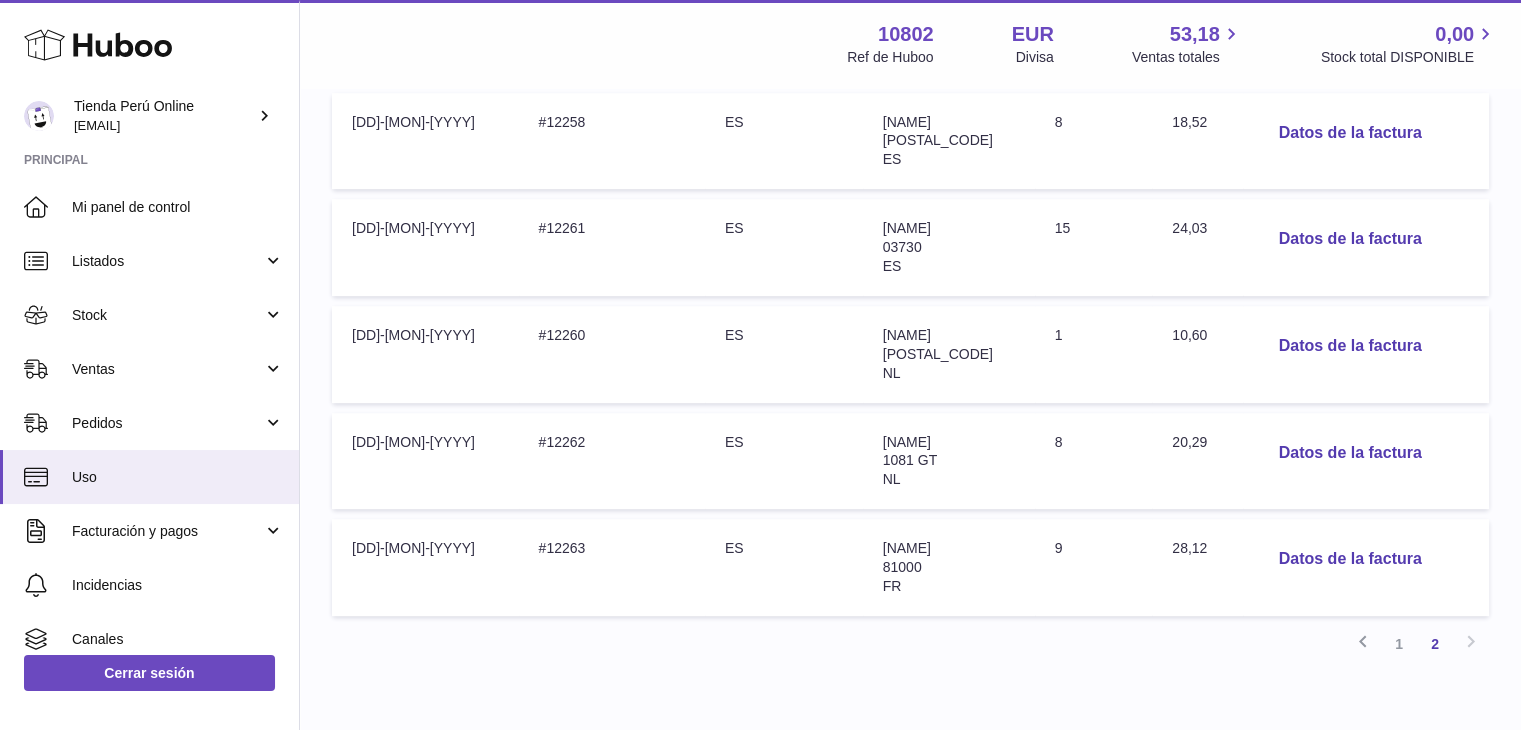 click at bounding box center (760, 365) 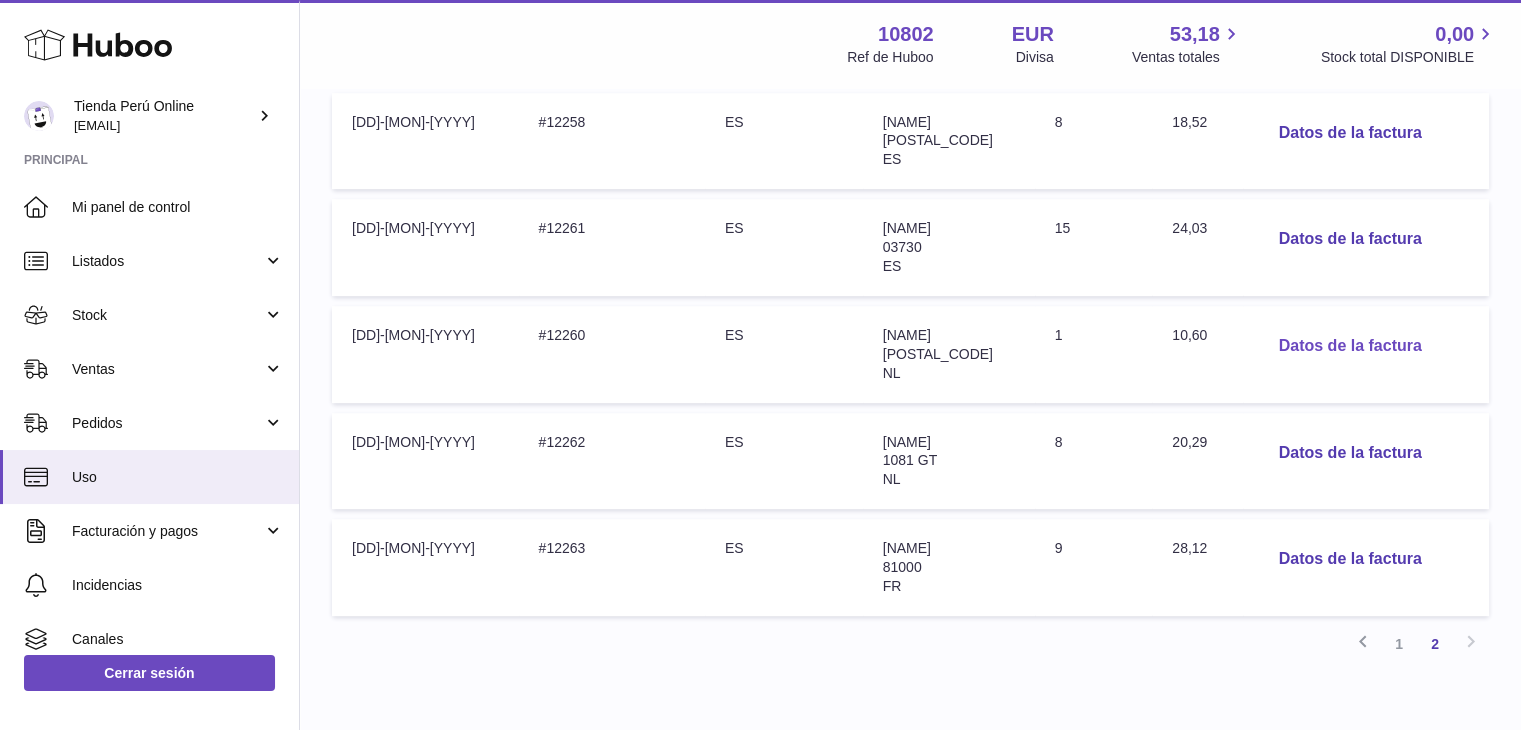 click on "Datos de la factura" at bounding box center [1350, 346] 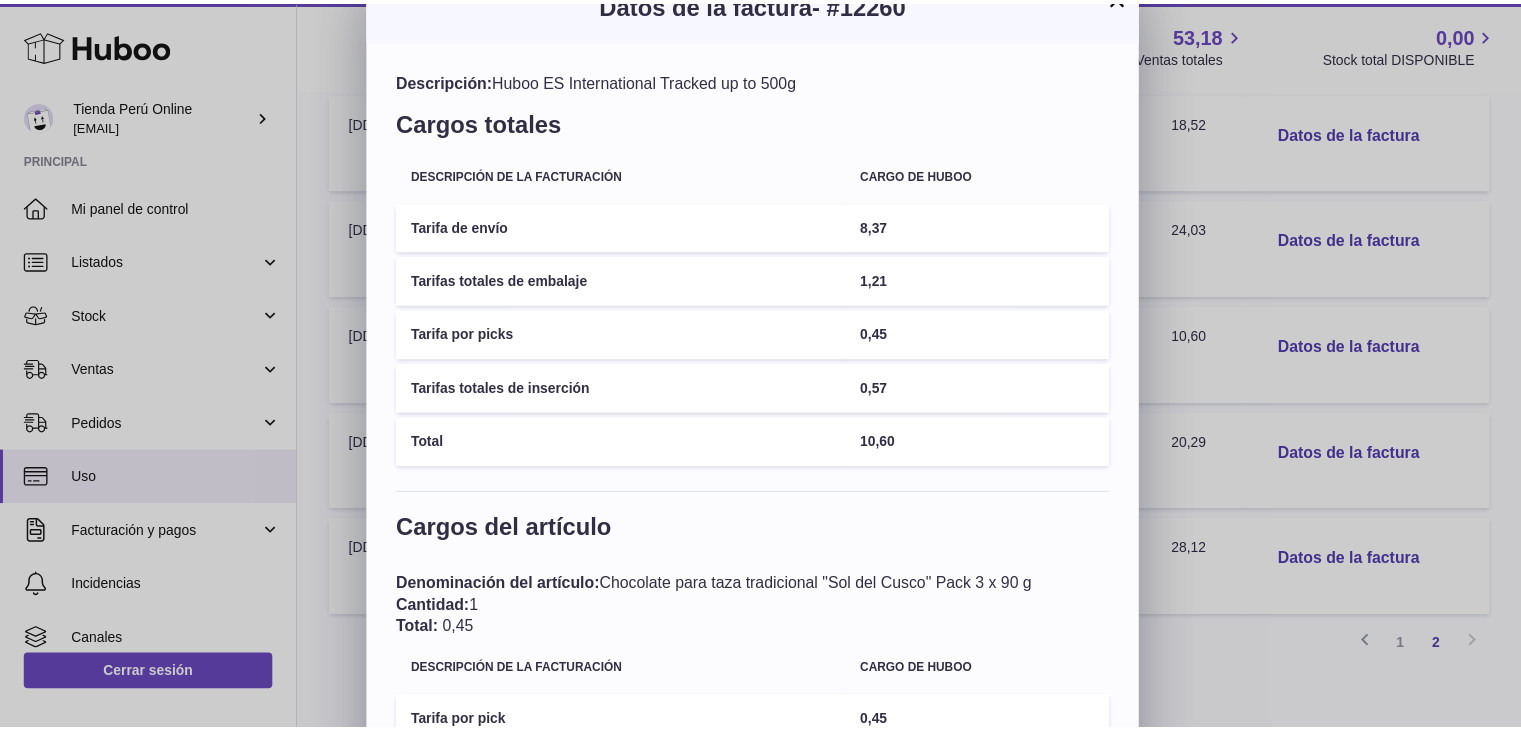 scroll, scrollTop: 0, scrollLeft: 0, axis: both 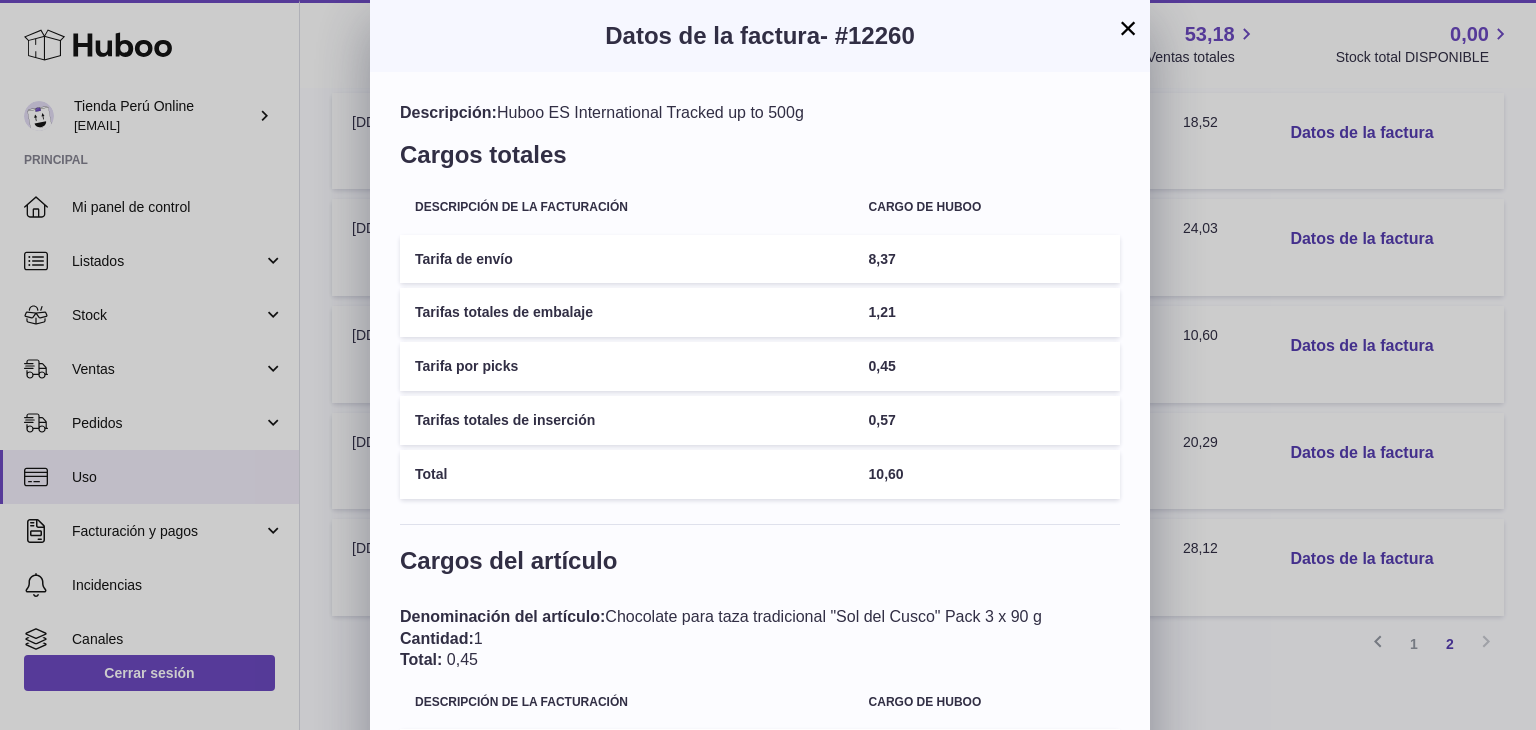 click on "×" at bounding box center [1128, 28] 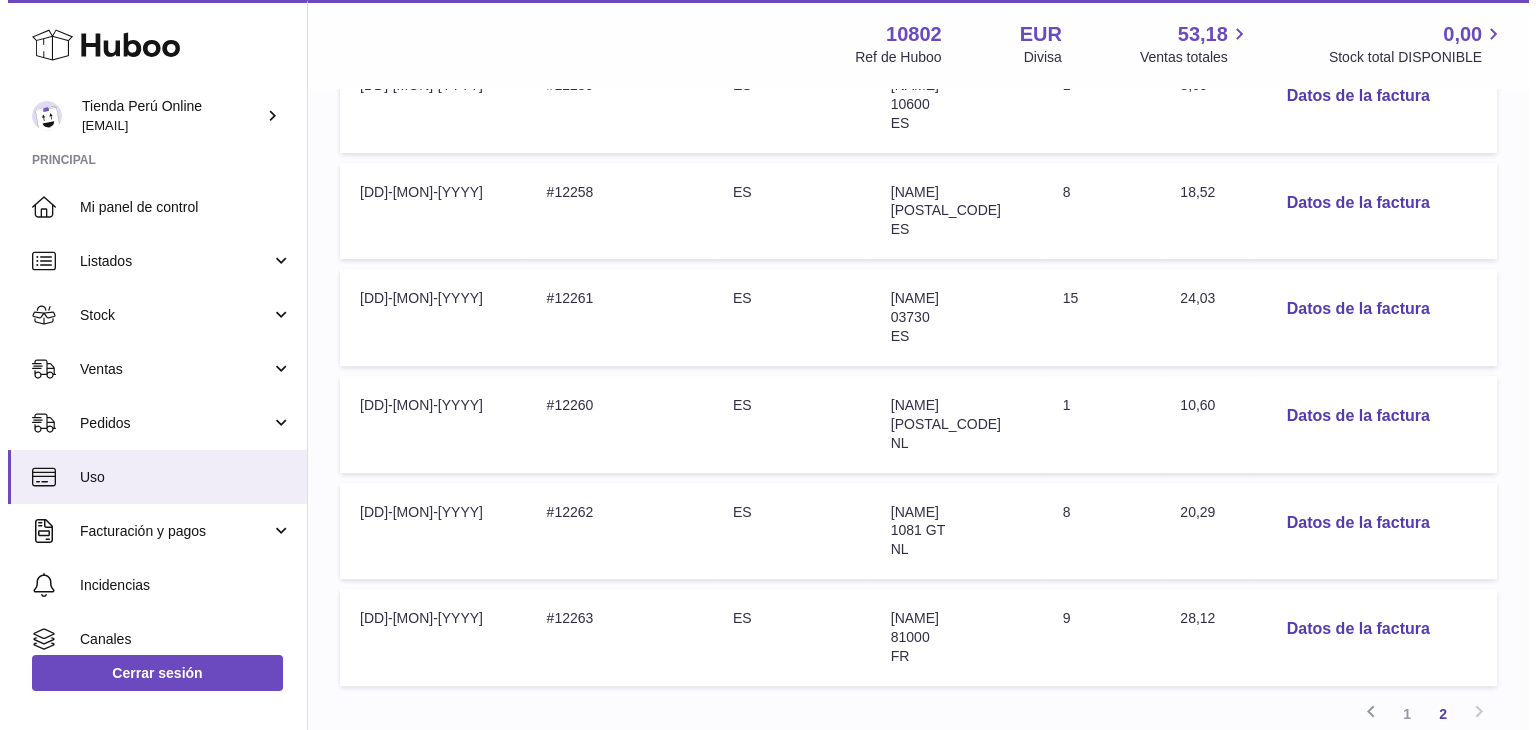 scroll, scrollTop: 719, scrollLeft: 0, axis: vertical 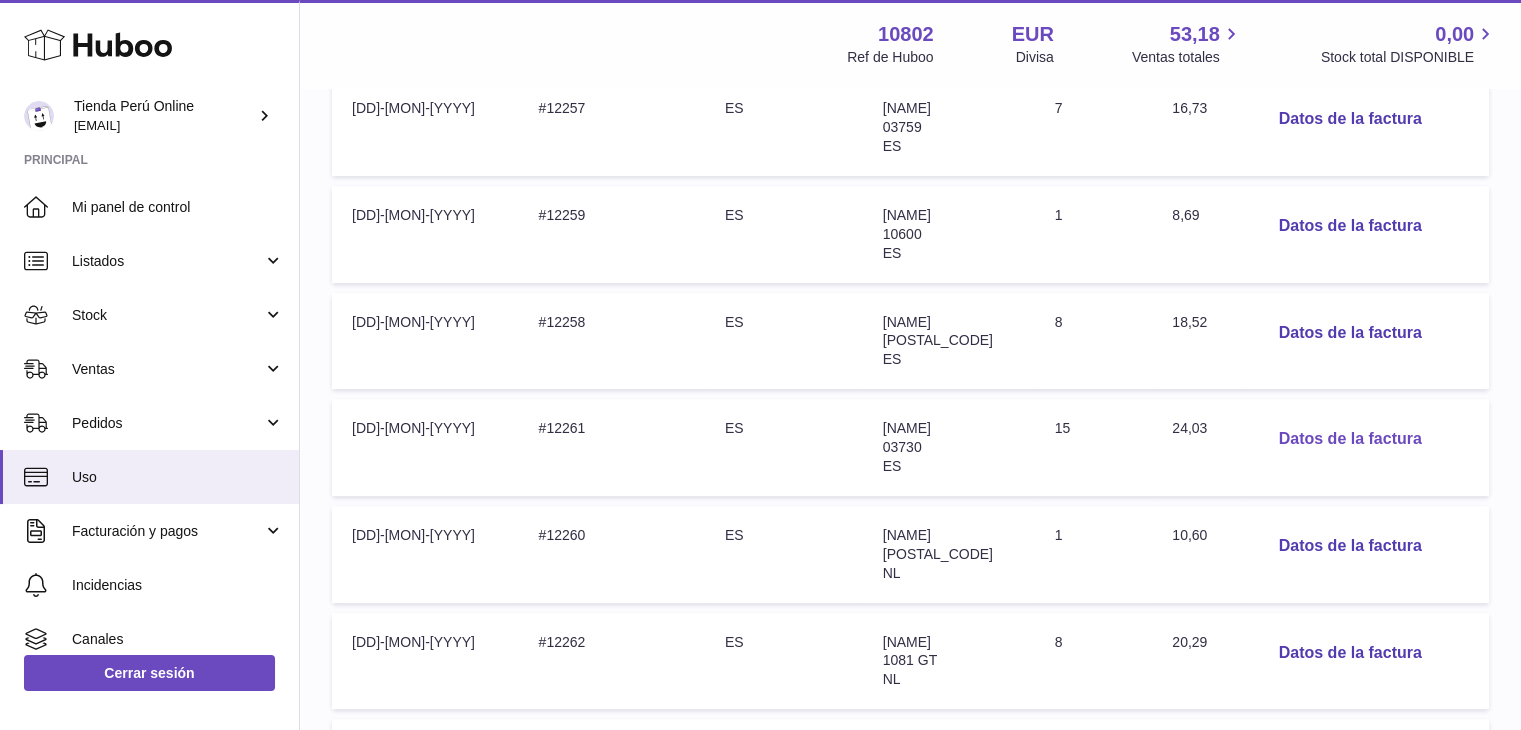 click on "Datos de la factura" at bounding box center (1350, 439) 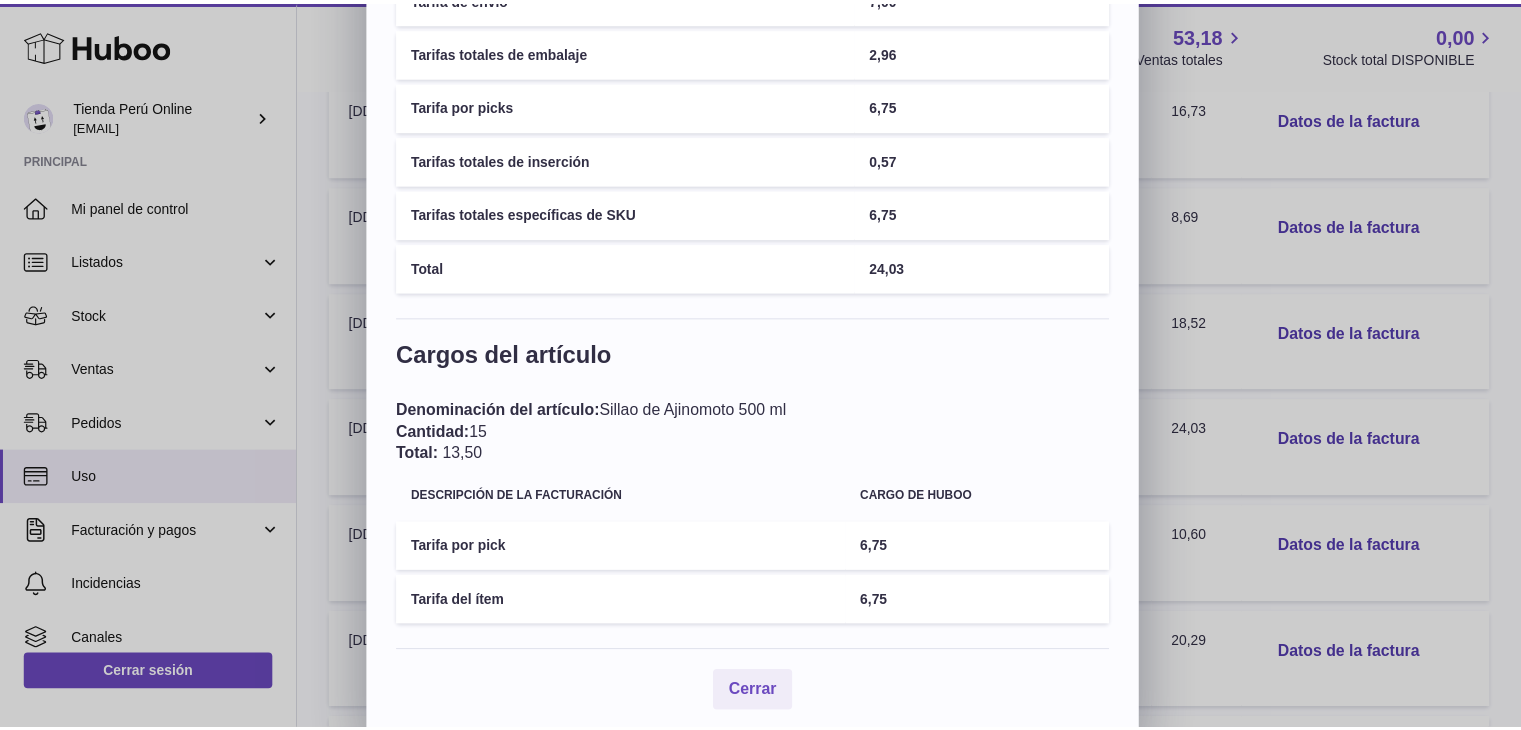 scroll, scrollTop: 275, scrollLeft: 0, axis: vertical 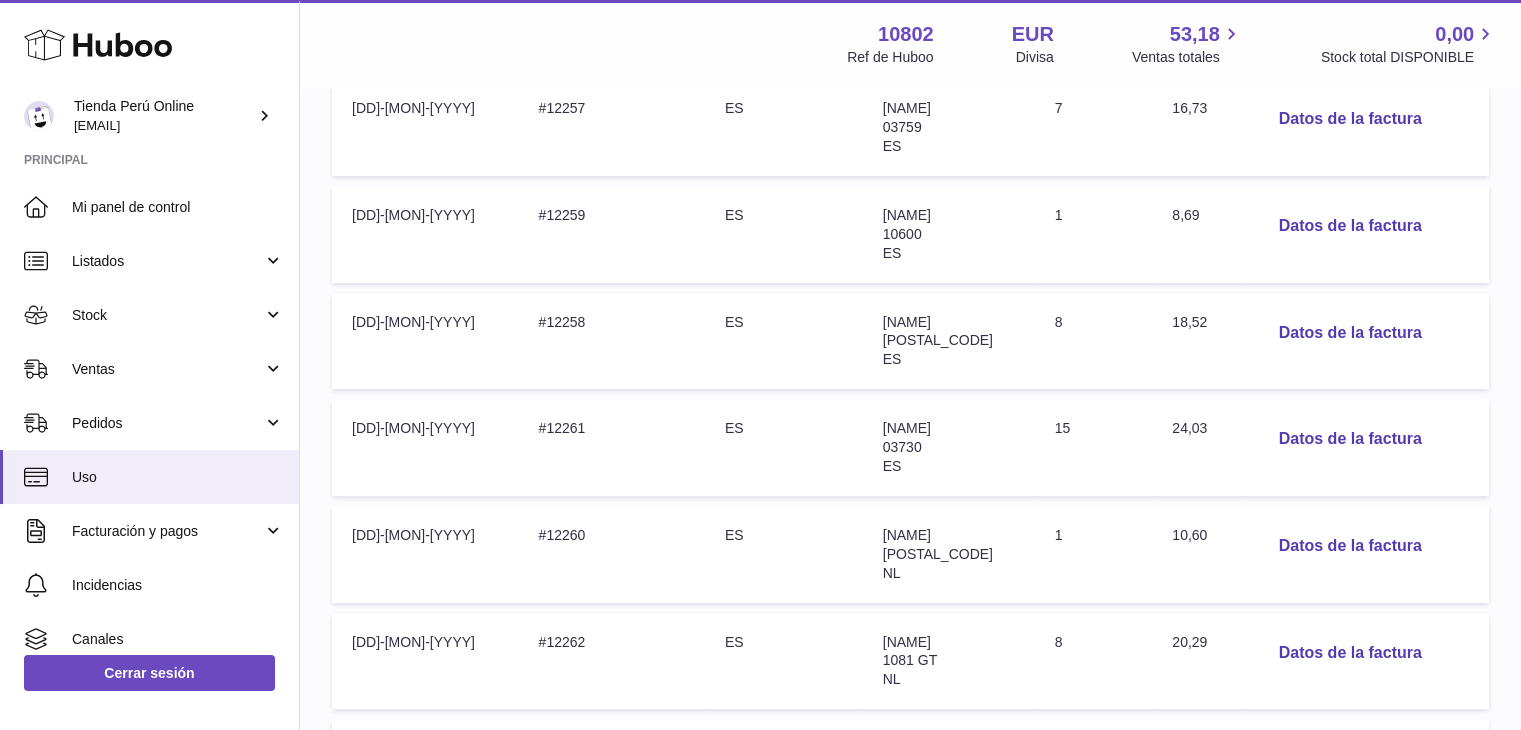 click at bounding box center [760, 365] 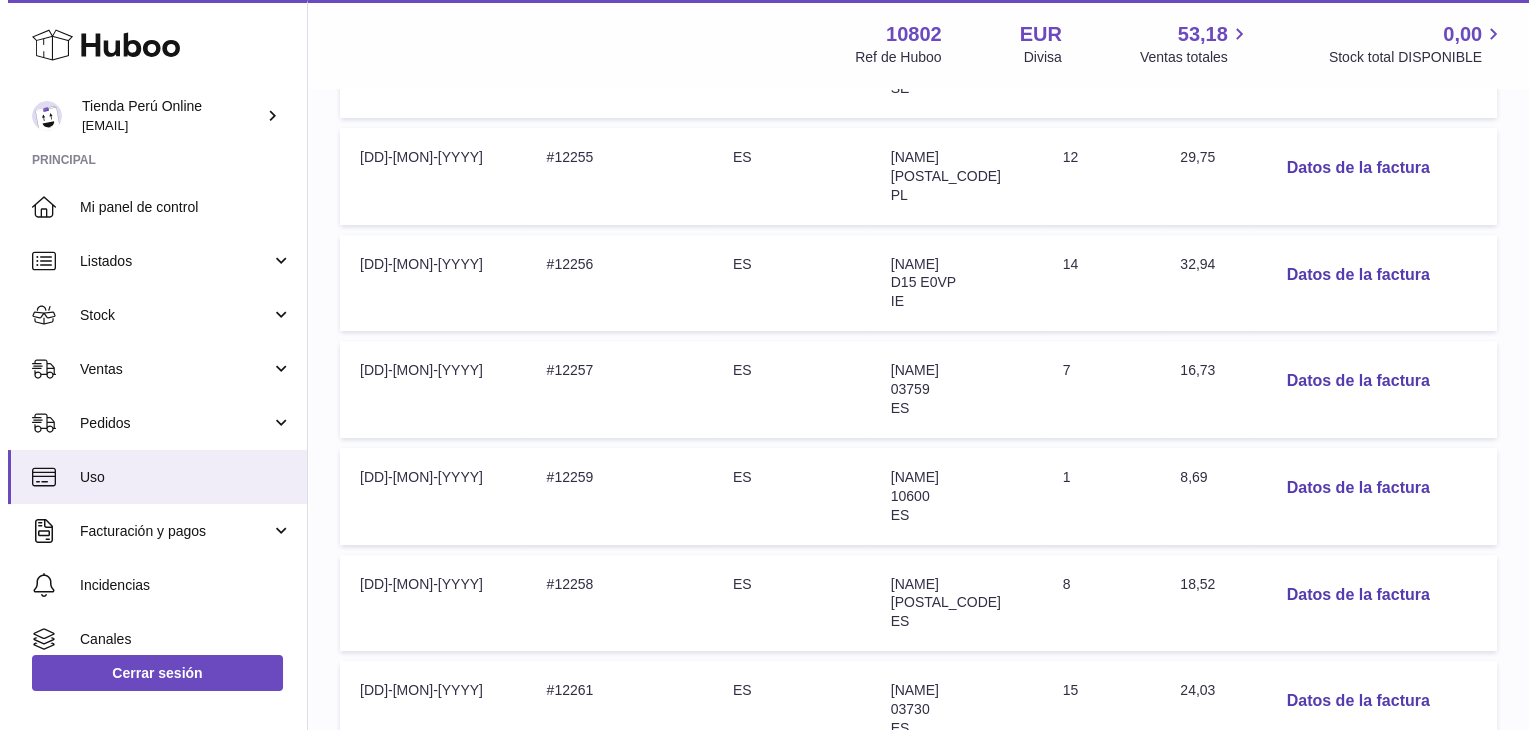 scroll, scrollTop: 619, scrollLeft: 0, axis: vertical 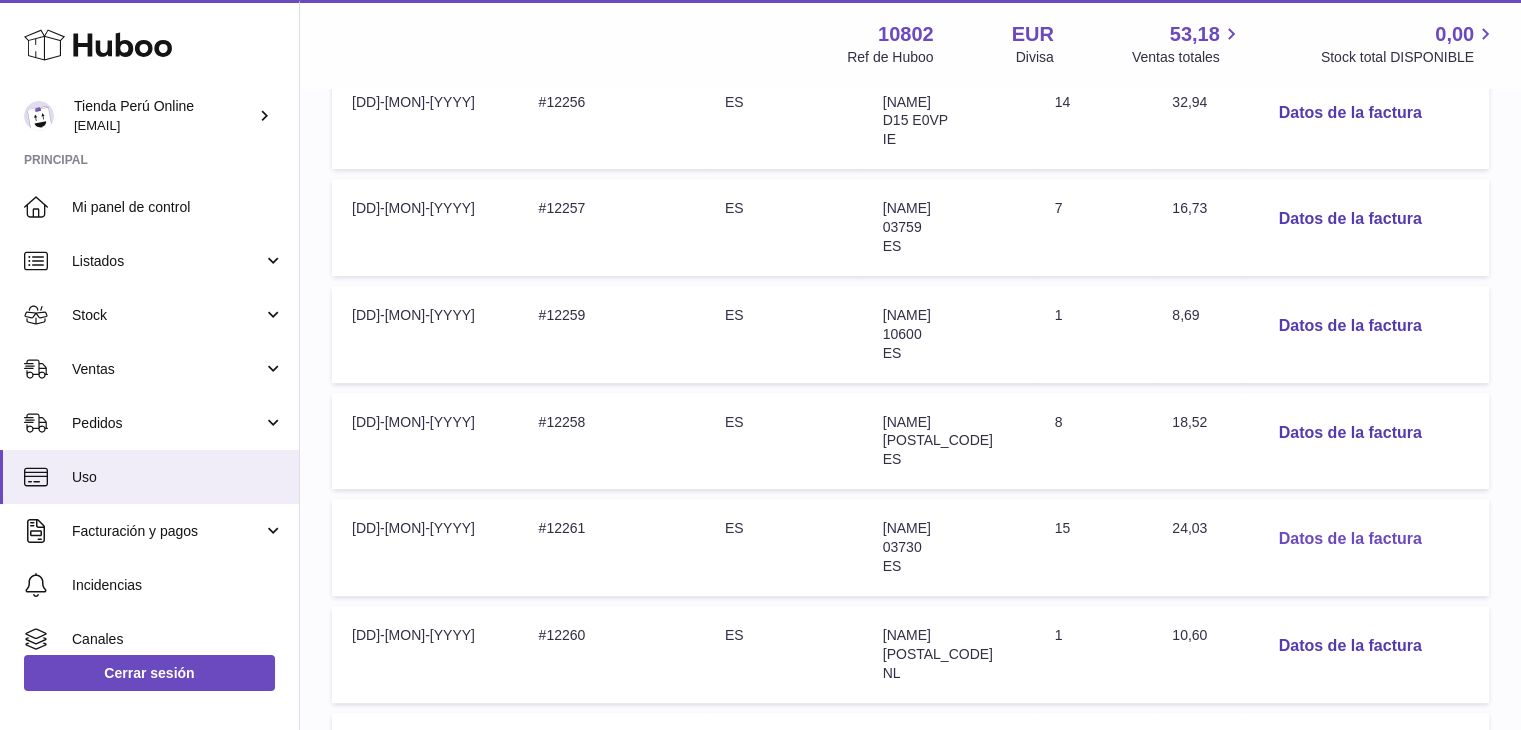 click on "Datos de la factura" at bounding box center (1350, 539) 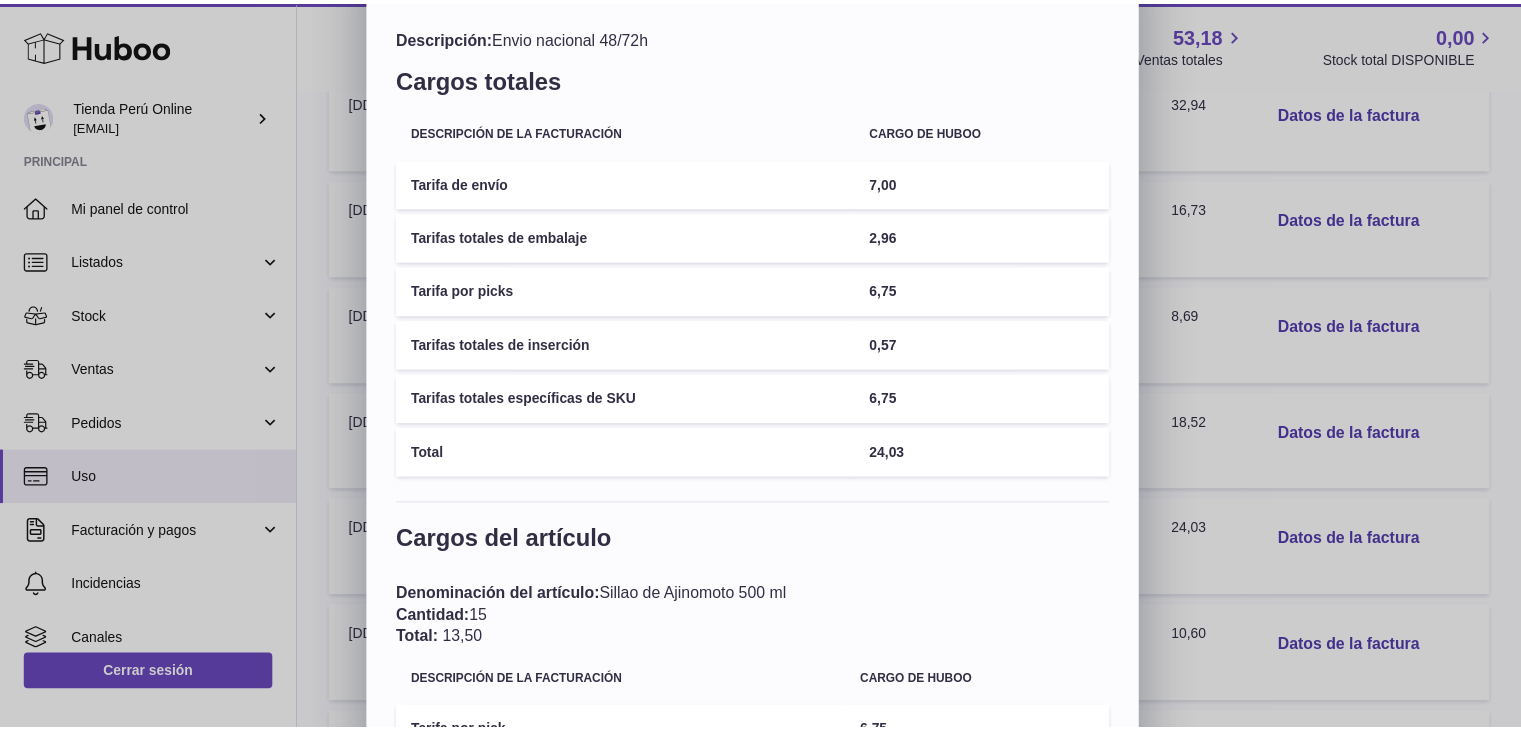 scroll, scrollTop: 275, scrollLeft: 0, axis: vertical 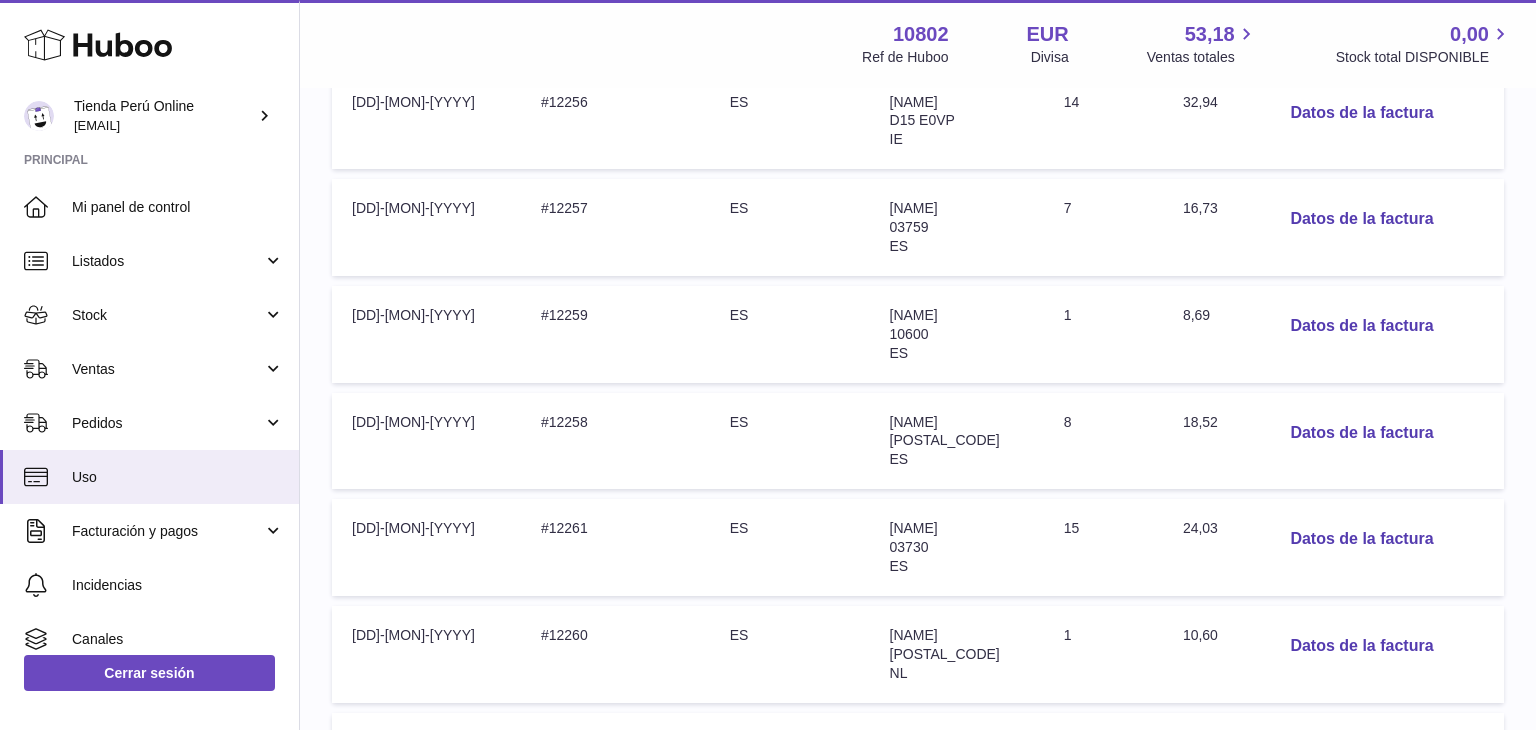 click at bounding box center [768, 365] 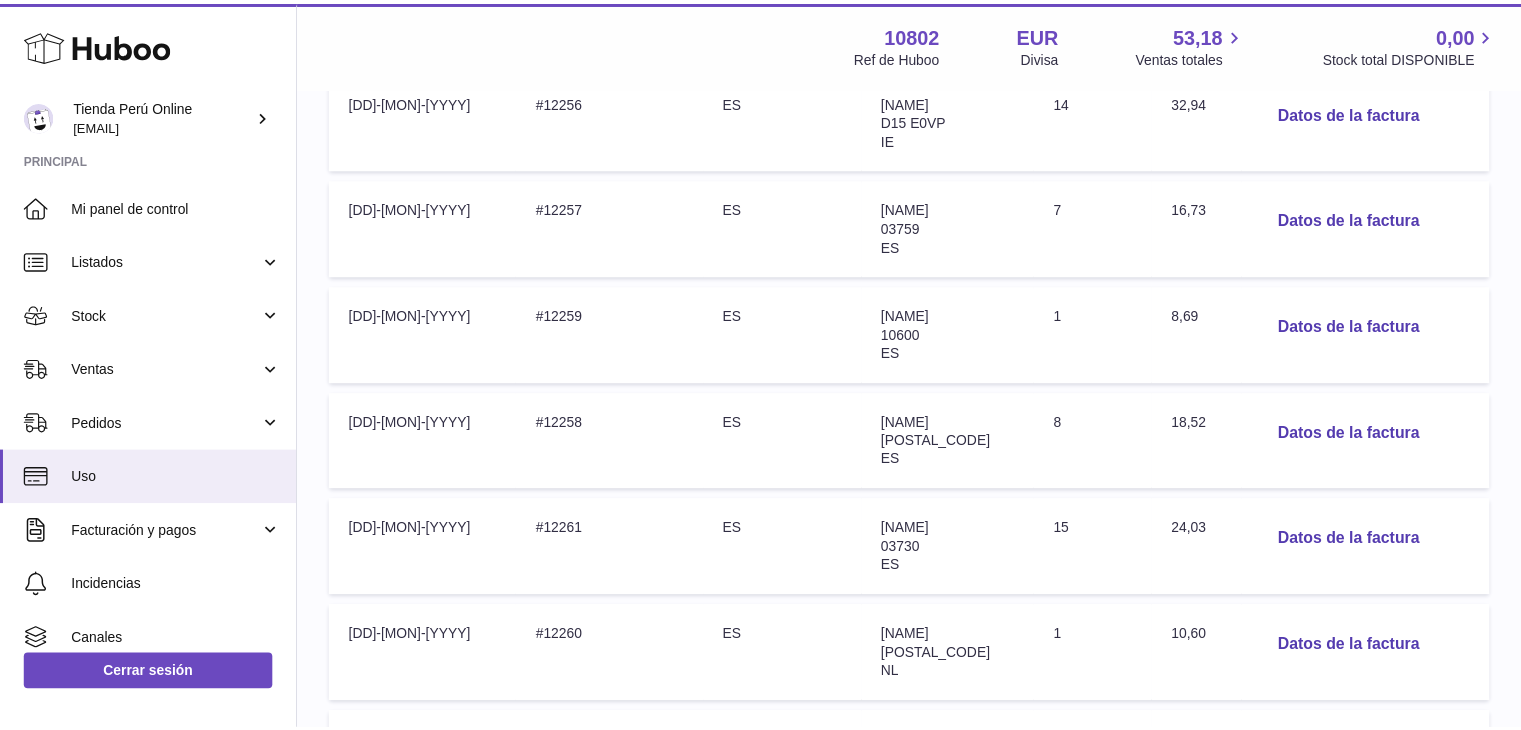 scroll, scrollTop: 0, scrollLeft: 0, axis: both 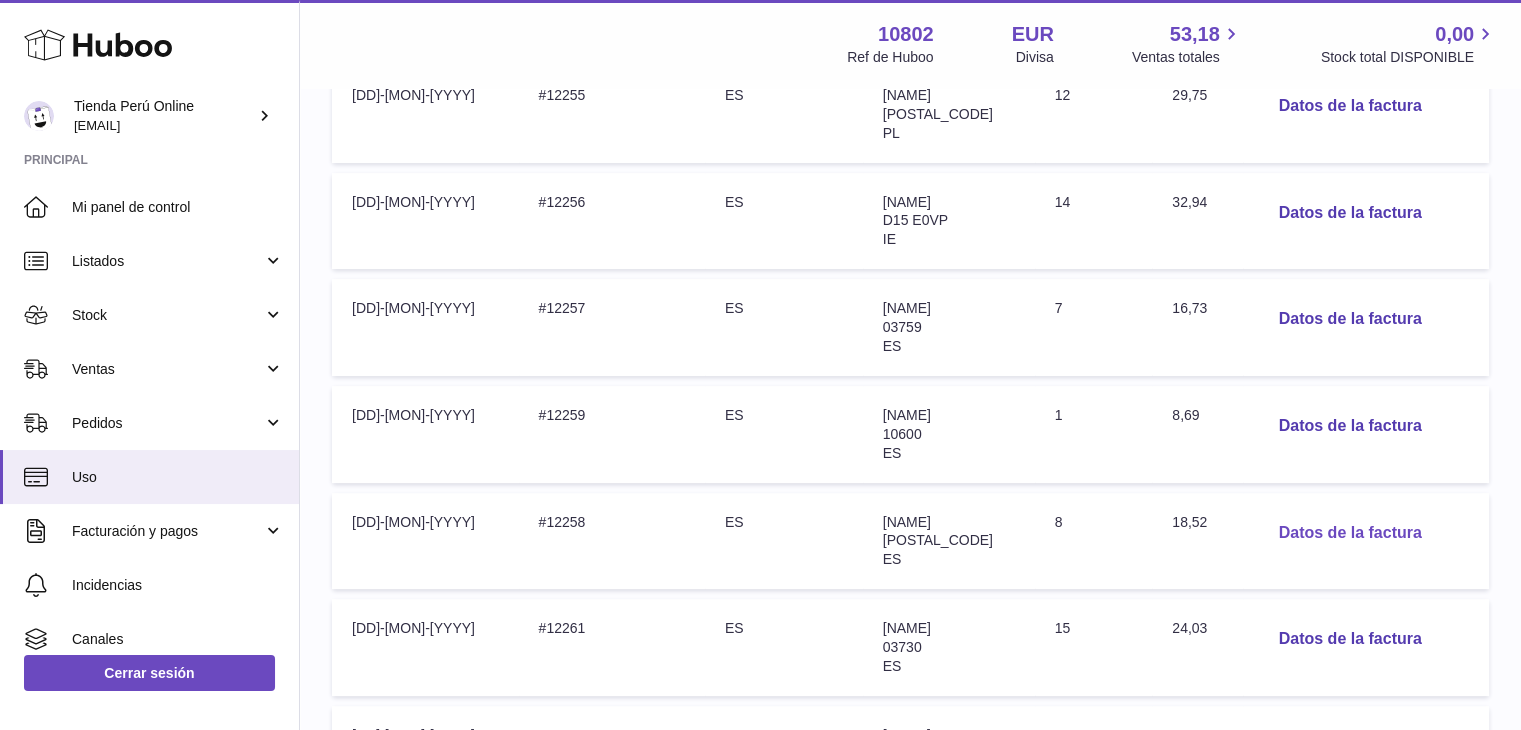 click on "Datos de la factura" at bounding box center (1350, 533) 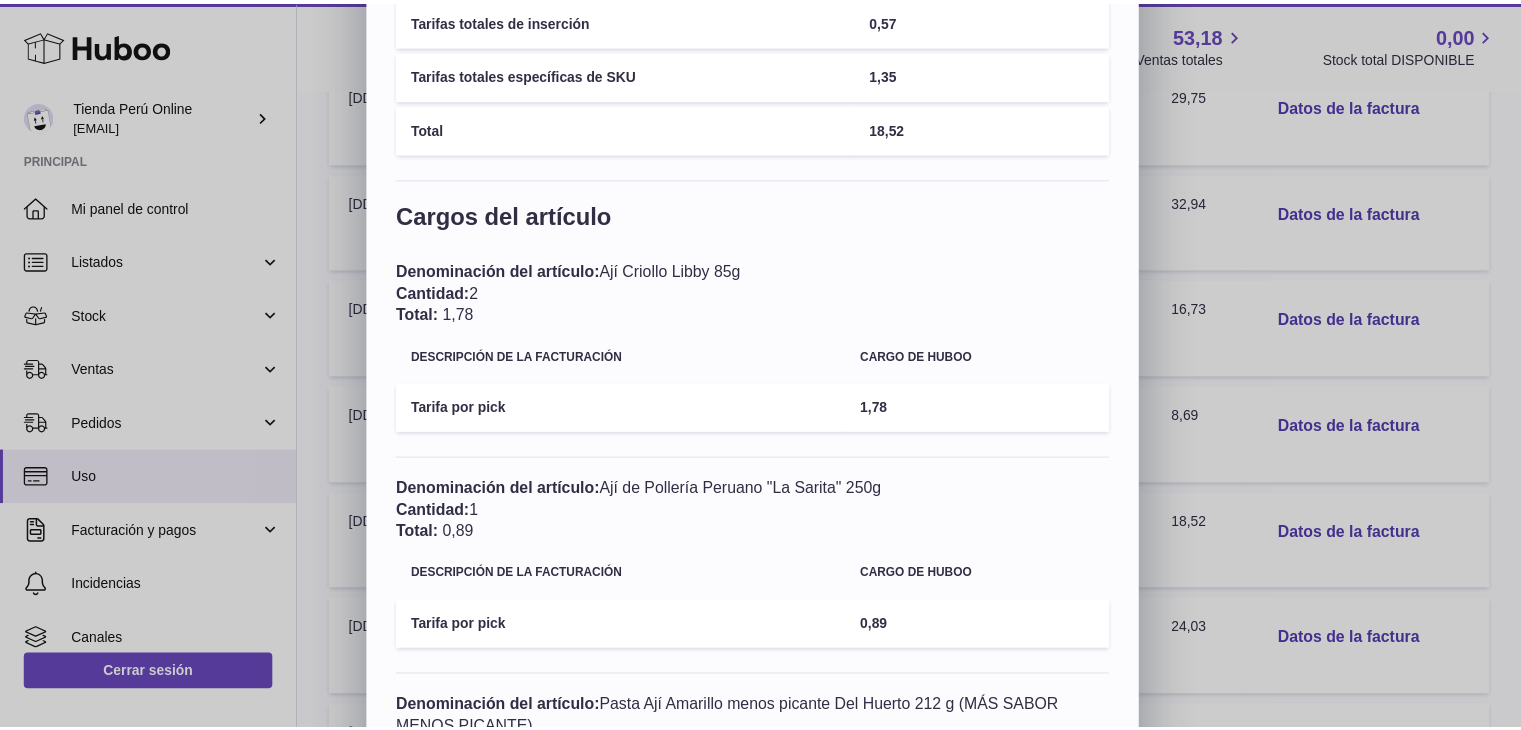 scroll, scrollTop: 0, scrollLeft: 0, axis: both 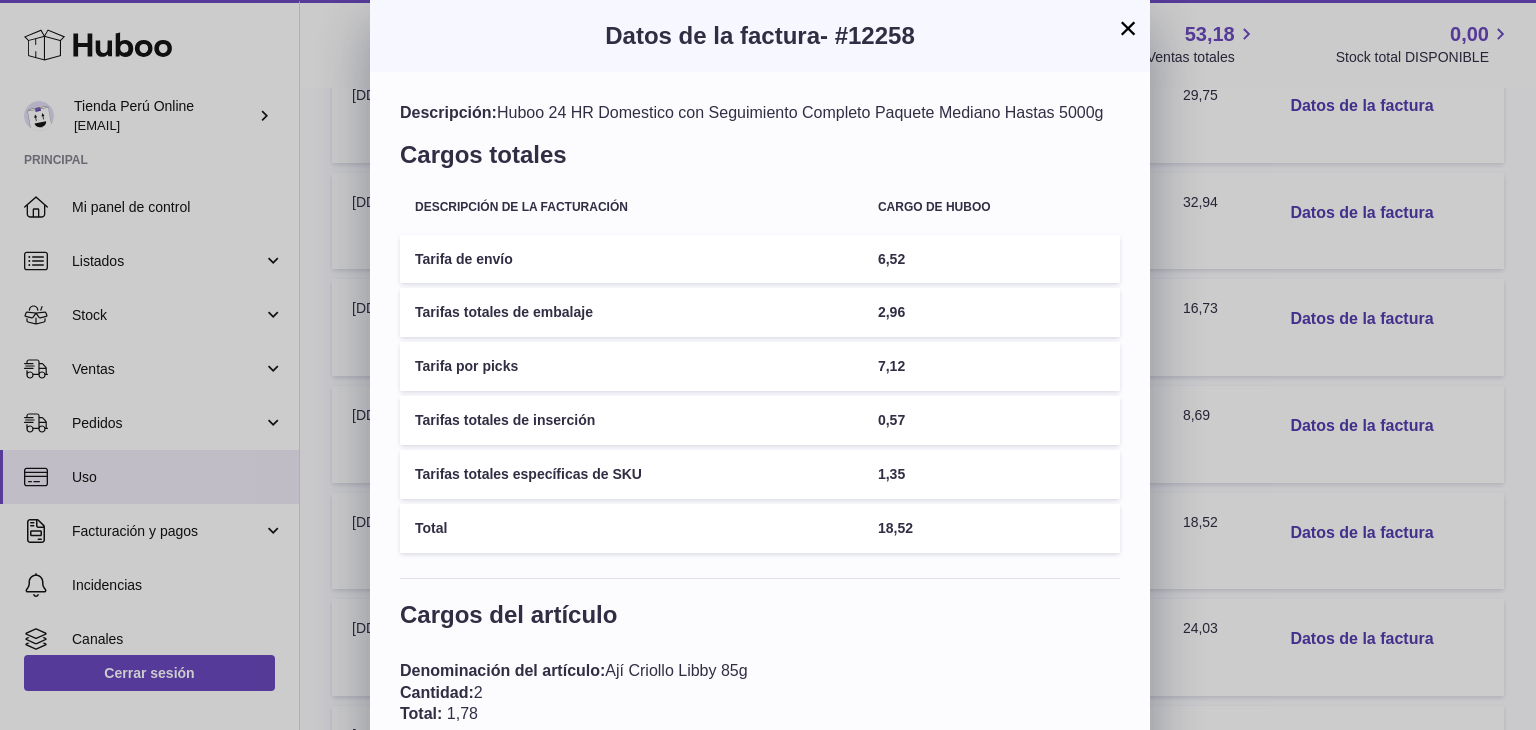 click on "×" at bounding box center (1128, 28) 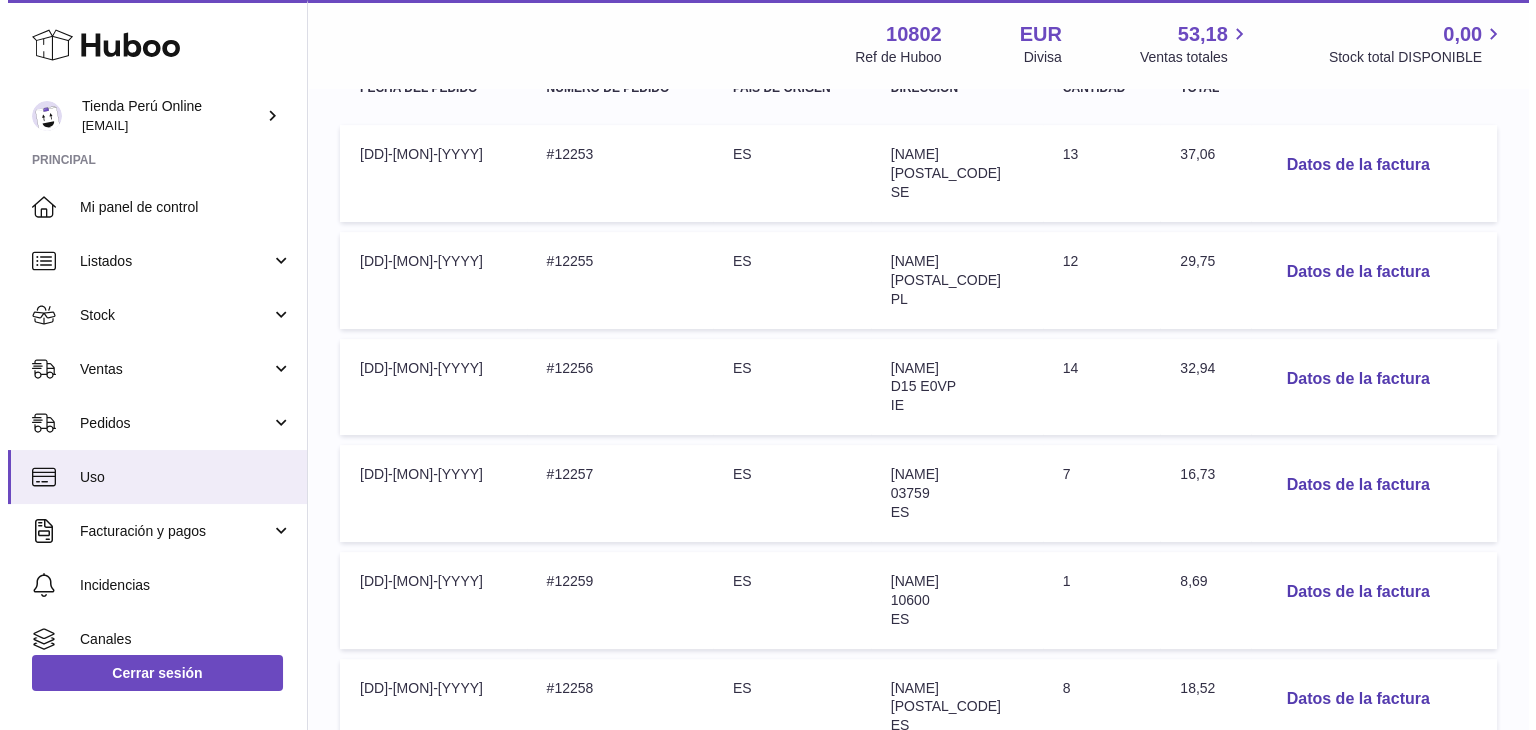 scroll, scrollTop: 319, scrollLeft: 0, axis: vertical 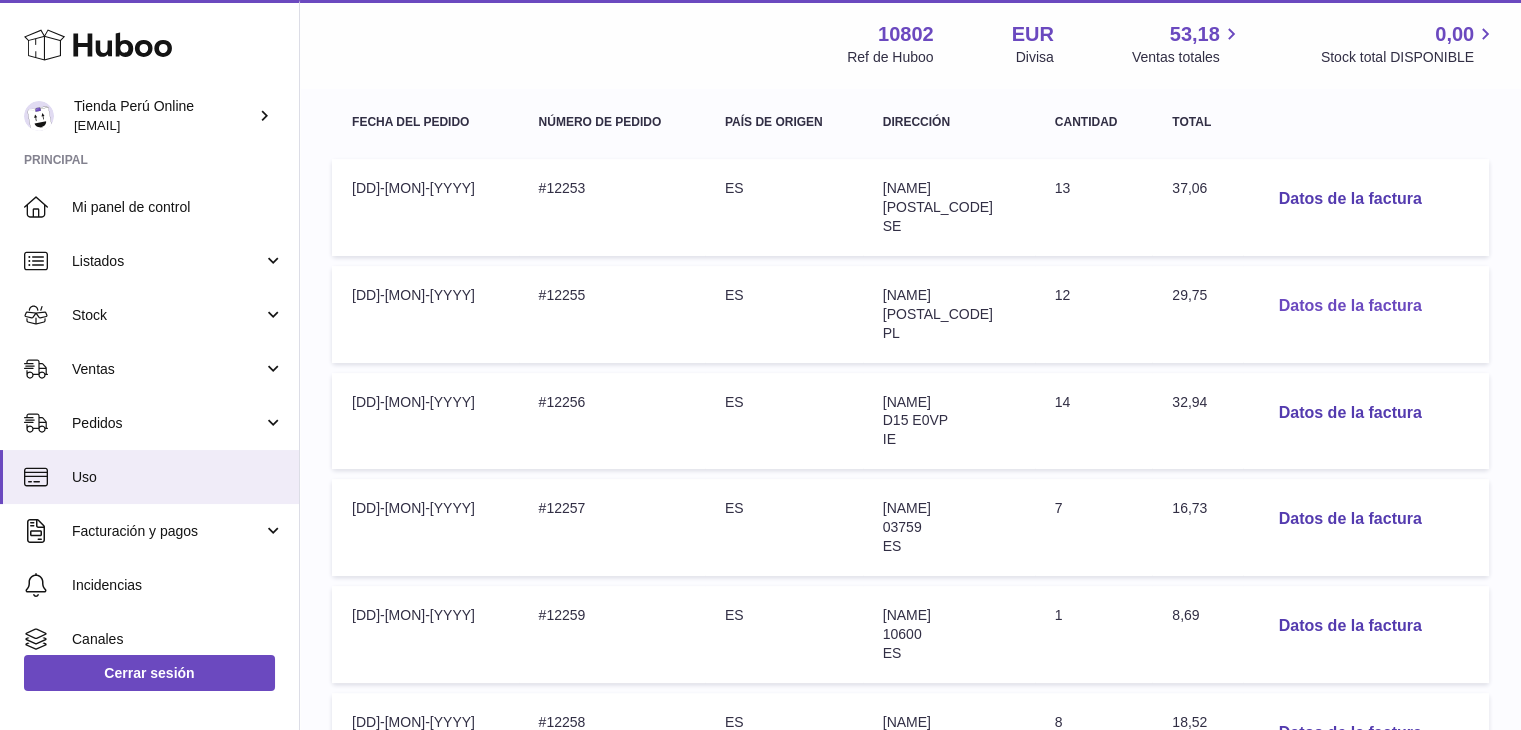 click on "Datos de la factura" at bounding box center (1350, 306) 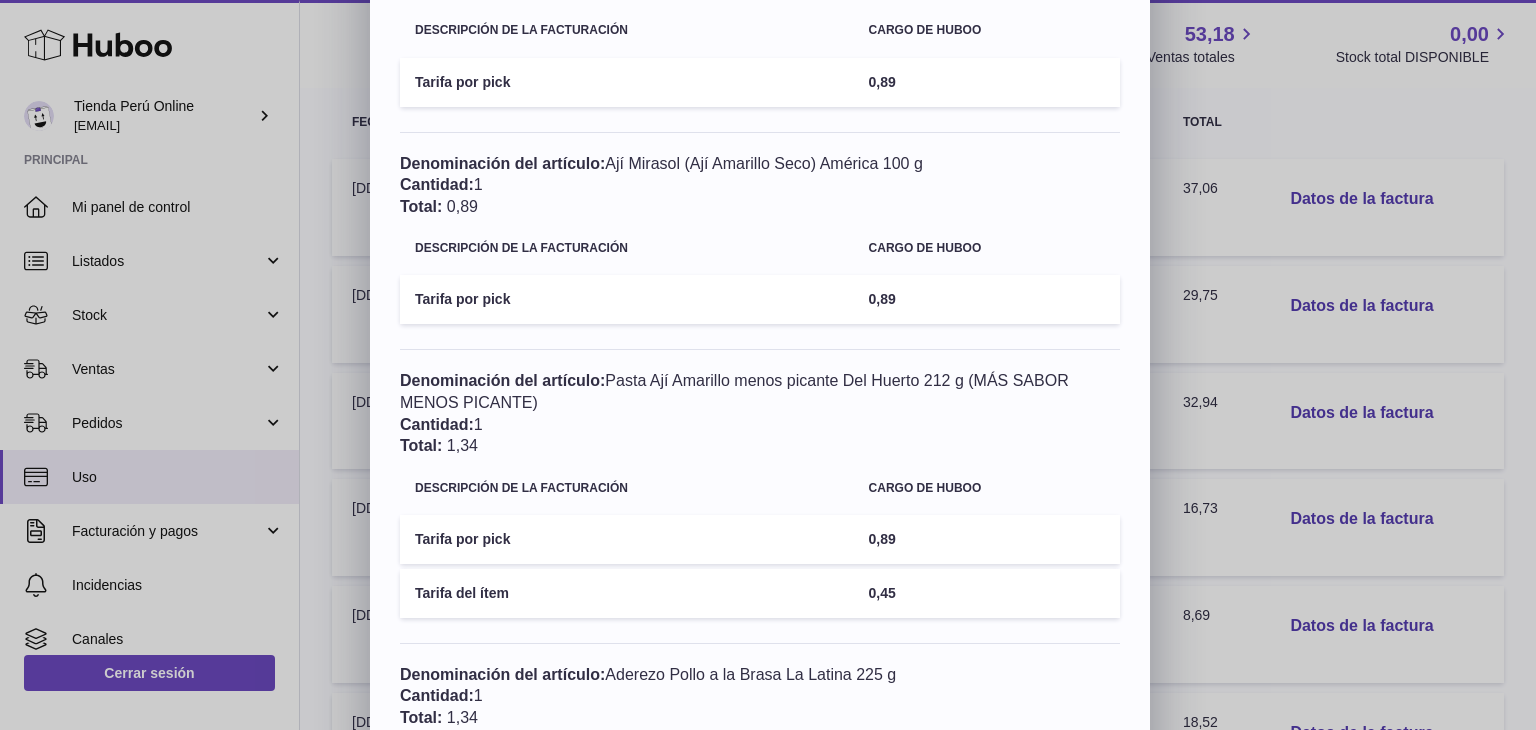 scroll, scrollTop: 1399, scrollLeft: 0, axis: vertical 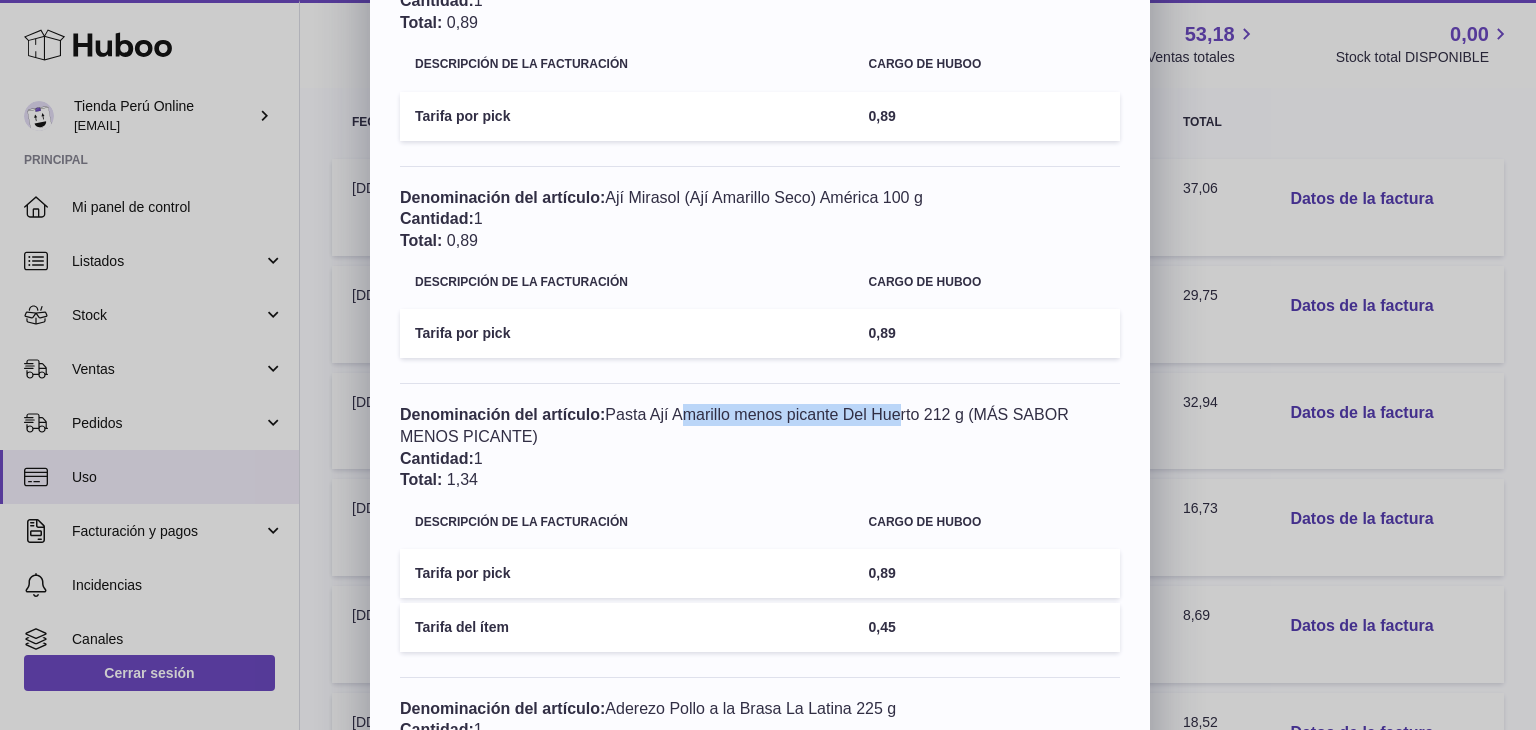 drag, startPoint x: 645, startPoint y: 416, endPoint x: 936, endPoint y: 429, distance: 291.29022 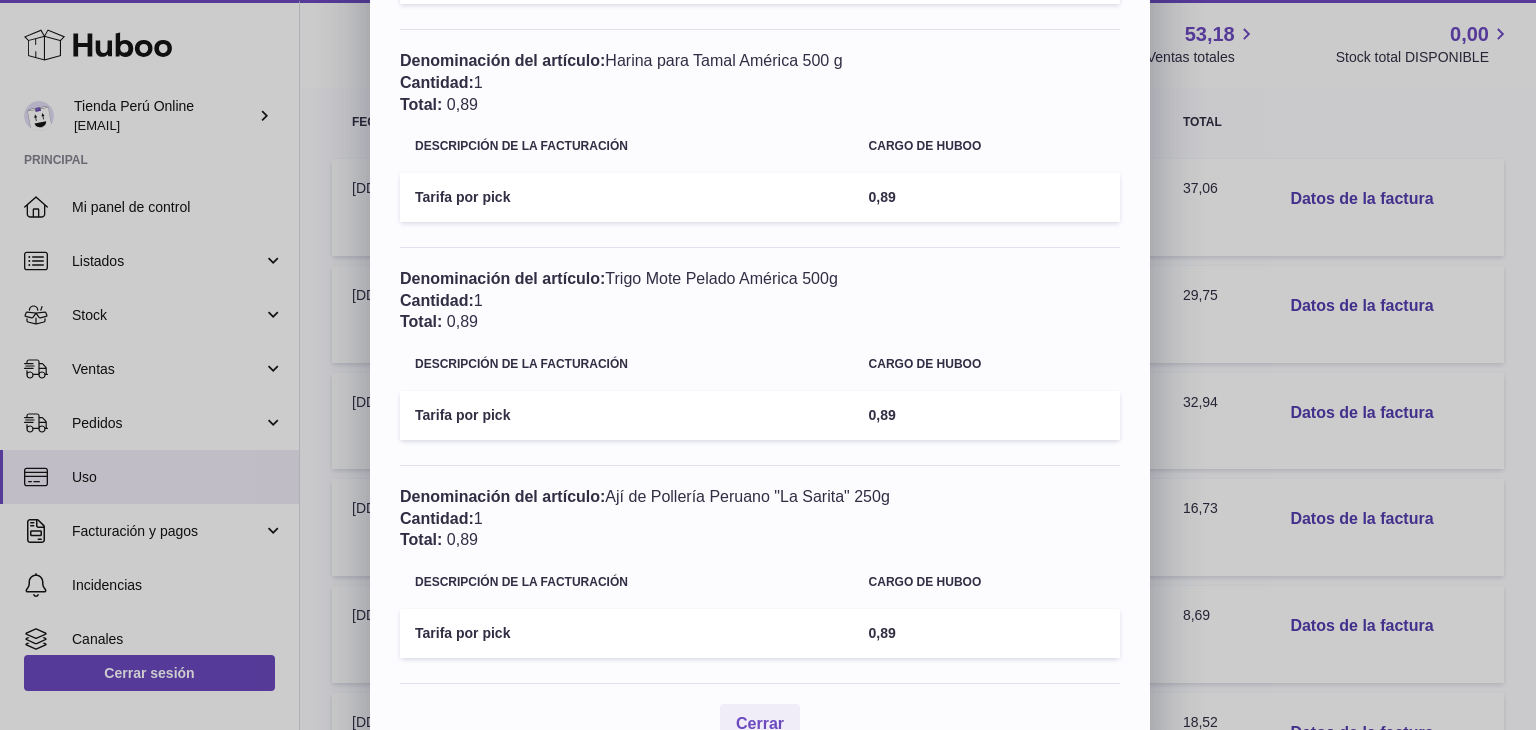 scroll, scrollTop: 2599, scrollLeft: 0, axis: vertical 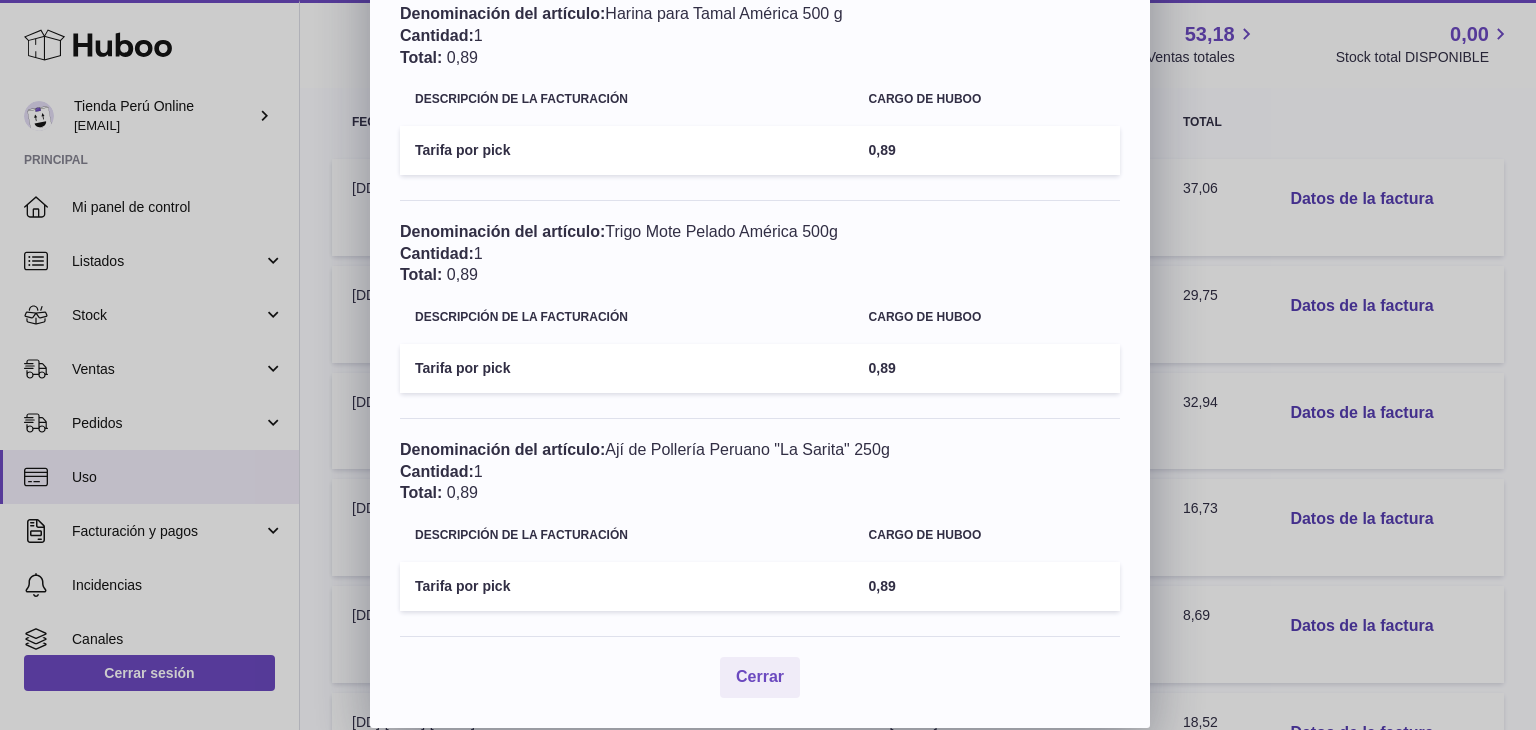 click on "Denominación del artículo:
Ají de Pollería Peruano "La Sarita" 250g   Cantidad:
1   Total:   0,89" at bounding box center [760, 471] 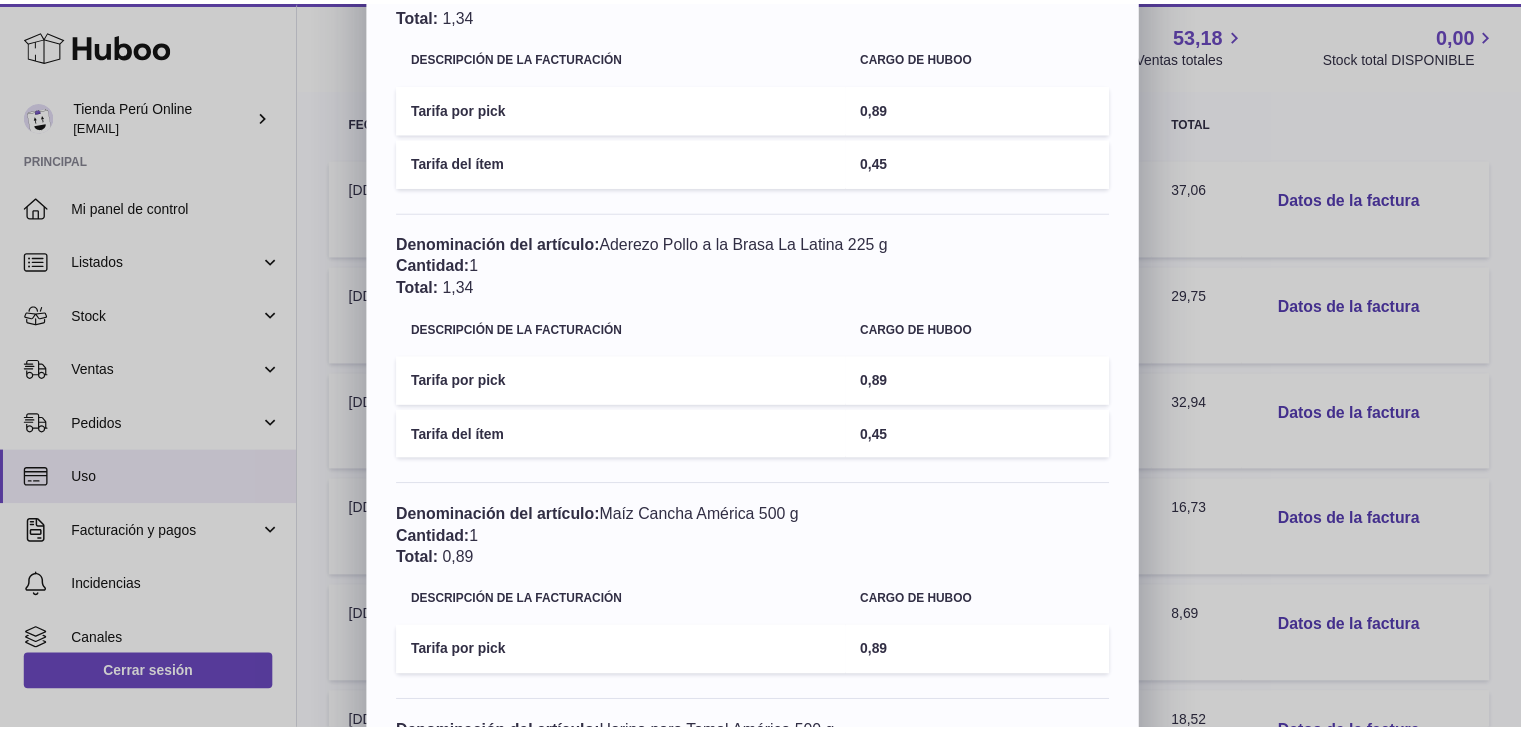 scroll, scrollTop: 1899, scrollLeft: 0, axis: vertical 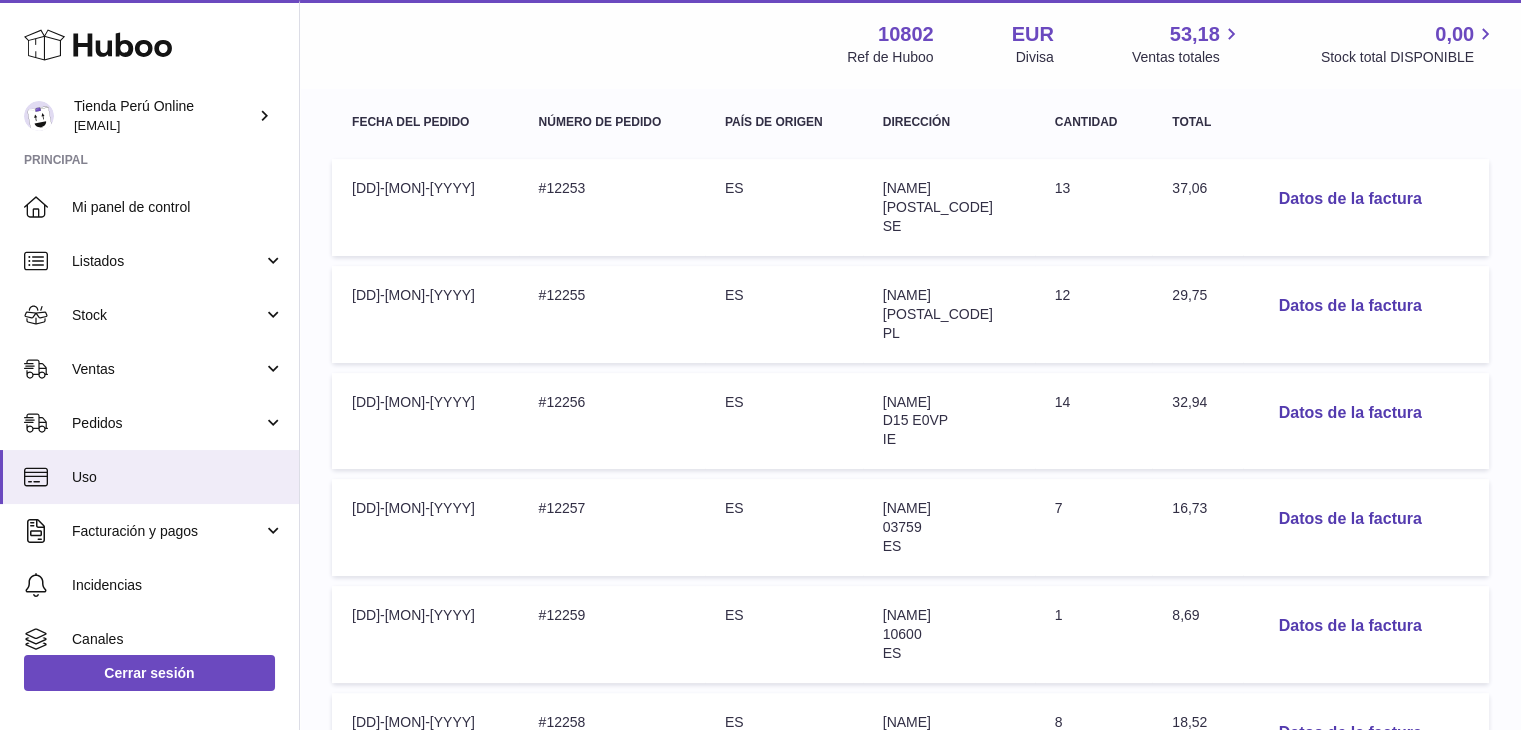 click at bounding box center [760, 365] 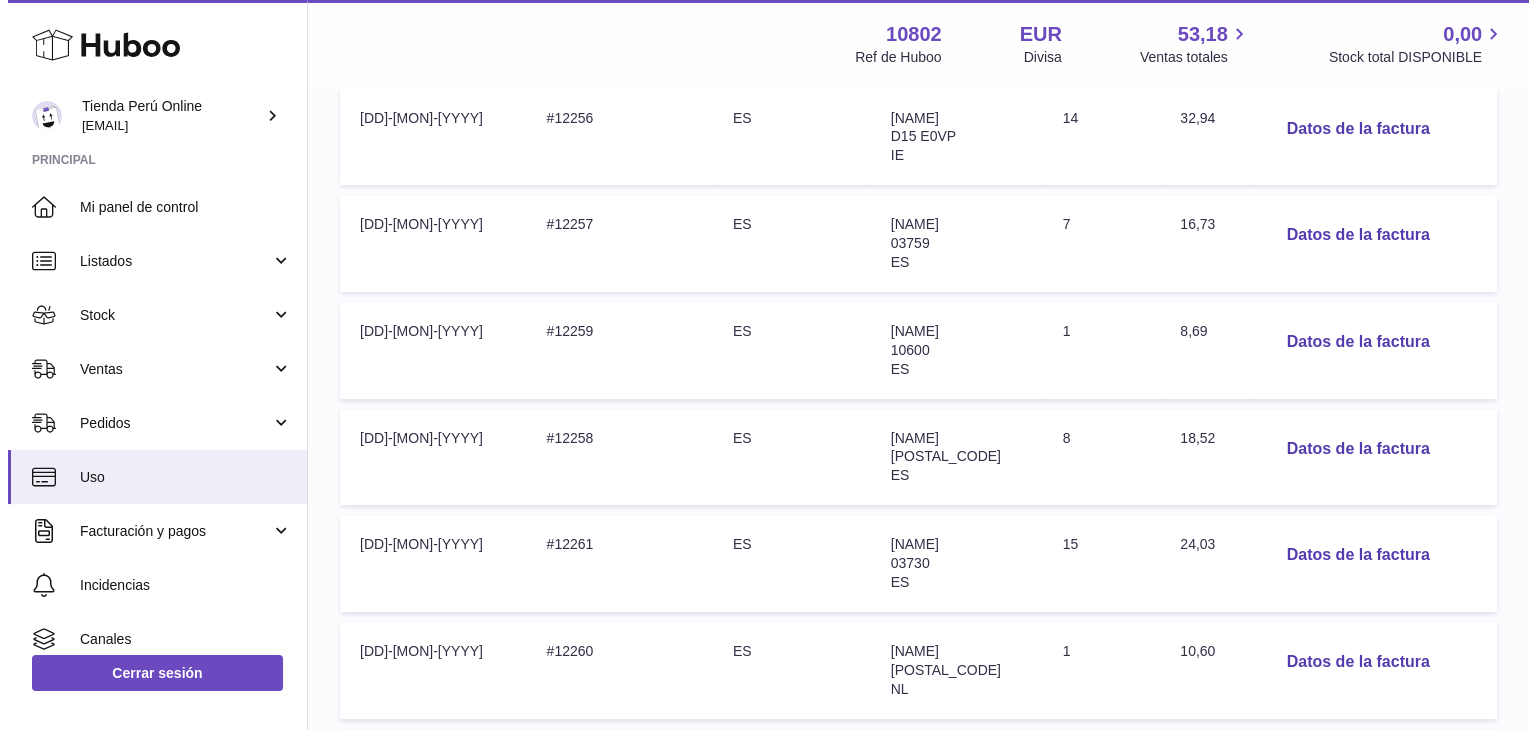 scroll, scrollTop: 619, scrollLeft: 0, axis: vertical 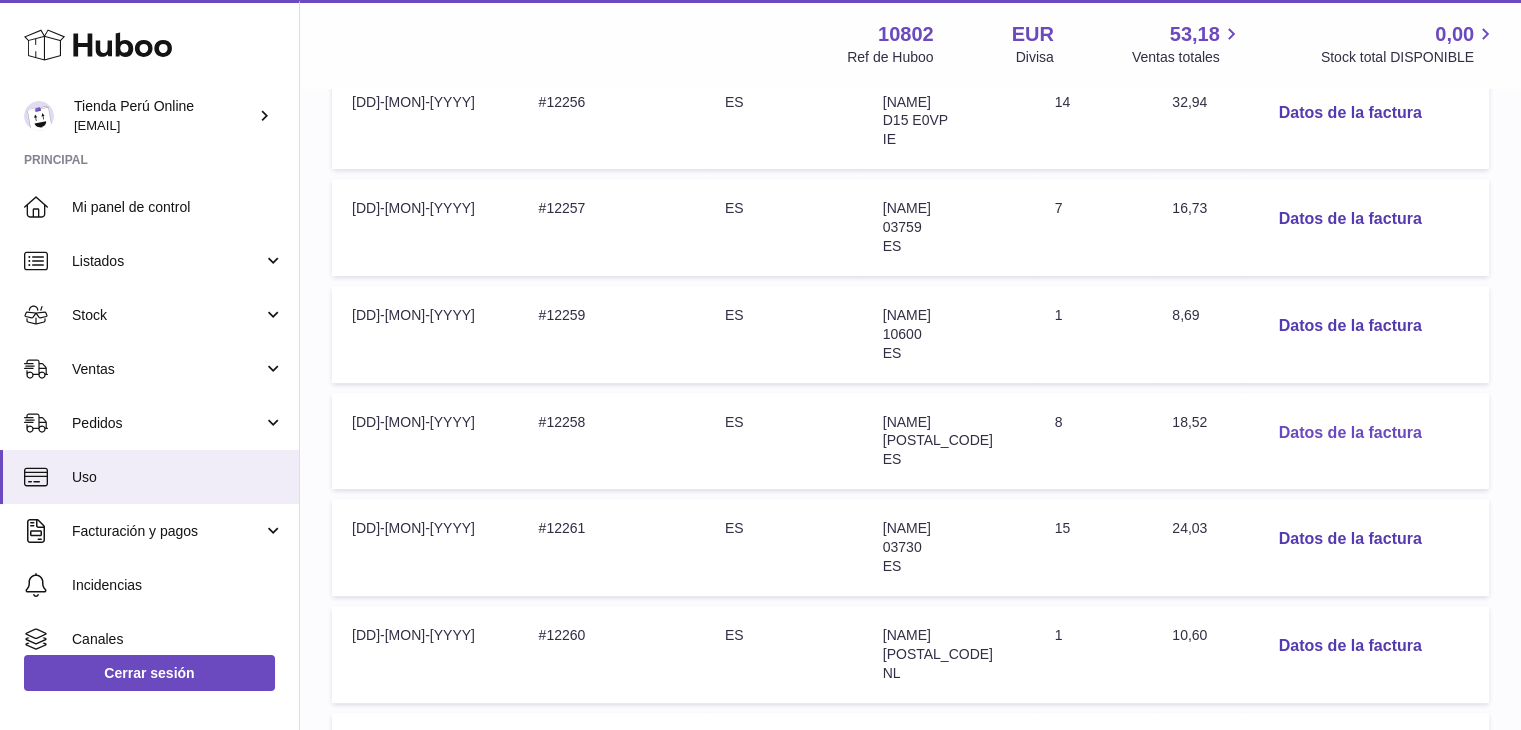click on "Datos de la factura" at bounding box center (1350, 433) 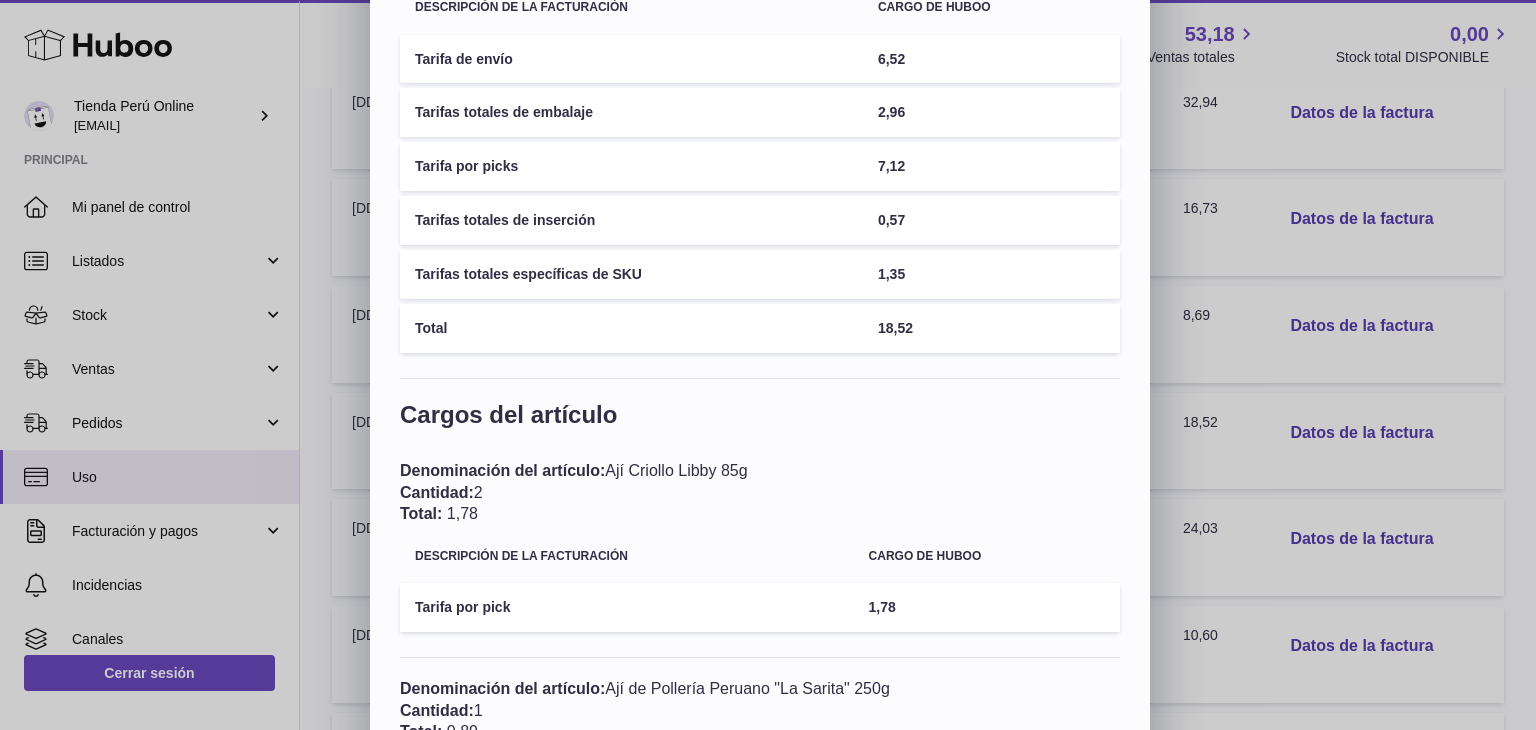 scroll, scrollTop: 300, scrollLeft: 0, axis: vertical 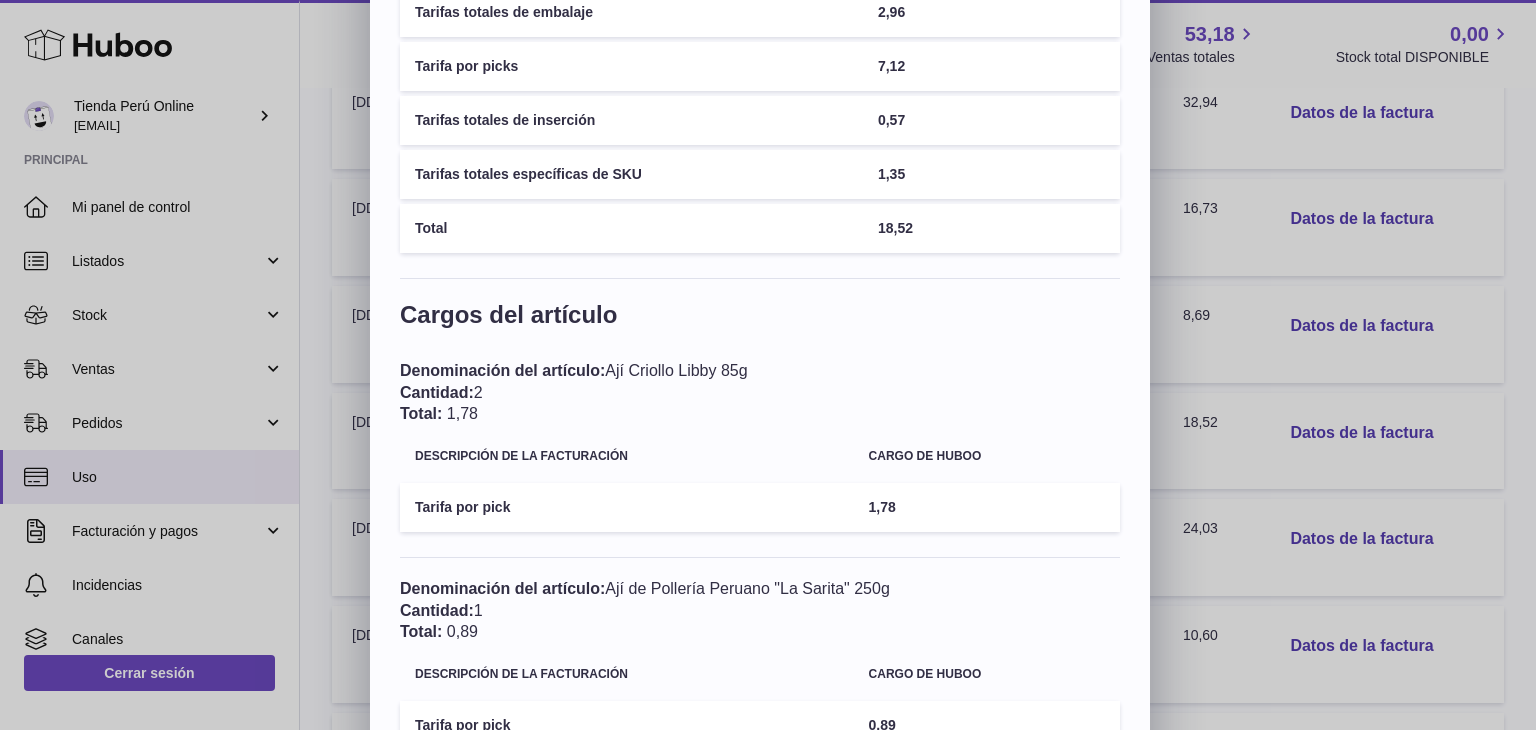 drag, startPoint x: 638, startPoint y: 368, endPoint x: 795, endPoint y: 365, distance: 157.02866 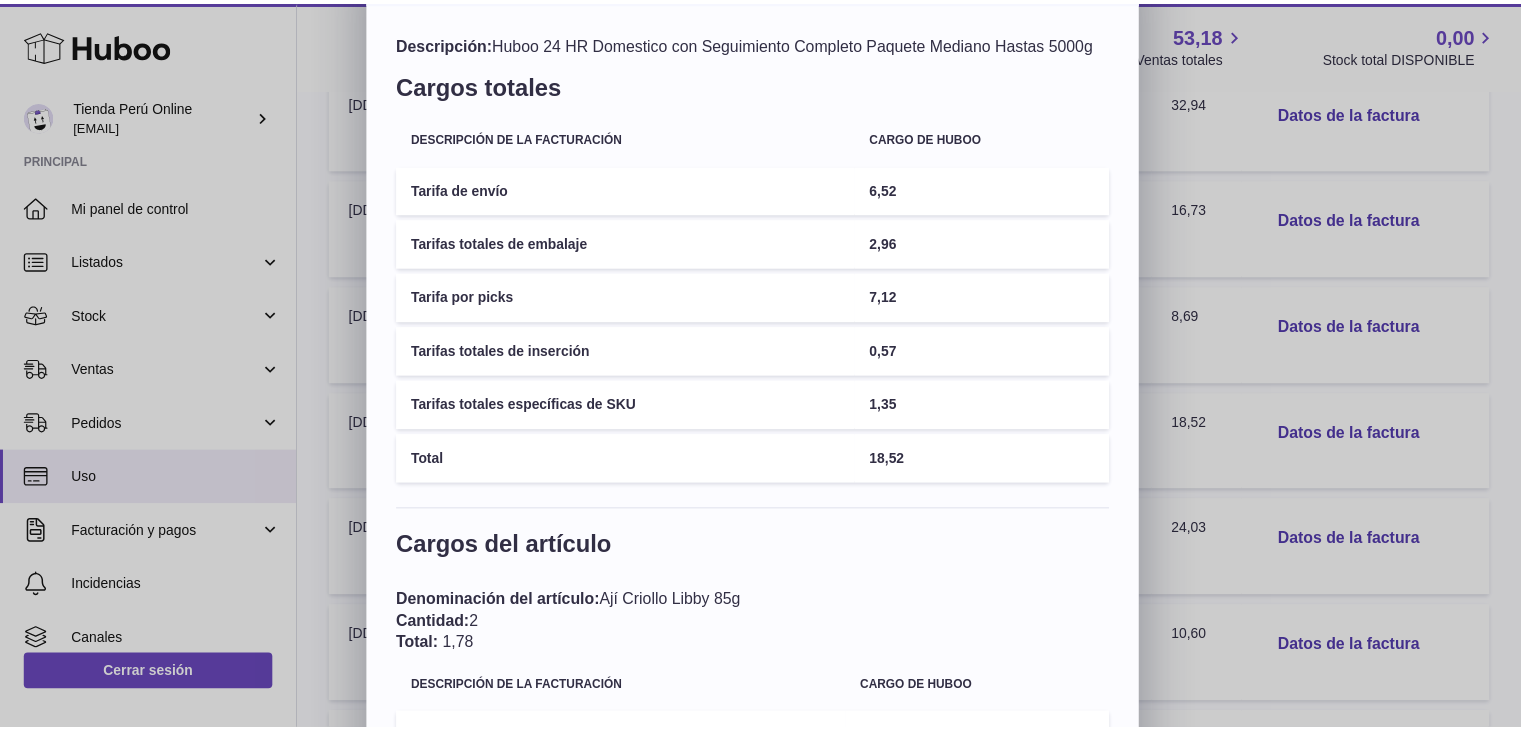scroll, scrollTop: 0, scrollLeft: 0, axis: both 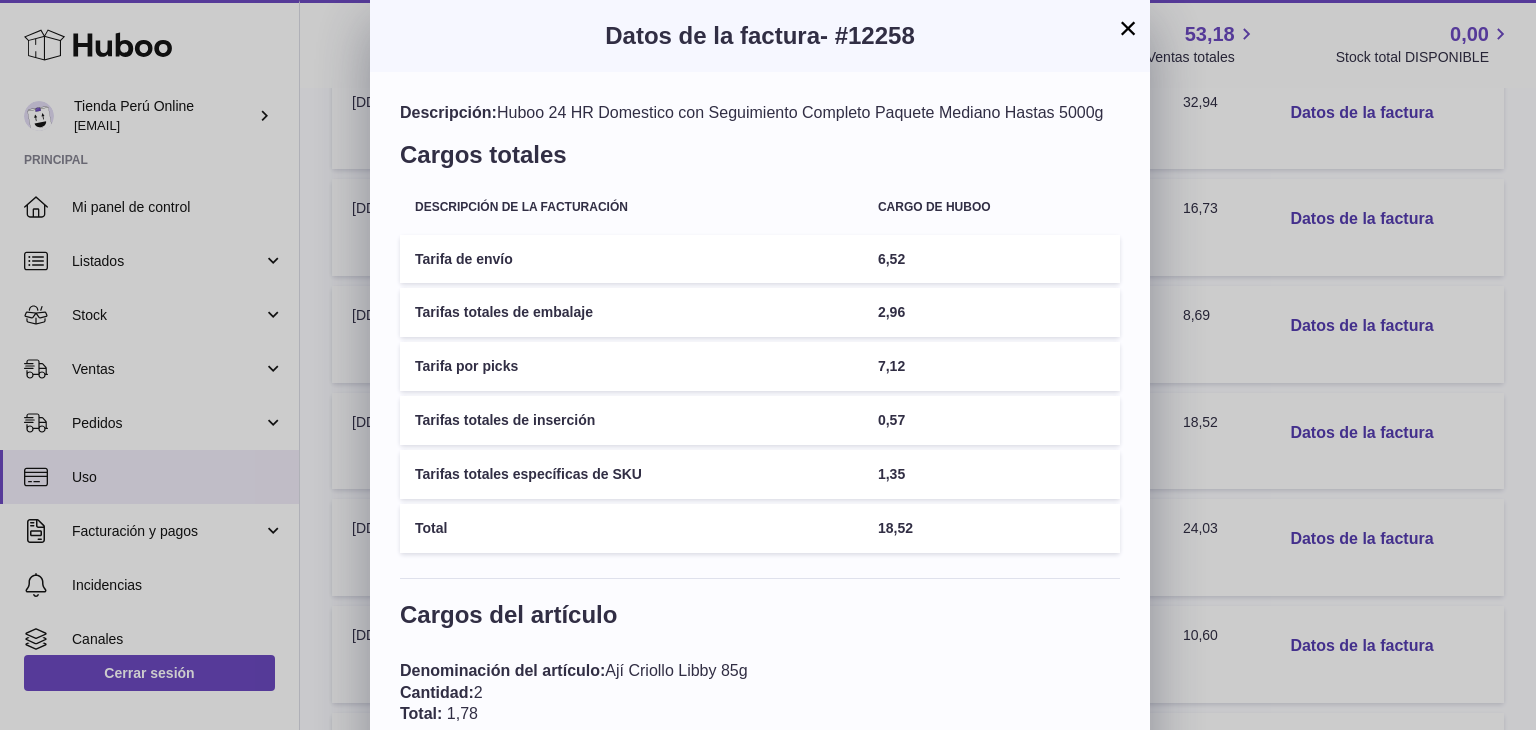 click on "×" at bounding box center [1128, 28] 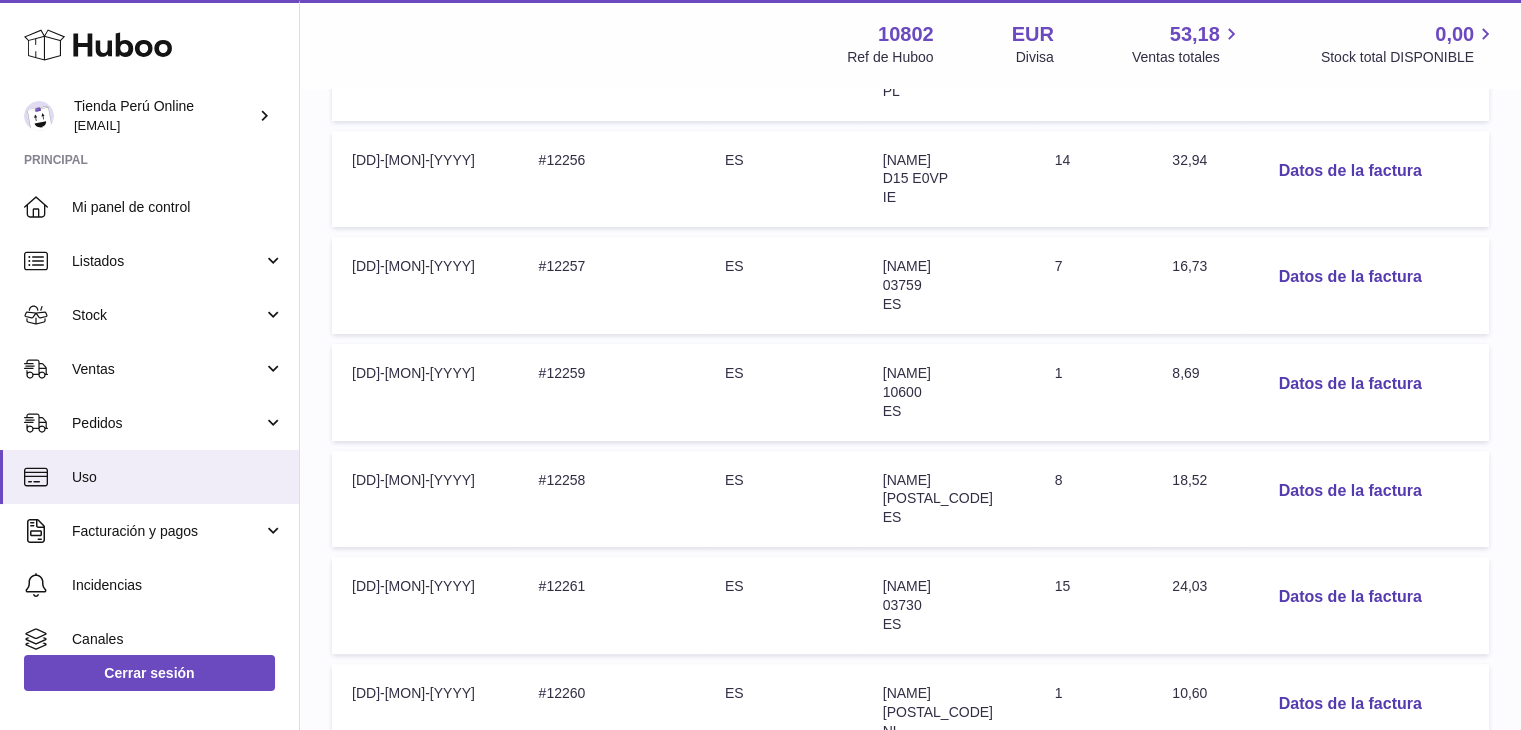scroll, scrollTop: 519, scrollLeft: 0, axis: vertical 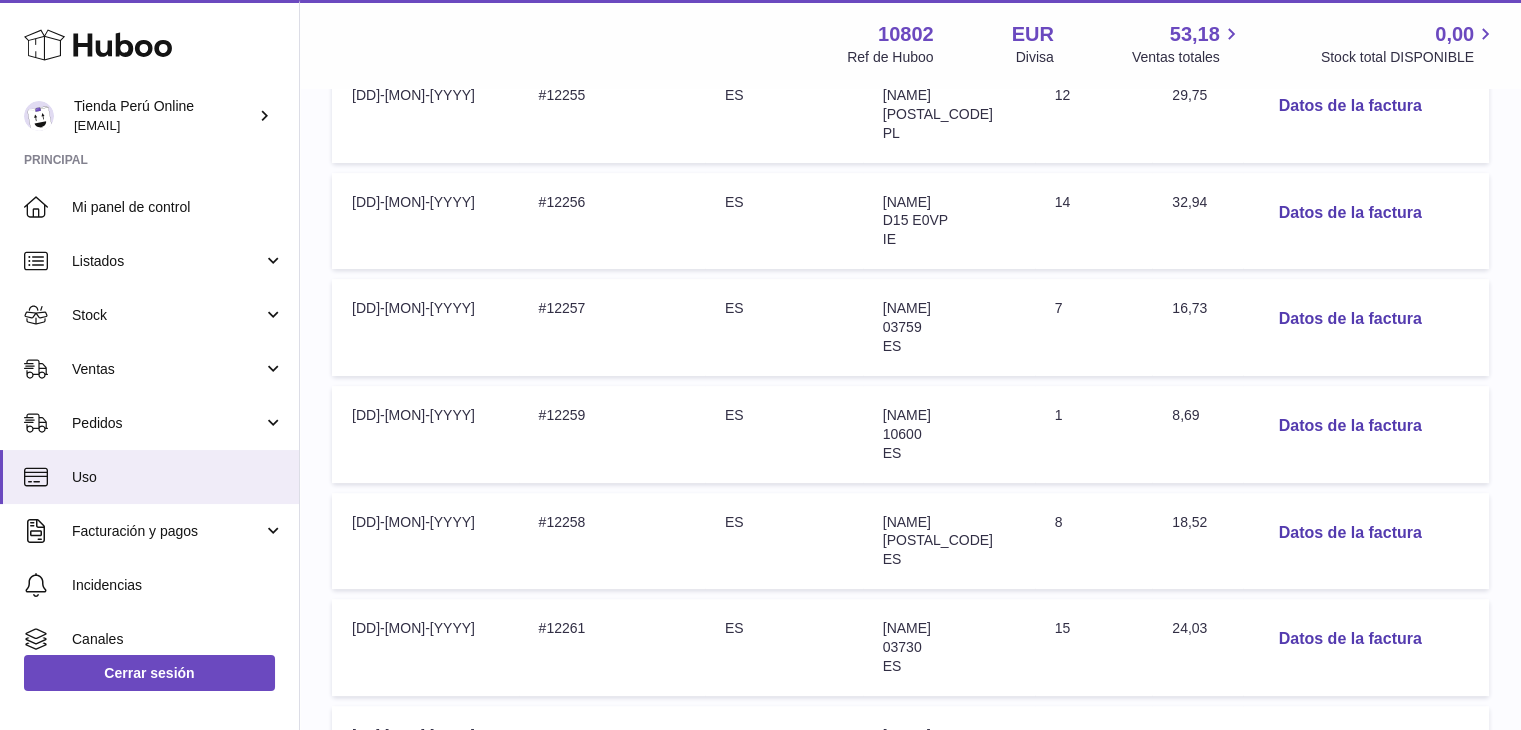 click on "Dirección:
[NAME]
[POSTAL_CODE]
[COUNTRY]" at bounding box center [949, 434] 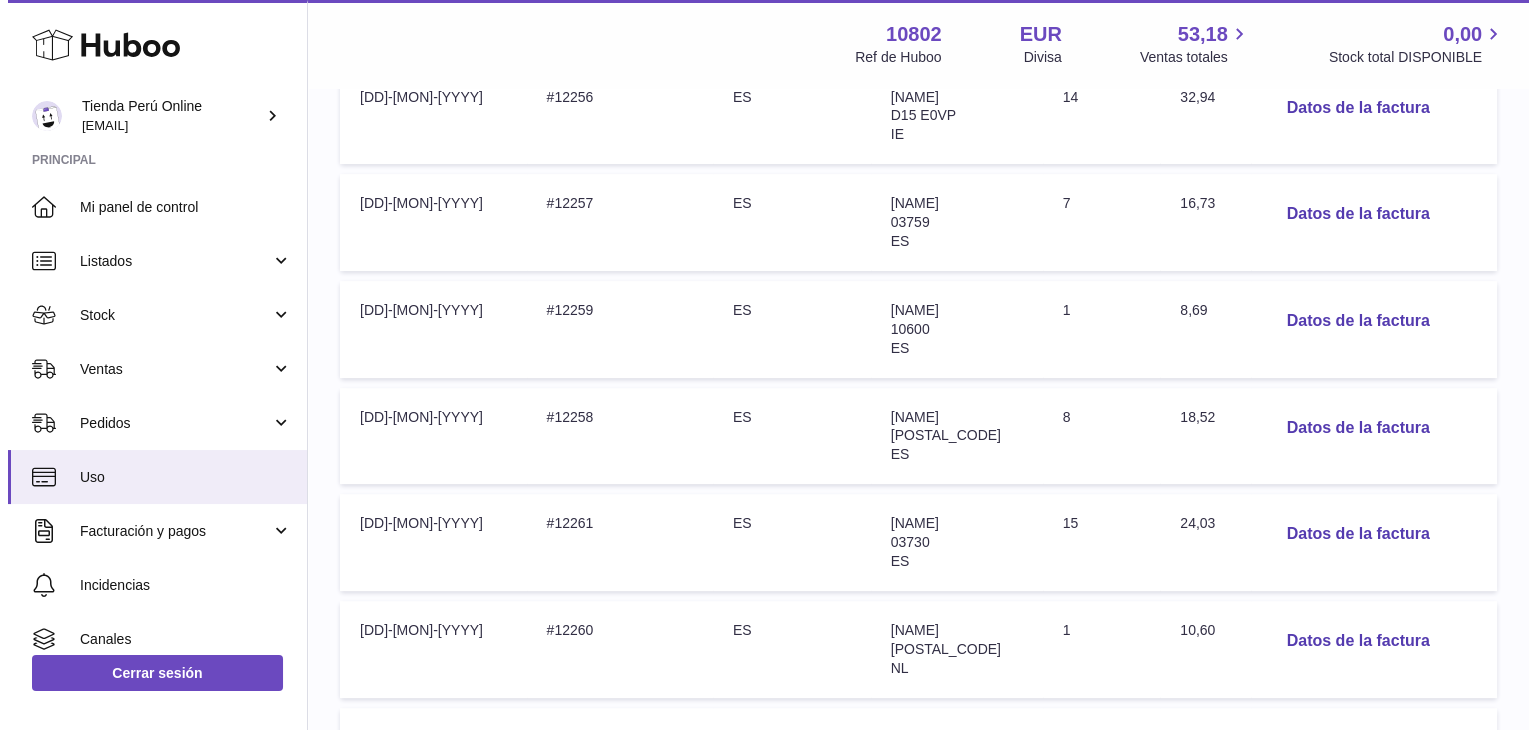 scroll, scrollTop: 719, scrollLeft: 0, axis: vertical 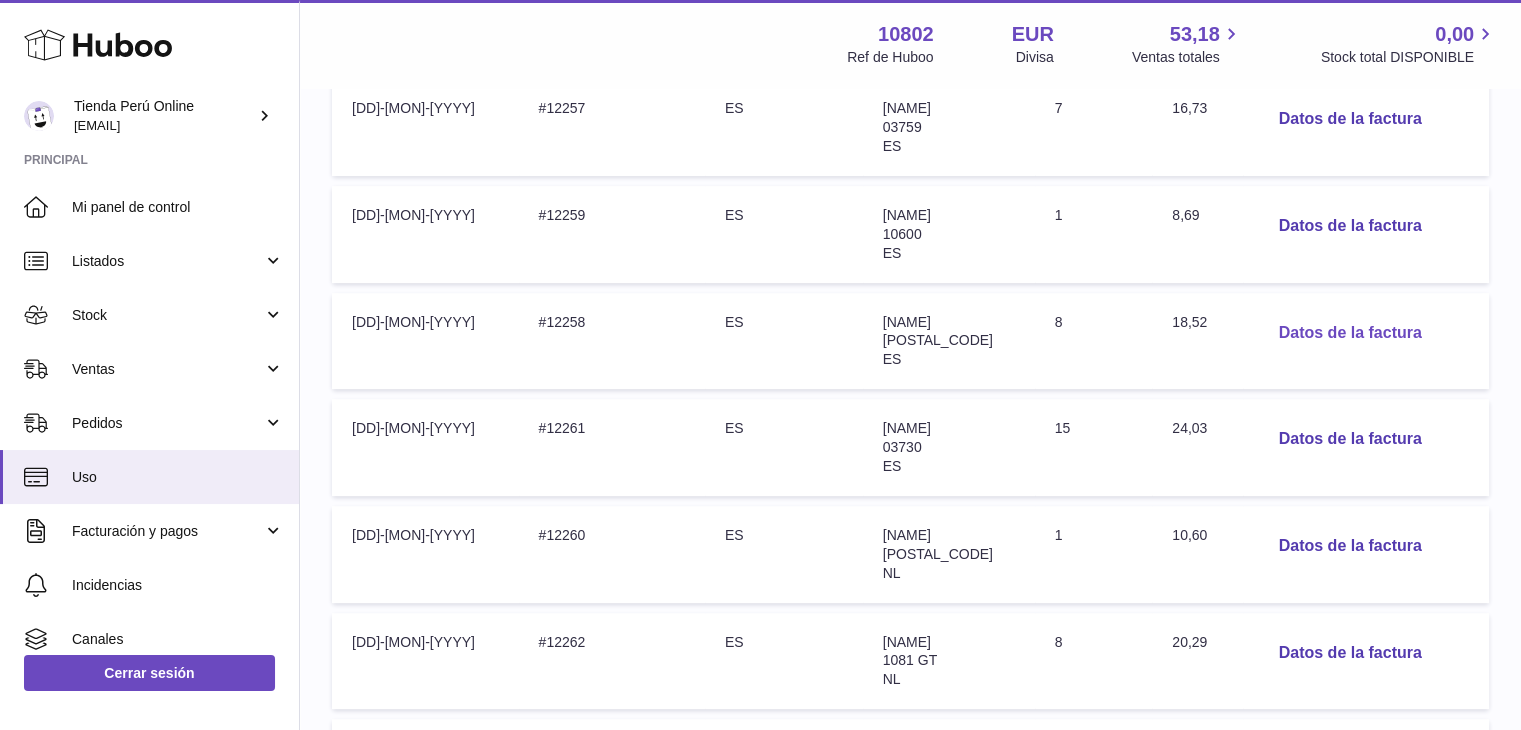 click on "Datos de la factura" at bounding box center (1350, 333) 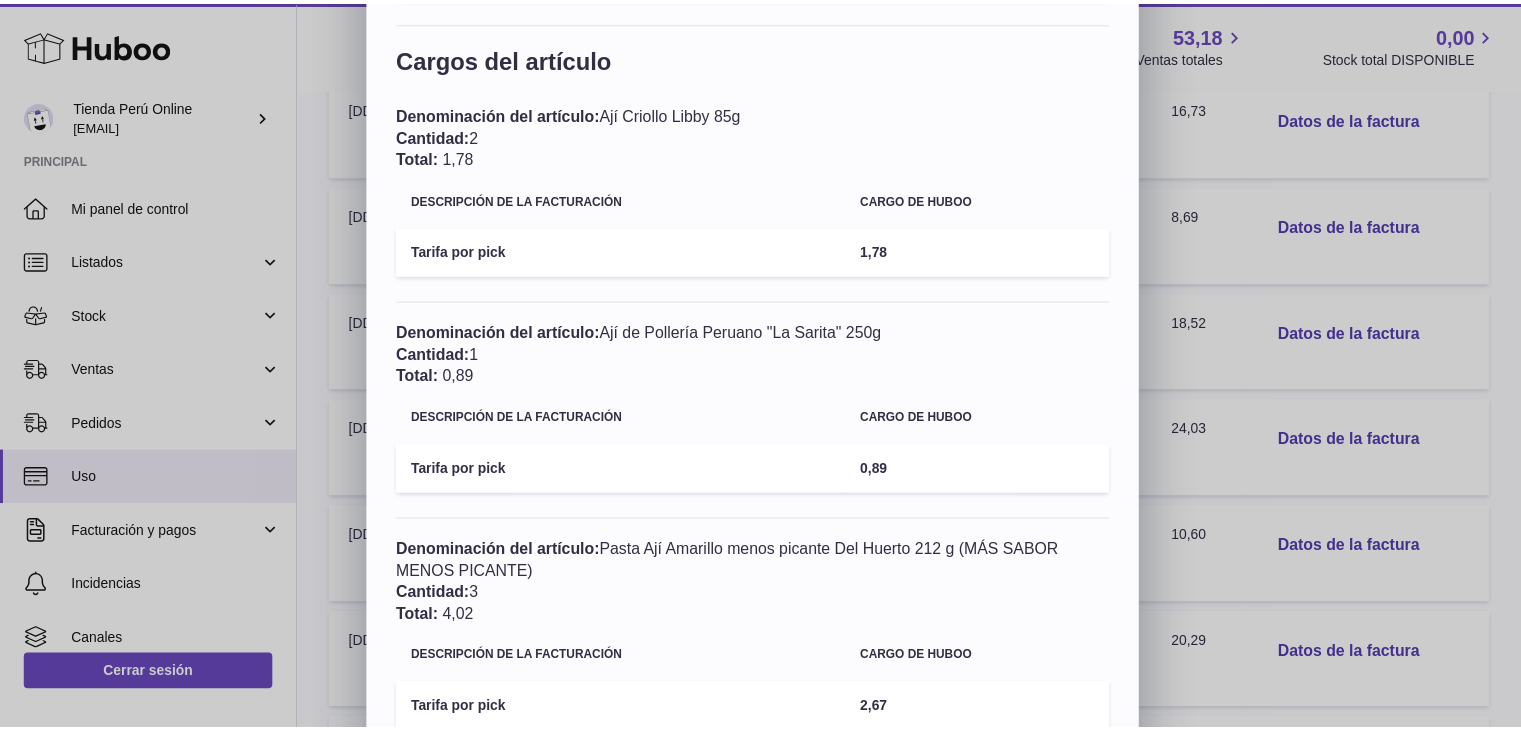 scroll, scrollTop: 600, scrollLeft: 0, axis: vertical 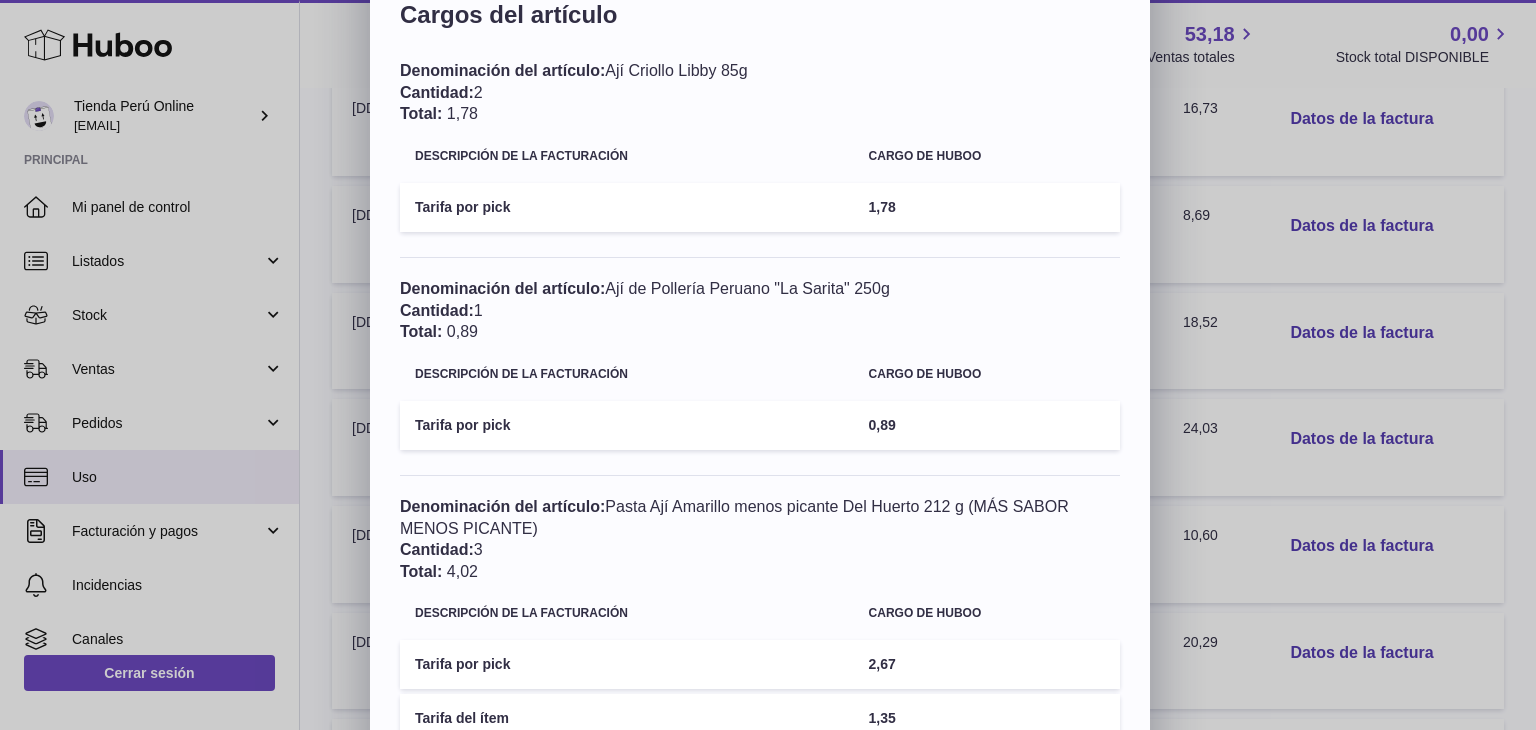 drag, startPoint x: 630, startPoint y: 293, endPoint x: 948, endPoint y: 317, distance: 318.9044 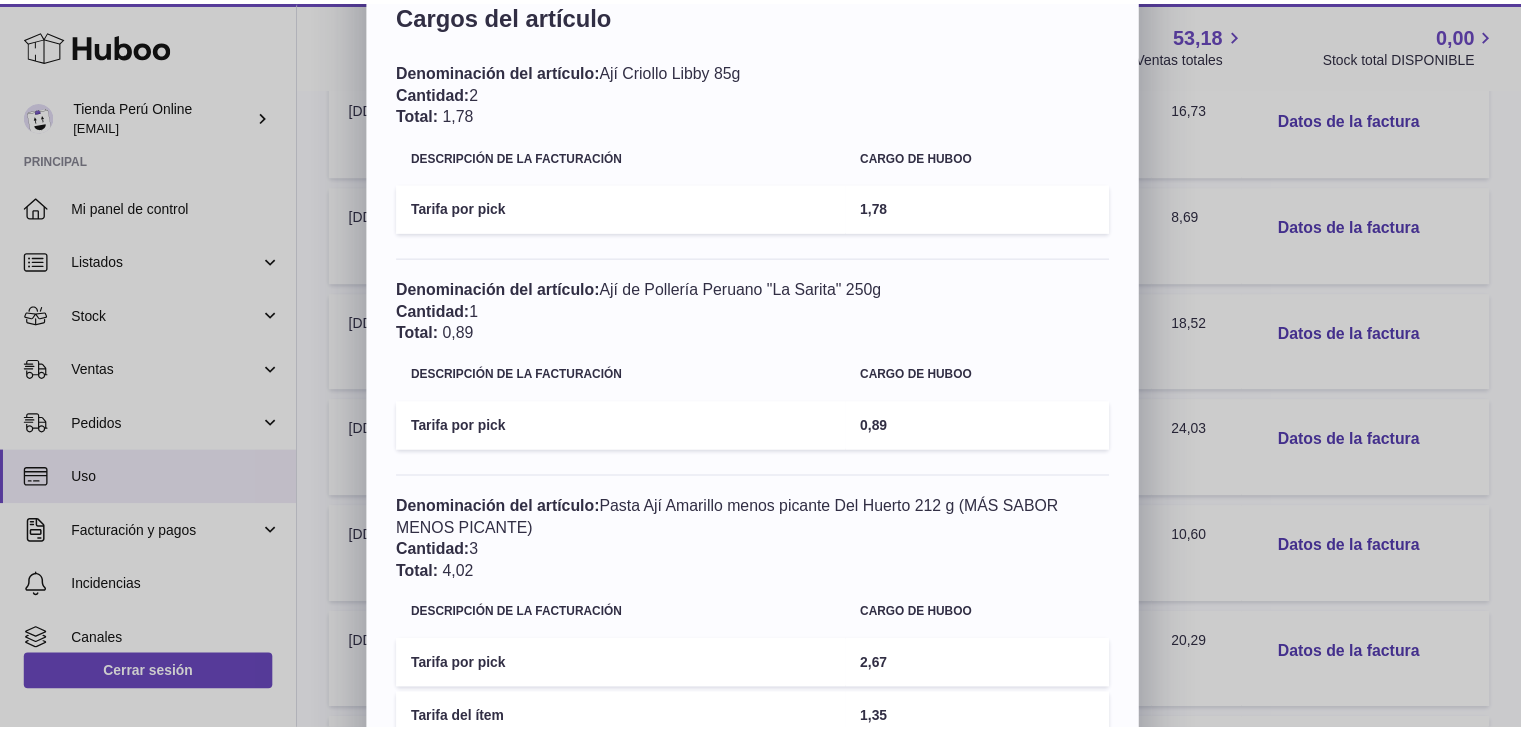scroll, scrollTop: 0, scrollLeft: 0, axis: both 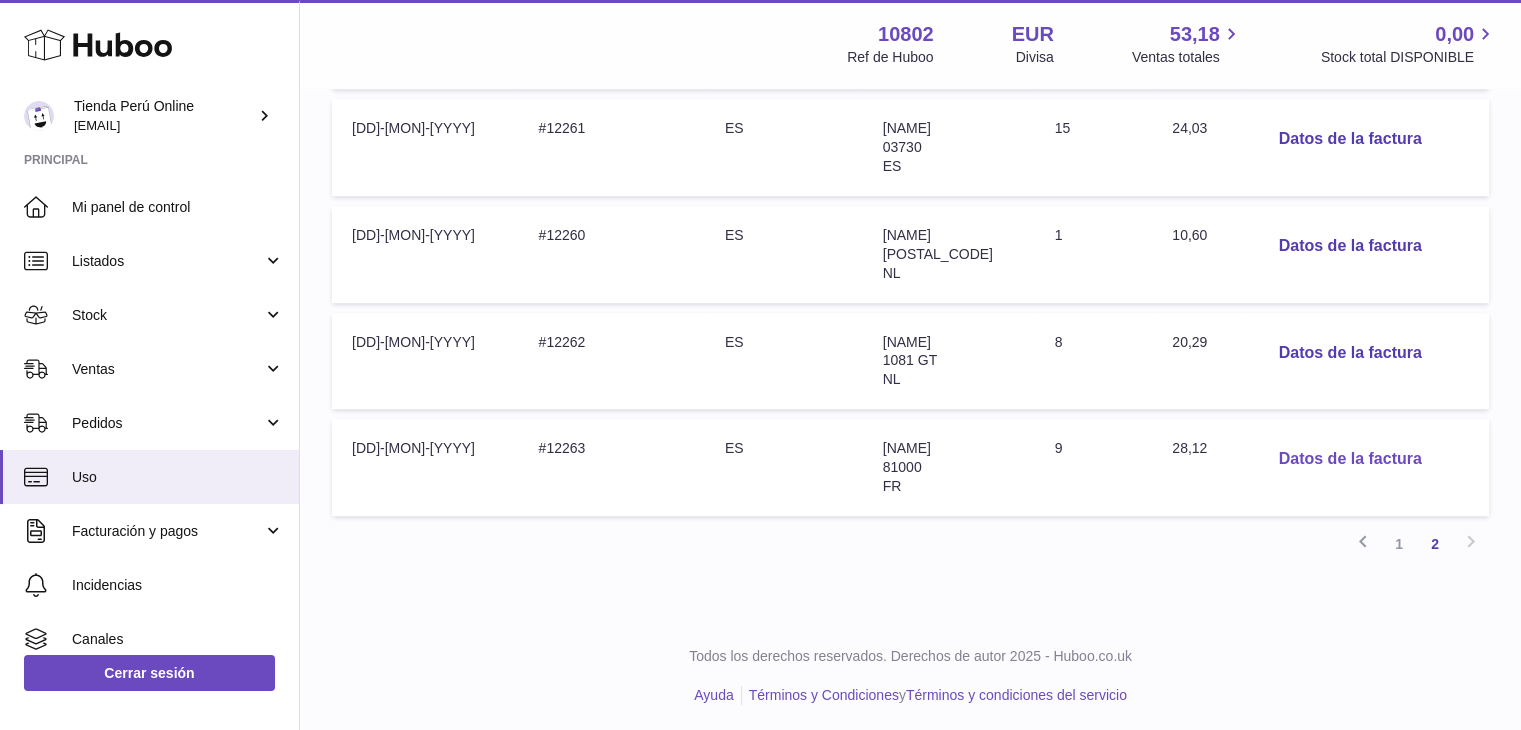 click on "Datos de la factura" at bounding box center [1350, 459] 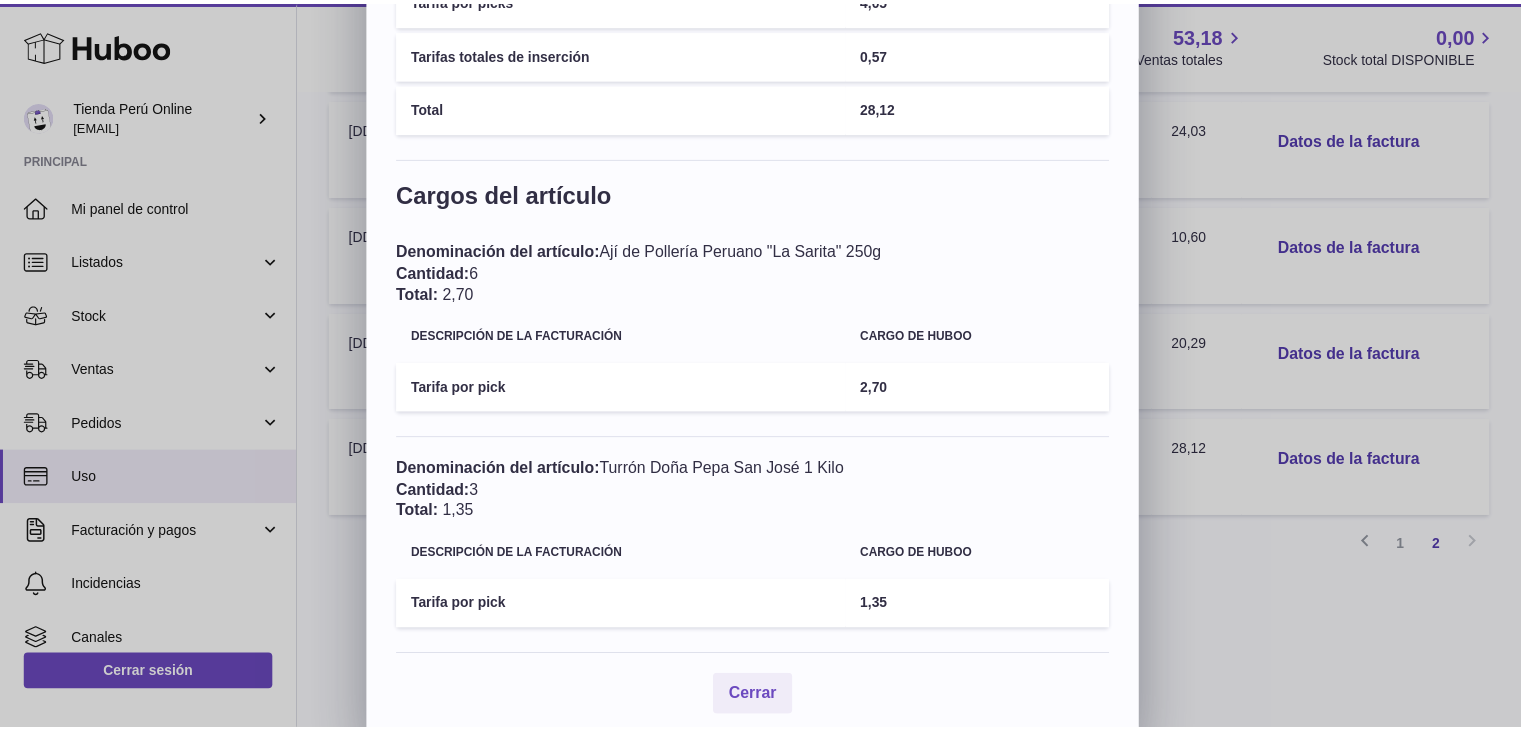scroll, scrollTop: 387, scrollLeft: 0, axis: vertical 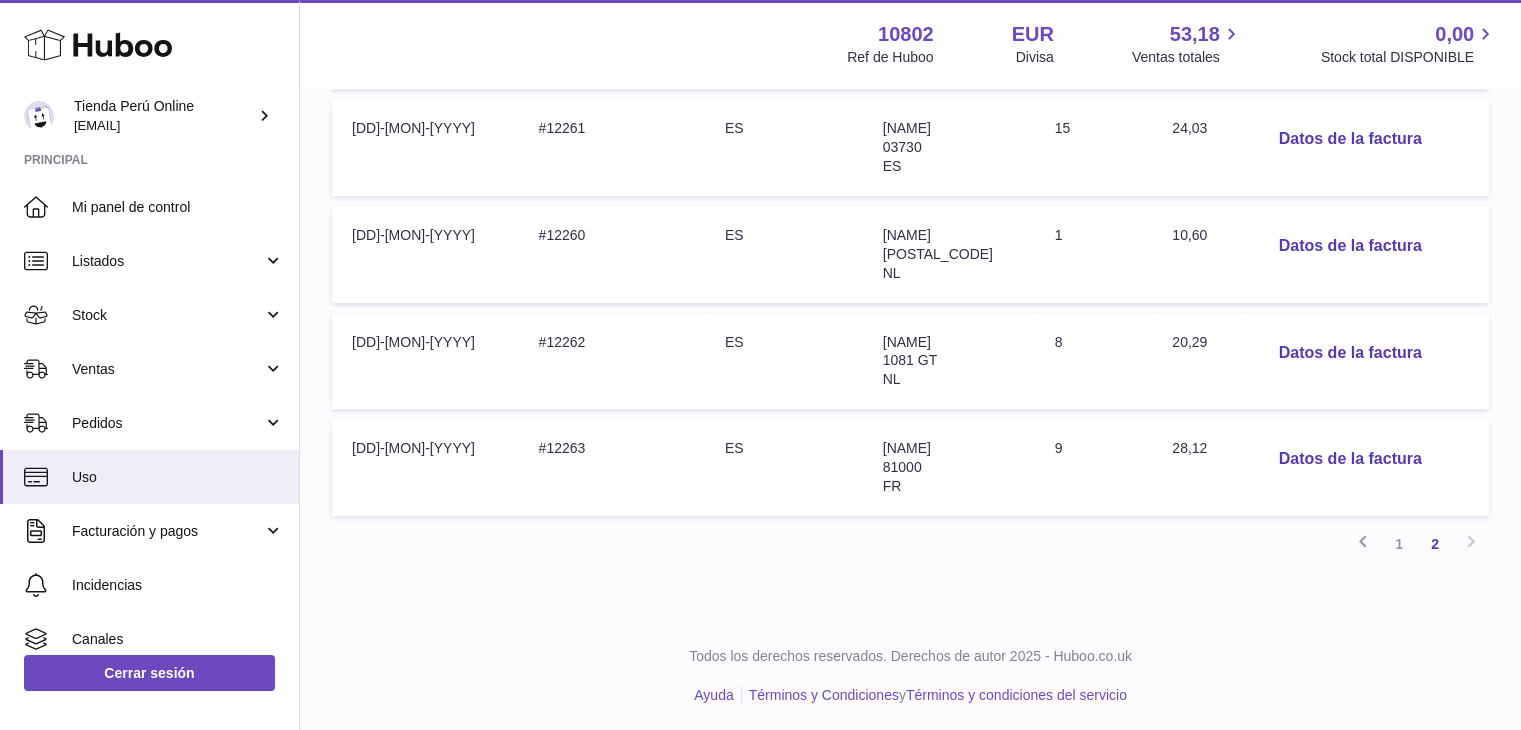 click at bounding box center [760, 365] 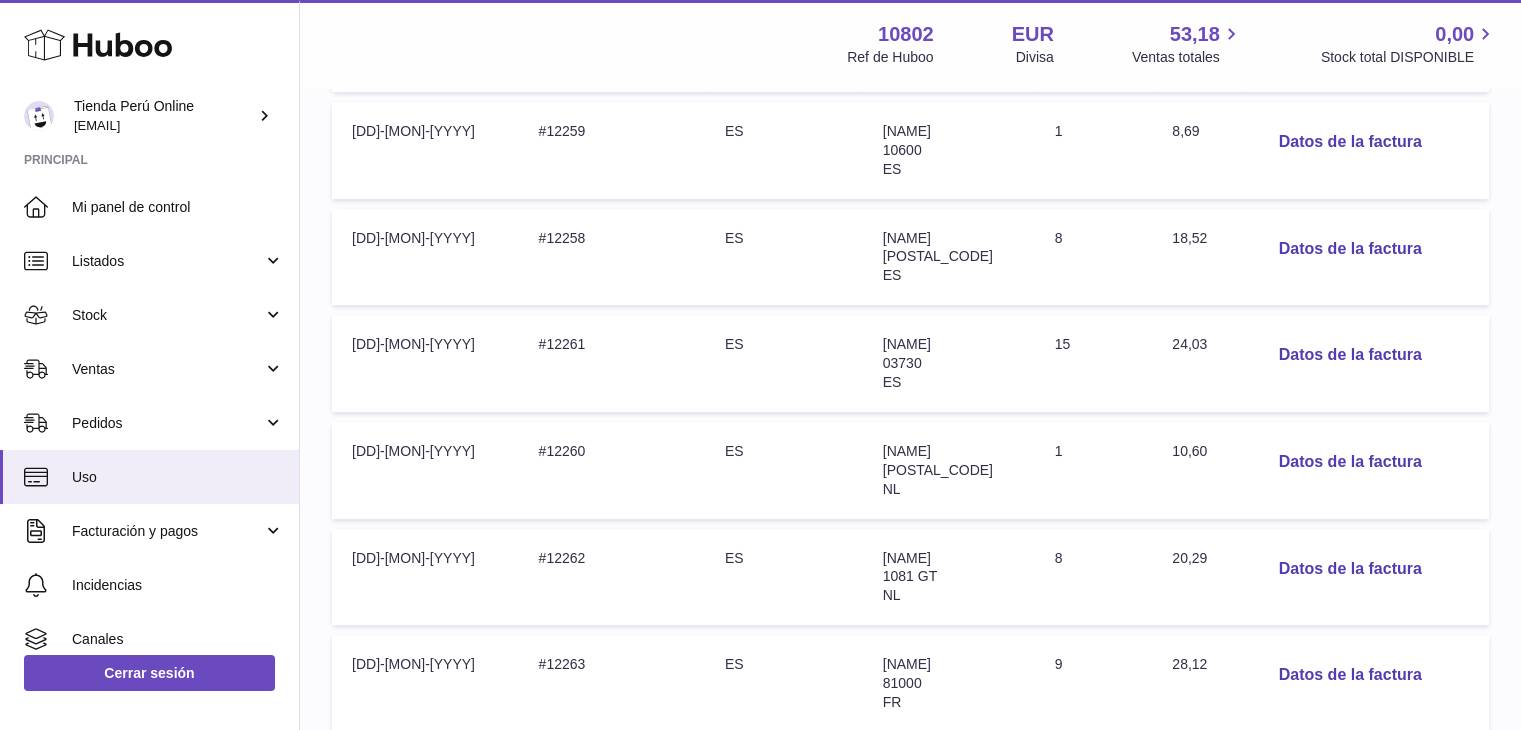 scroll, scrollTop: 1019, scrollLeft: 0, axis: vertical 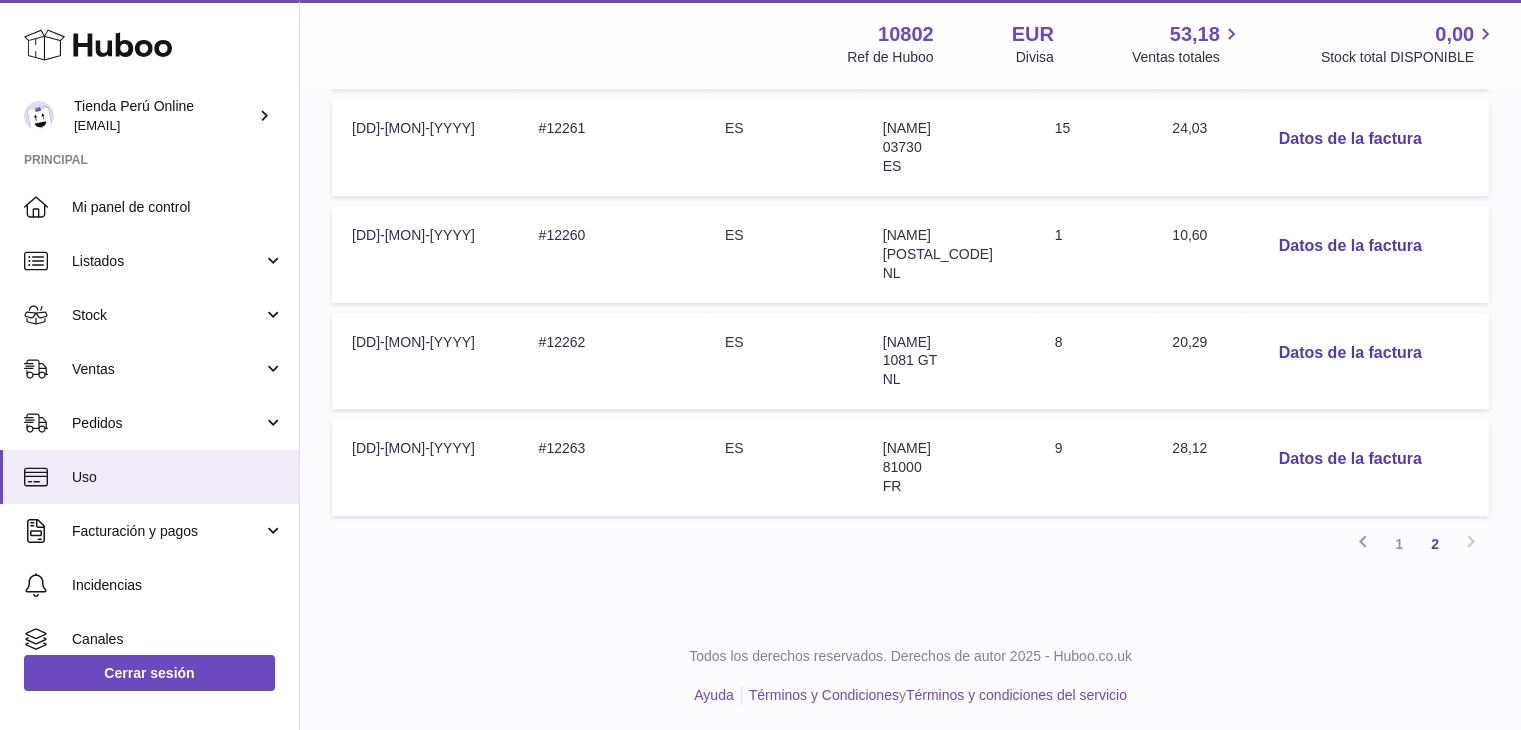 click on "1" at bounding box center (1399, 544) 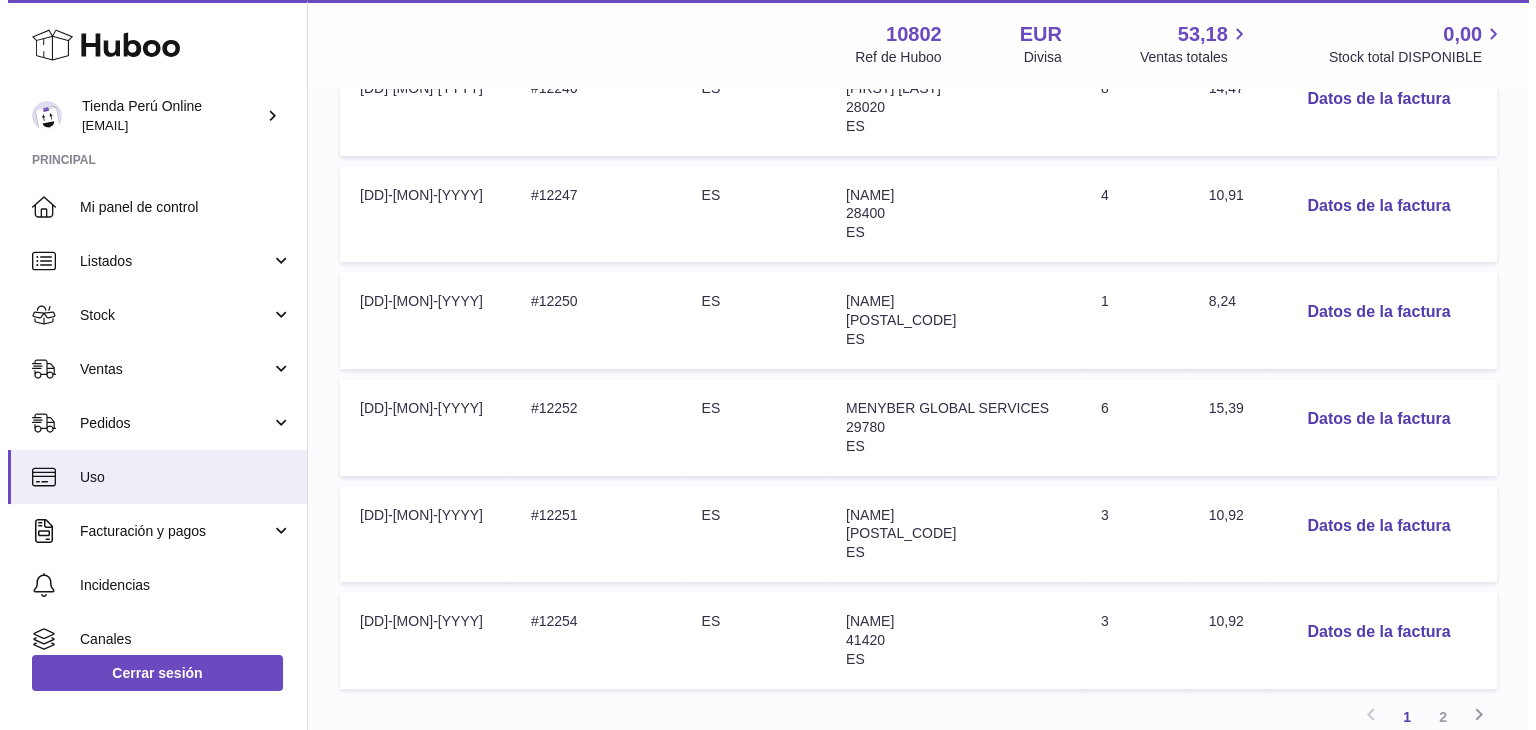 scroll, scrollTop: 990, scrollLeft: 0, axis: vertical 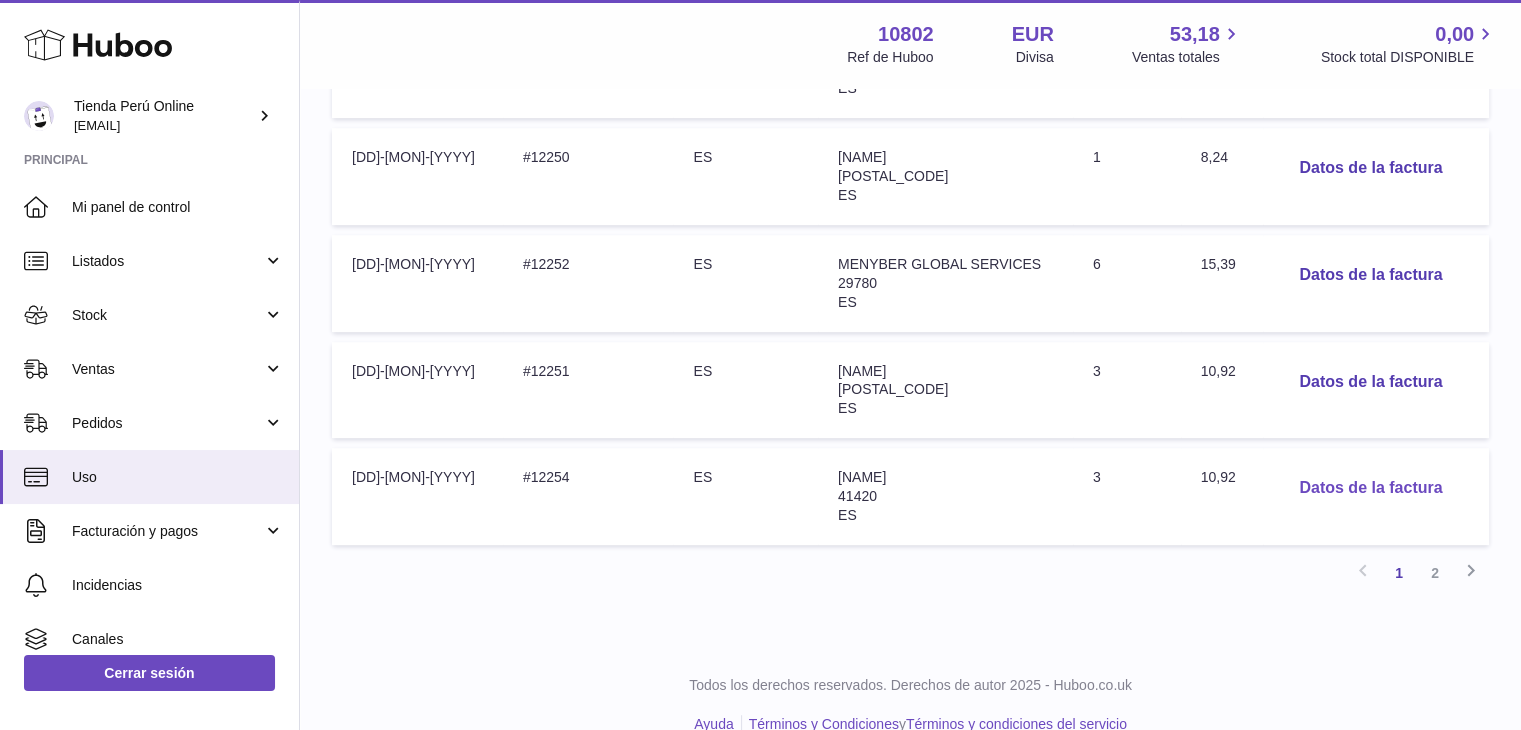 click on "Datos de la factura" at bounding box center [1370, 488] 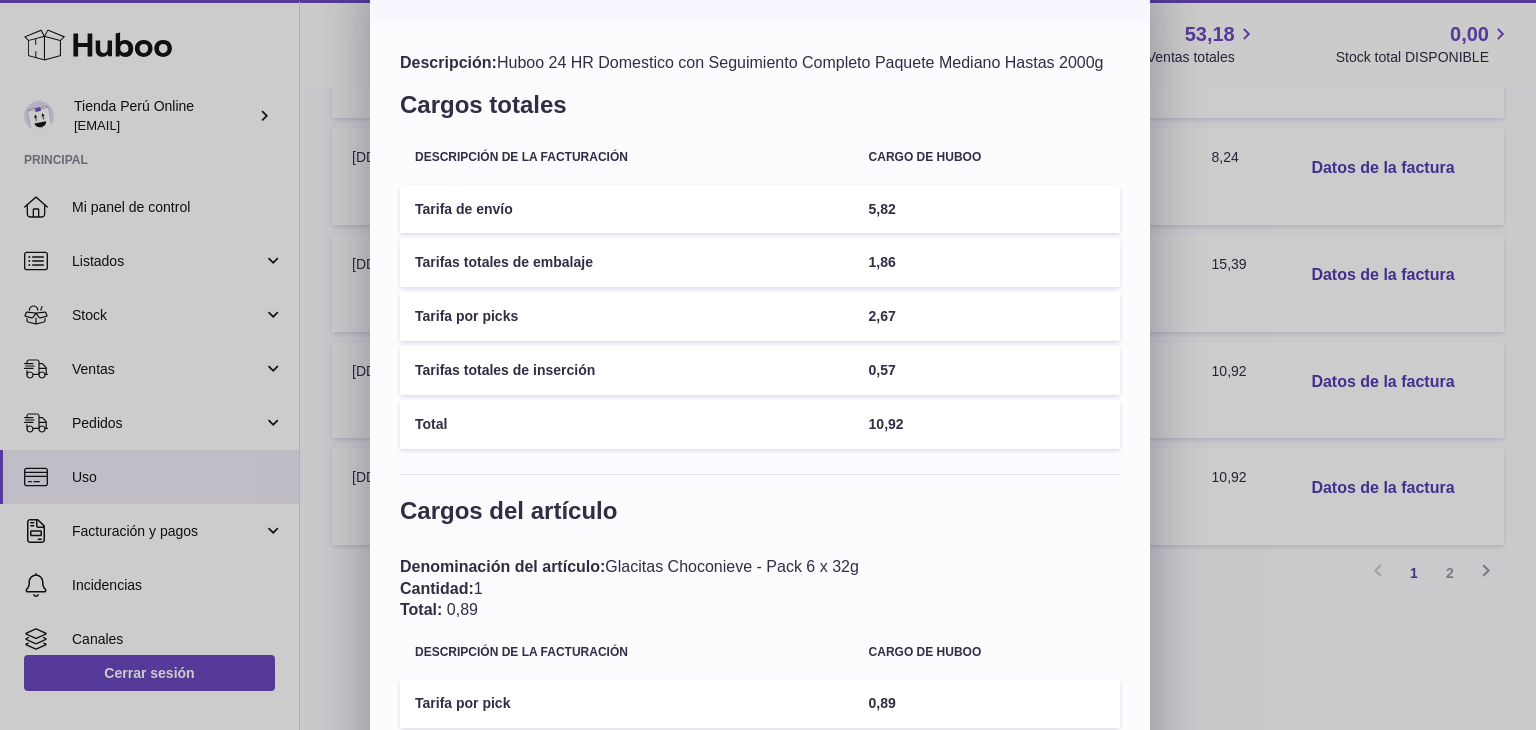 scroll, scrollTop: 0, scrollLeft: 0, axis: both 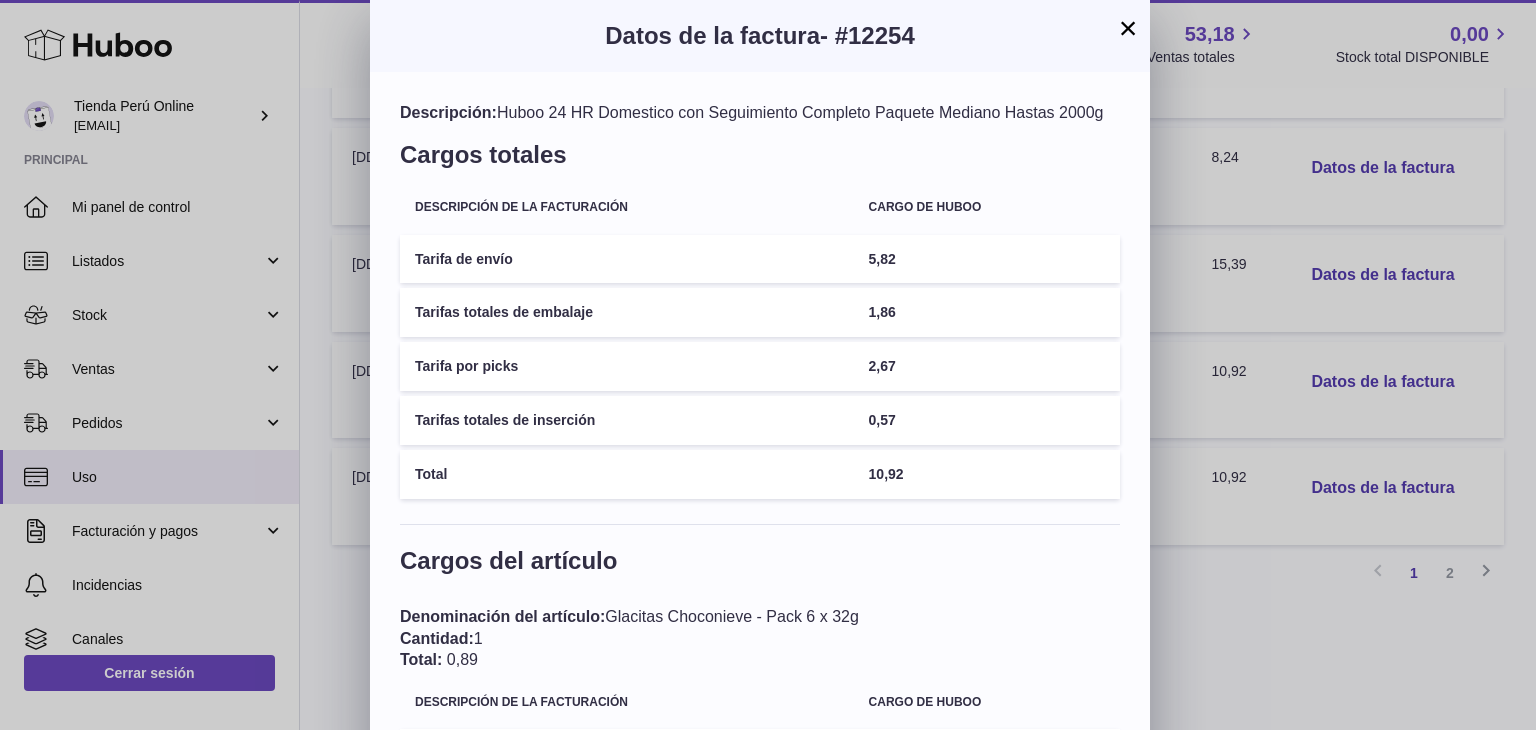 click on "Datos de la factura
- #12254" at bounding box center (760, 36) 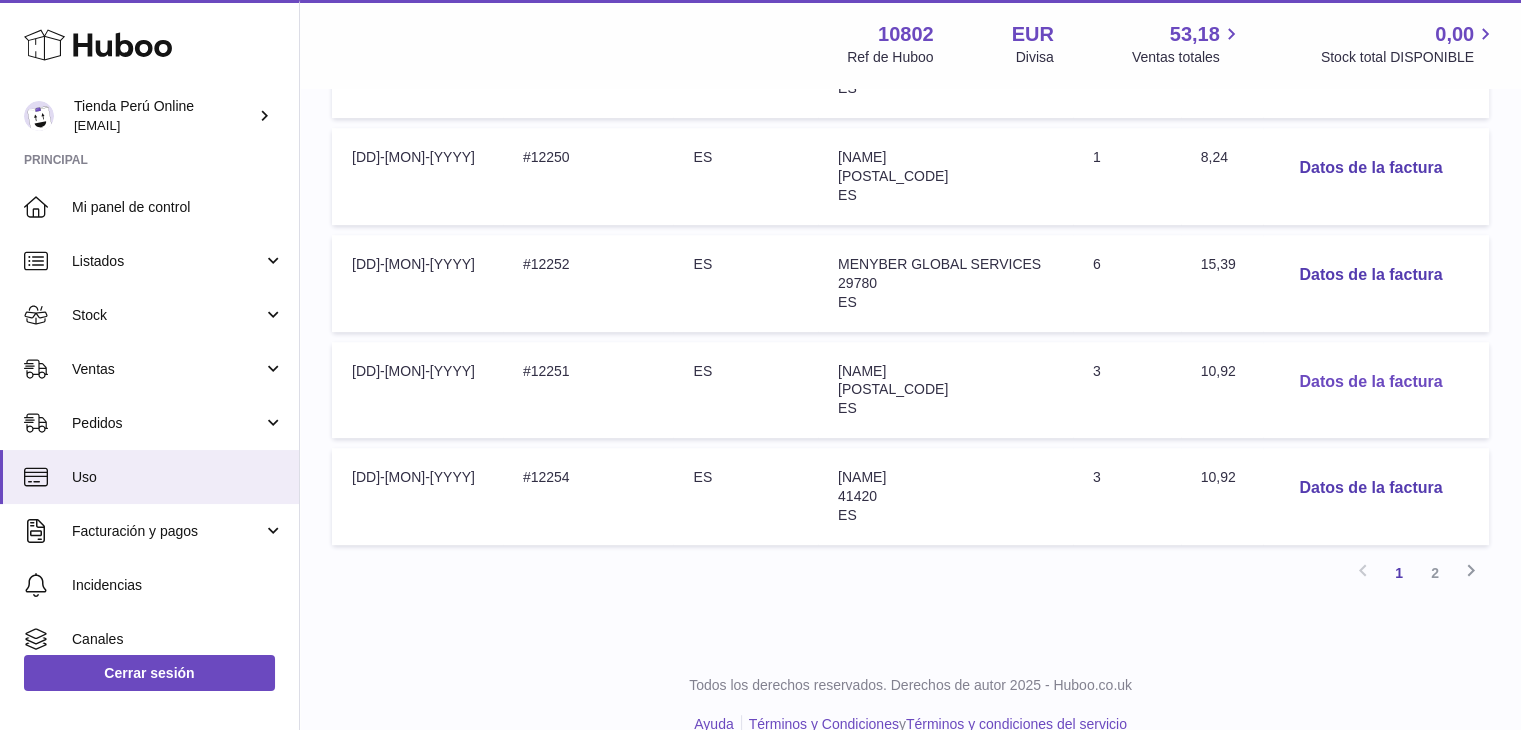 click on "Datos de la factura" at bounding box center [1370, 382] 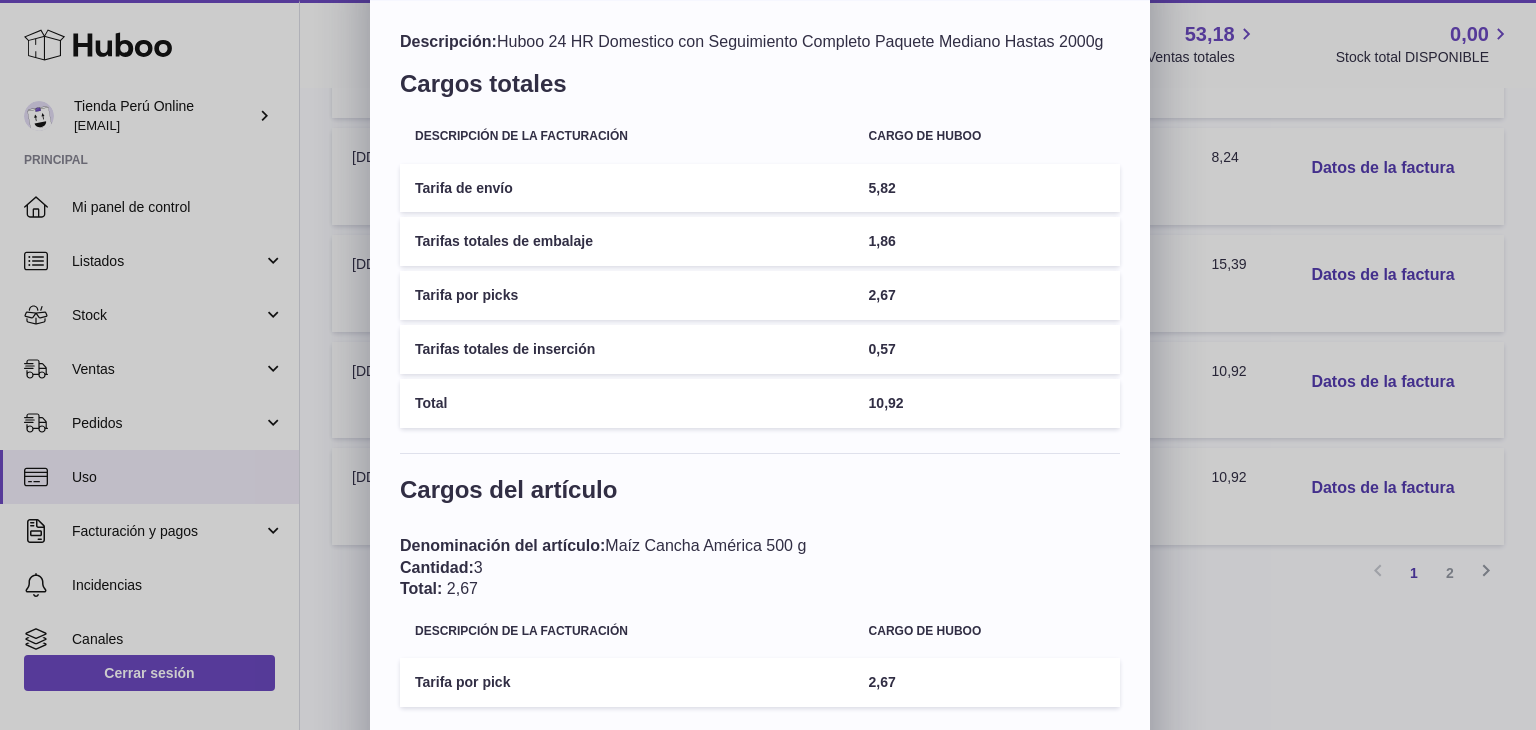 scroll, scrollTop: 0, scrollLeft: 0, axis: both 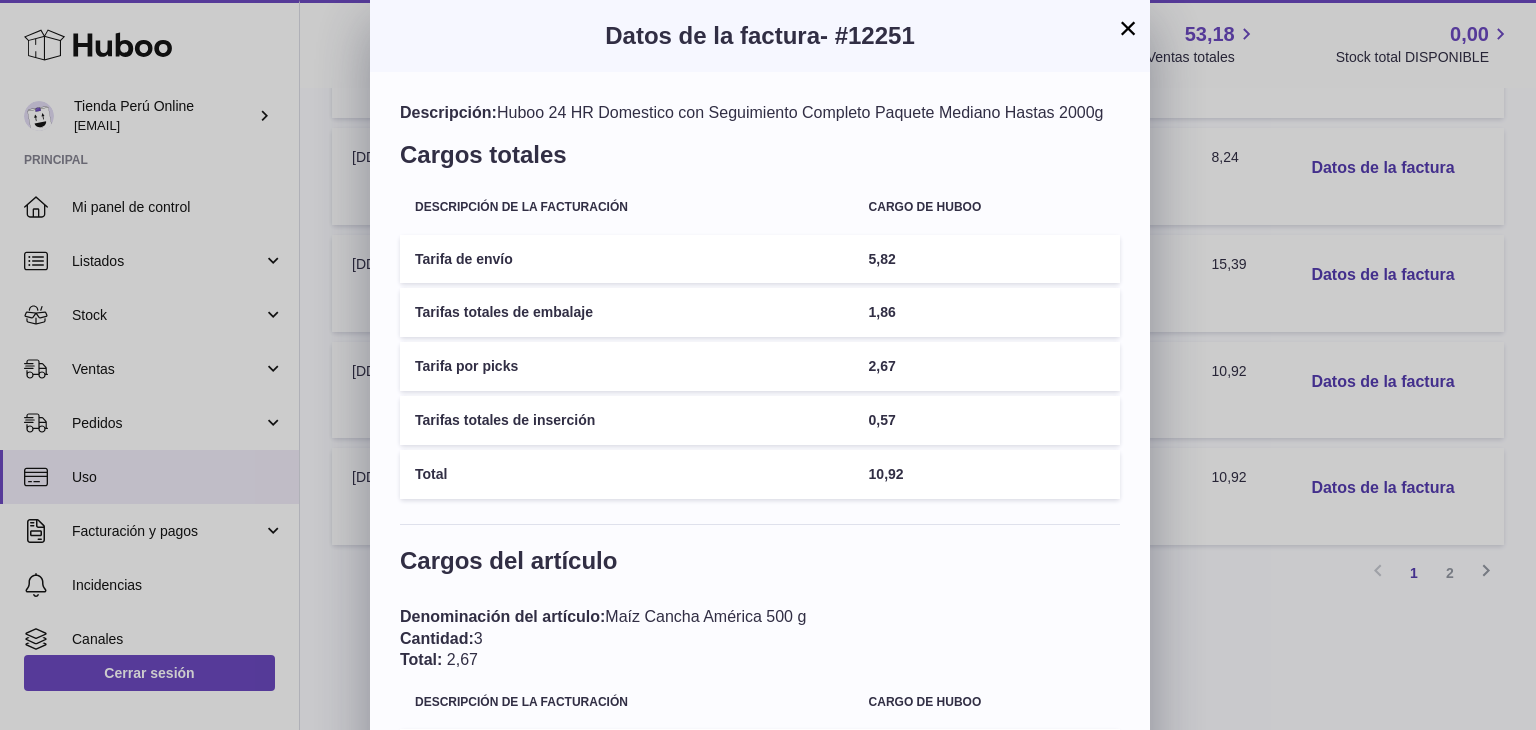 click on "×" at bounding box center (1128, 28) 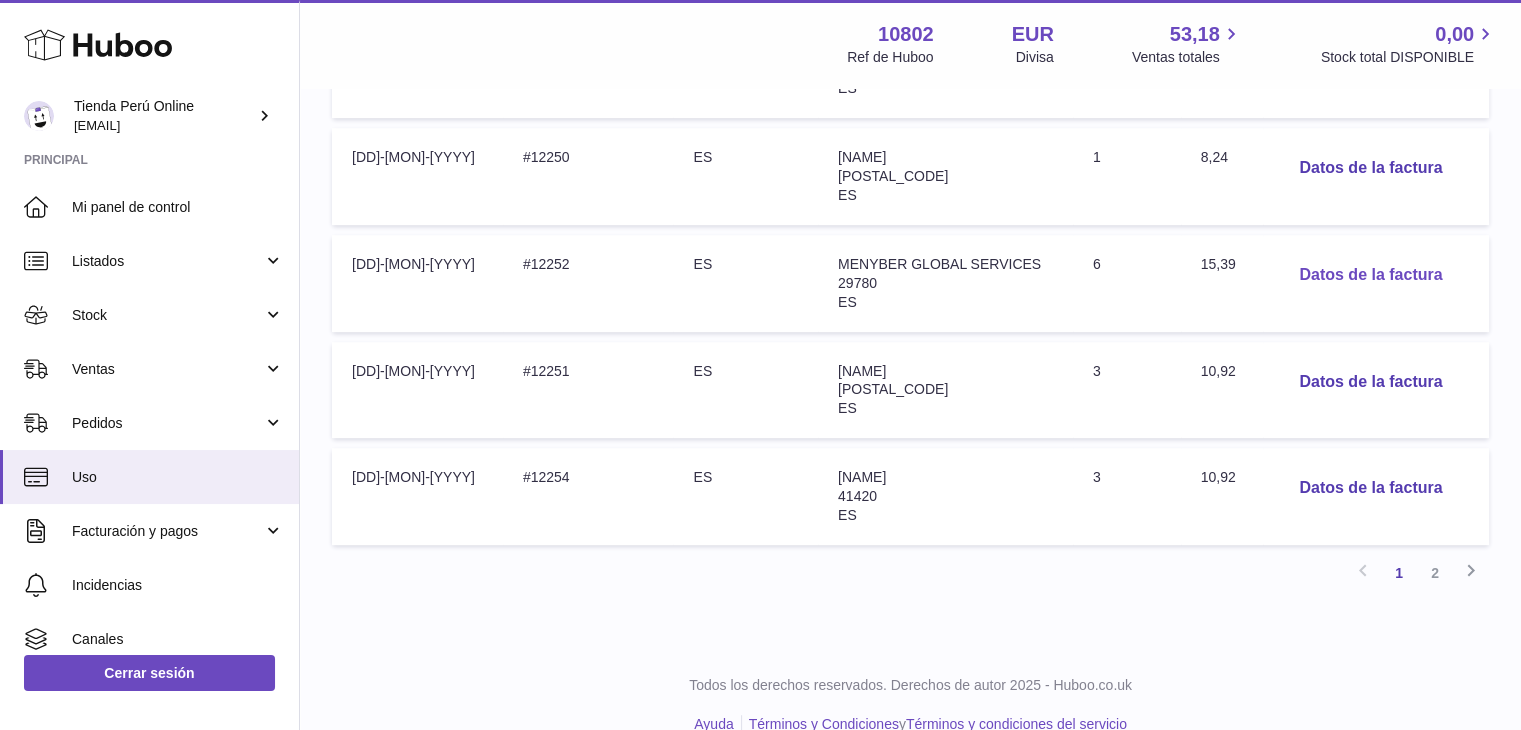 click on "Datos de la factura" at bounding box center [1370, 275] 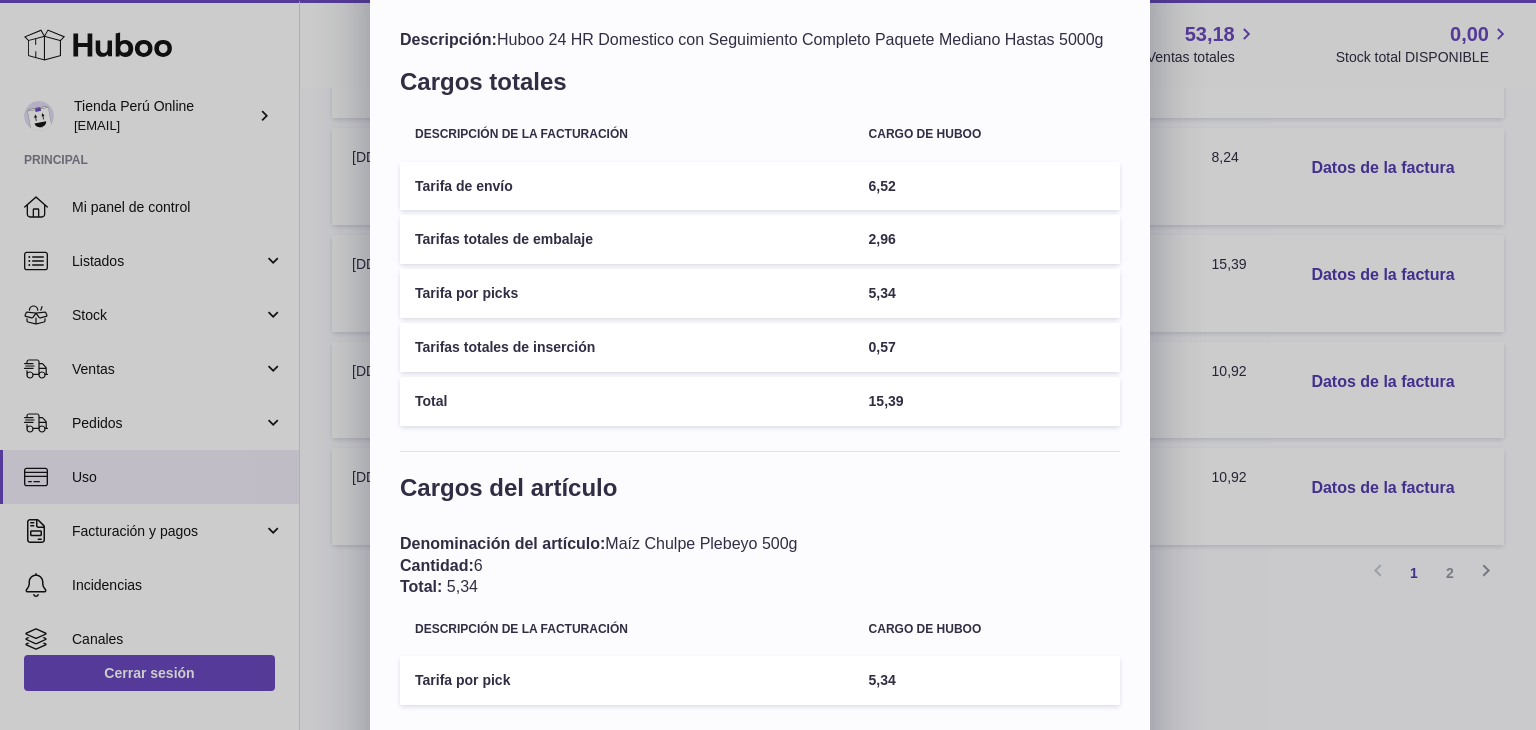 scroll, scrollTop: 0, scrollLeft: 0, axis: both 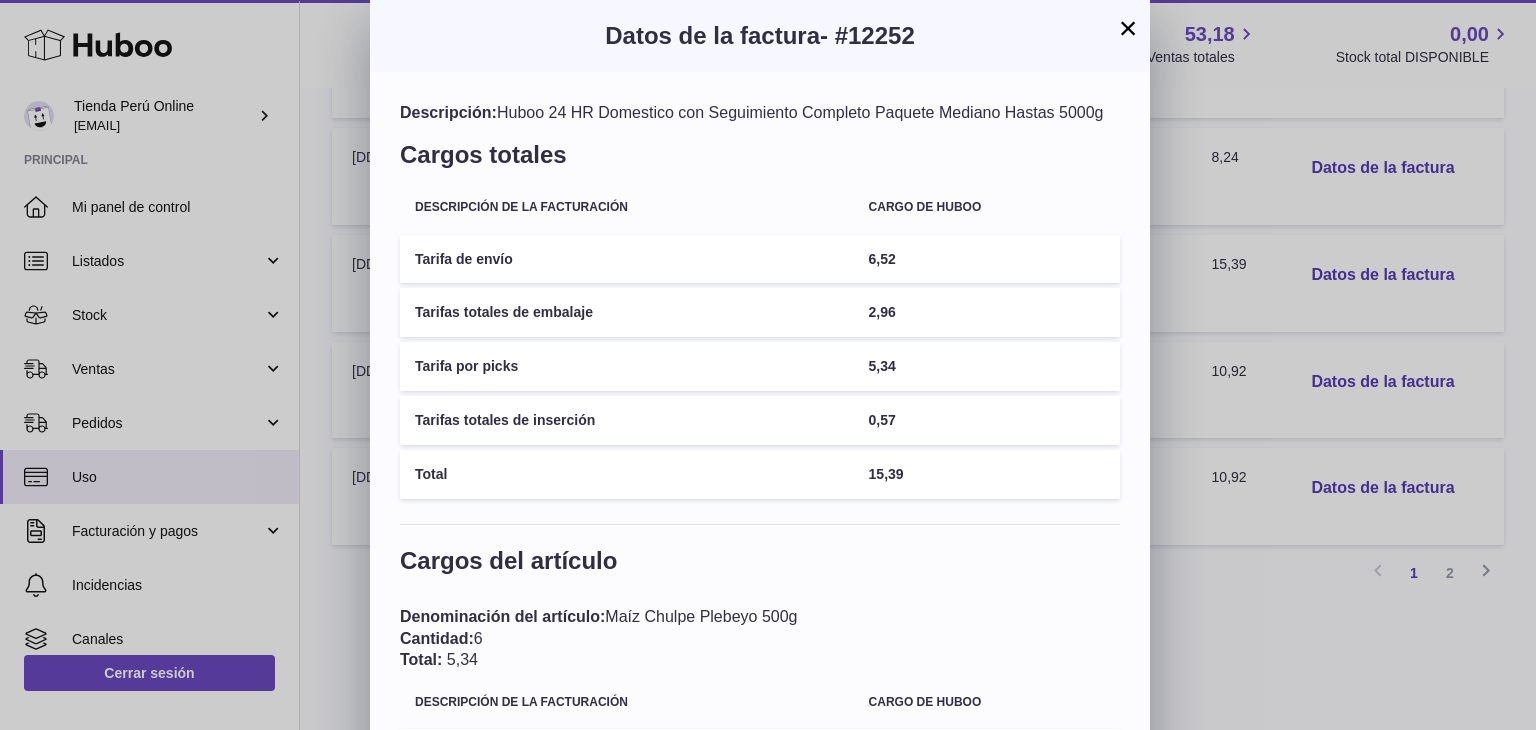 click on "×" at bounding box center [1128, 28] 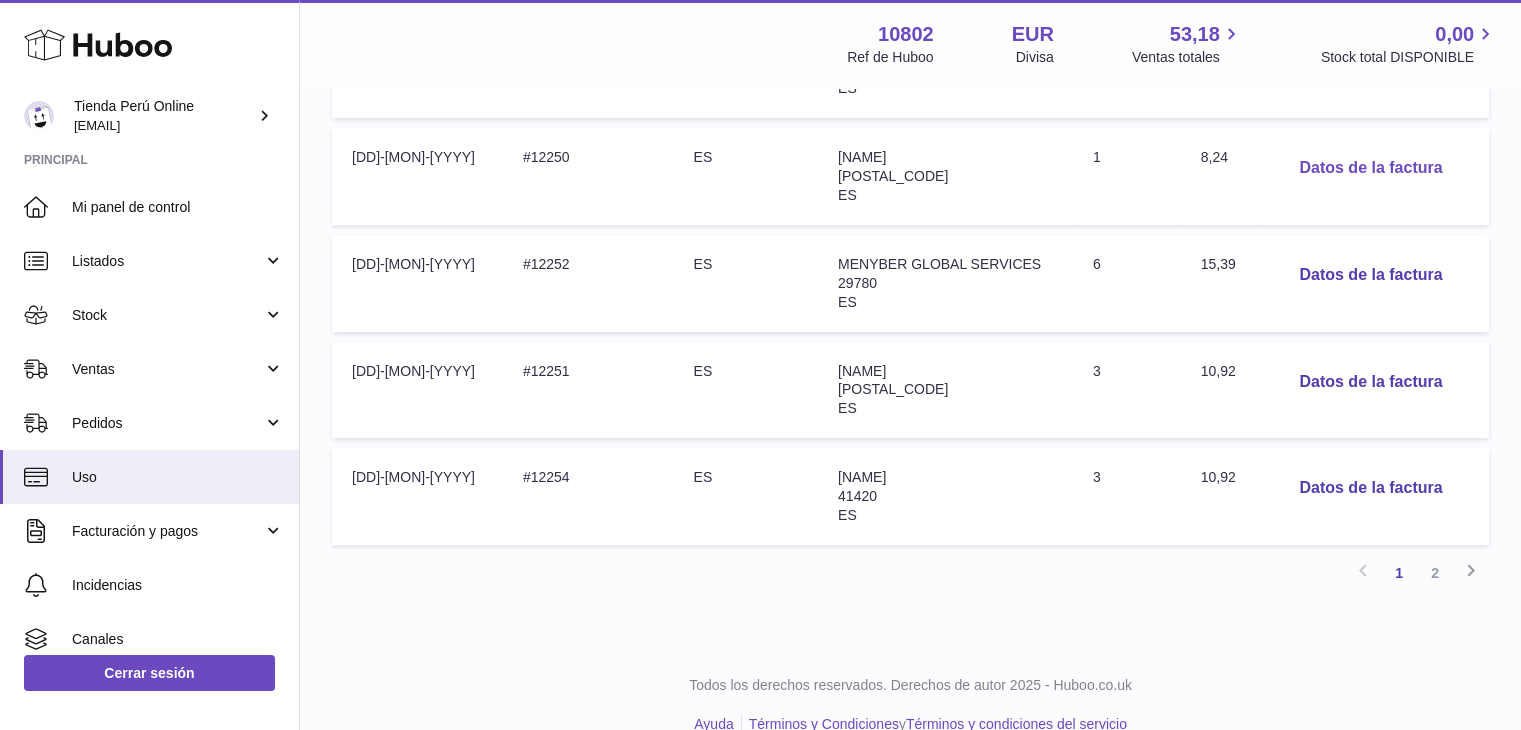 click on "Datos de la factura" at bounding box center (1370, 168) 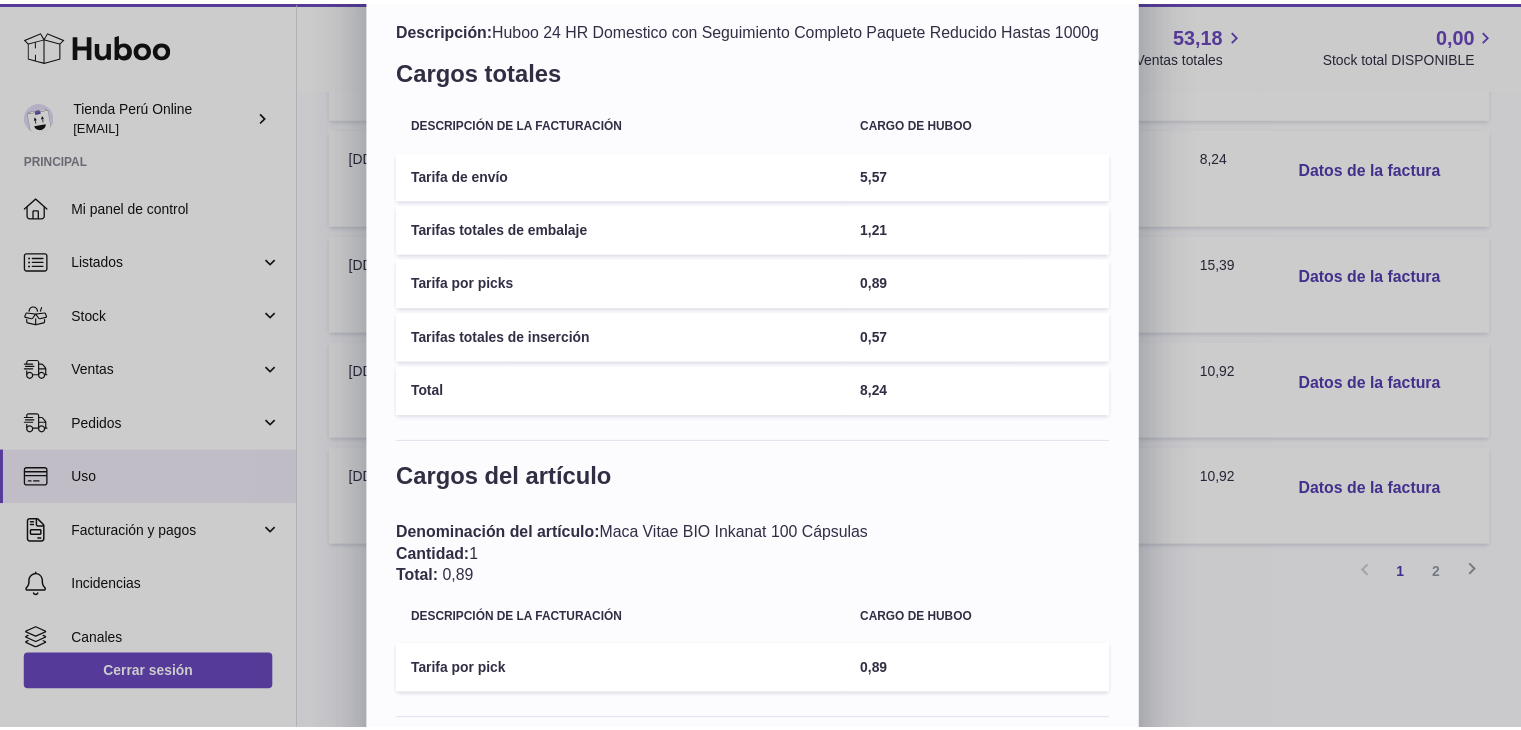 scroll, scrollTop: 0, scrollLeft: 0, axis: both 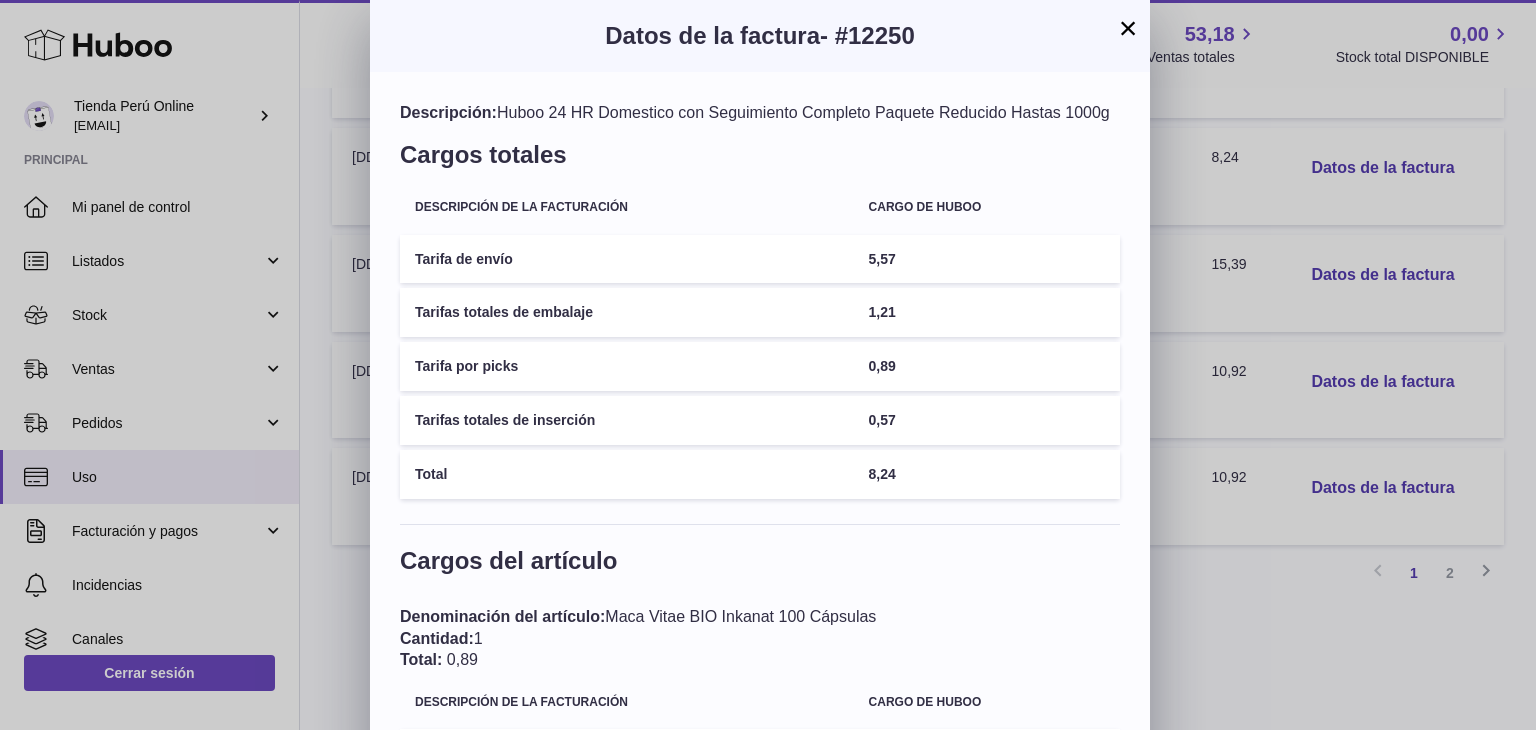 click on "Datos de la factura
- #12250" at bounding box center [760, 36] 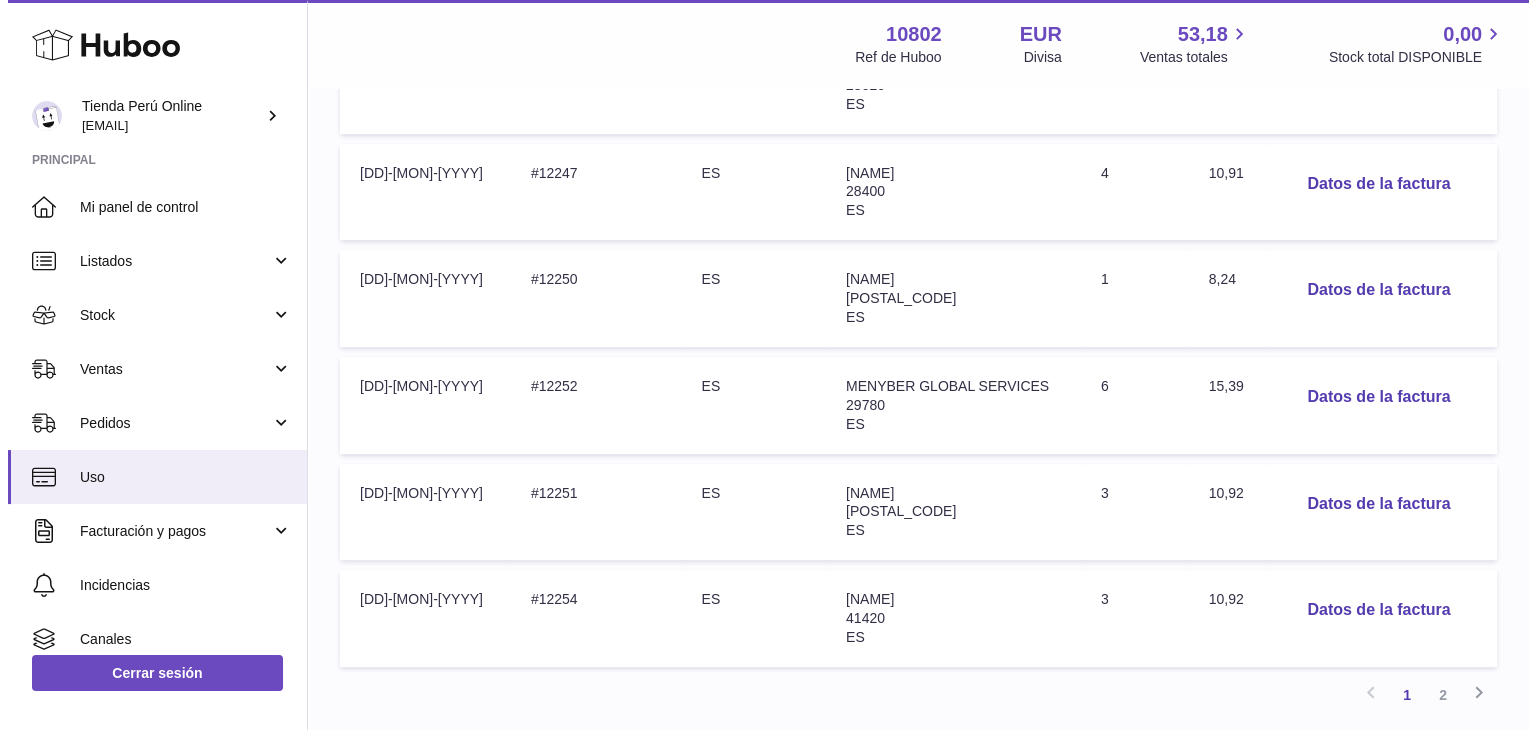 scroll, scrollTop: 690, scrollLeft: 0, axis: vertical 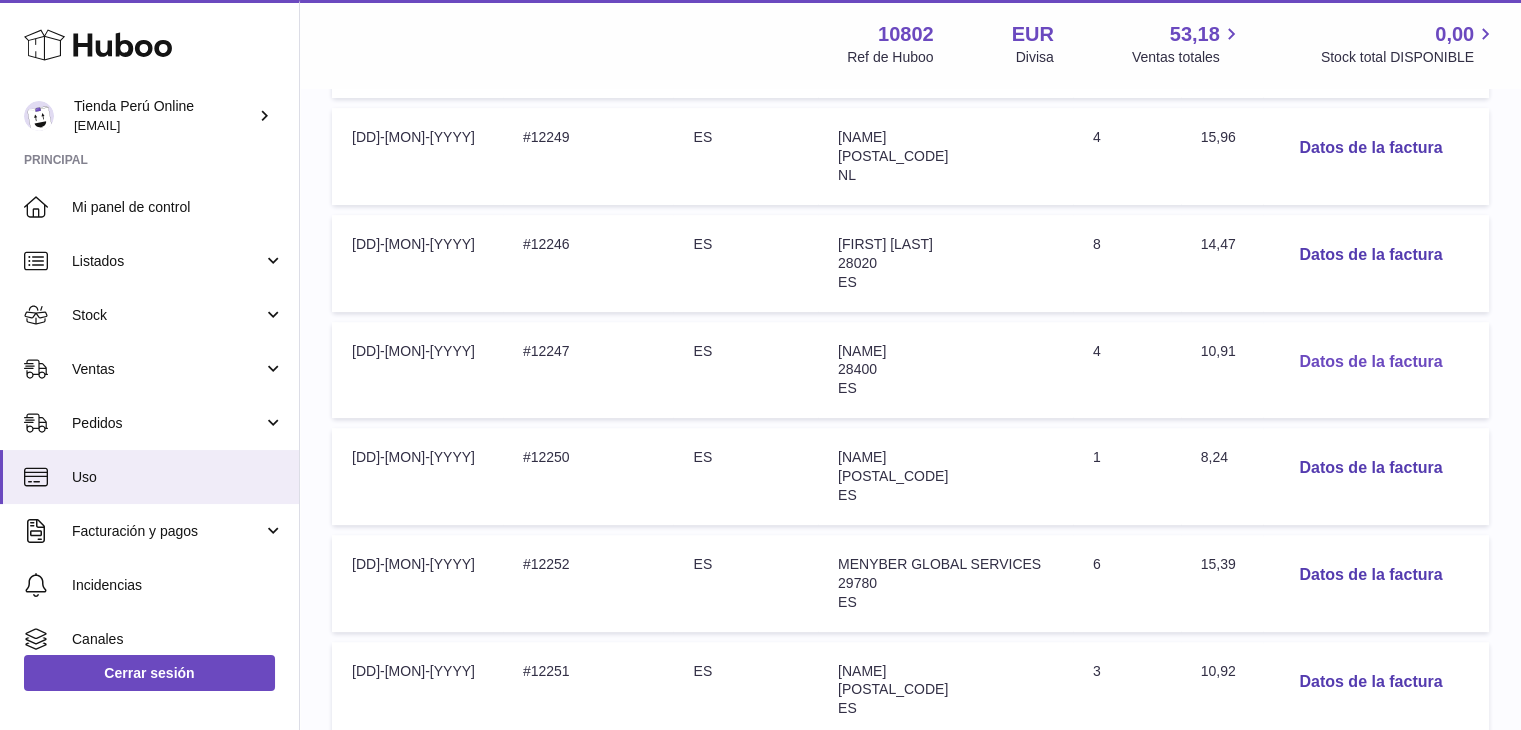 click on "Datos de la factura" at bounding box center (1370, 362) 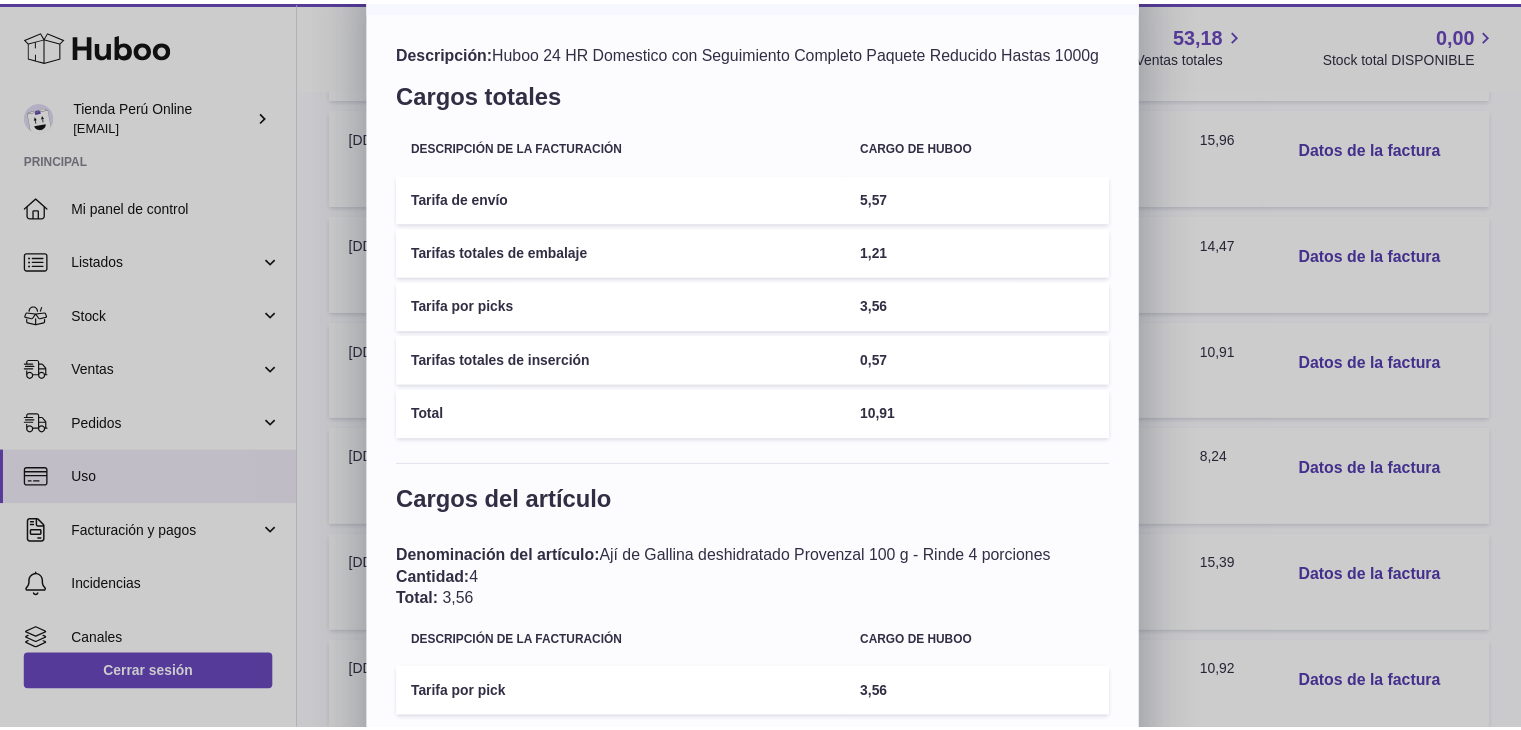 scroll, scrollTop: 0, scrollLeft: 0, axis: both 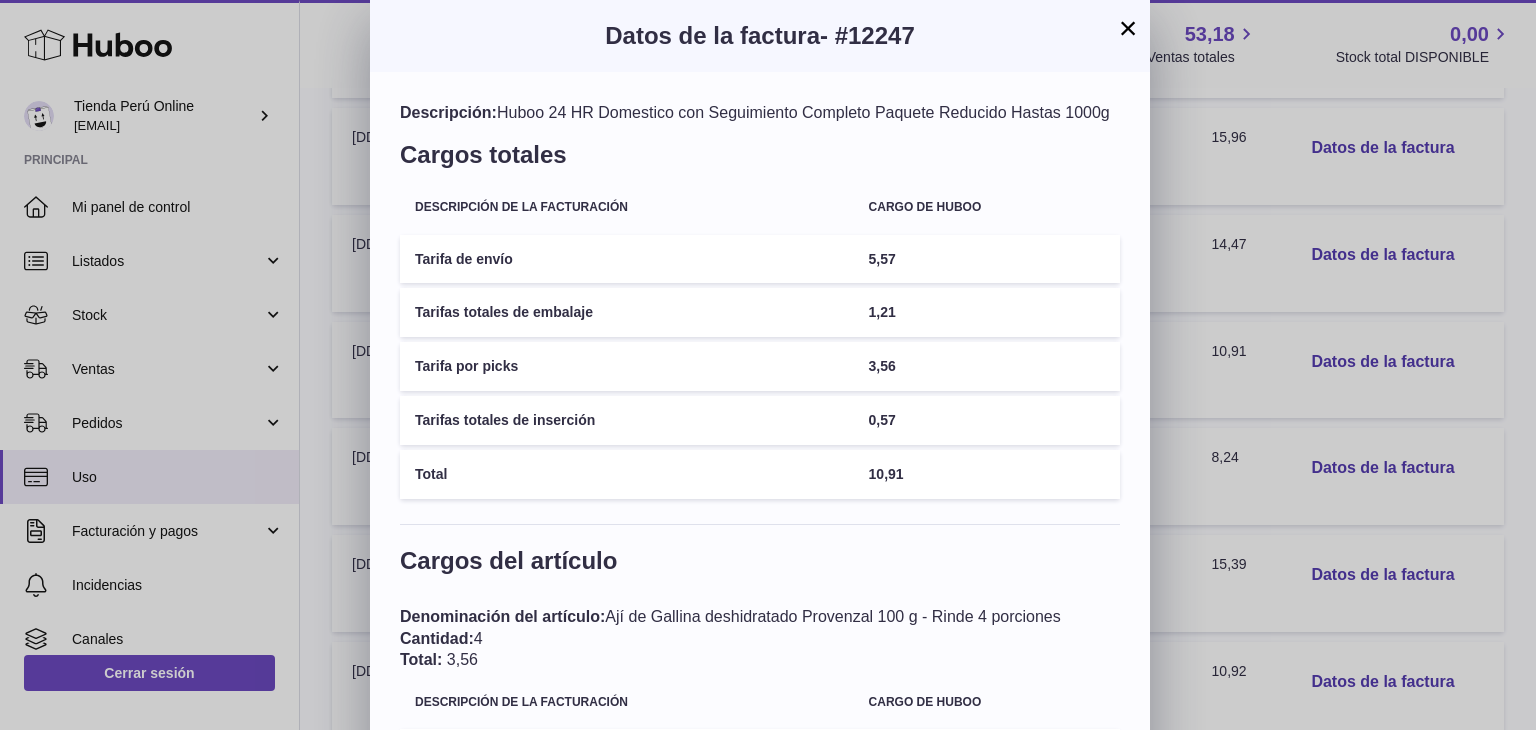 click on "×" at bounding box center (1128, 28) 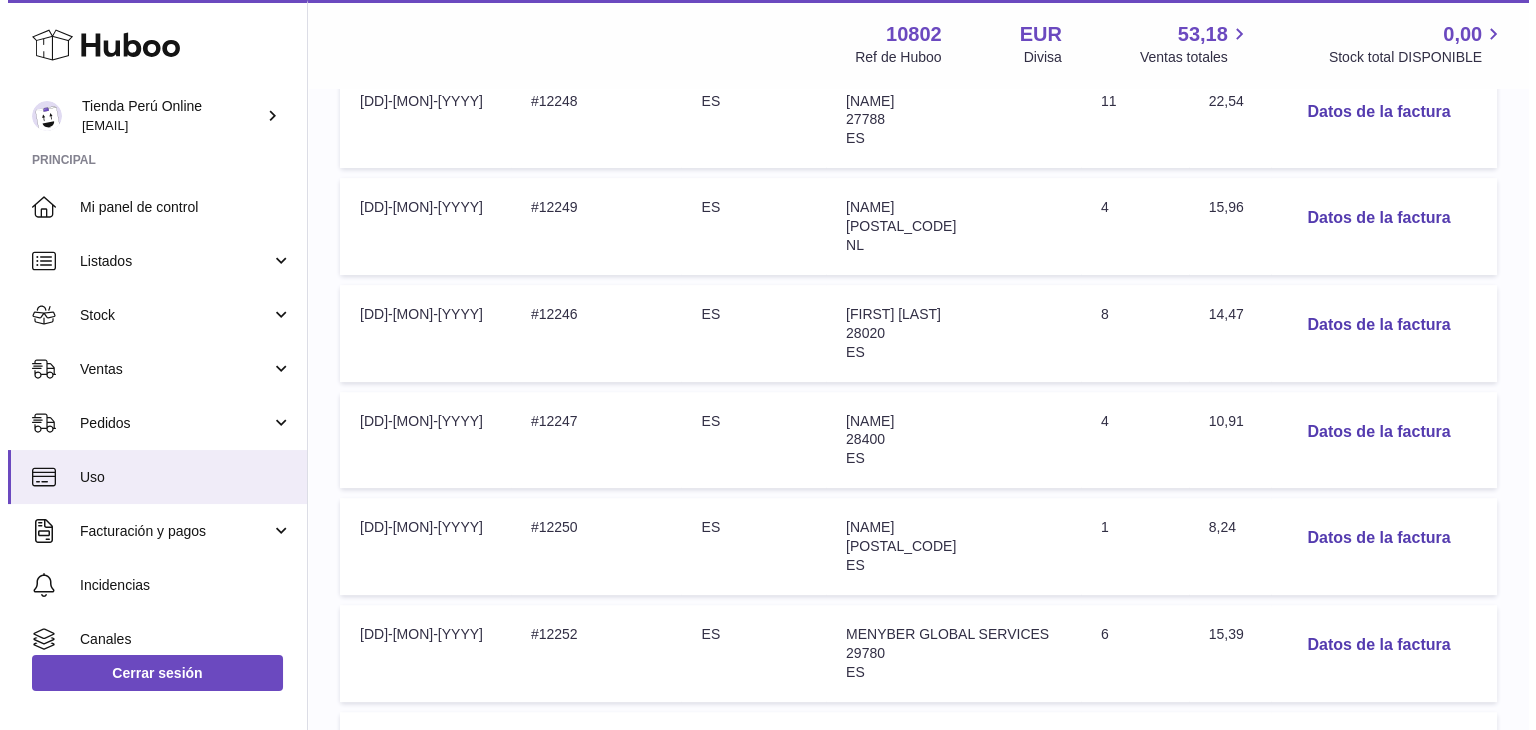 scroll, scrollTop: 590, scrollLeft: 0, axis: vertical 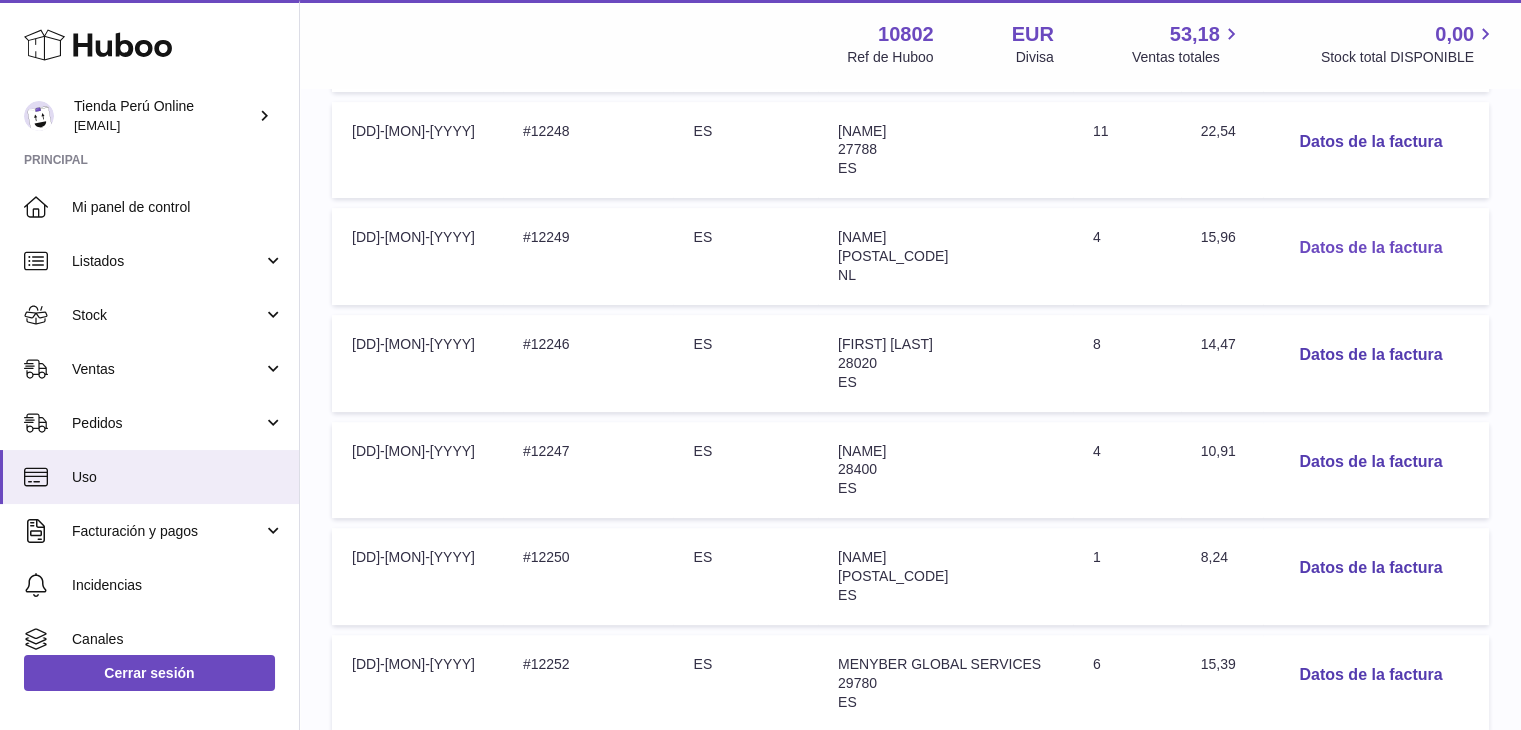 click on "Datos de la factura" at bounding box center [1370, 248] 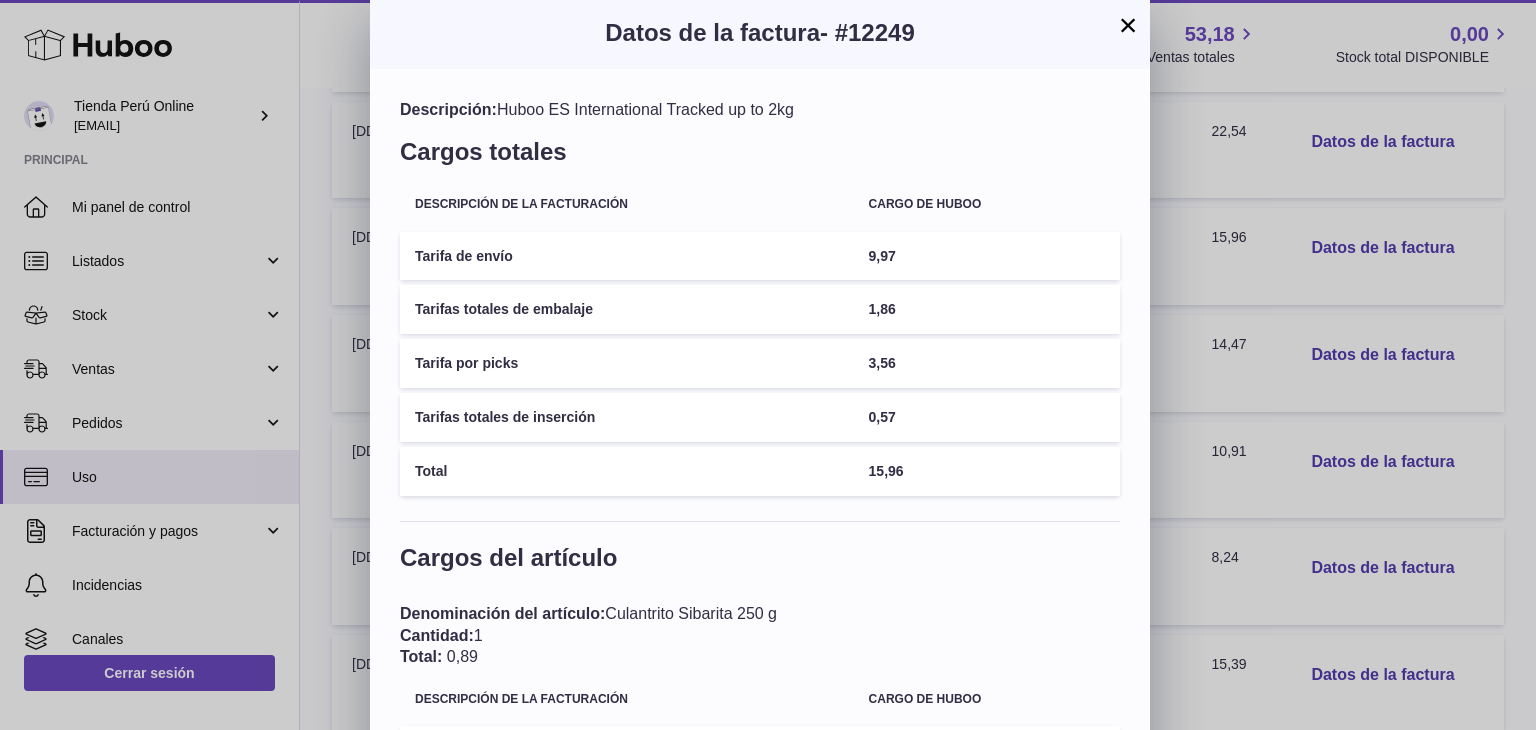 scroll, scrollTop: 0, scrollLeft: 0, axis: both 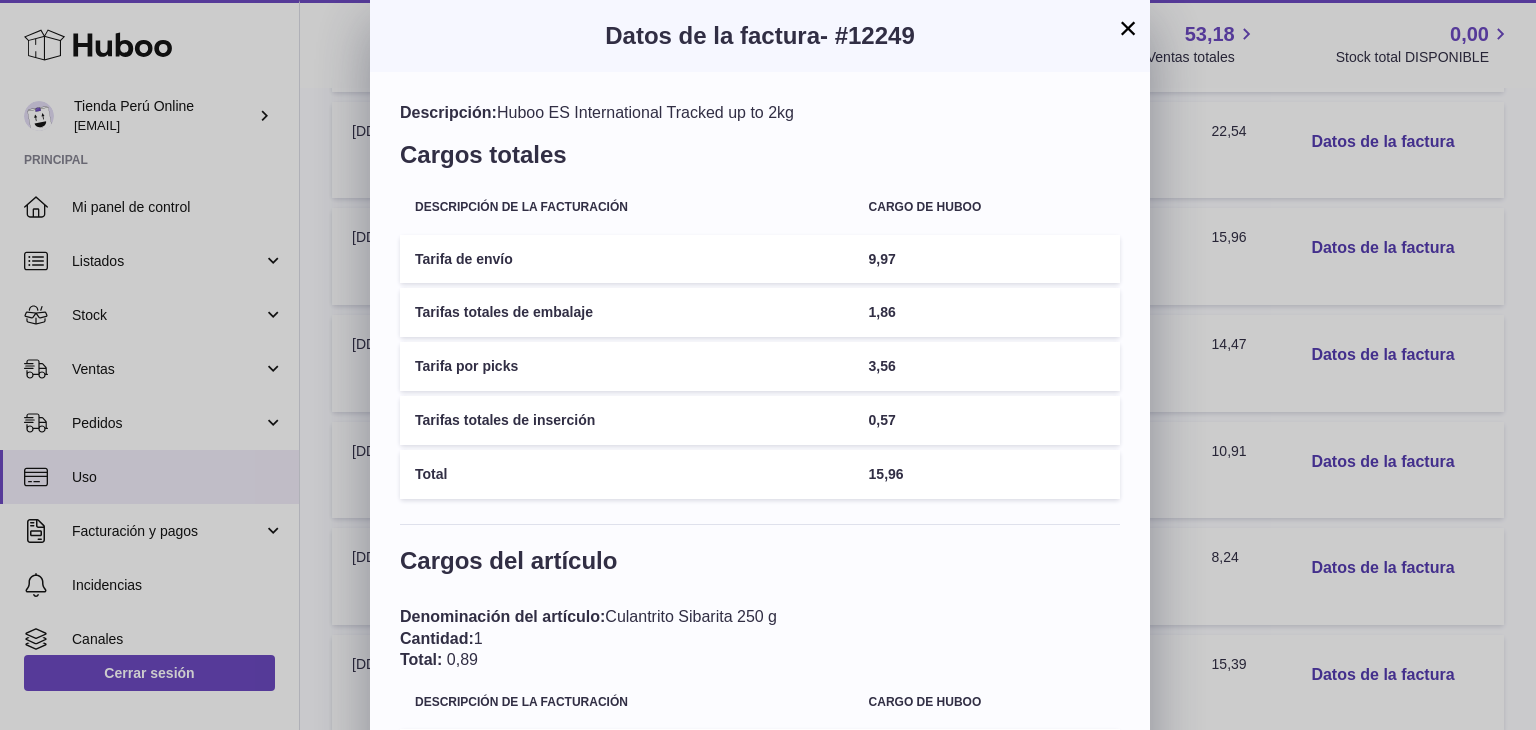 click on "×" at bounding box center [1128, 28] 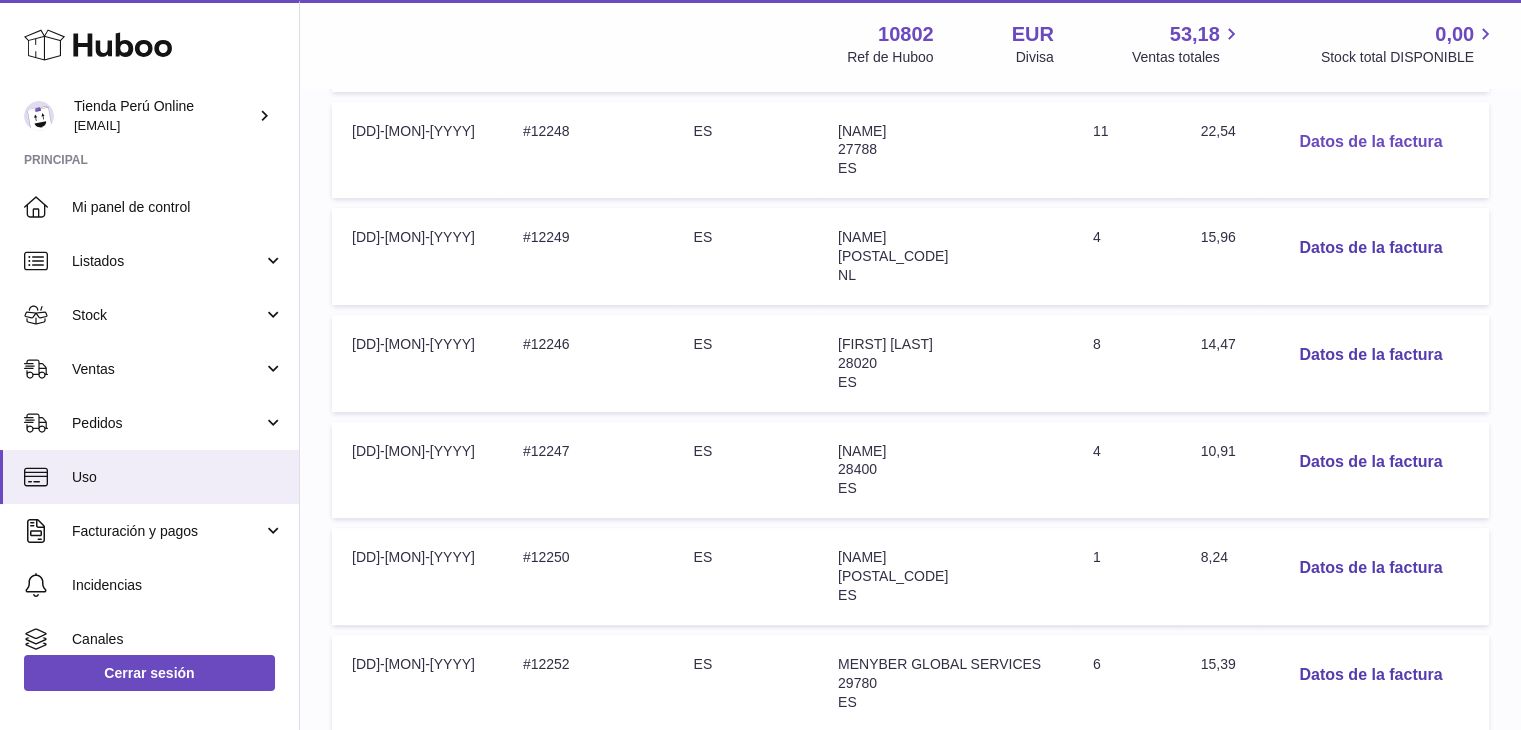 click on "Datos de la factura" at bounding box center (1370, 142) 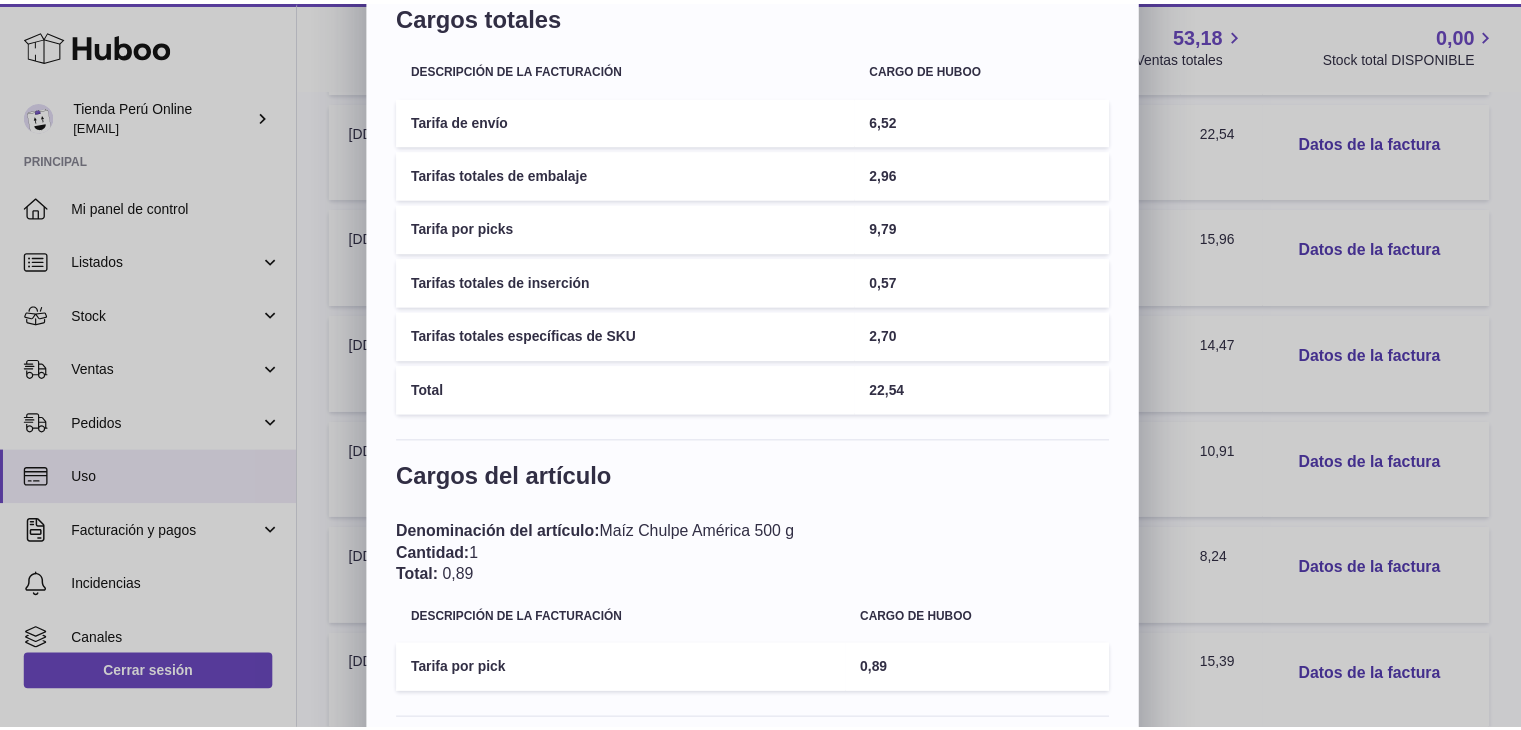 scroll, scrollTop: 0, scrollLeft: 0, axis: both 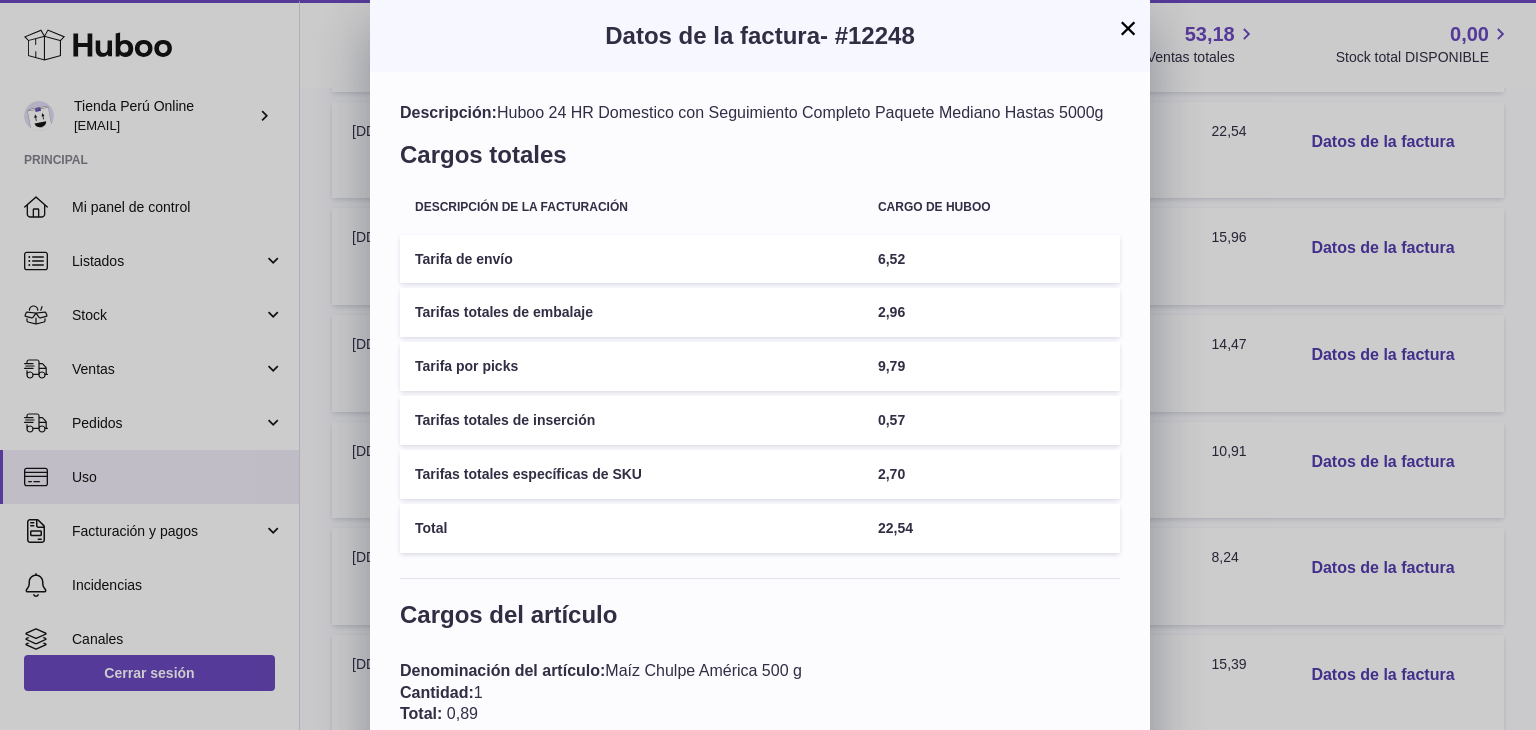 click on "×" at bounding box center [1128, 28] 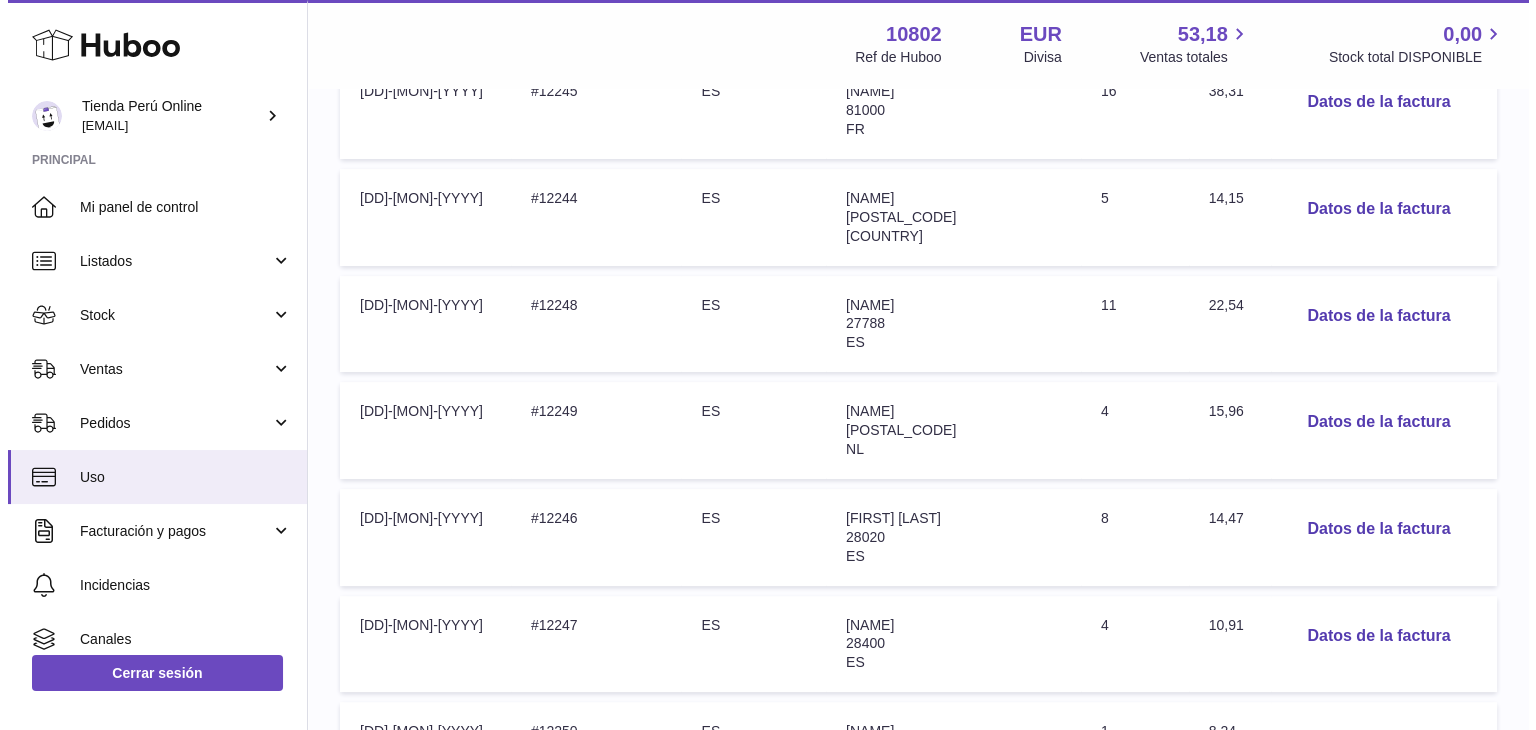 scroll, scrollTop: 390, scrollLeft: 0, axis: vertical 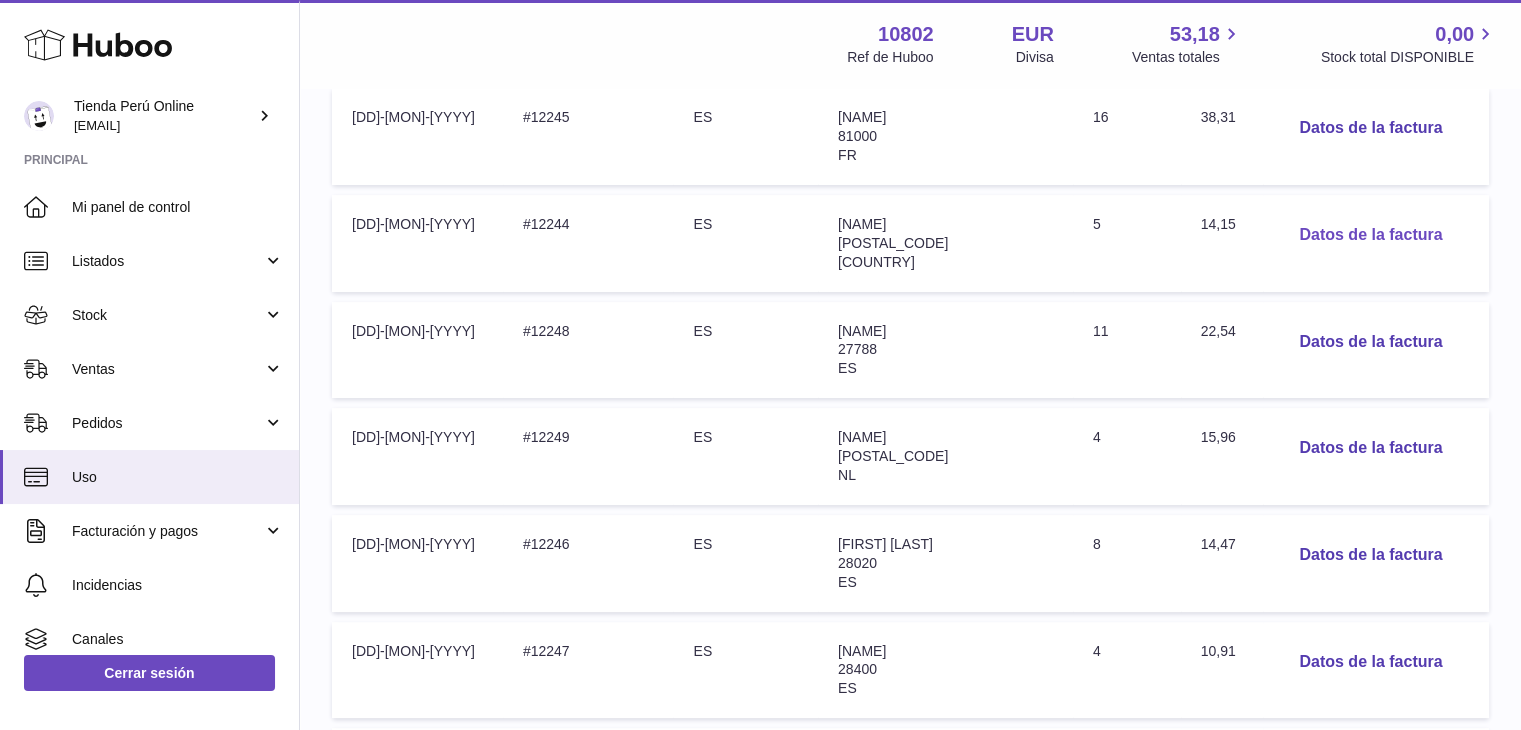 click on "Datos de la factura" at bounding box center (1370, 235) 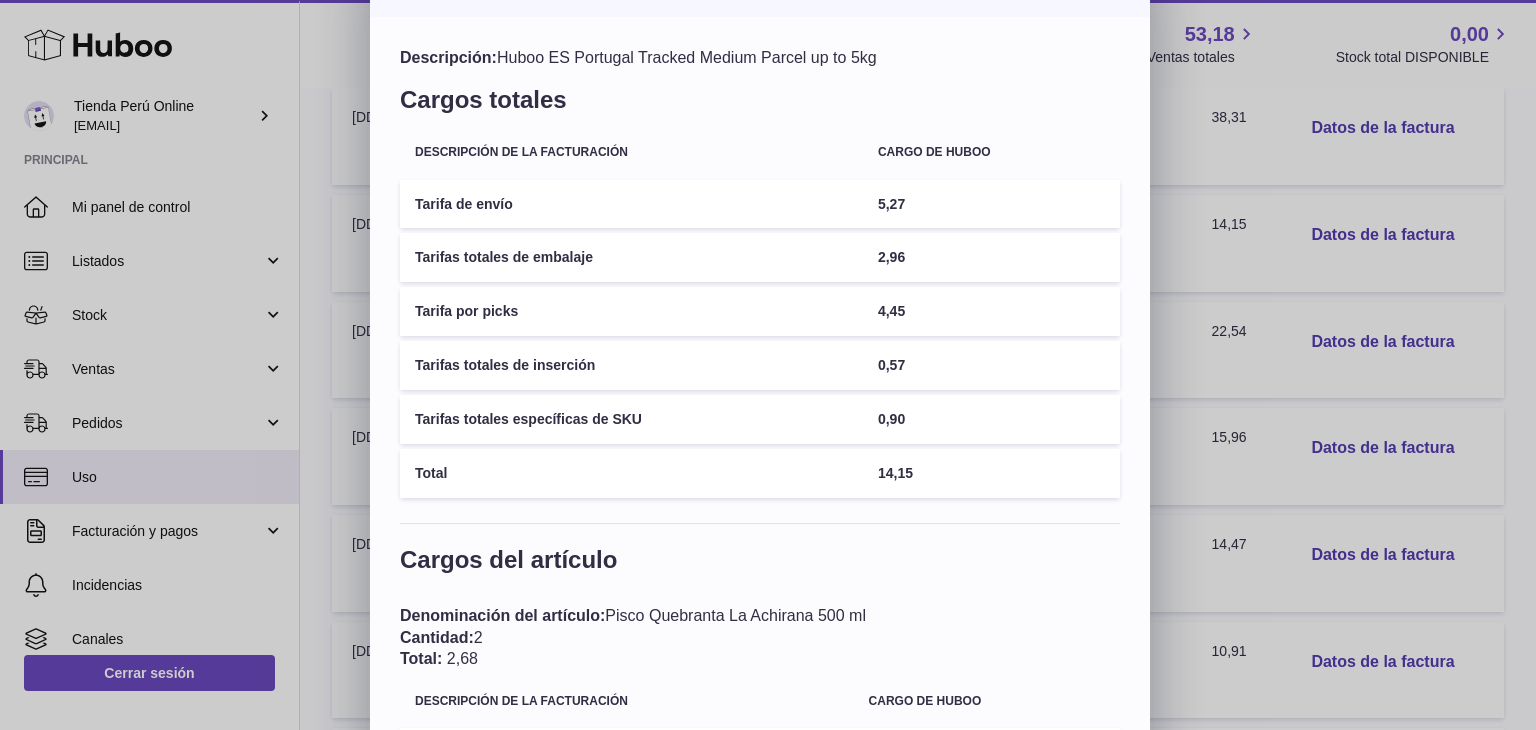 scroll, scrollTop: 0, scrollLeft: 0, axis: both 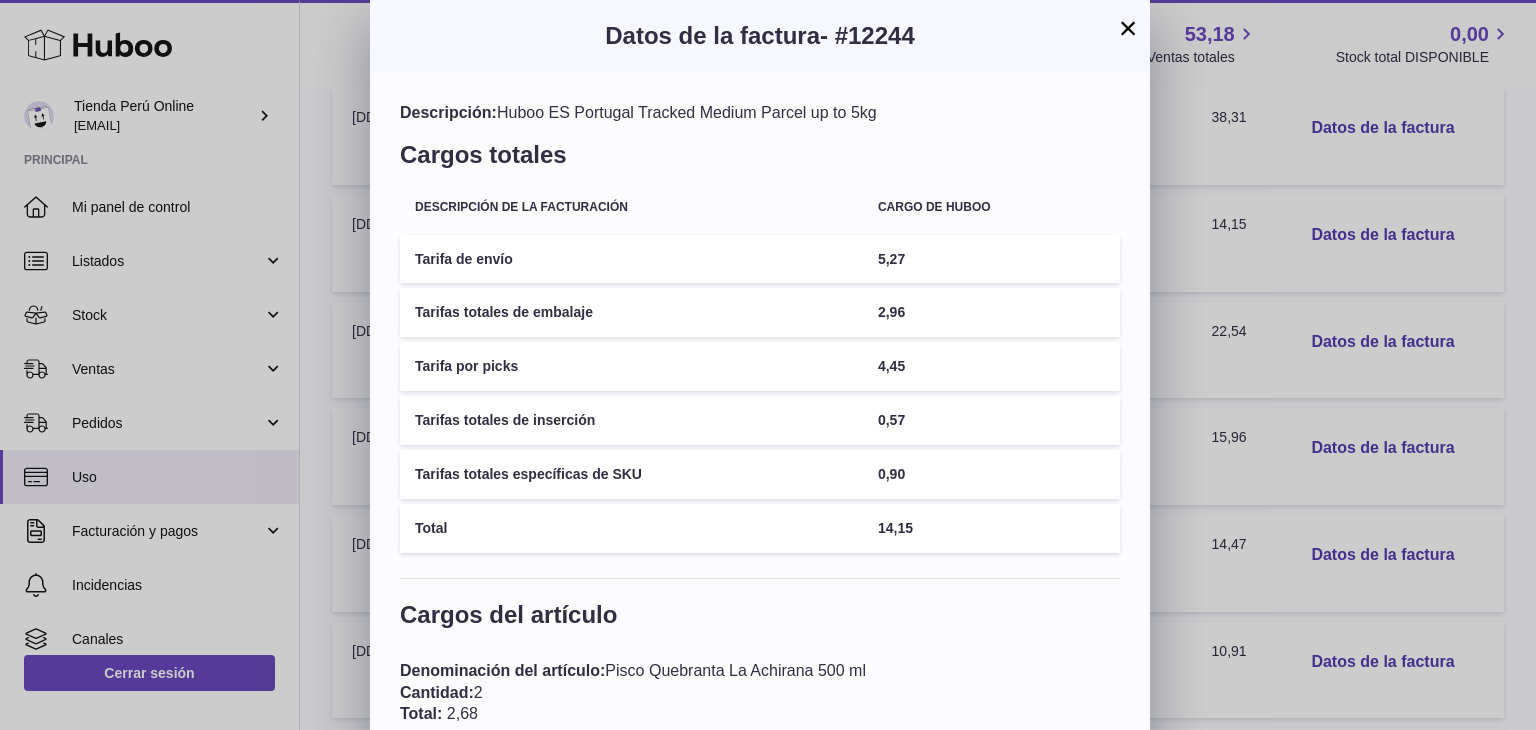 click on "×" at bounding box center [1128, 28] 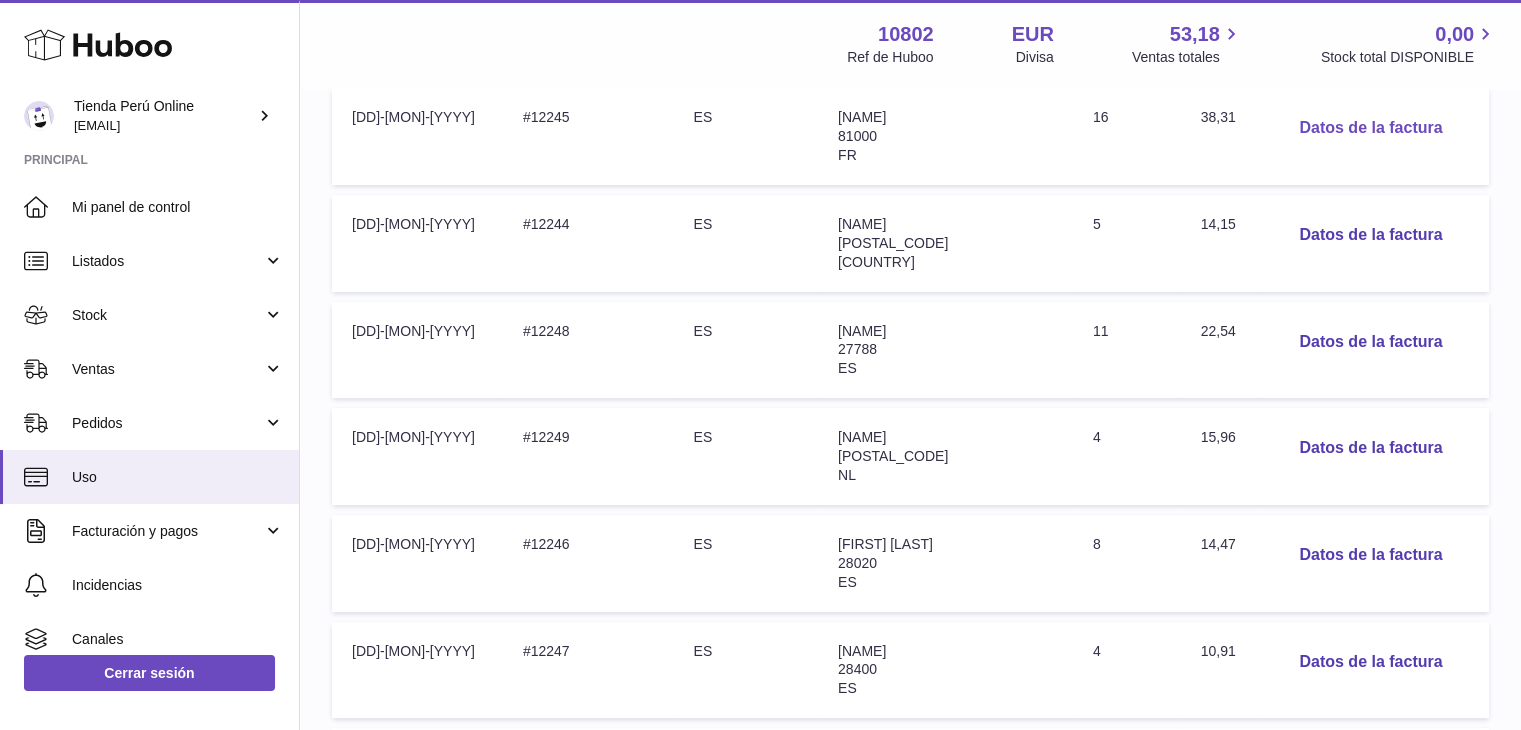 click on "Datos de la factura" at bounding box center (1370, 128) 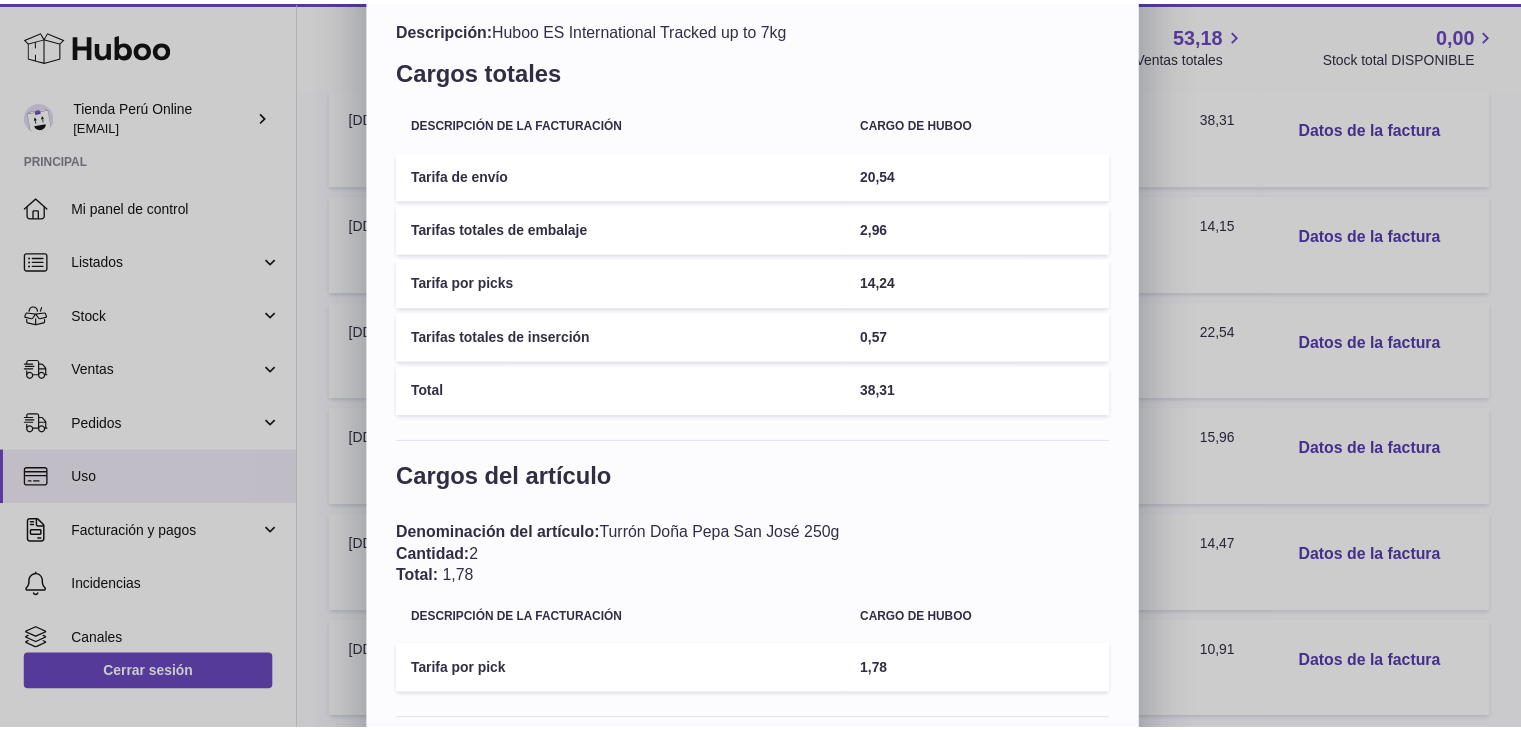 scroll, scrollTop: 0, scrollLeft: 0, axis: both 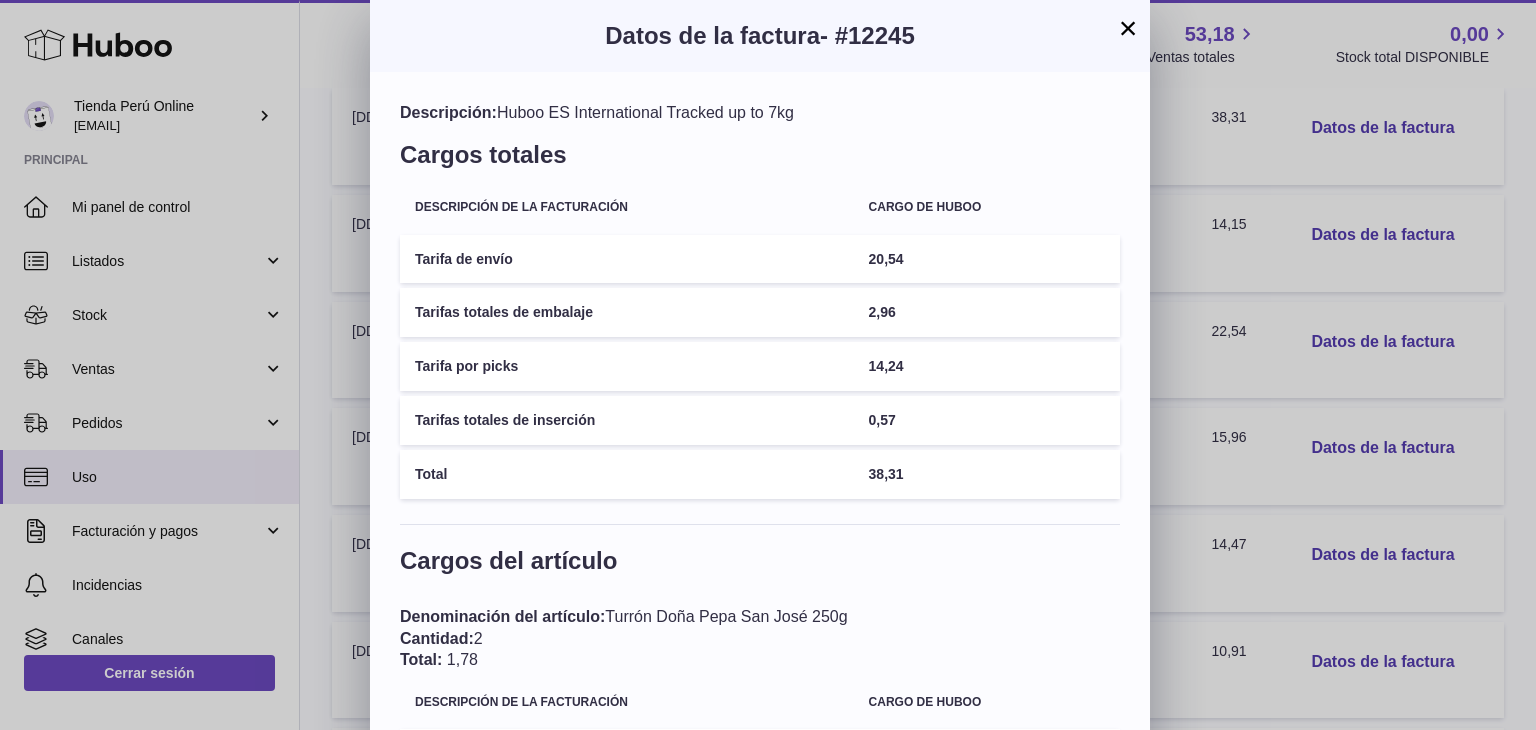 click on "×" at bounding box center [1128, 28] 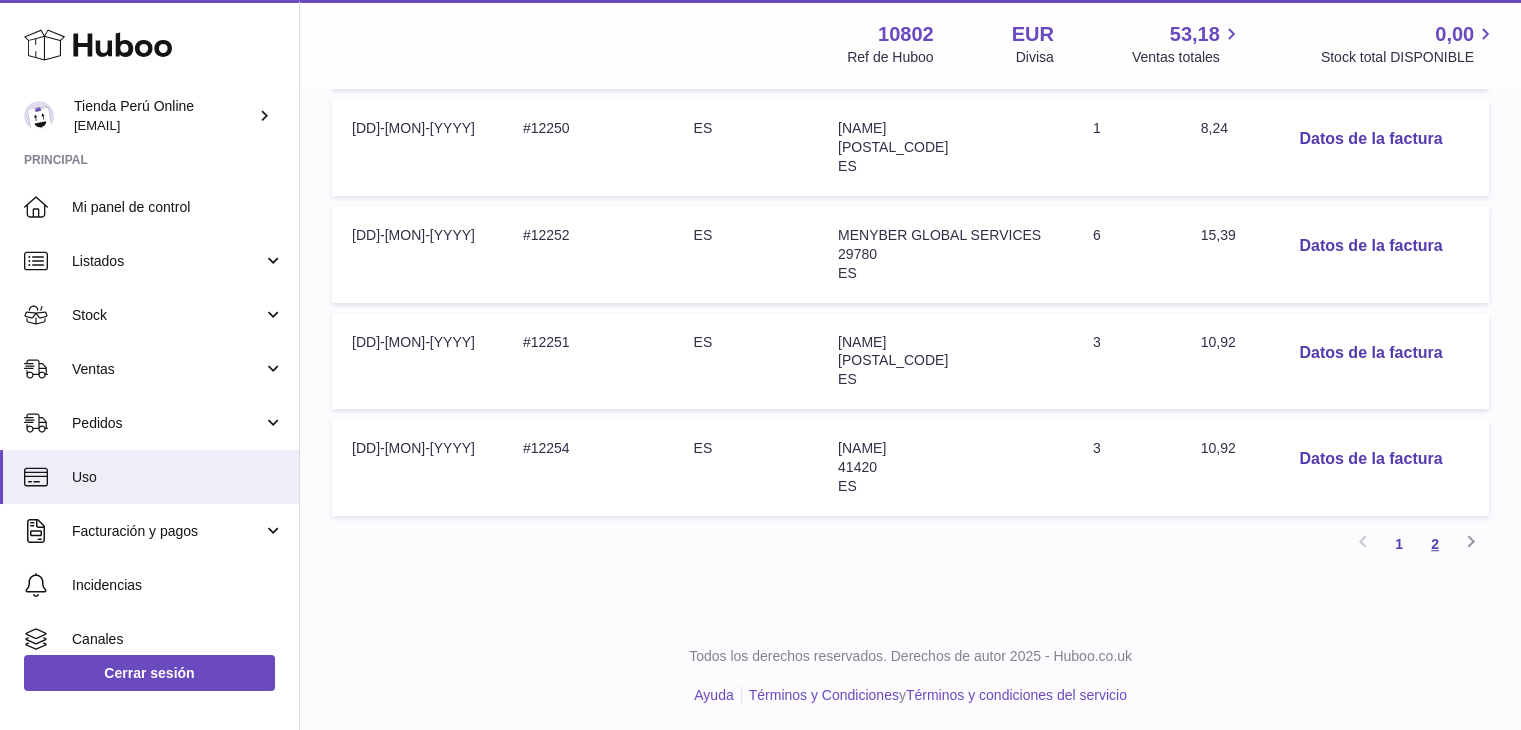 click on "2" at bounding box center (1435, 544) 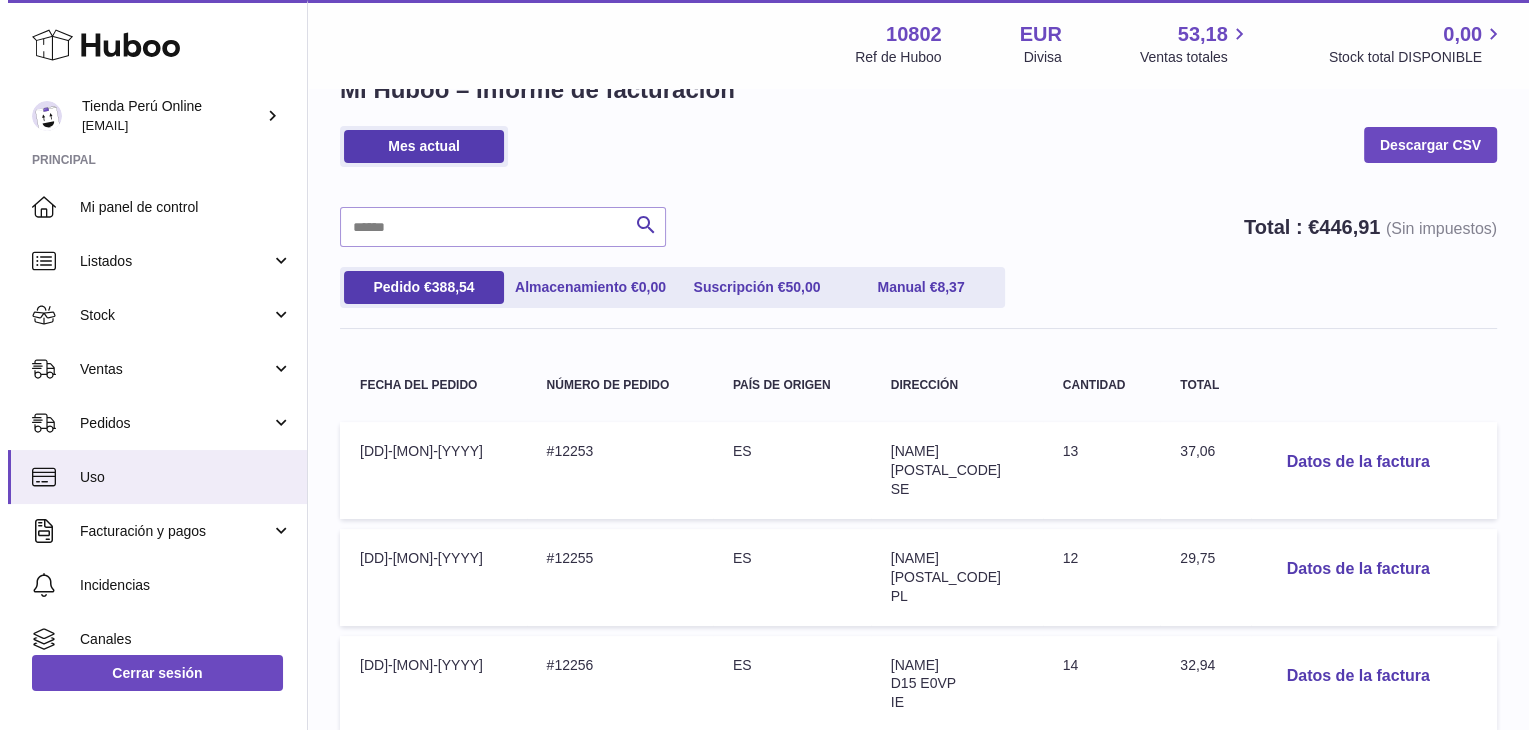 scroll, scrollTop: 200, scrollLeft: 0, axis: vertical 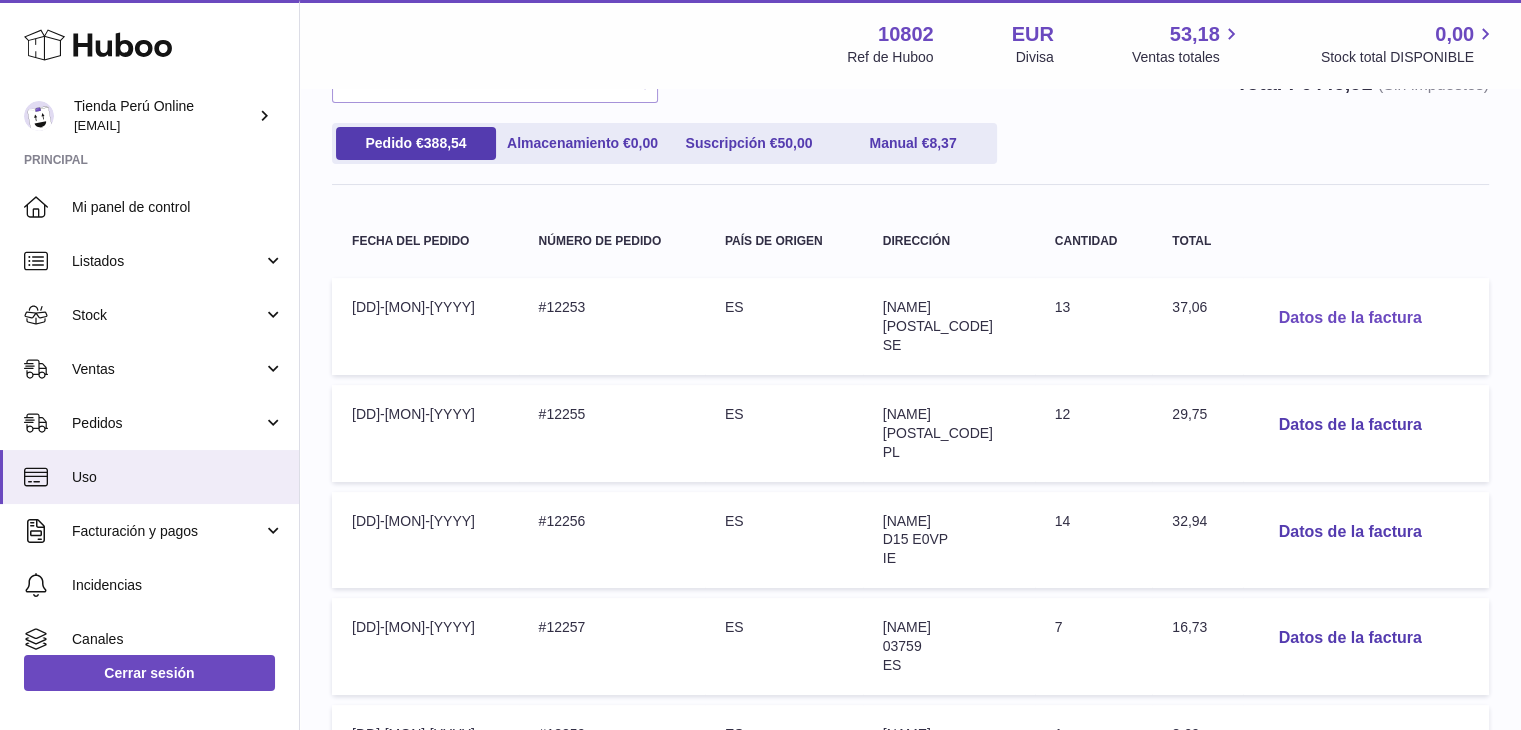 click on "Datos de la factura" at bounding box center (1350, 318) 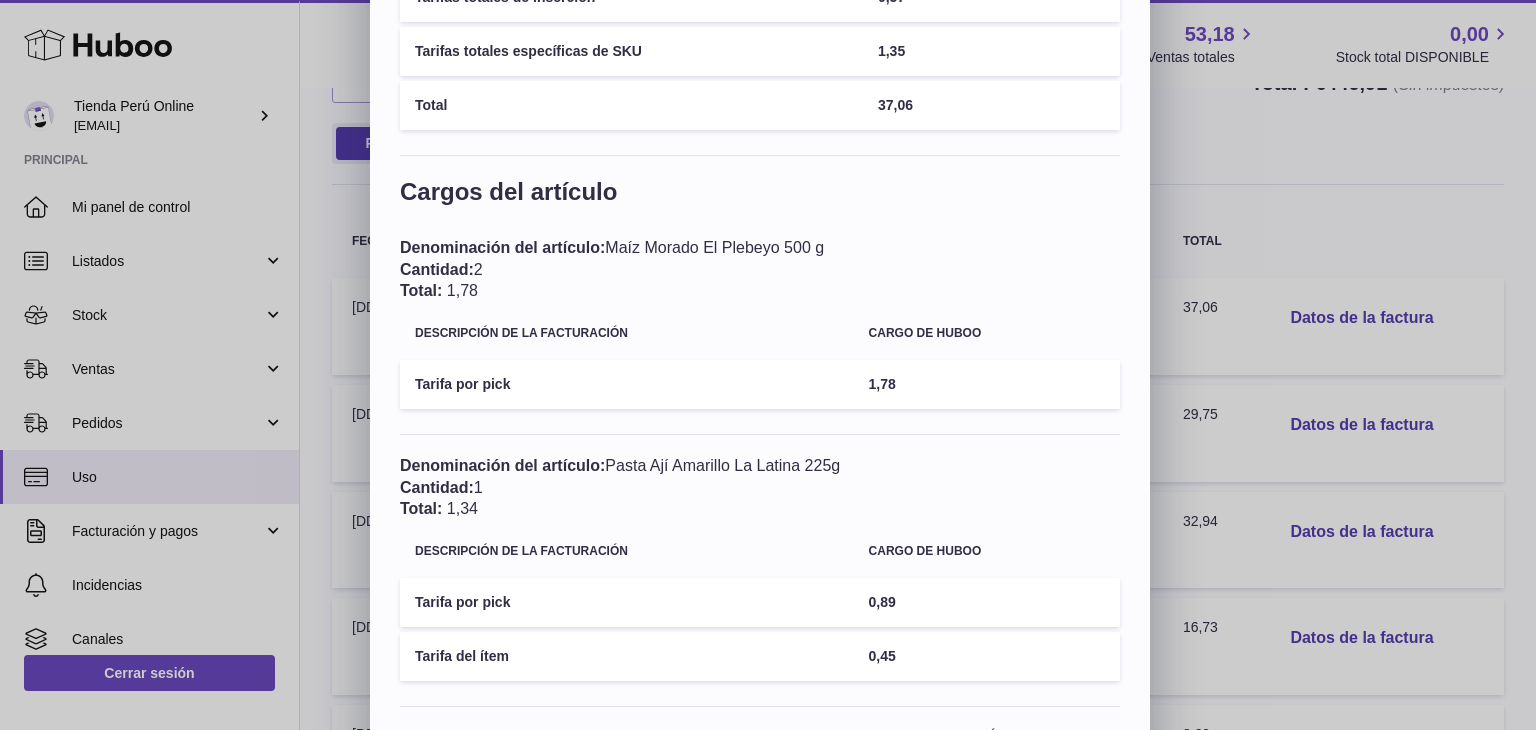scroll, scrollTop: 0, scrollLeft: 0, axis: both 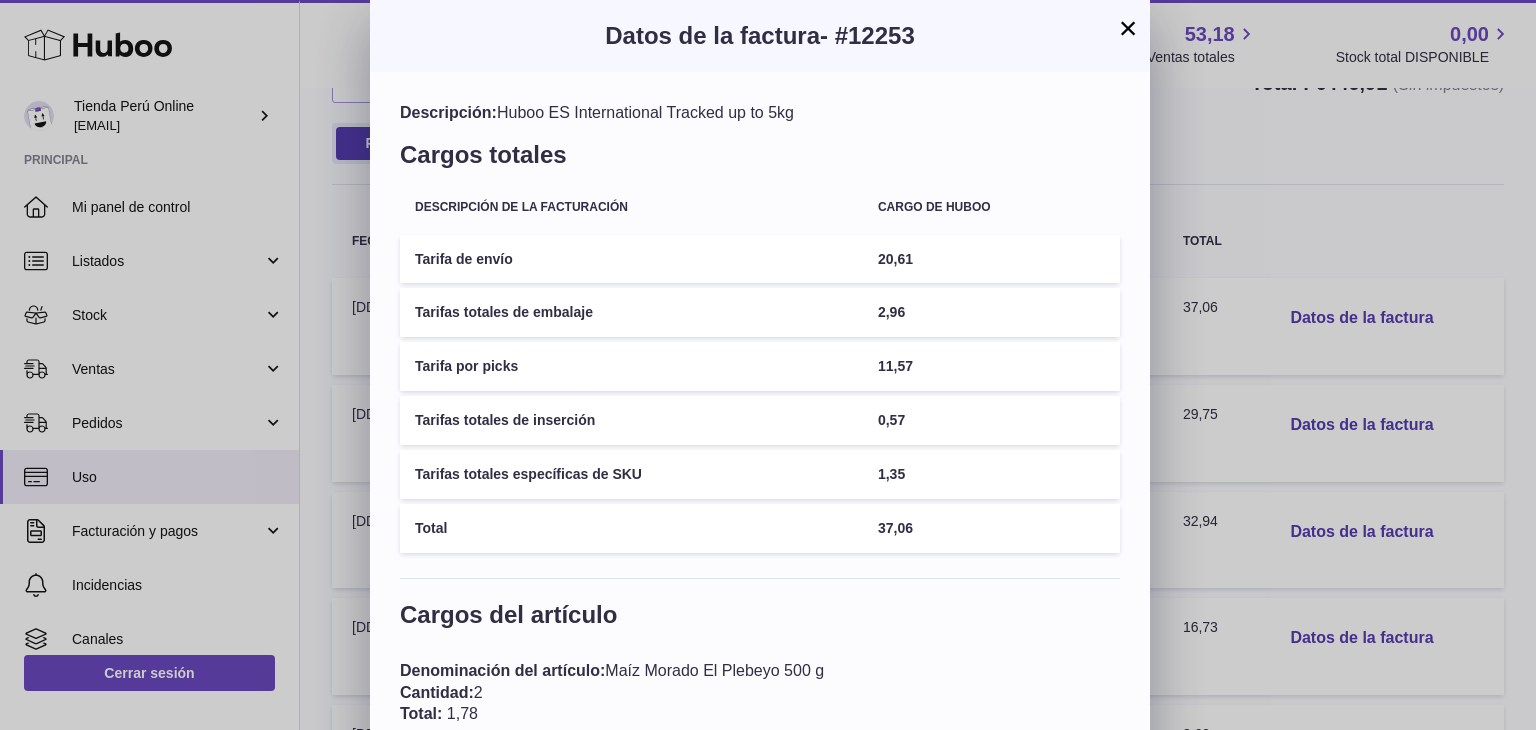 click on "×" at bounding box center (1128, 28) 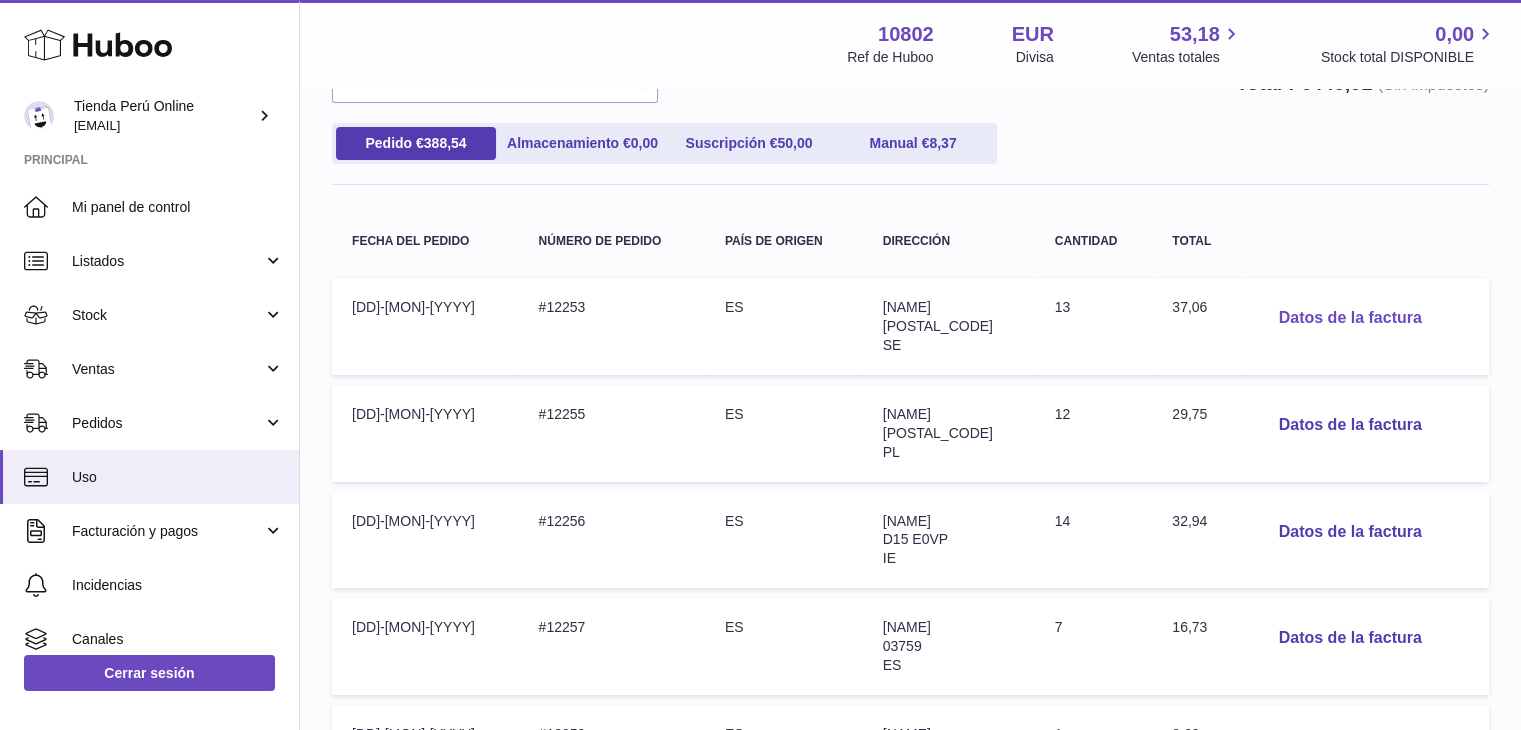 click on "Datos de la factura" at bounding box center [1350, 318] 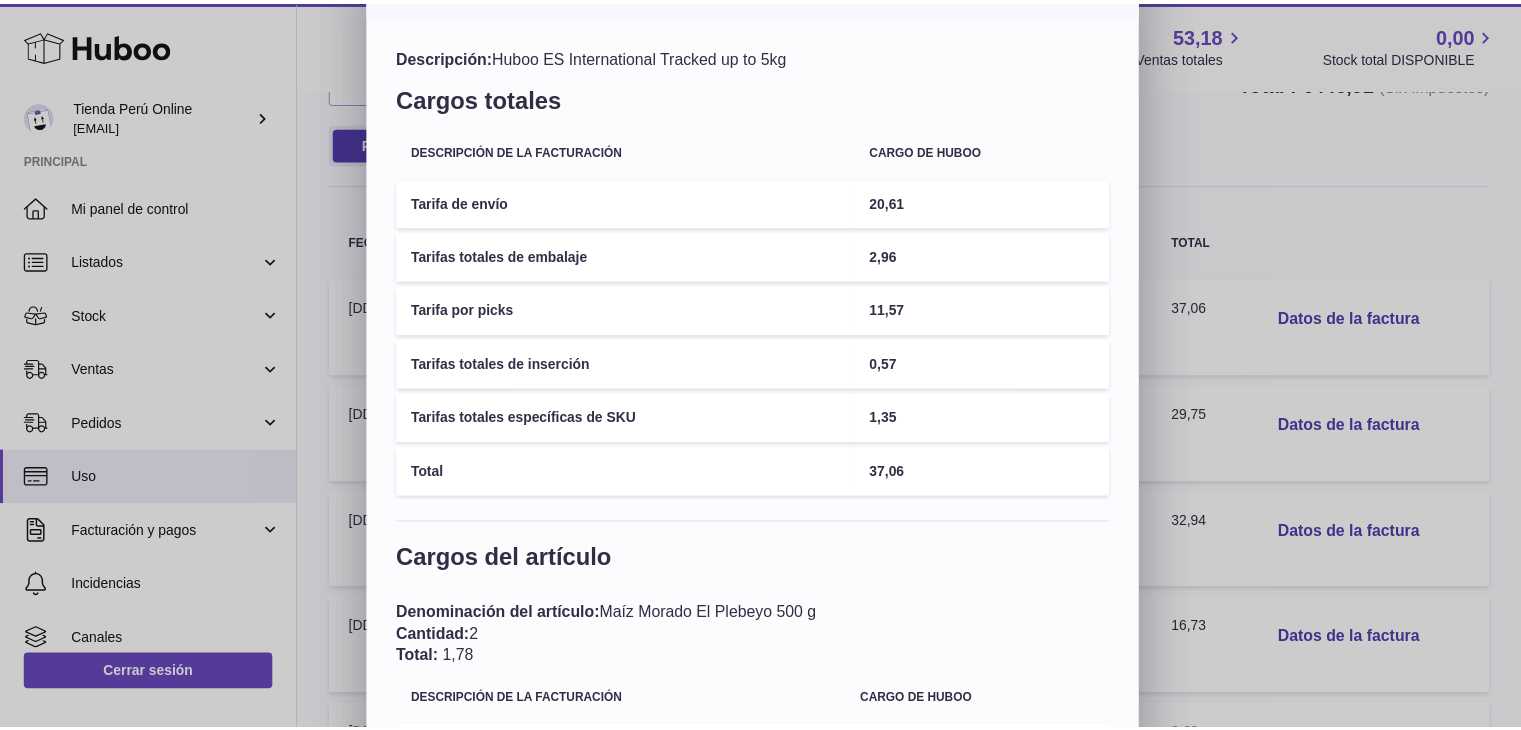 scroll, scrollTop: 0, scrollLeft: 0, axis: both 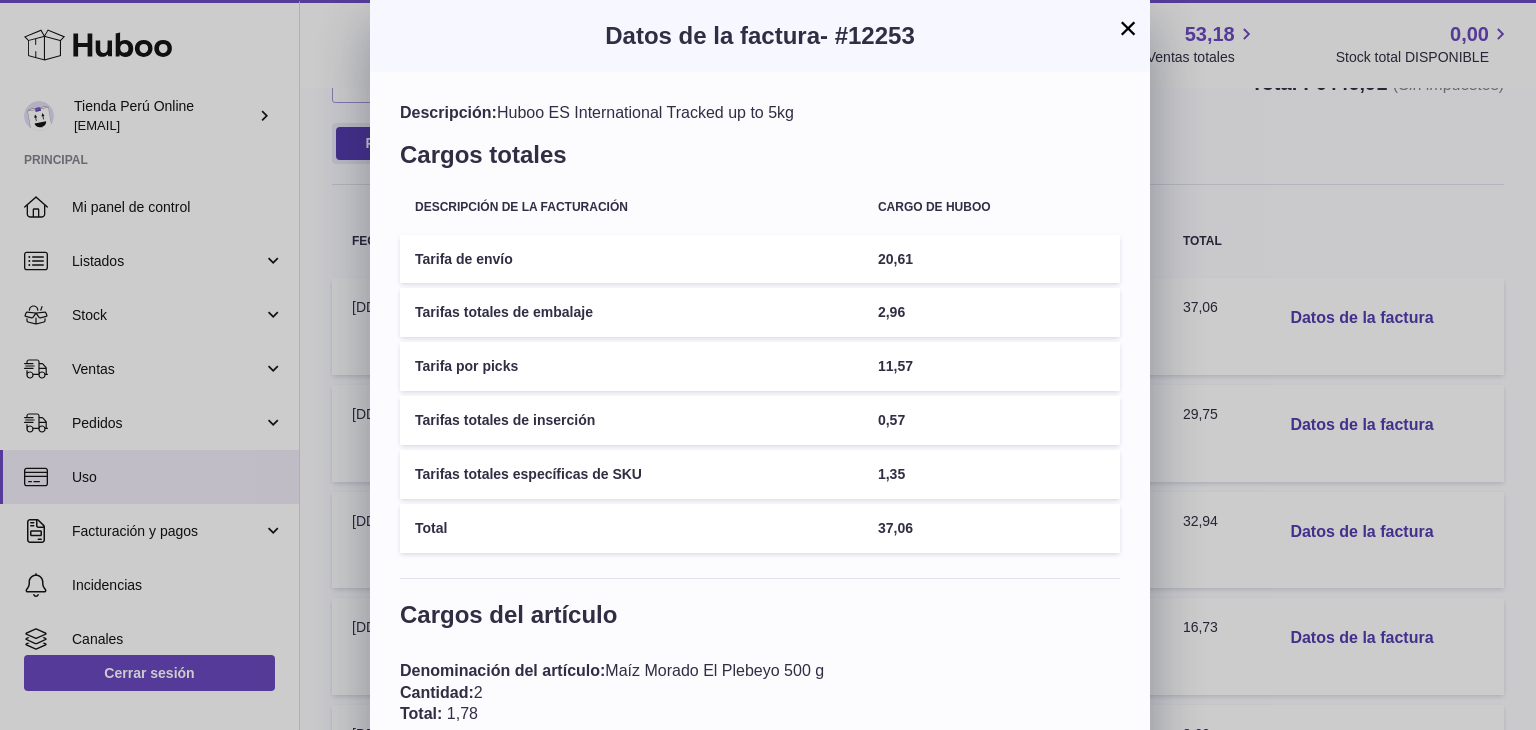 click on "×" at bounding box center (1128, 28) 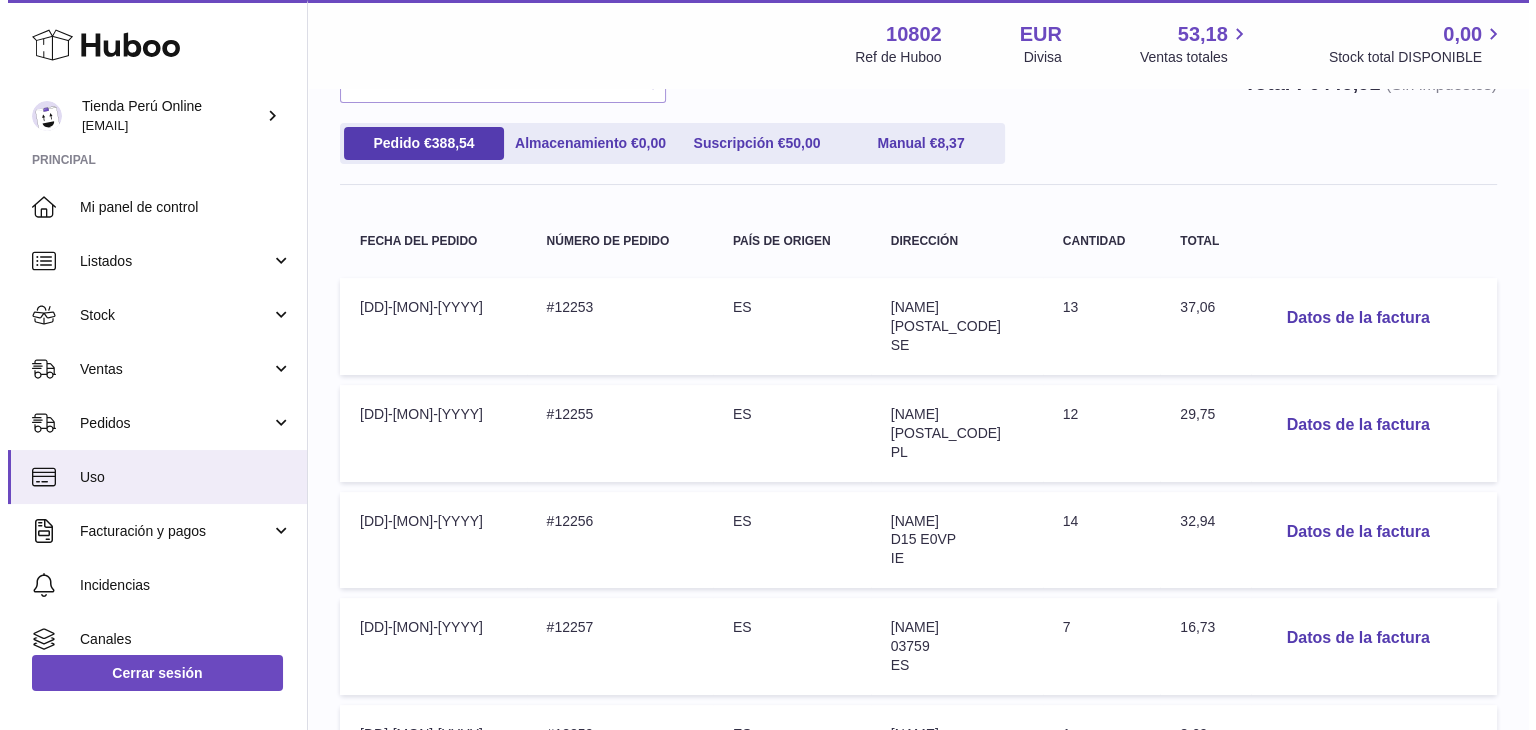 scroll, scrollTop: 500, scrollLeft: 0, axis: vertical 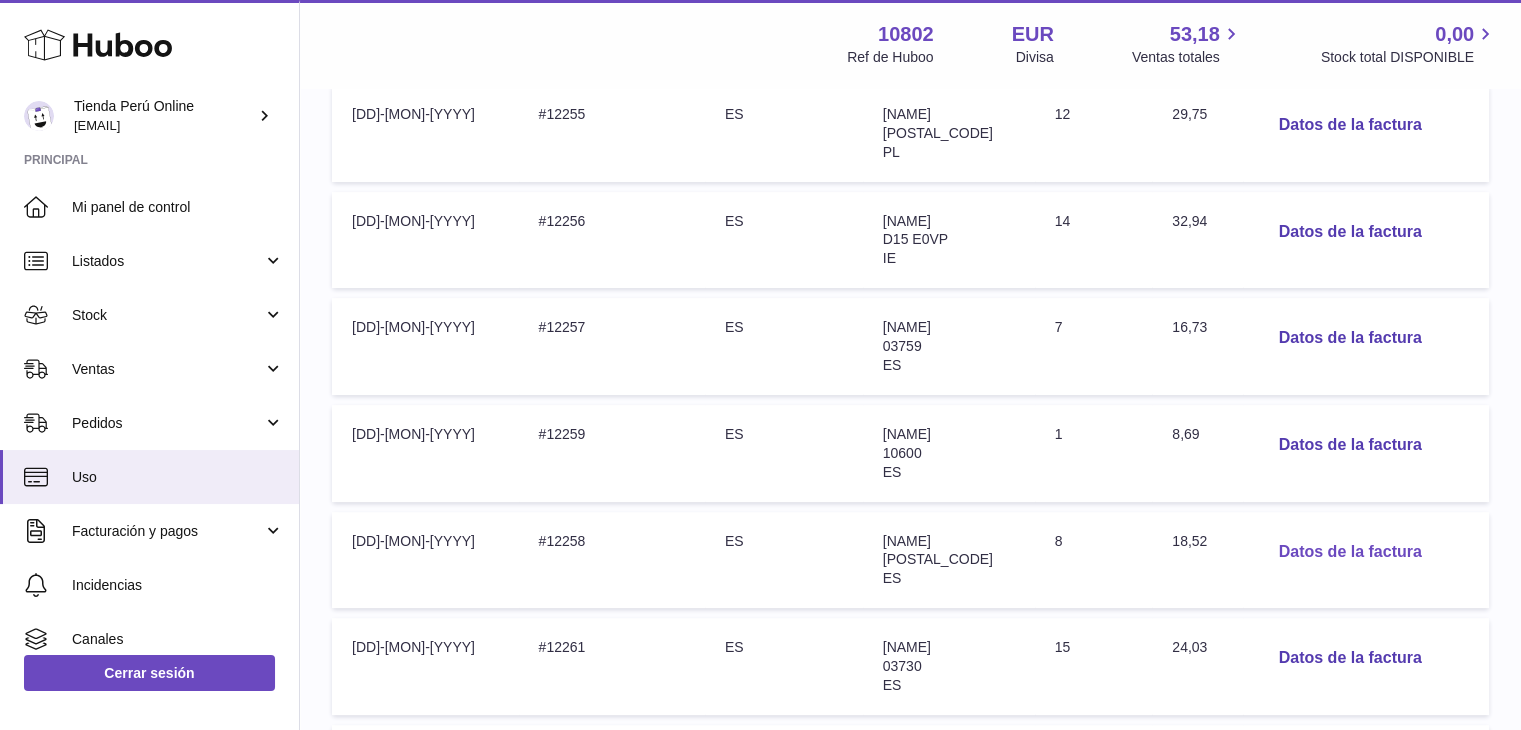 click on "Datos de la factura" at bounding box center [1350, 552] 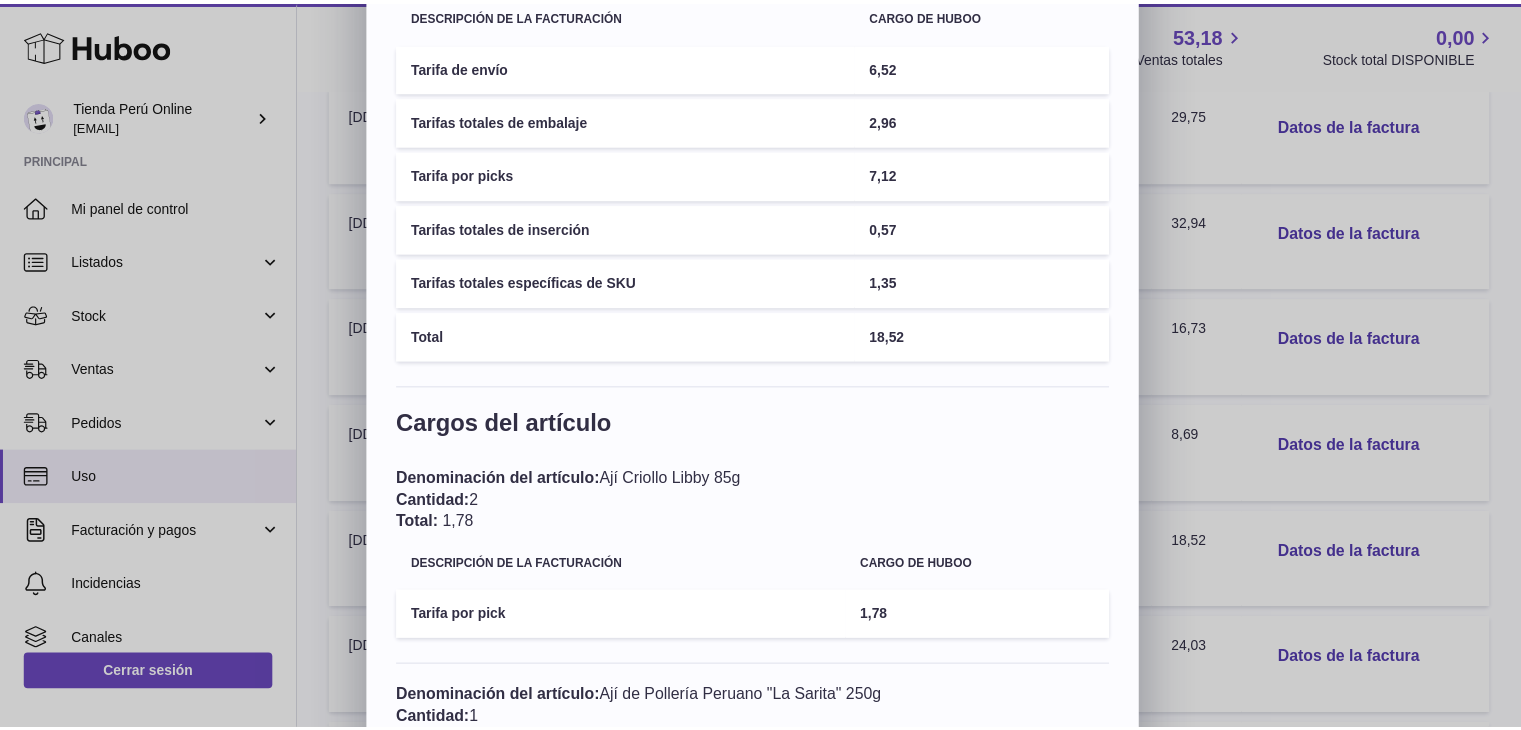 scroll, scrollTop: 0, scrollLeft: 0, axis: both 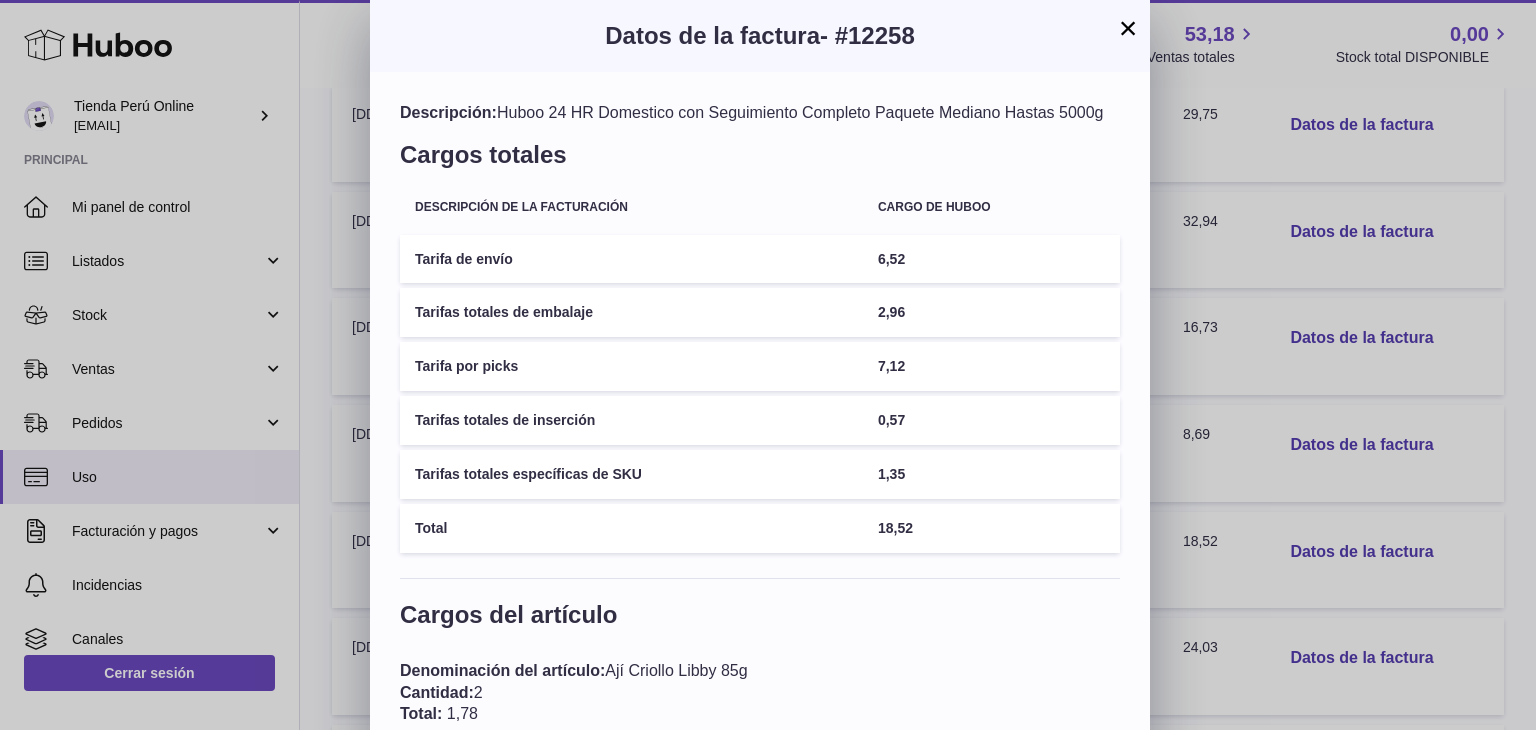 click on "×" at bounding box center (1128, 28) 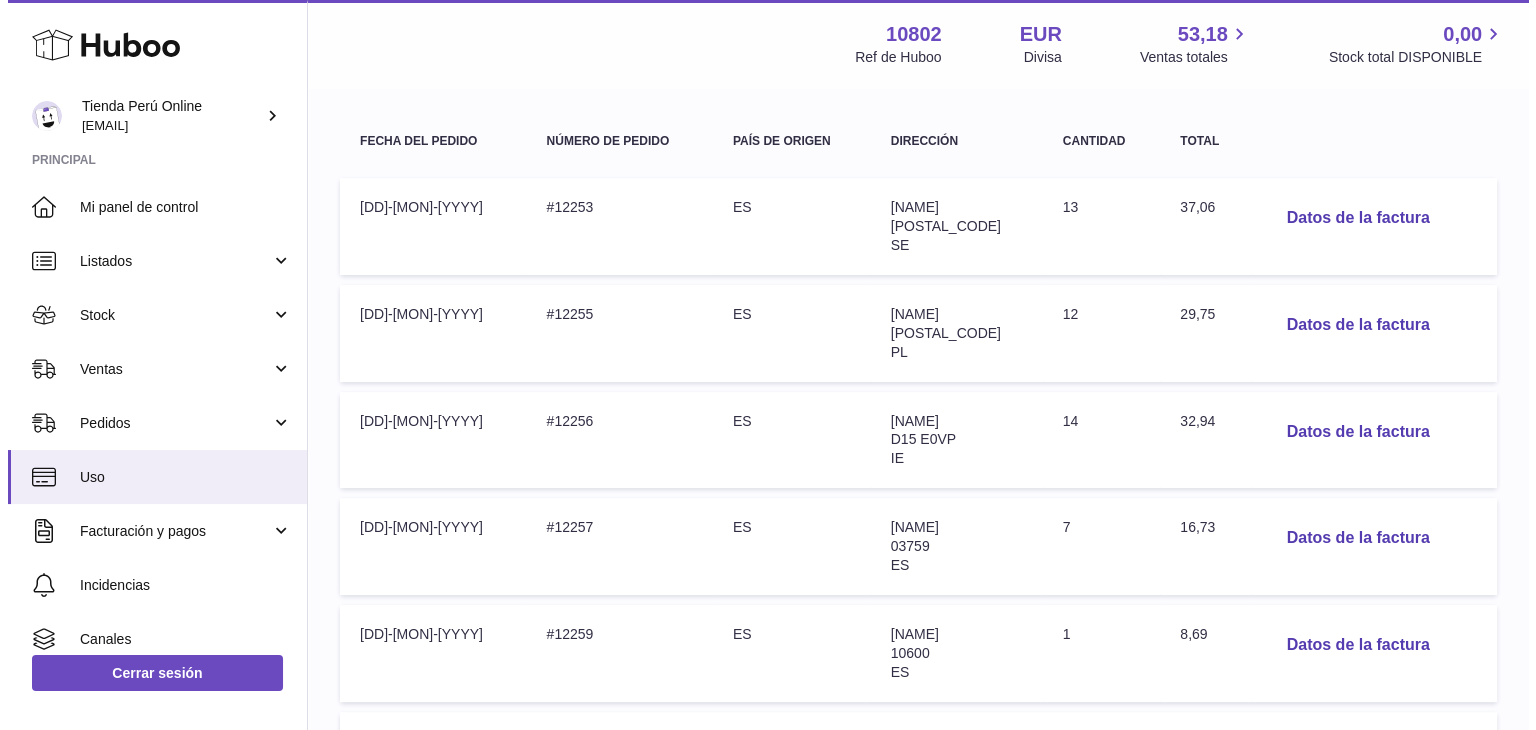 scroll, scrollTop: 0, scrollLeft: 0, axis: both 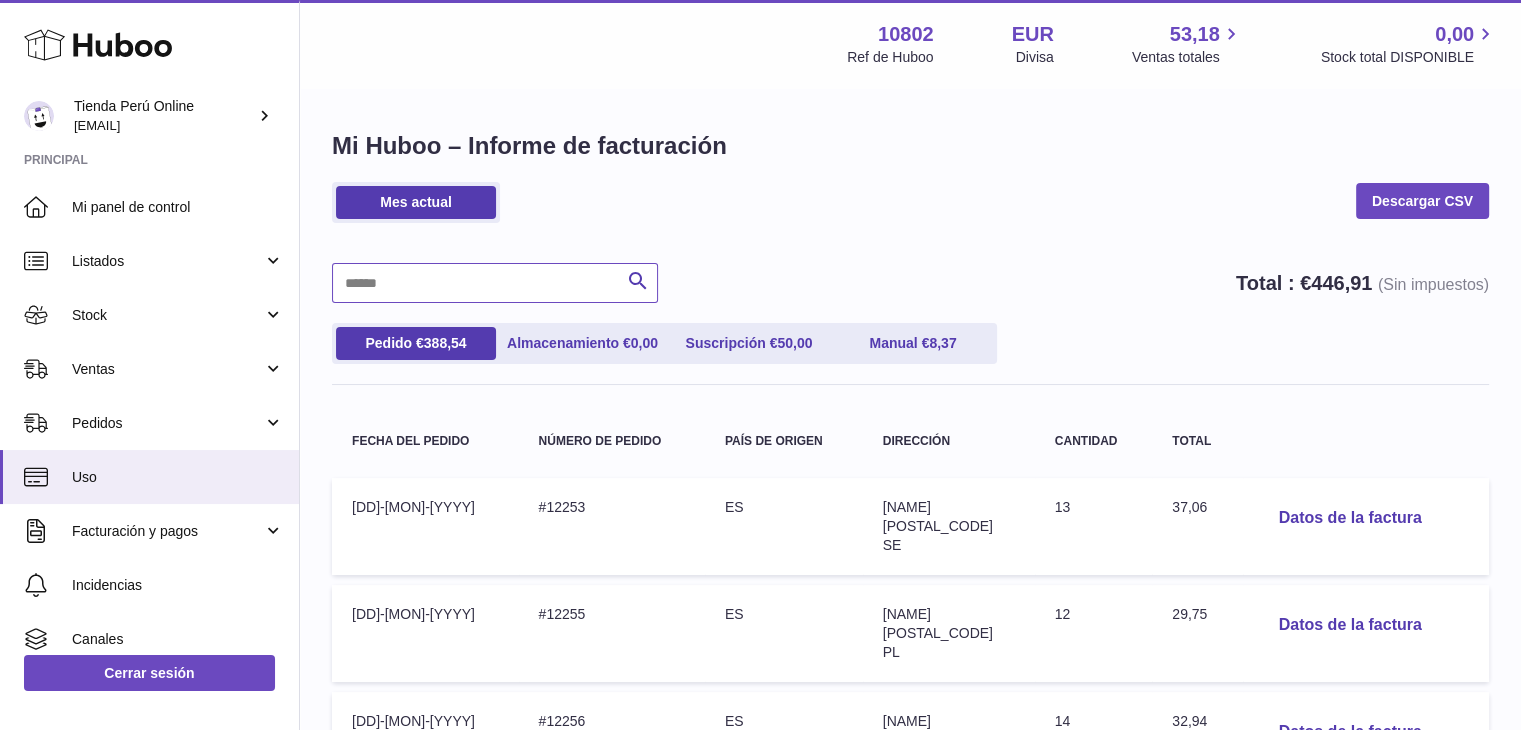 click at bounding box center [495, 283] 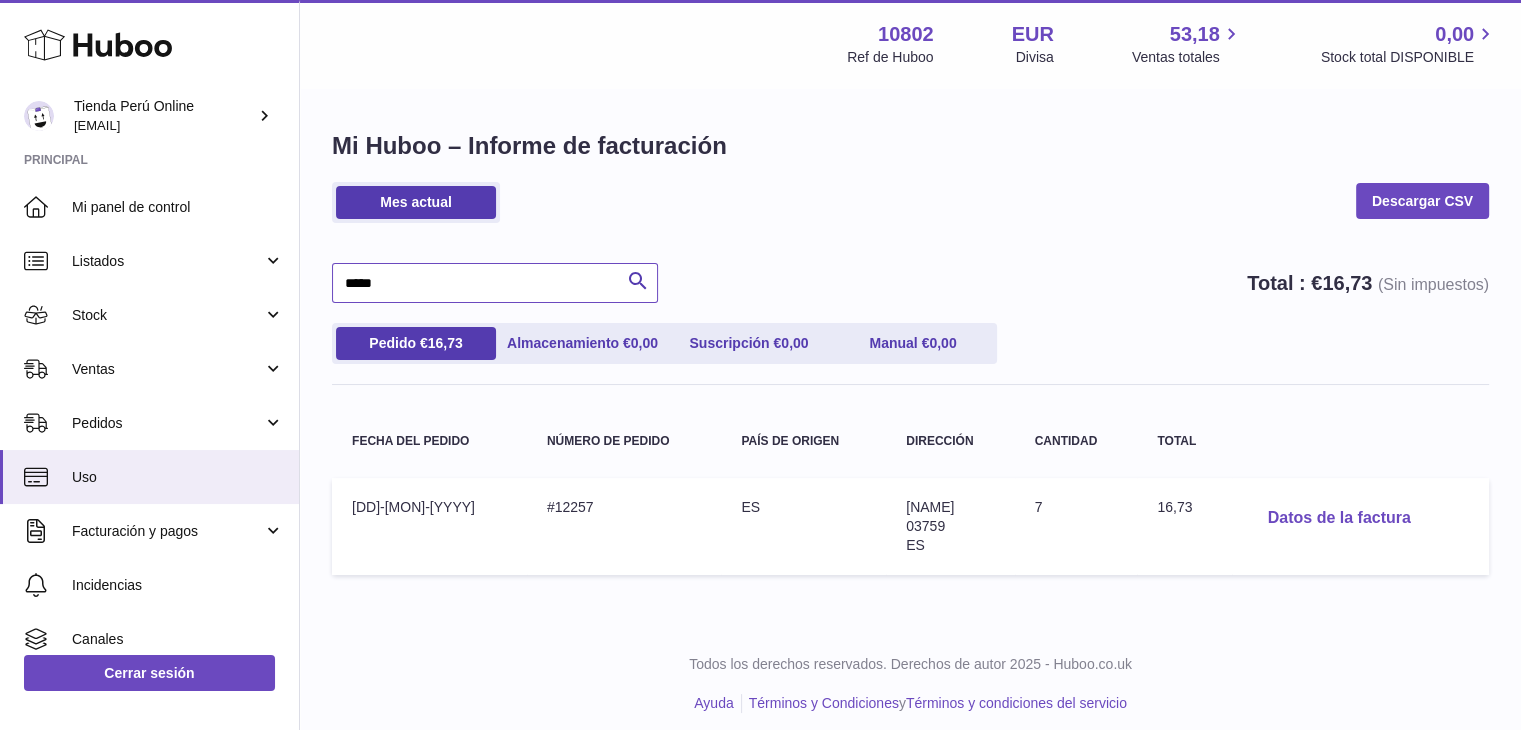 type on "*****" 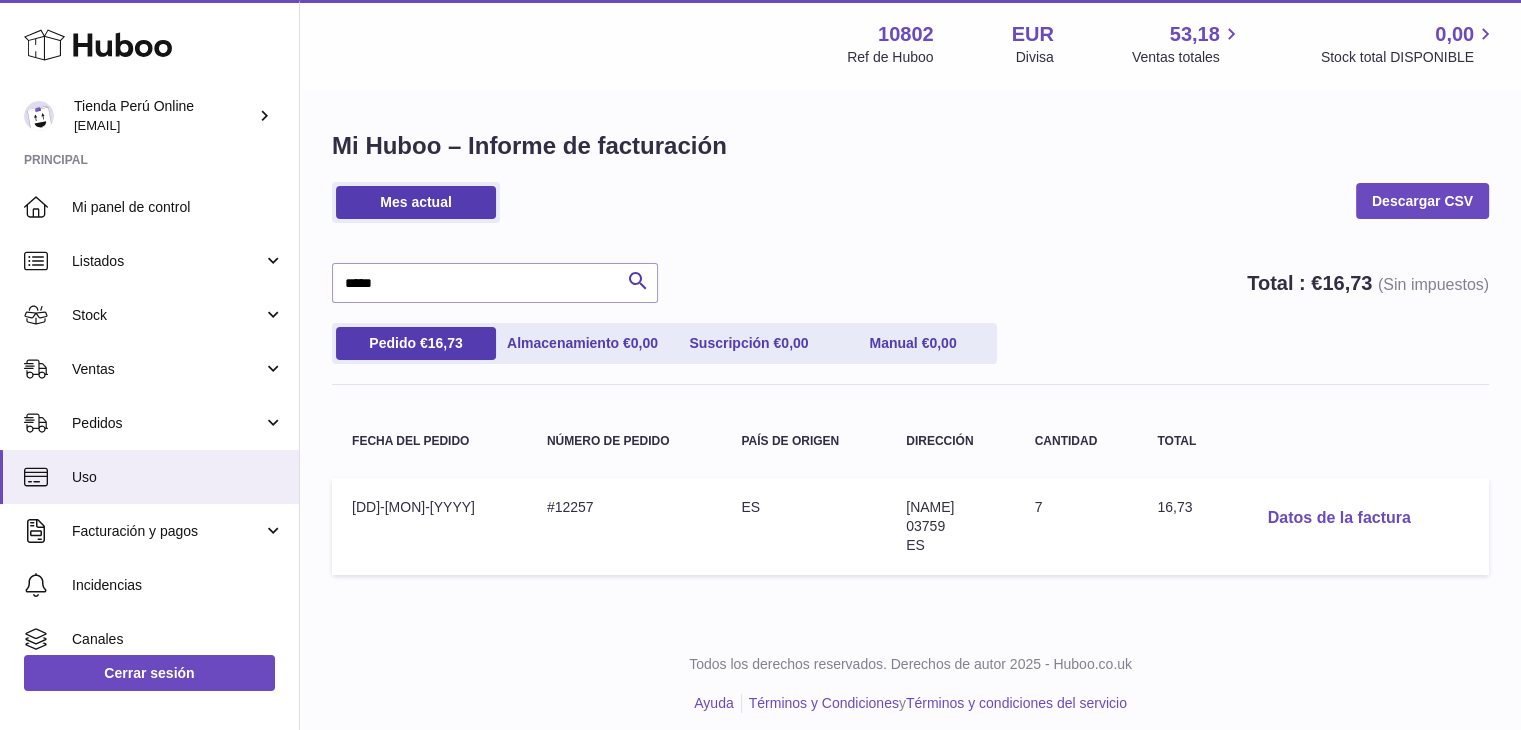 click on "Datos de la factura" at bounding box center (1339, 518) 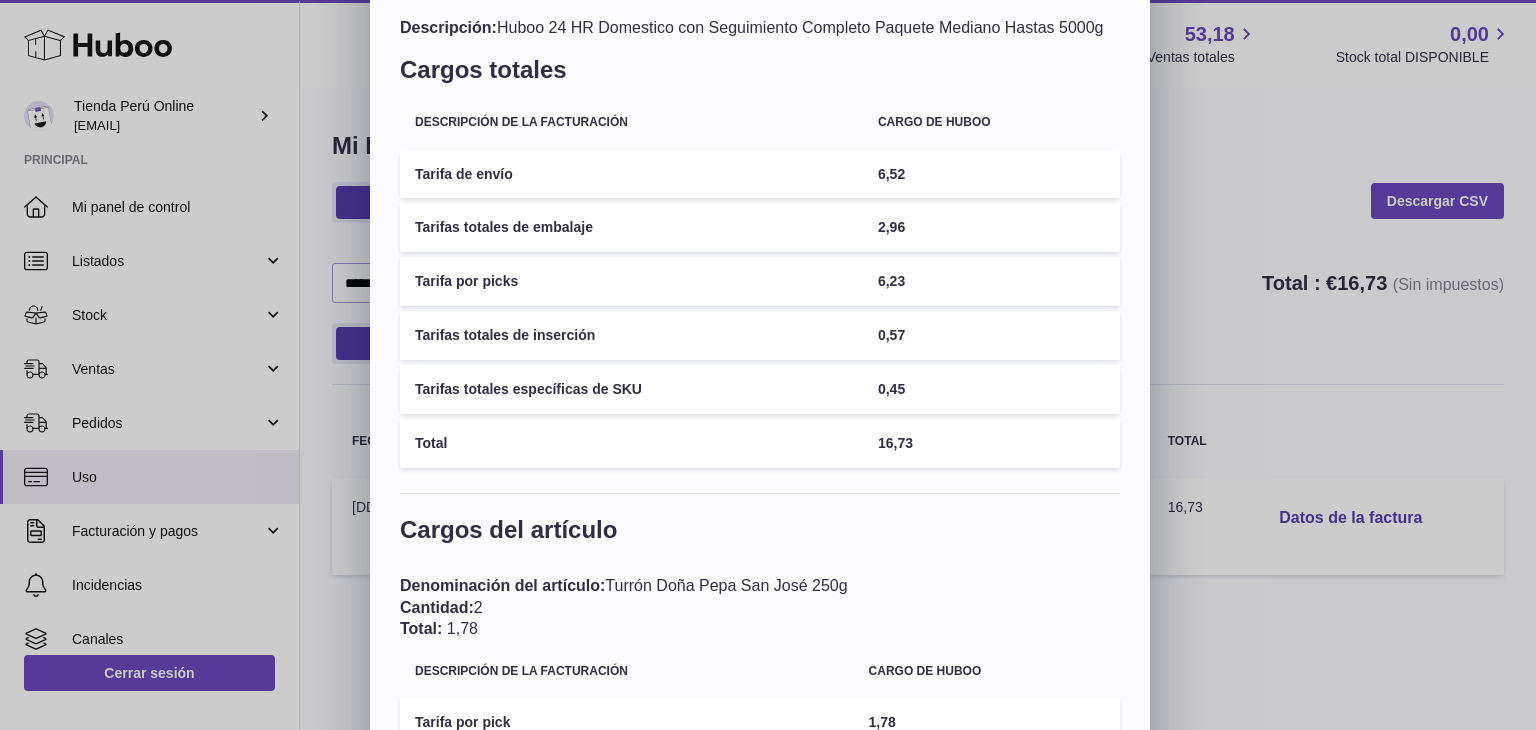 scroll, scrollTop: 0, scrollLeft: 0, axis: both 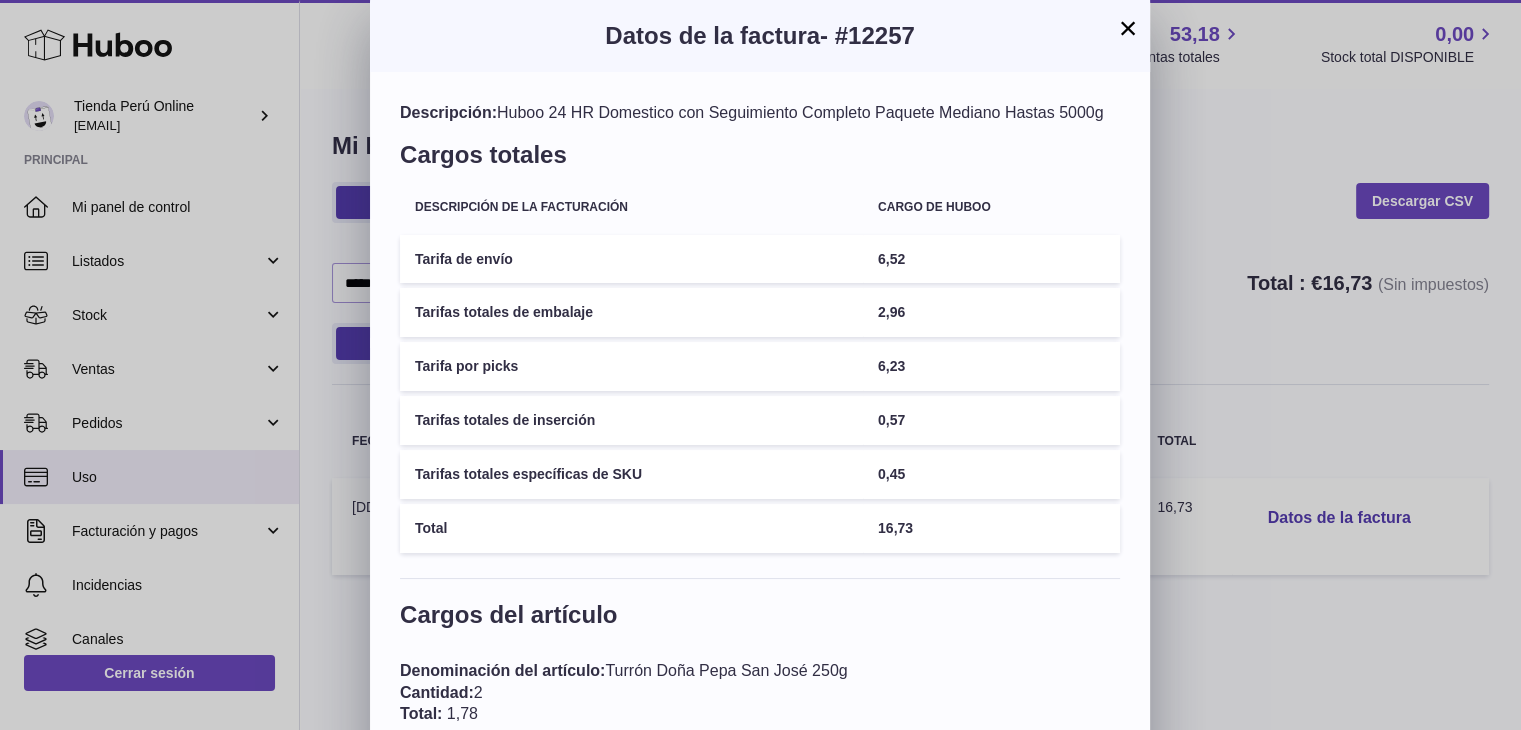 click on "×
Datos de la factura
- [ORDER_ID]
Descripción:
[SERVICE_DESC]
Cargos totales   Descripción de la facturación   Cargo de Huboo   Tarifa de envío   [PRICE] Tarifas totales de embalaje   [PRICE] Tarifa por picks   [PRICE] Tarifas totales de inserción   [PRICE] Tarifas totales específicas de SKU   [PRICE] Total   [PRICE]     Cargos del artículo
Denominación del artículo:
[PRODUCT_NAME]   Cantidad:
[QUANTITY]   Total:   [PRICE]   Descripción de la facturación   Cargo de Huboo   Tarifa por pick   [PRICE]
Denominación del artículo:
[PRODUCT_NAME]   Cantidad:
[QUANTITY]   Total:   [PRICE]   Descripción de la facturación   Cargo de Huboo   Tarifa por pick   [PRICE]
Denominación del artículo:
[PRODUCT_NAME]   Cantidad:   Total:" at bounding box center [760, 937] 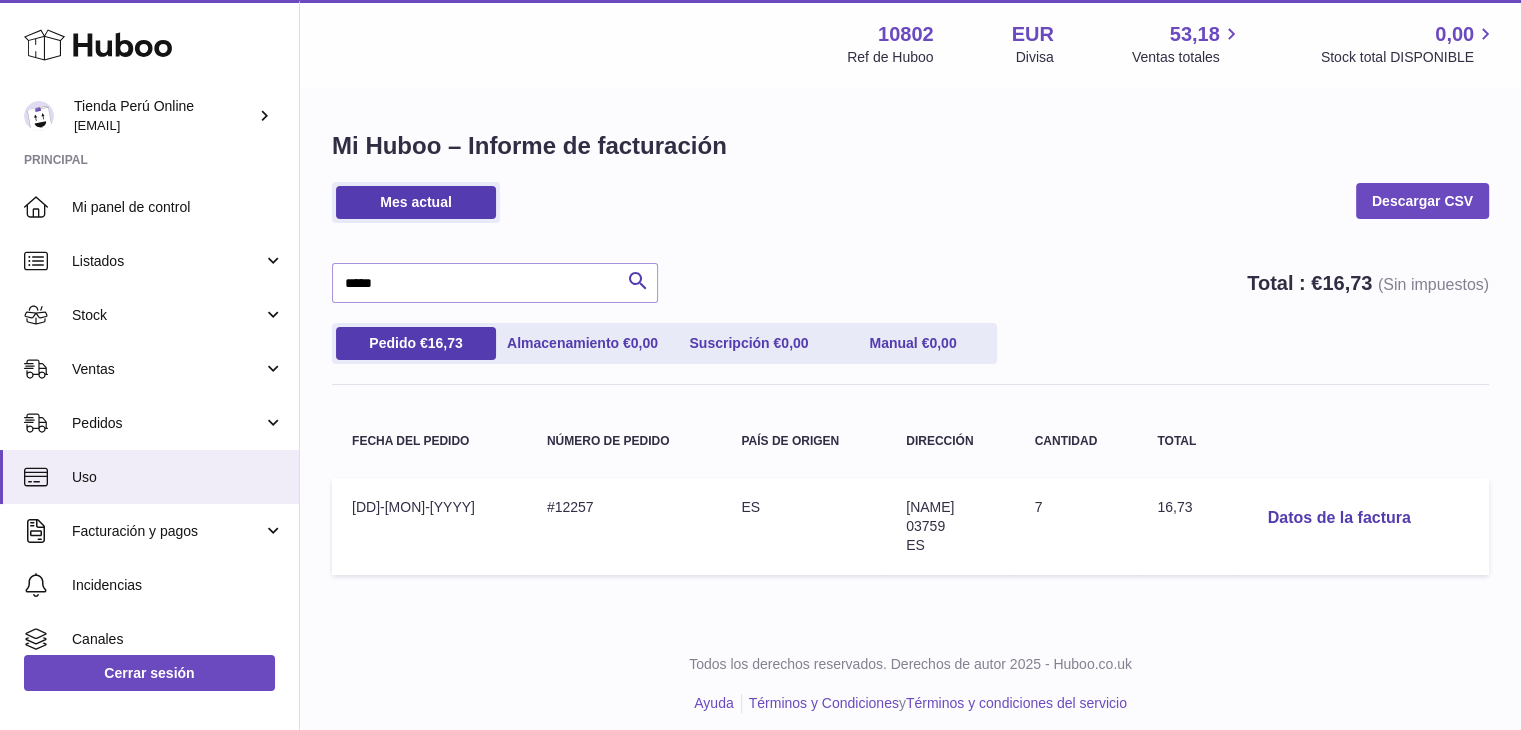 drag, startPoint x: 876, startPoint y: 505, endPoint x: 994, endPoint y: 505, distance: 118 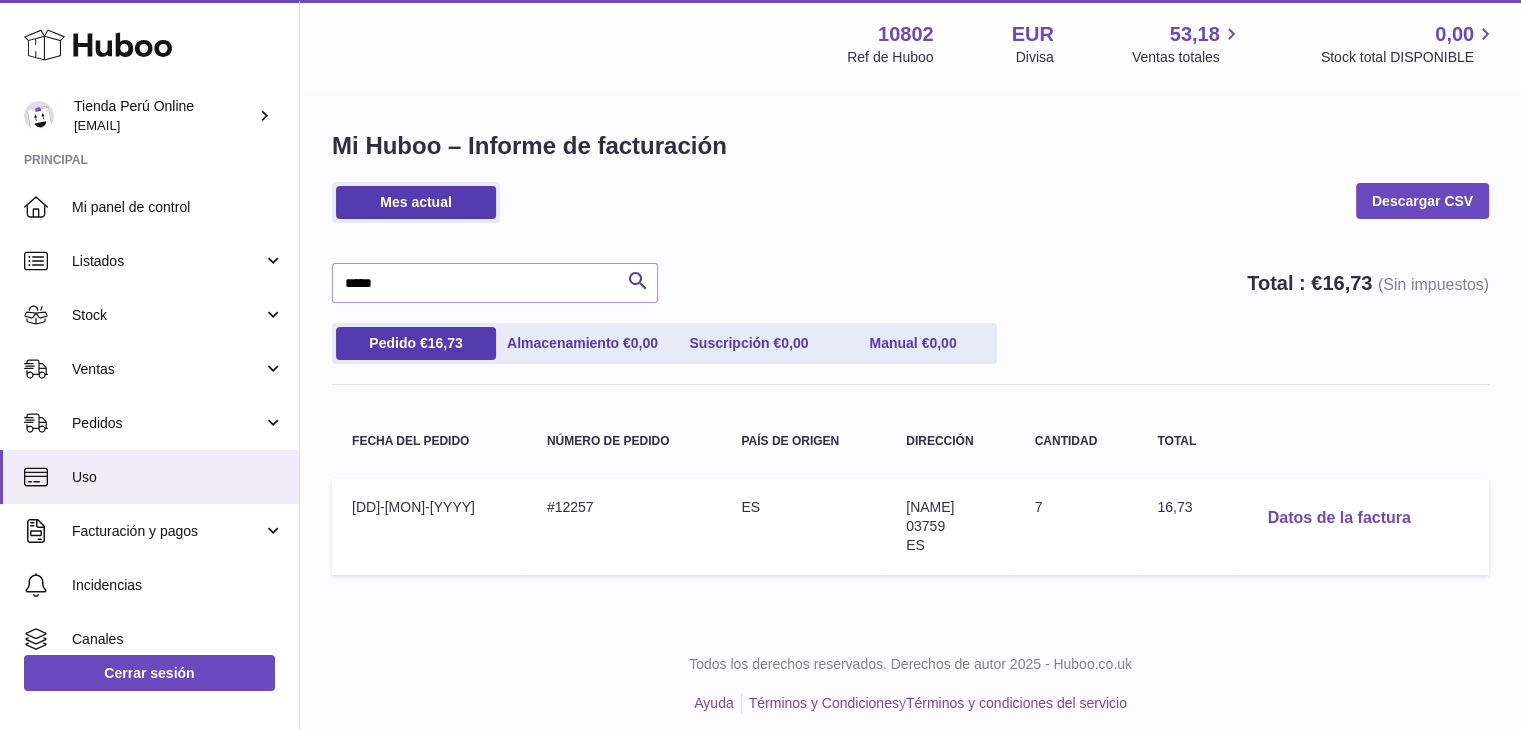 click on "Datos de la factura" at bounding box center [1339, 518] 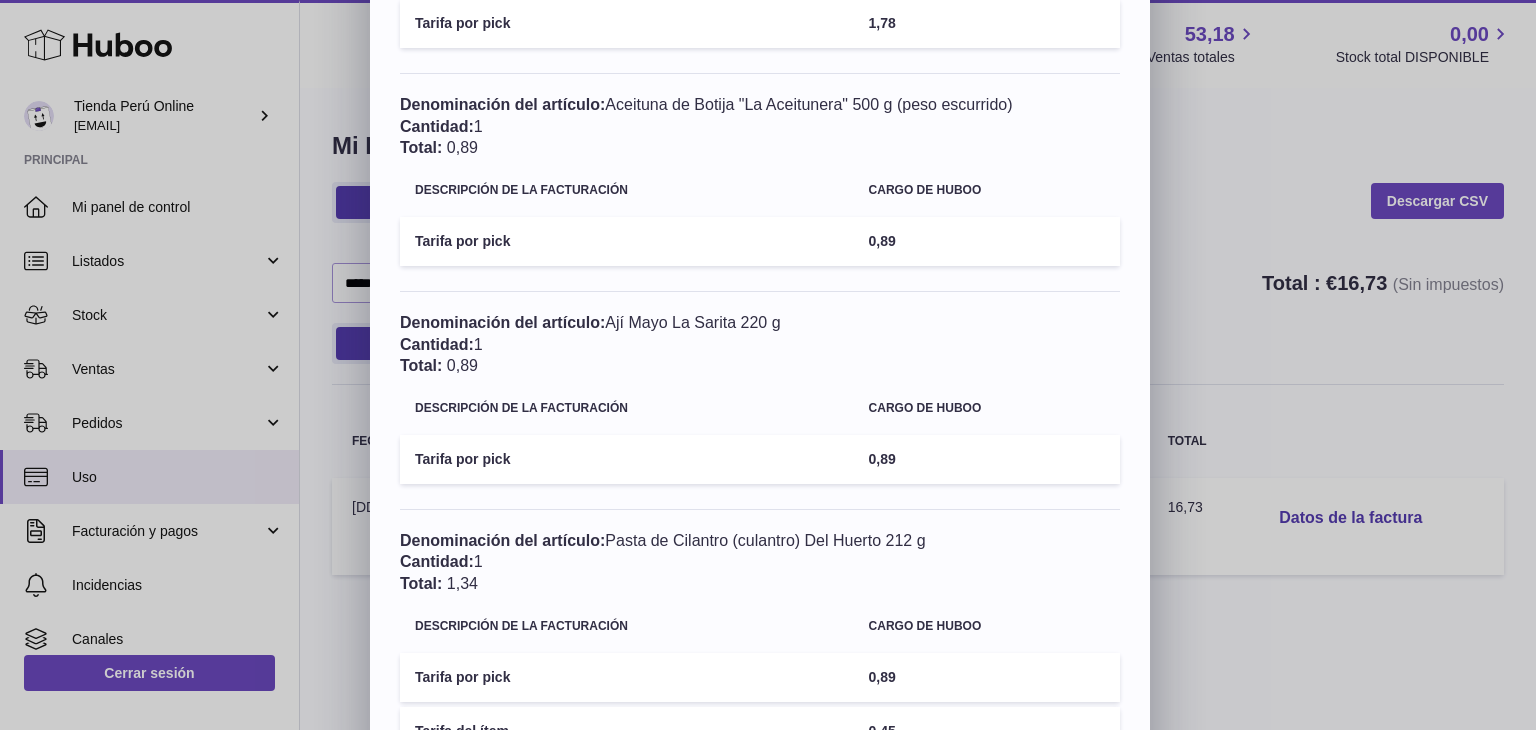 scroll, scrollTop: 752, scrollLeft: 0, axis: vertical 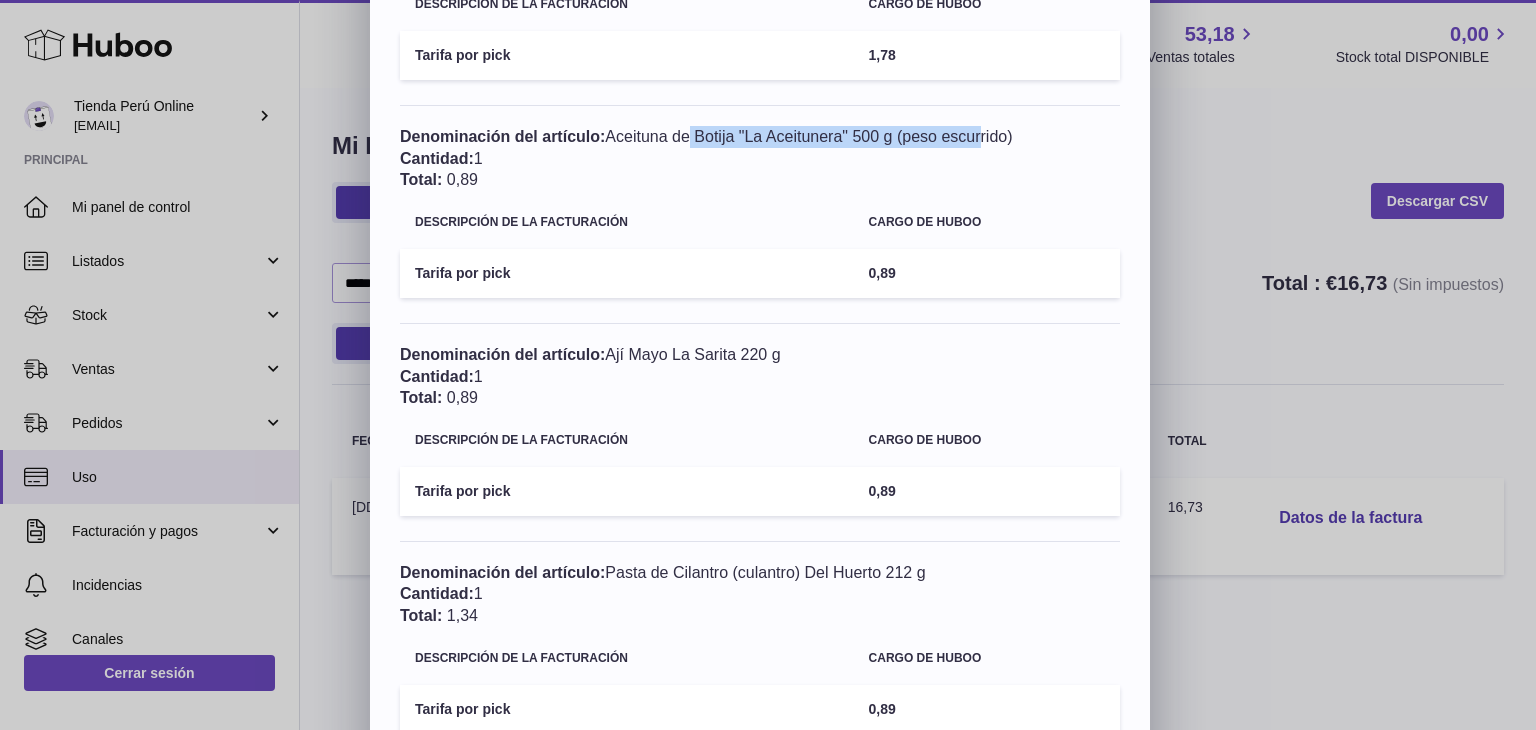drag, startPoint x: 640, startPoint y: 136, endPoint x: 930, endPoint y: 137, distance: 290.0017 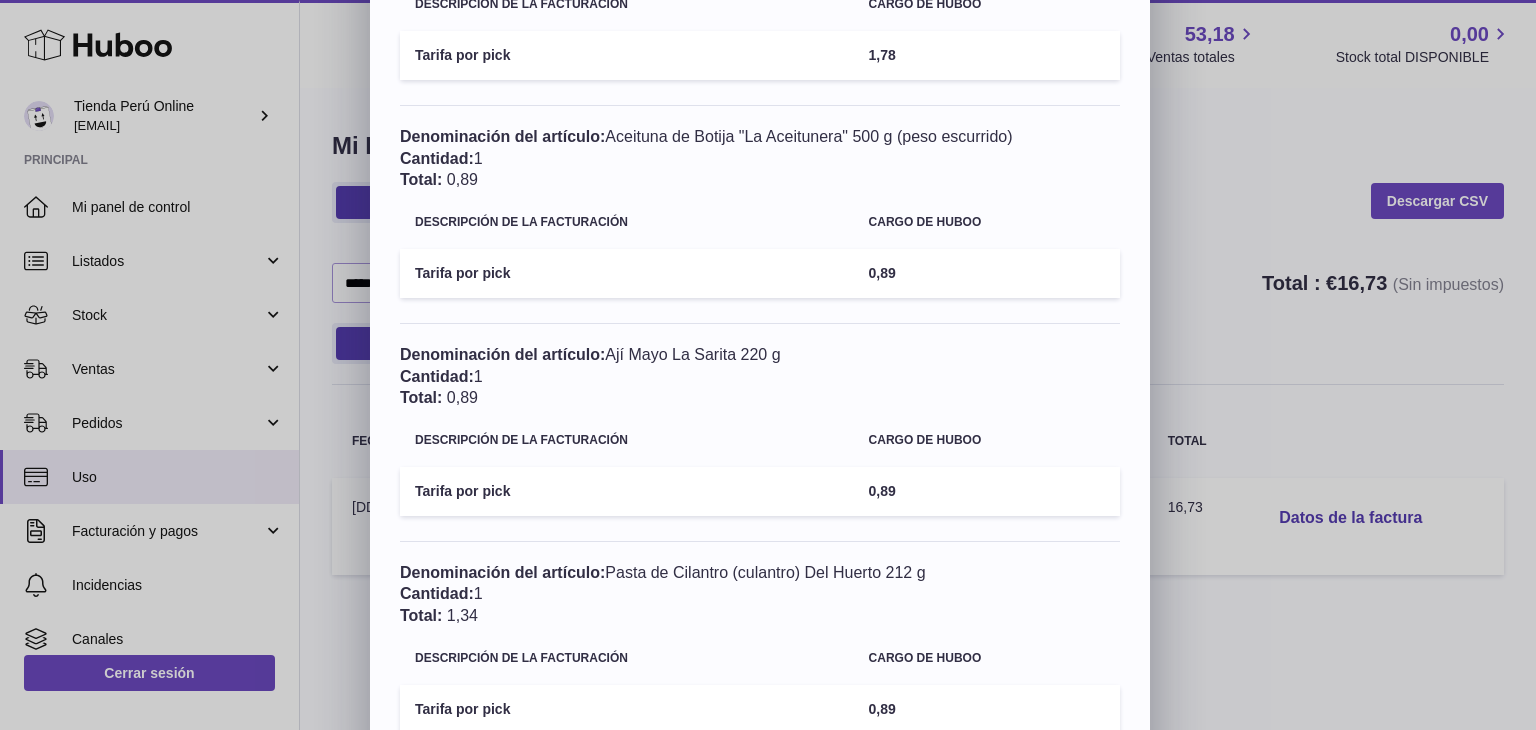click on "Denominación del artículo:
Ají Mayo La Sarita 220 g   Cantidad:
1   Total:   0,89" at bounding box center [760, 376] 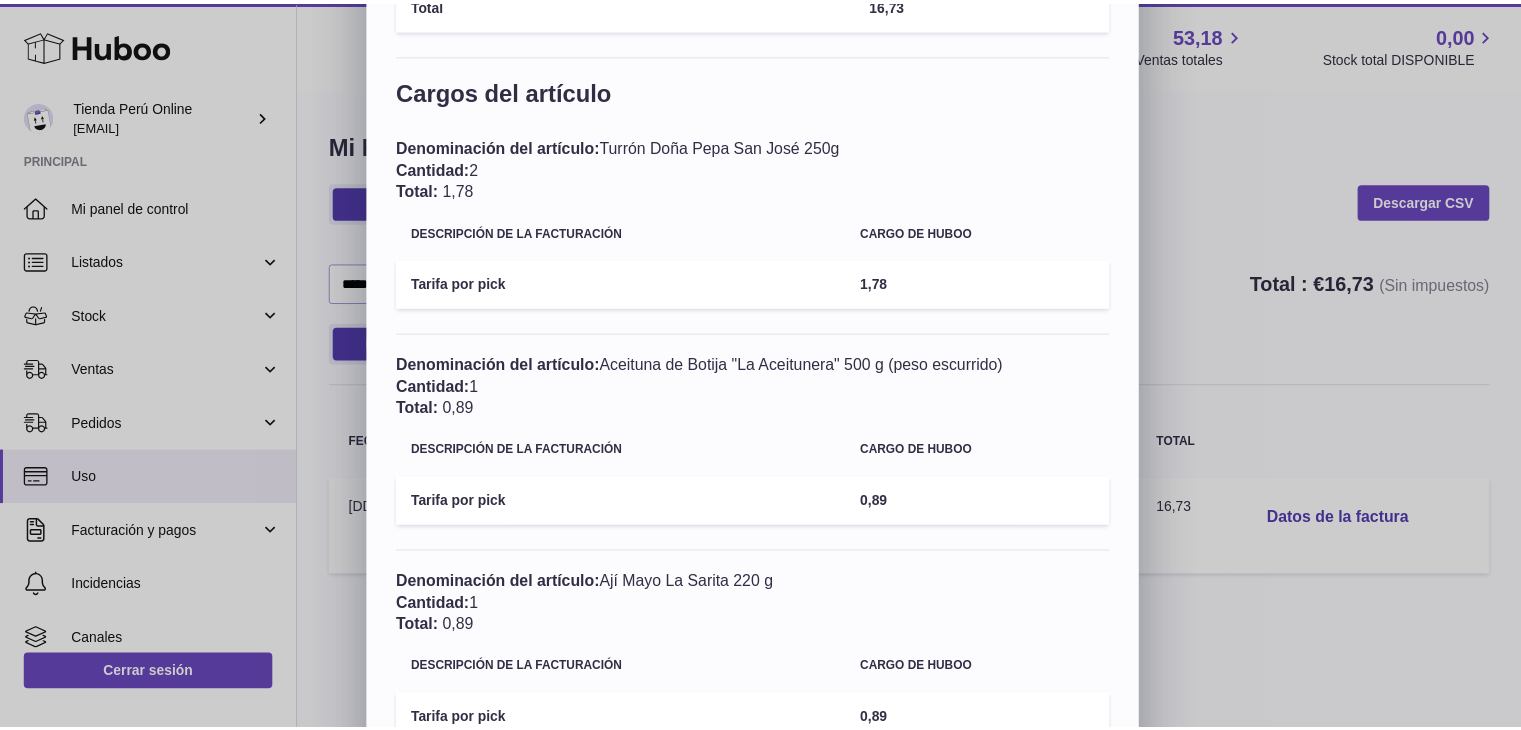scroll, scrollTop: 552, scrollLeft: 0, axis: vertical 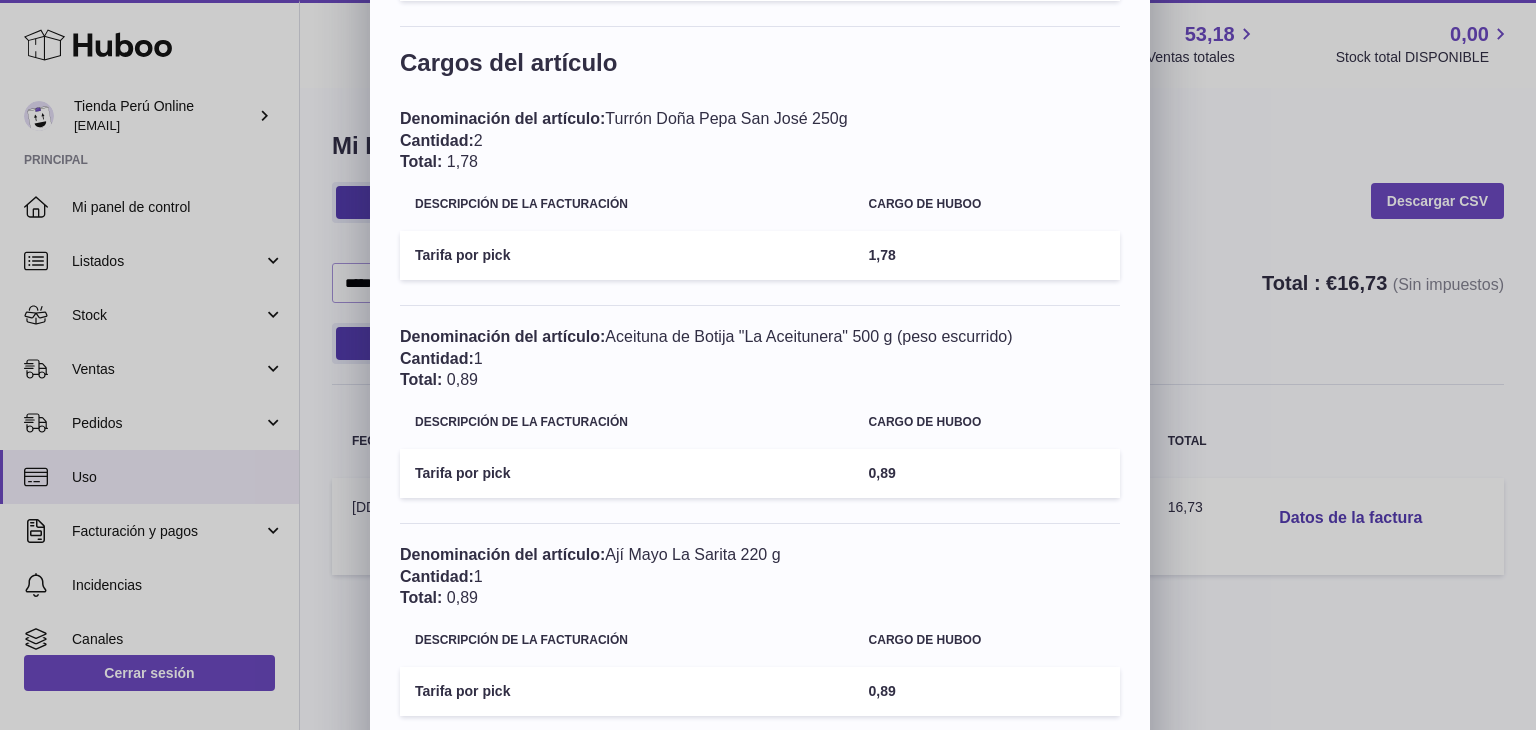 click on "×
Datos de la factura
- [ORDER_ID]
Descripción:
[SERVICE_DESC]
Cargos totales   Descripción de la facturación   Cargo de Huboo   Tarifa de envío   [PRICE] Tarifas totales de embalaje   [PRICE] Tarifa por picks   [PRICE] Tarifas totales de inserción   [PRICE] Tarifas totales específicas de SKU   [PRICE] Total   [PRICE]     Cargos del artículo
Denominación del artículo:
[PRODUCT_NAME]   Cantidad:
[QUANTITY]   Total:   [PRICE]   Descripción de la facturación   Cargo de Huboo   Tarifa por pick   [PRICE]
Denominación del artículo:
[PRODUCT_NAME]   Cantidad:
[QUANTITY]   Total:   [PRICE]   Descripción de la facturación   Cargo de Huboo   Tarifa por pick   [PRICE]
Denominación del artículo:
[PRODUCT_NAME]   Cantidad:   Total:" at bounding box center [768, 385] 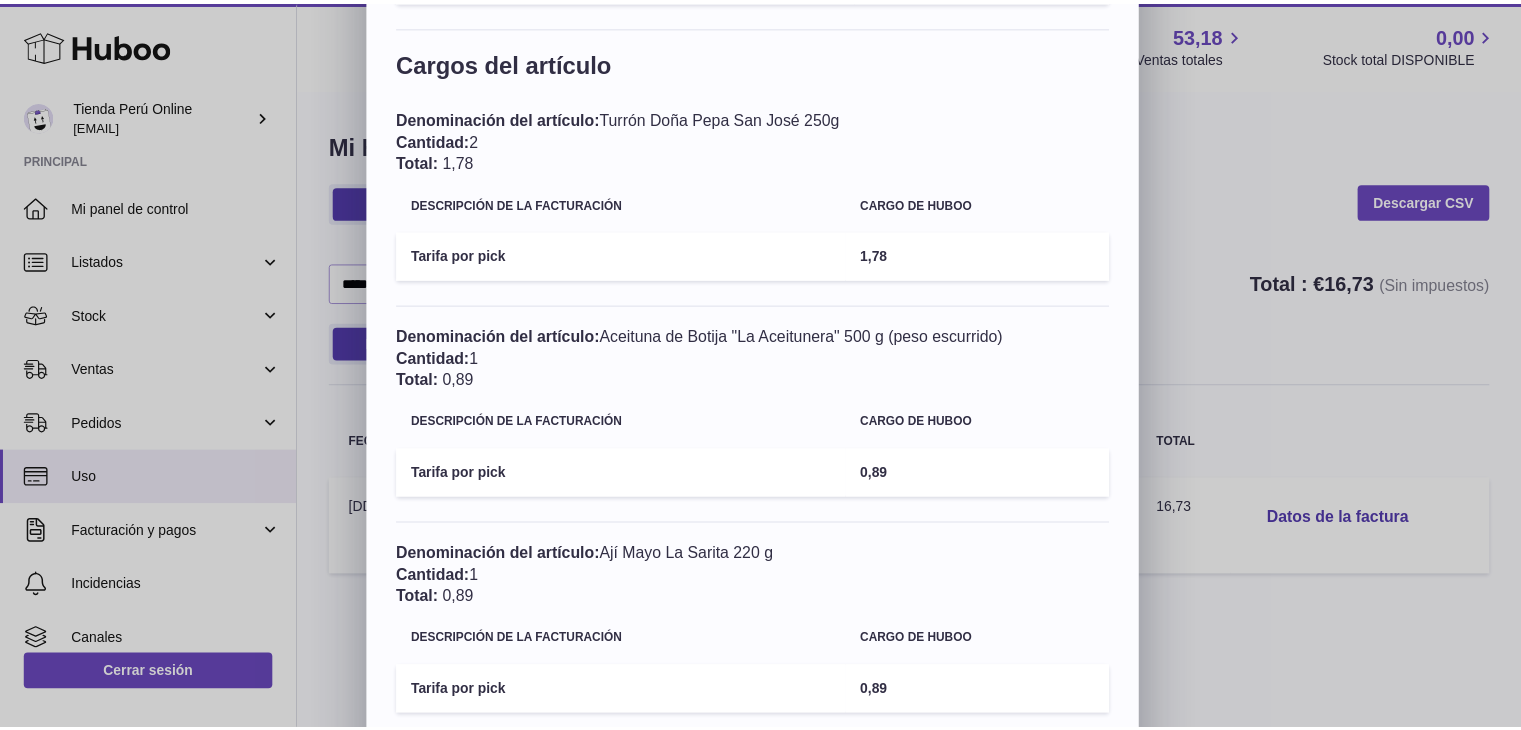 scroll, scrollTop: 0, scrollLeft: 0, axis: both 